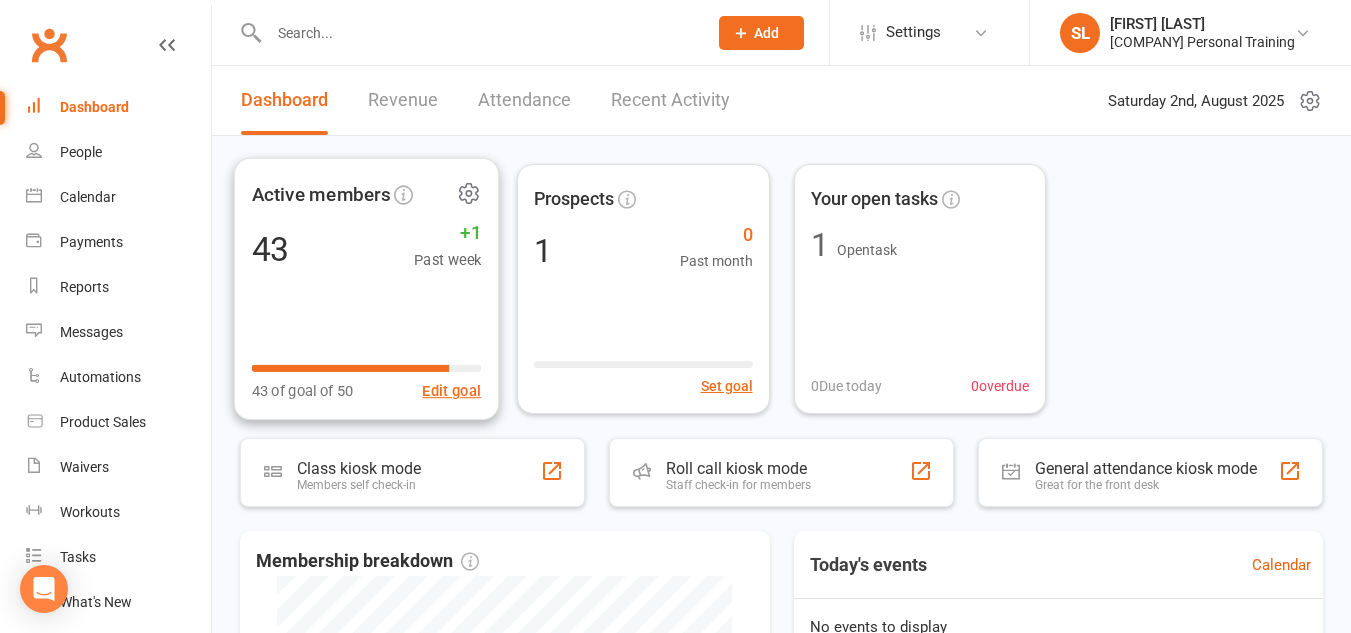 scroll, scrollTop: 0, scrollLeft: 0, axis: both 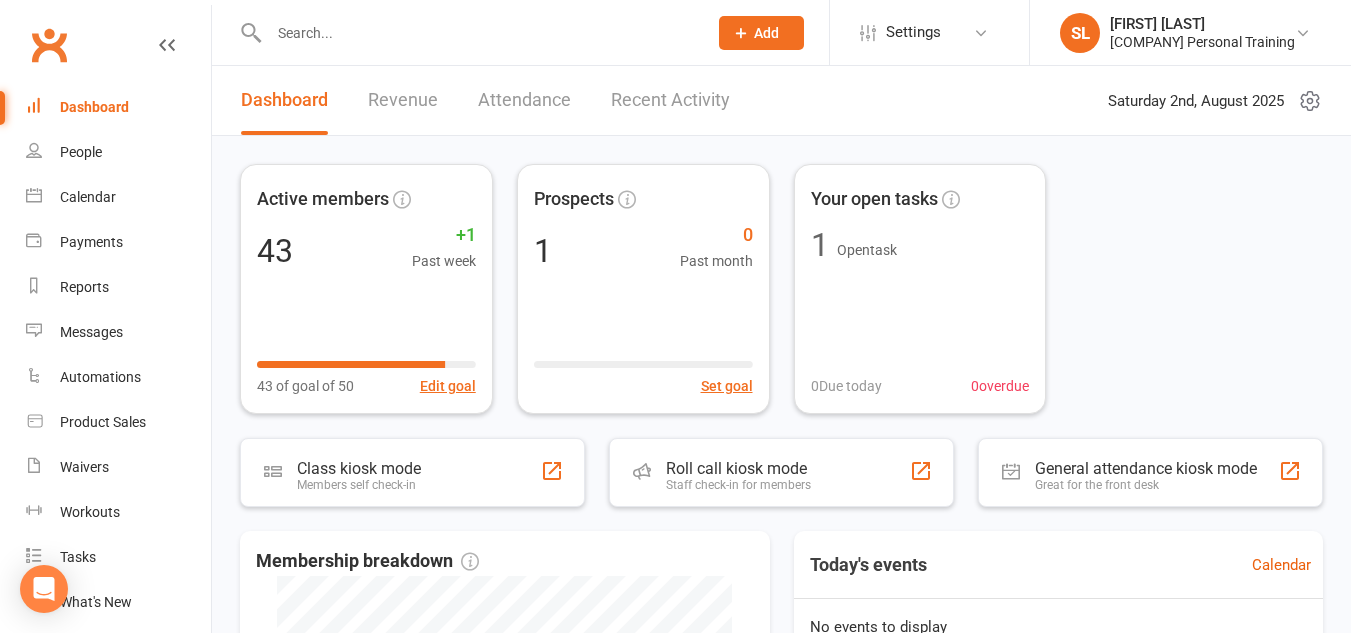 click on "Add" 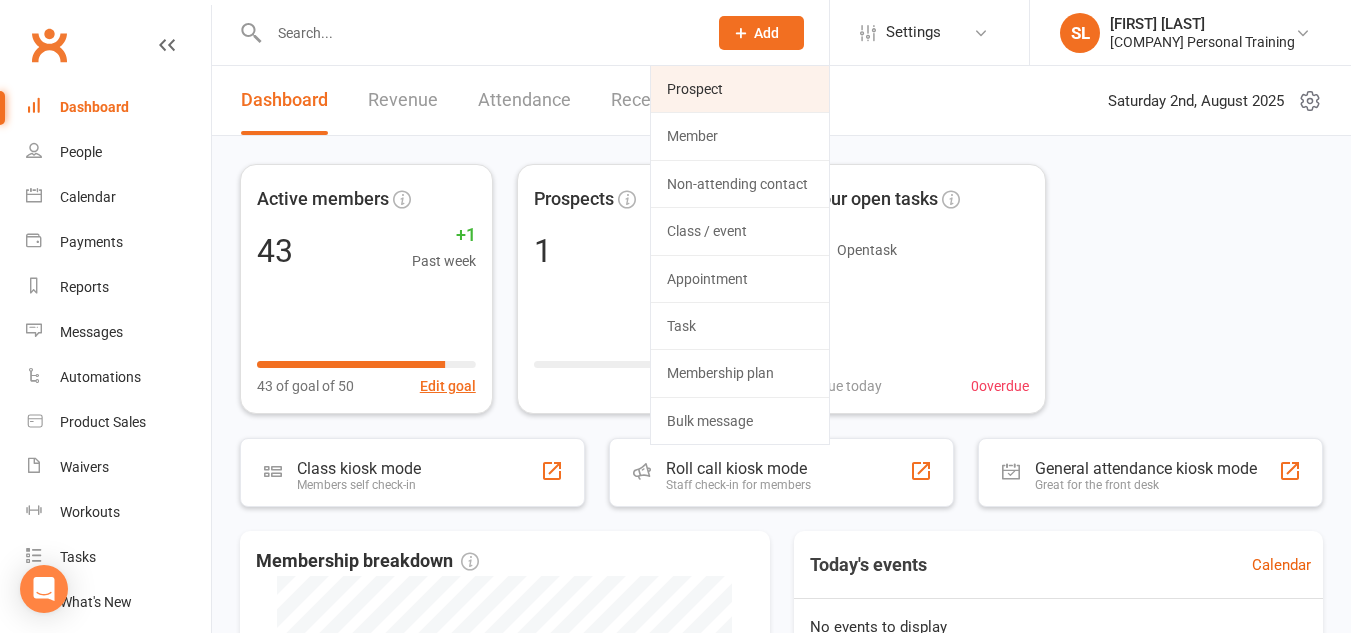click on "Prospect" 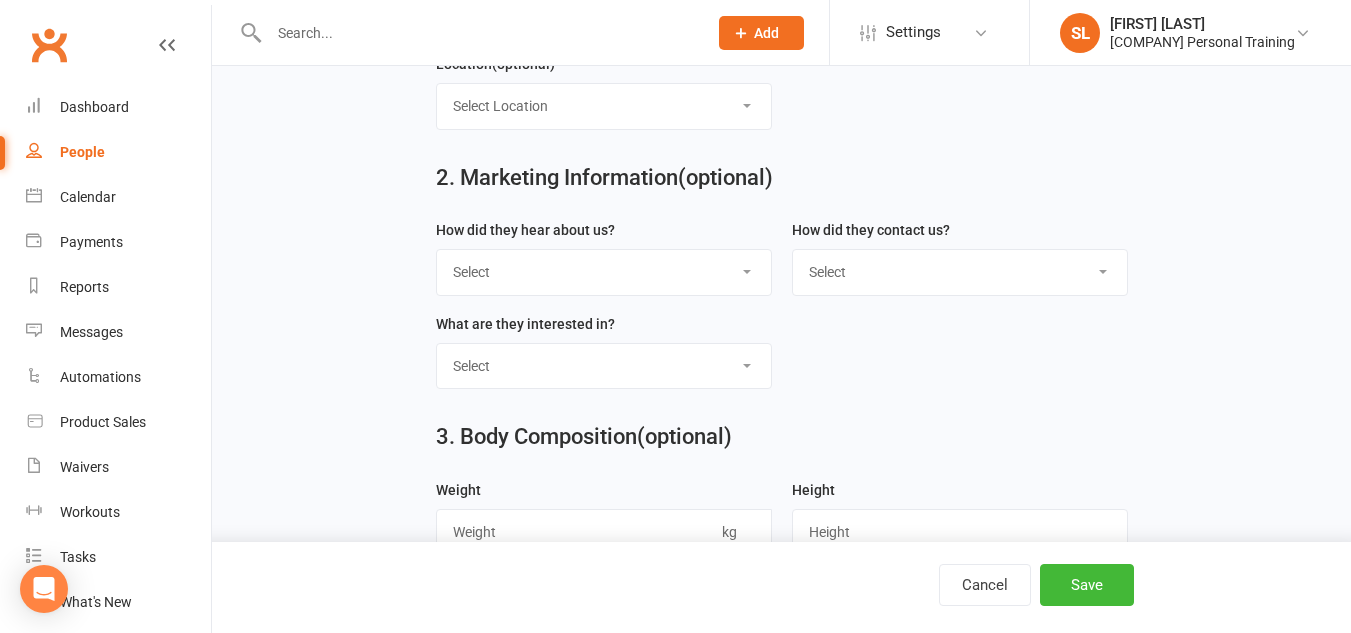 scroll, scrollTop: 718, scrollLeft: 0, axis: vertical 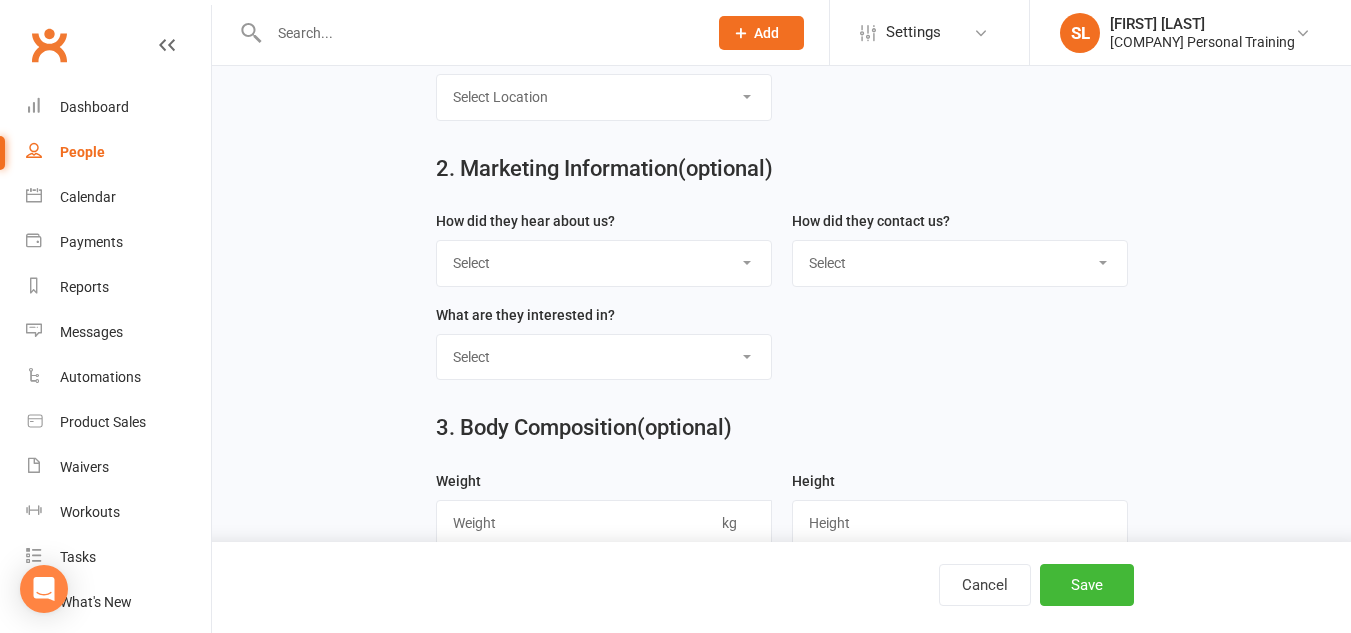 click on "Select Google Through A Friend Poster Magazine Walk by Letter Box Drop Facebook" at bounding box center [604, 263] 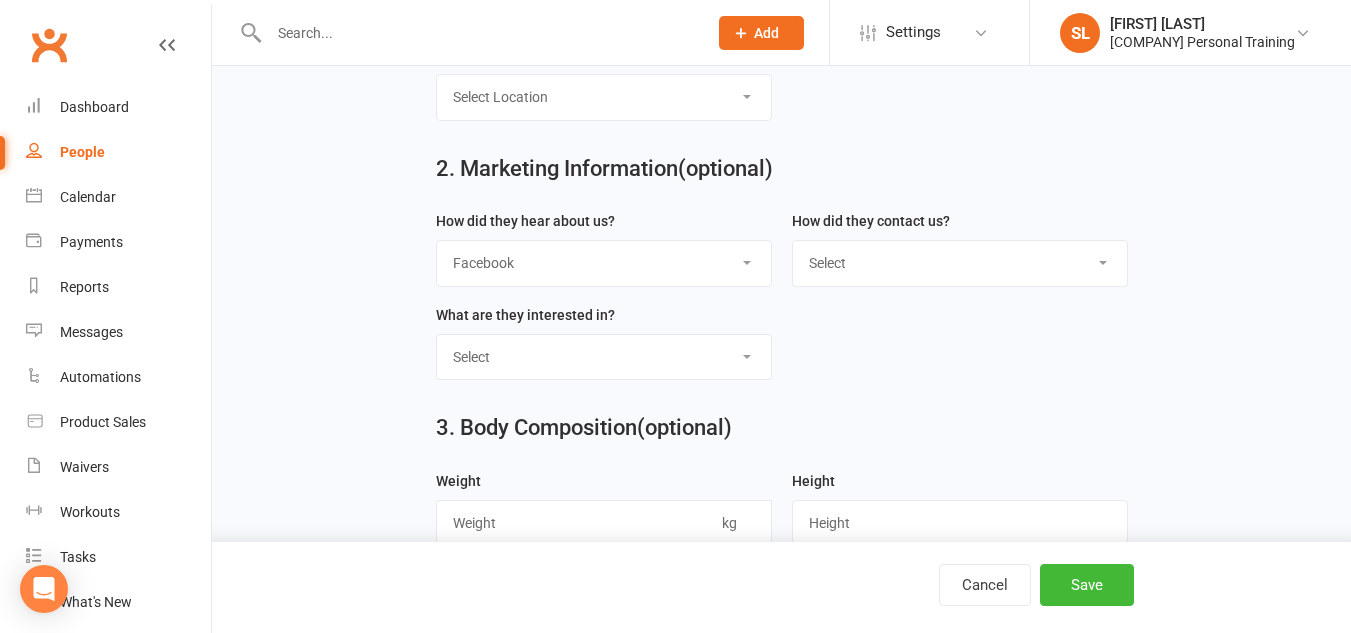 click on "Select Google Through A Friend Poster Magazine Walk by Letter Box Drop Facebook" at bounding box center [604, 263] 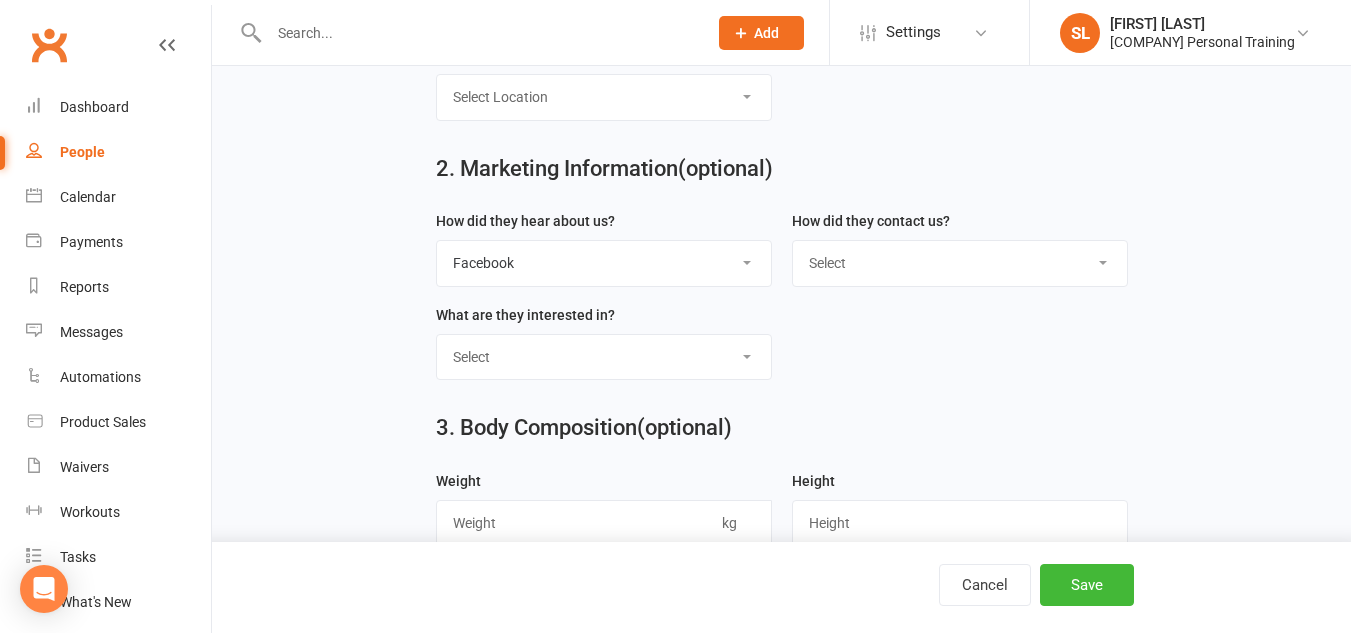 click on "Select Phone Email In-Facility" at bounding box center [960, 263] 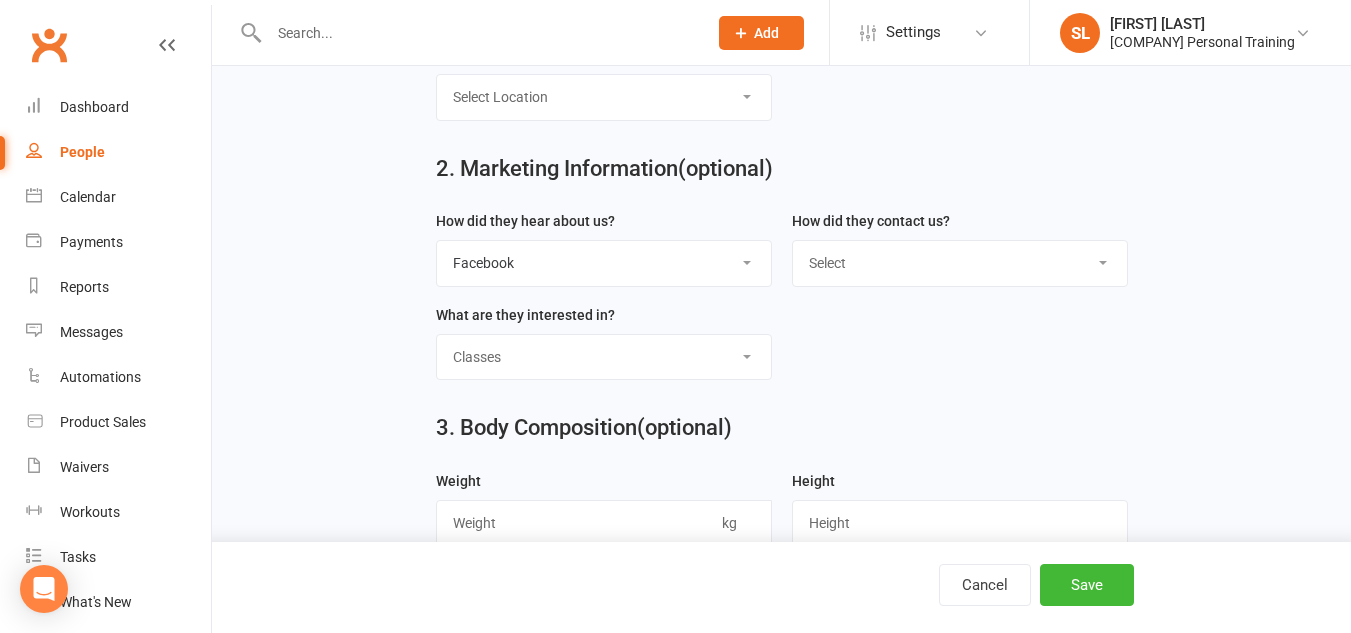 click on "Select Classes Personal Training Weight Loss Body Building De-Stressing Diet/Food Plan Increasing Fitness Competition Training" at bounding box center [604, 357] 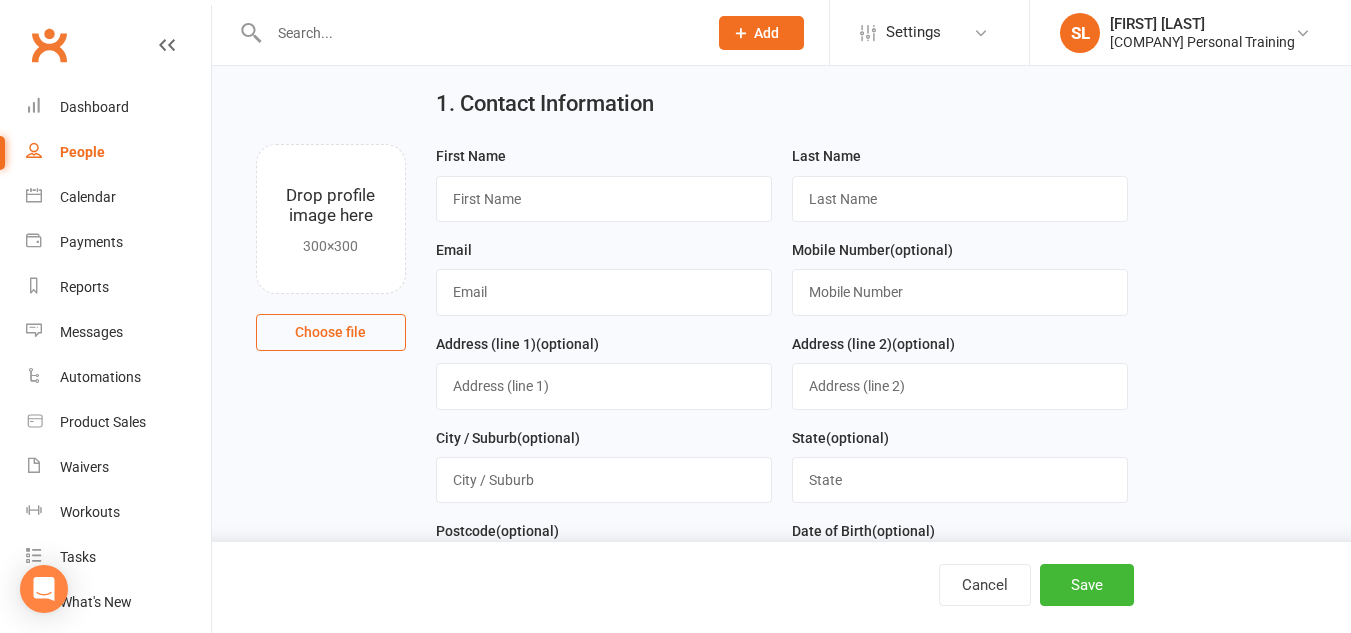 scroll, scrollTop: 0, scrollLeft: 0, axis: both 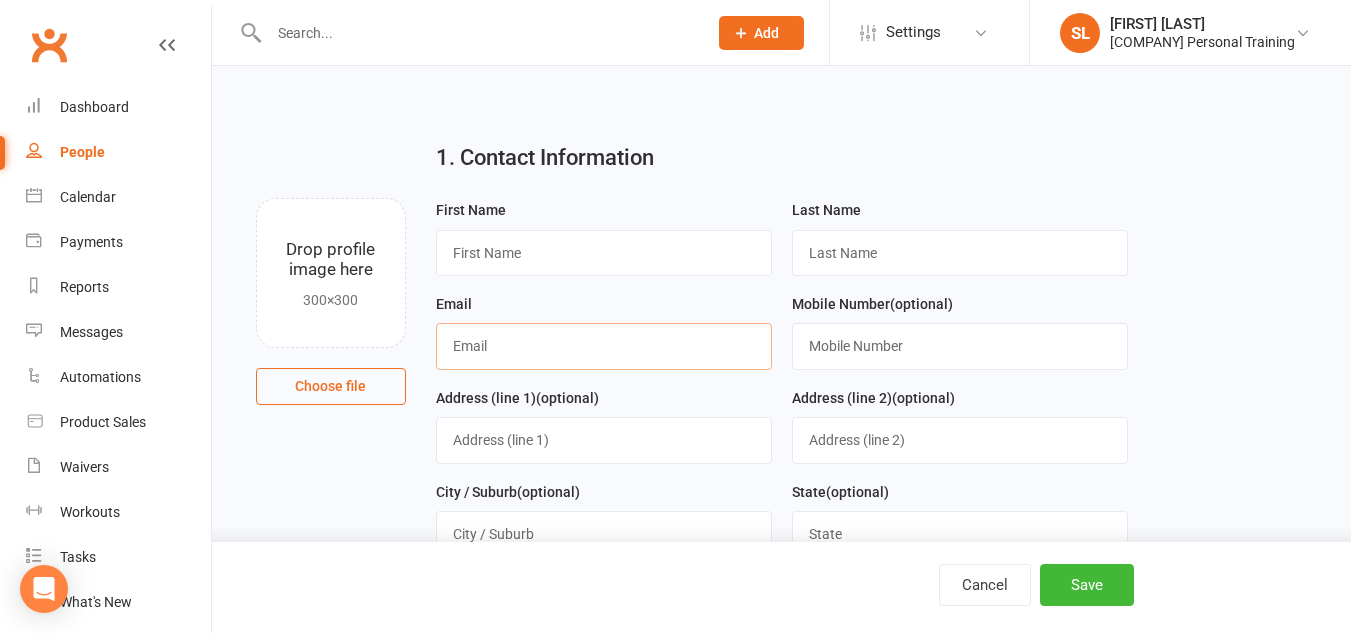 click at bounding box center (604, 346) 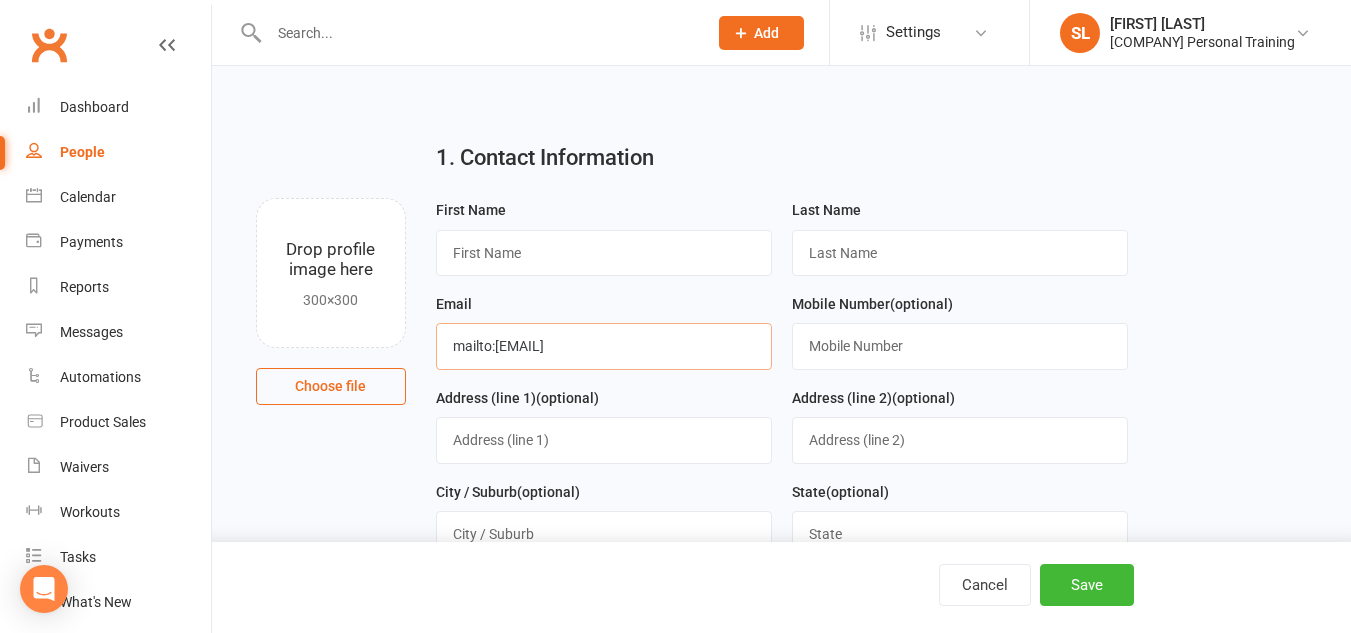 type on "mailto:[EMAIL]" 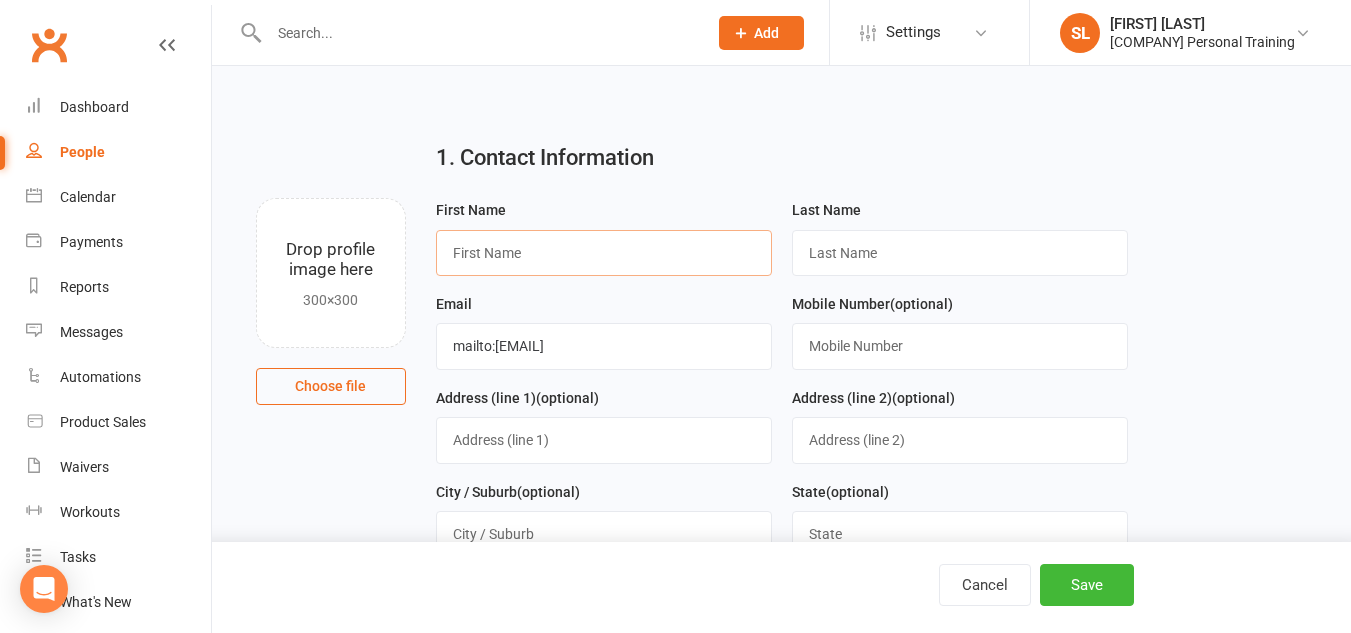 click at bounding box center [604, 253] 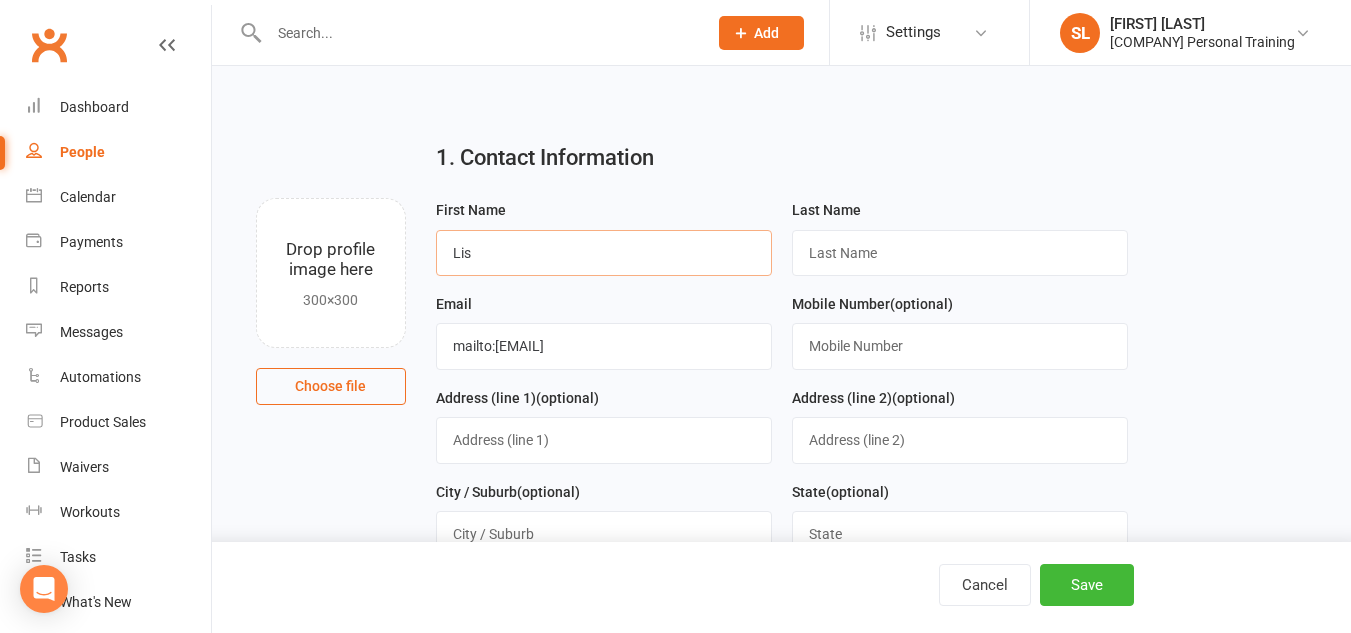 type on "Lis" 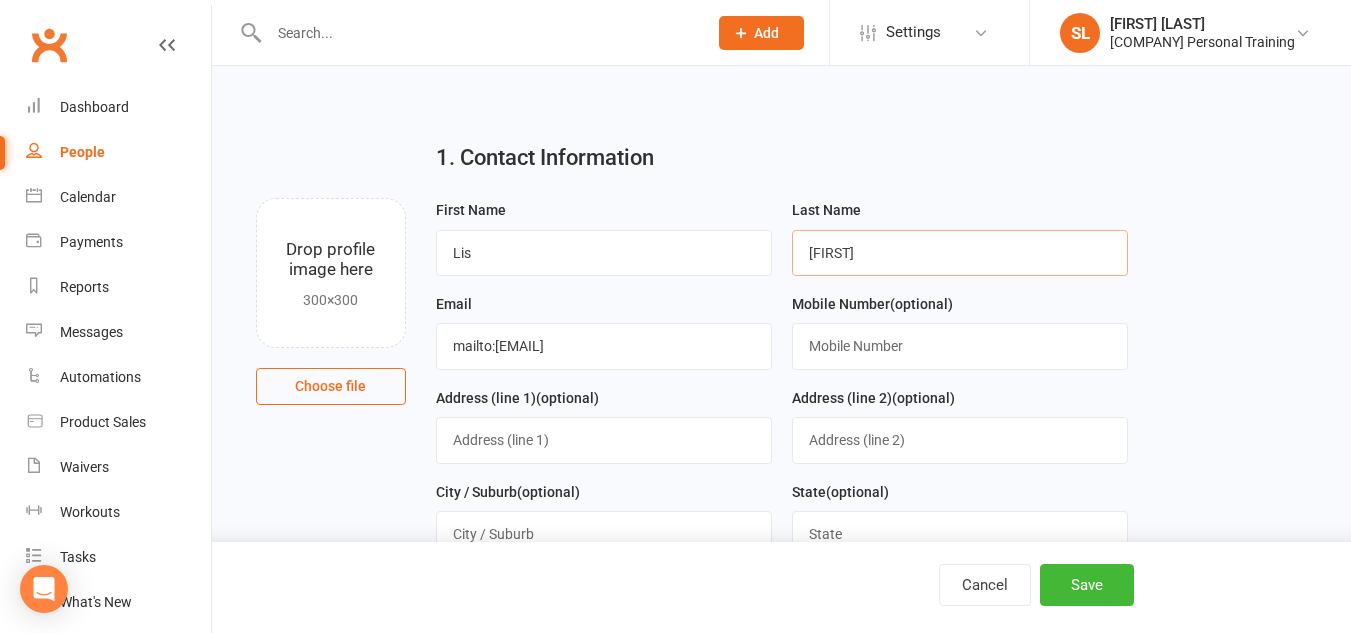 type on "[FIRST]" 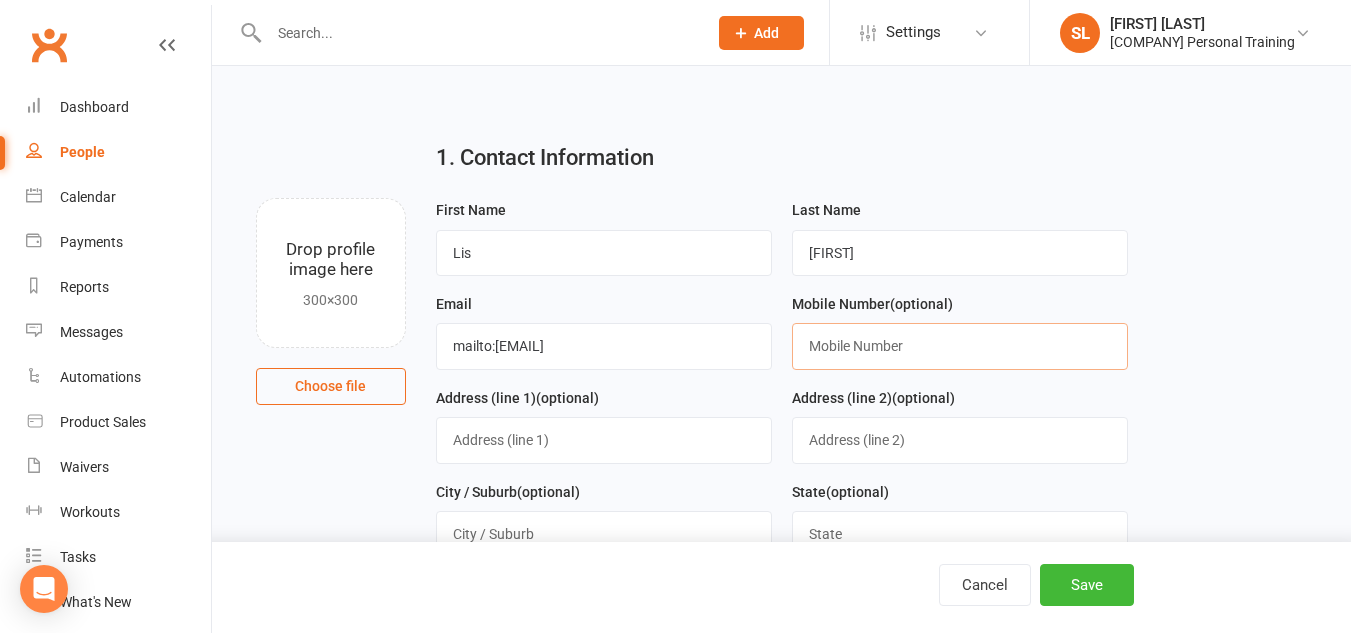 click at bounding box center [960, 346] 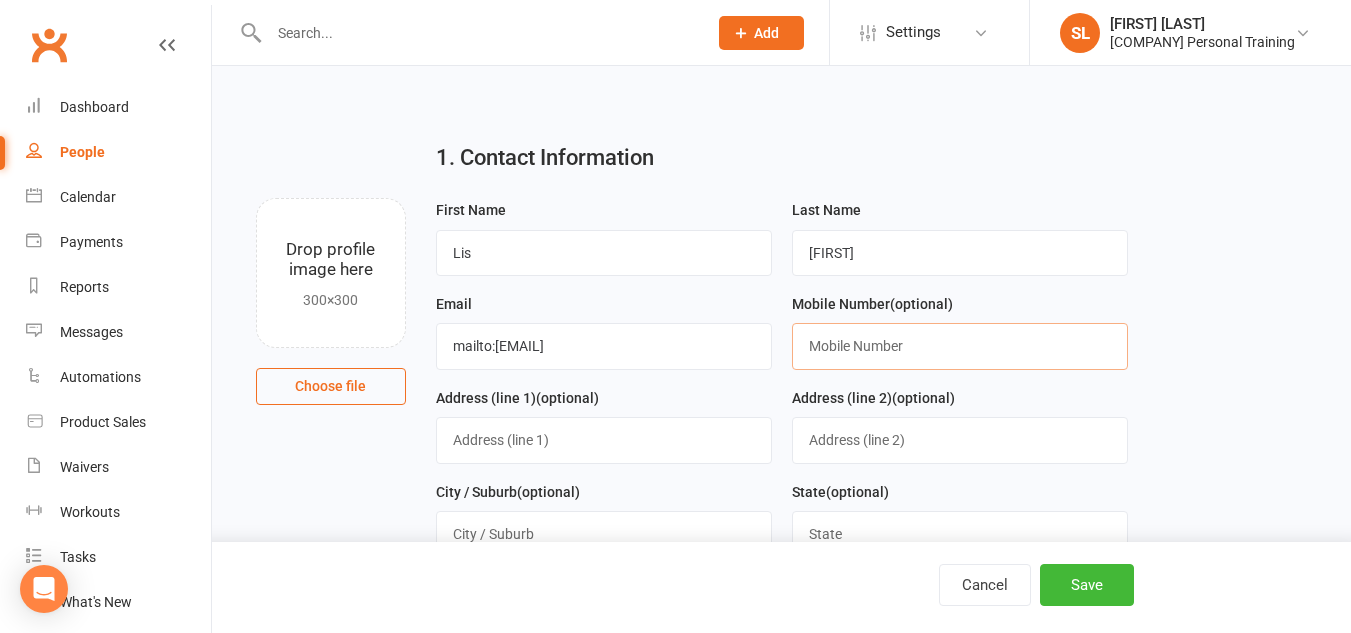 paste on "[PHONE]" 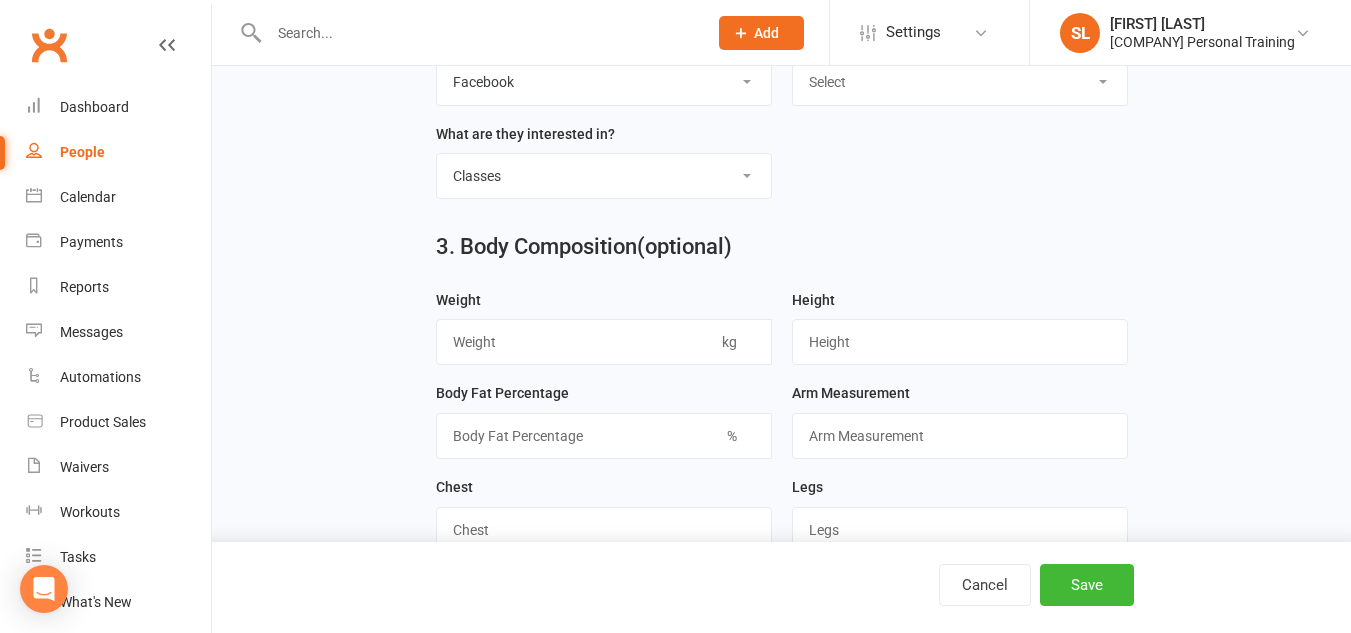 scroll, scrollTop: 900, scrollLeft: 0, axis: vertical 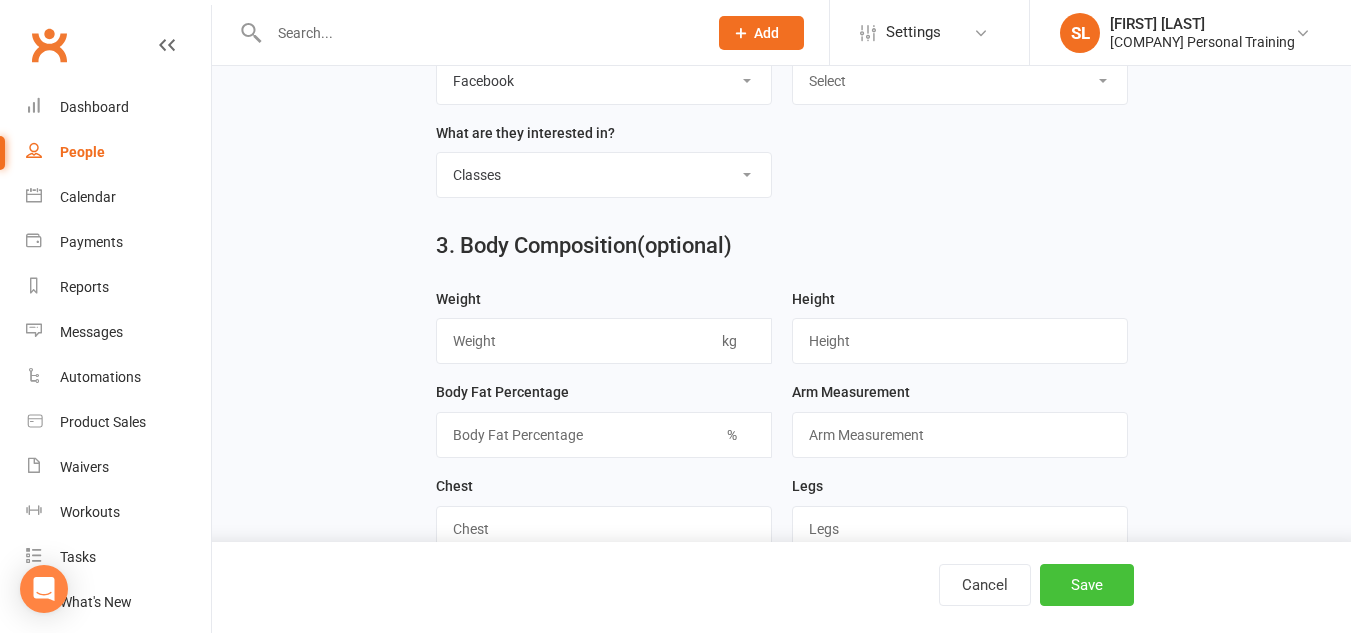type on "[PHONE]" 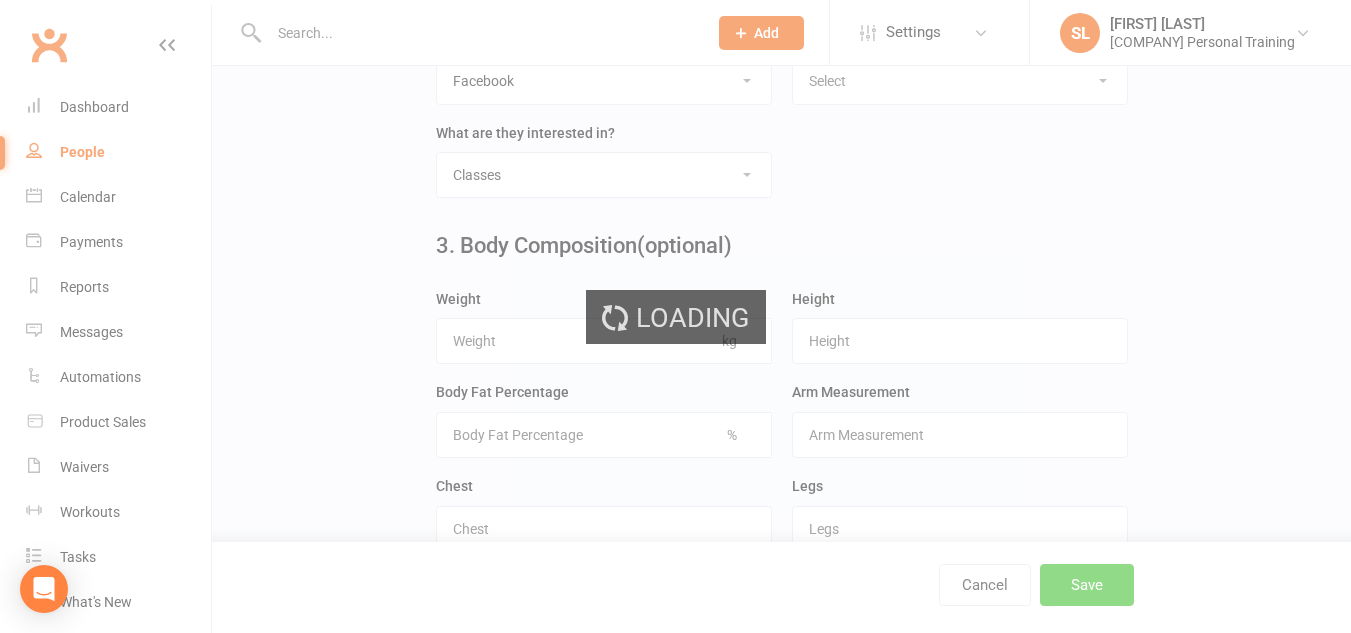 scroll, scrollTop: 0, scrollLeft: 0, axis: both 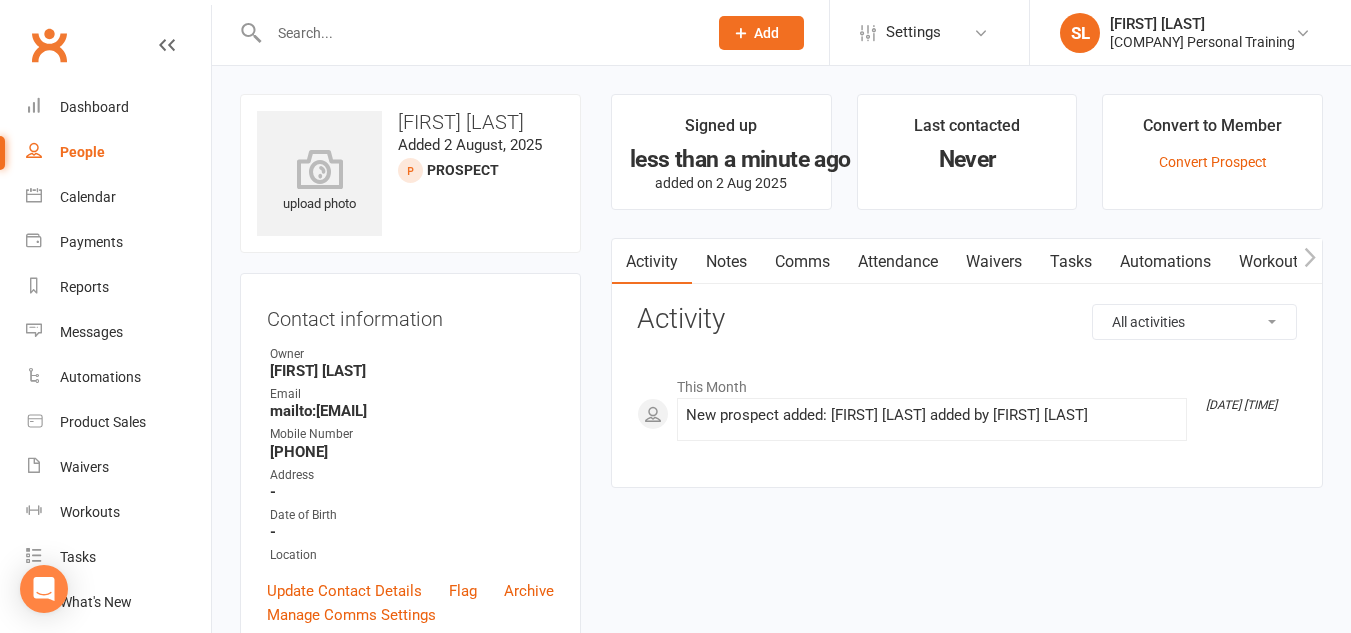 click on "Add" 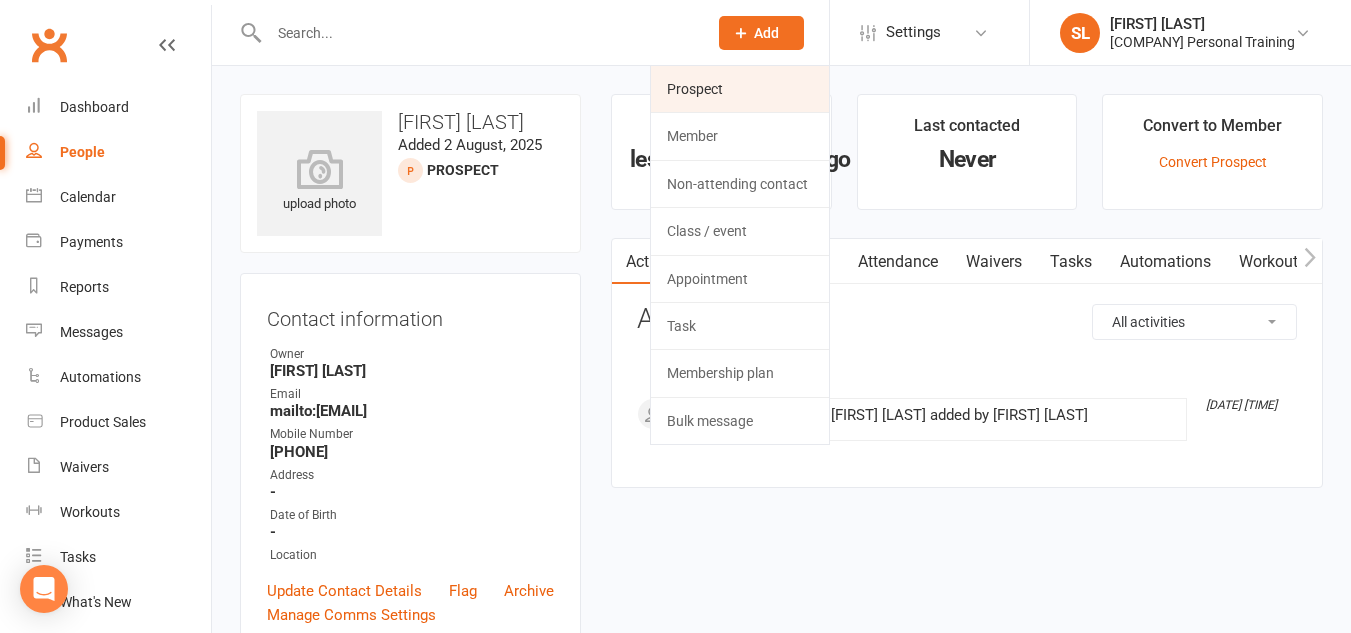 click on "Prospect" 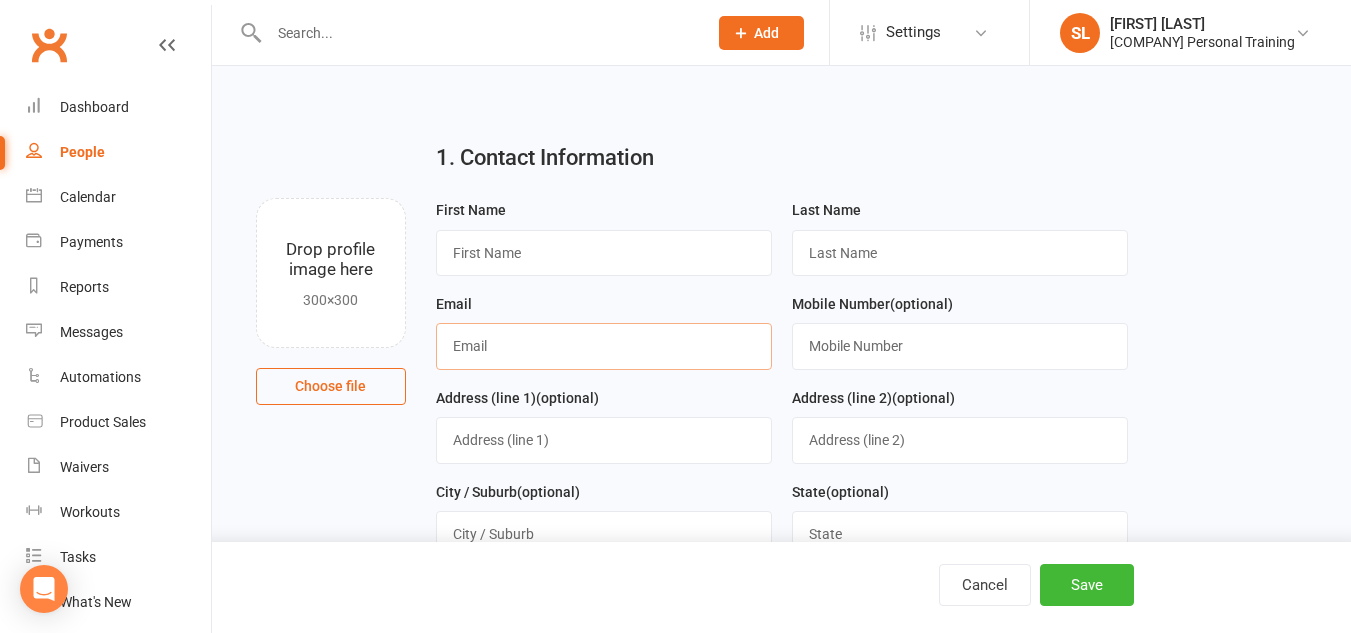 click at bounding box center (604, 346) 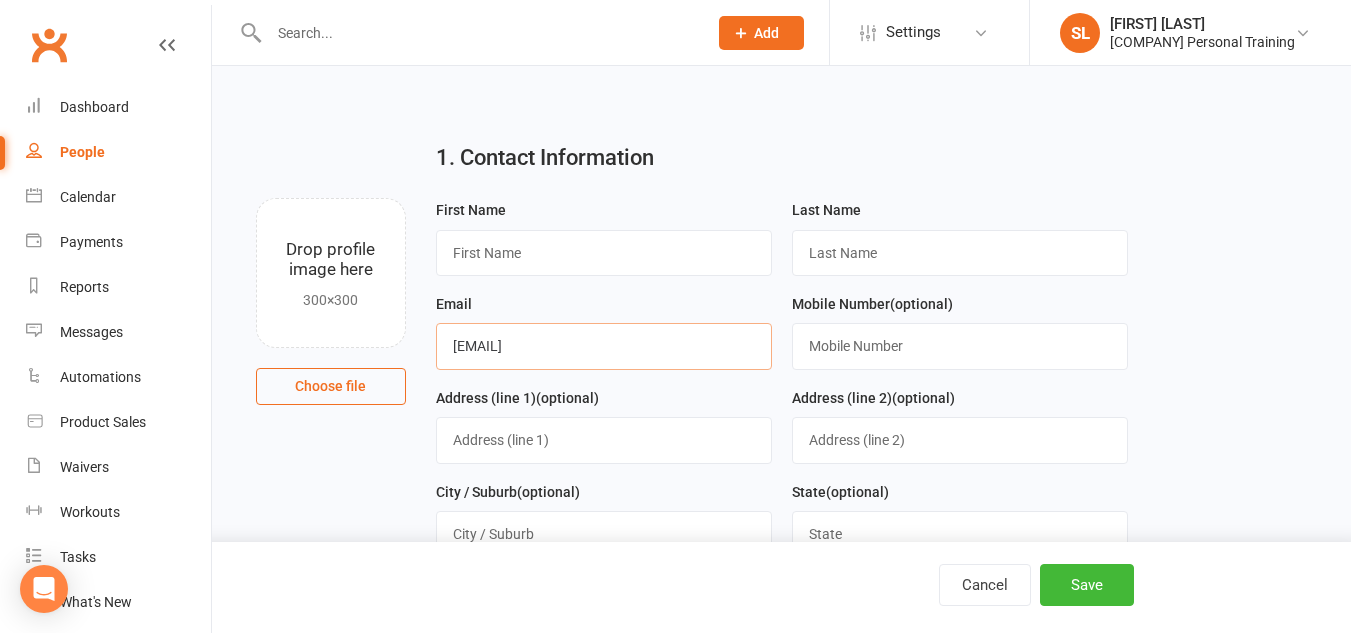 type on "[EMAIL]" 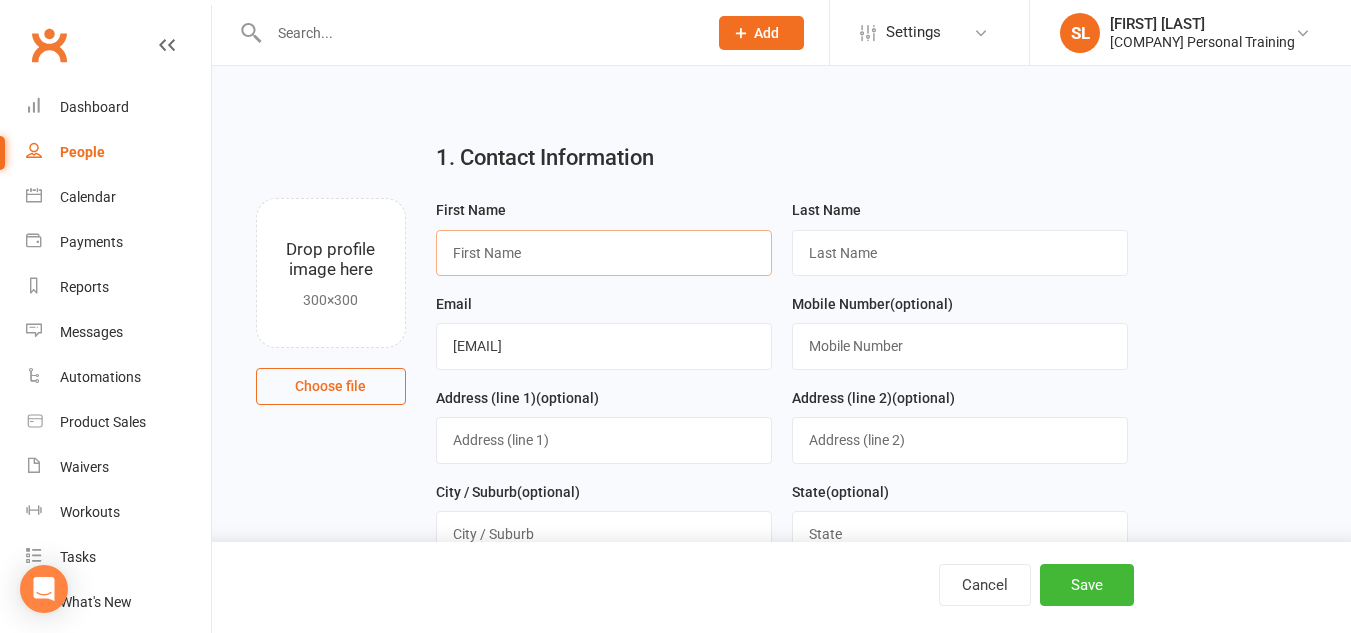 click at bounding box center (604, 253) 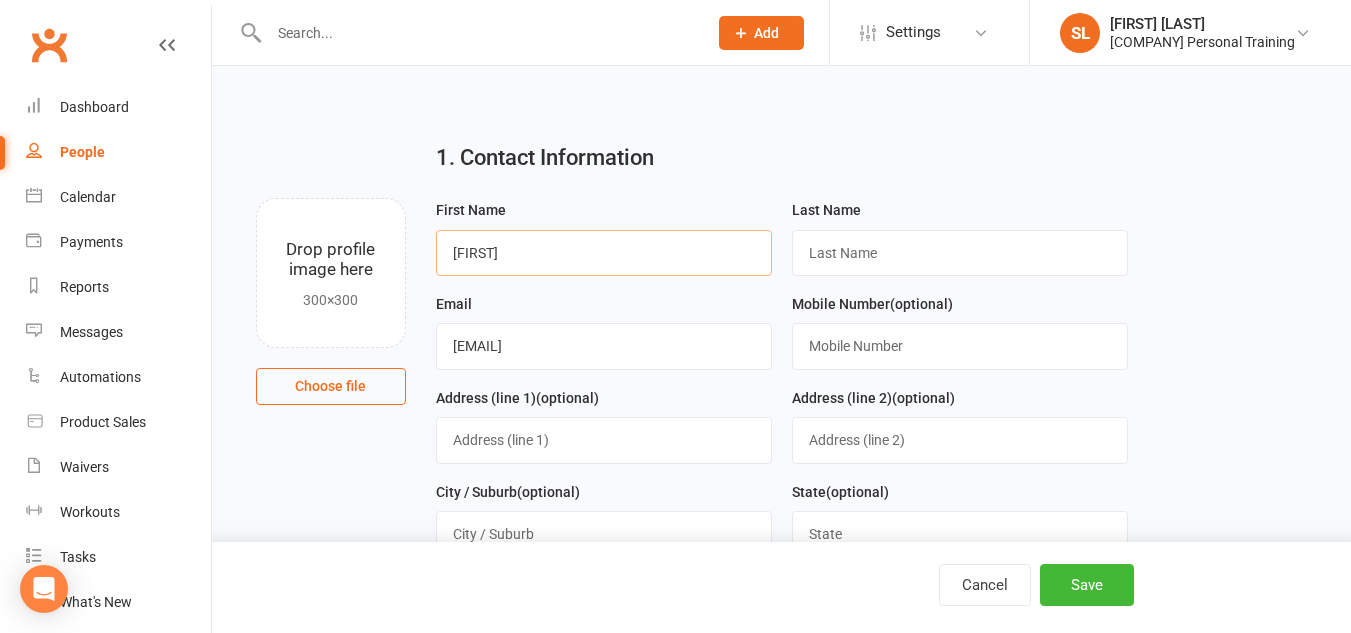 type on "[FIRST]" 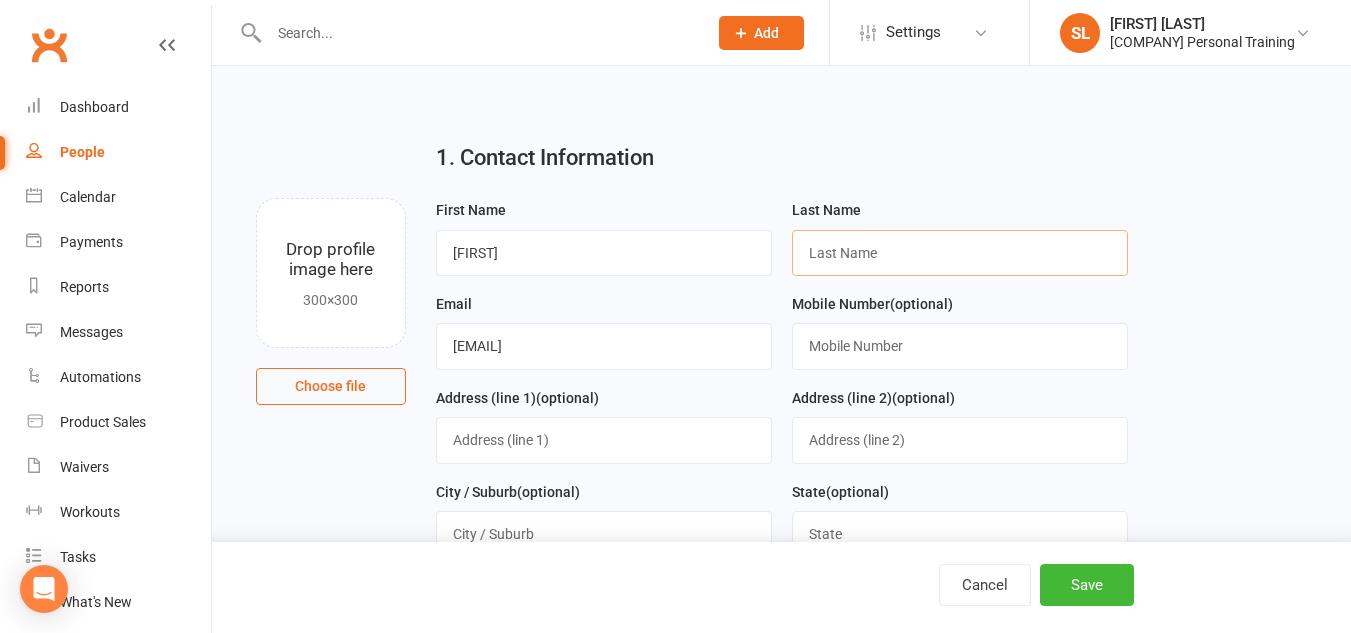 click at bounding box center (960, 253) 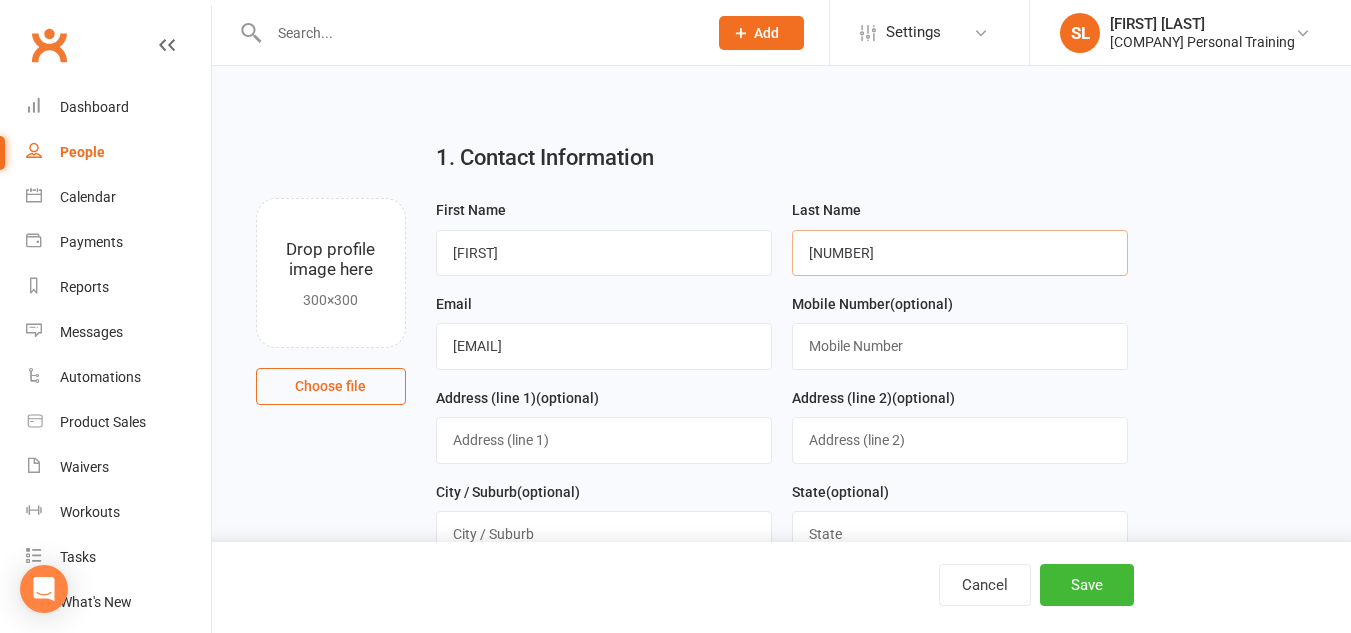click on "[NUMBER]" at bounding box center [960, 253] 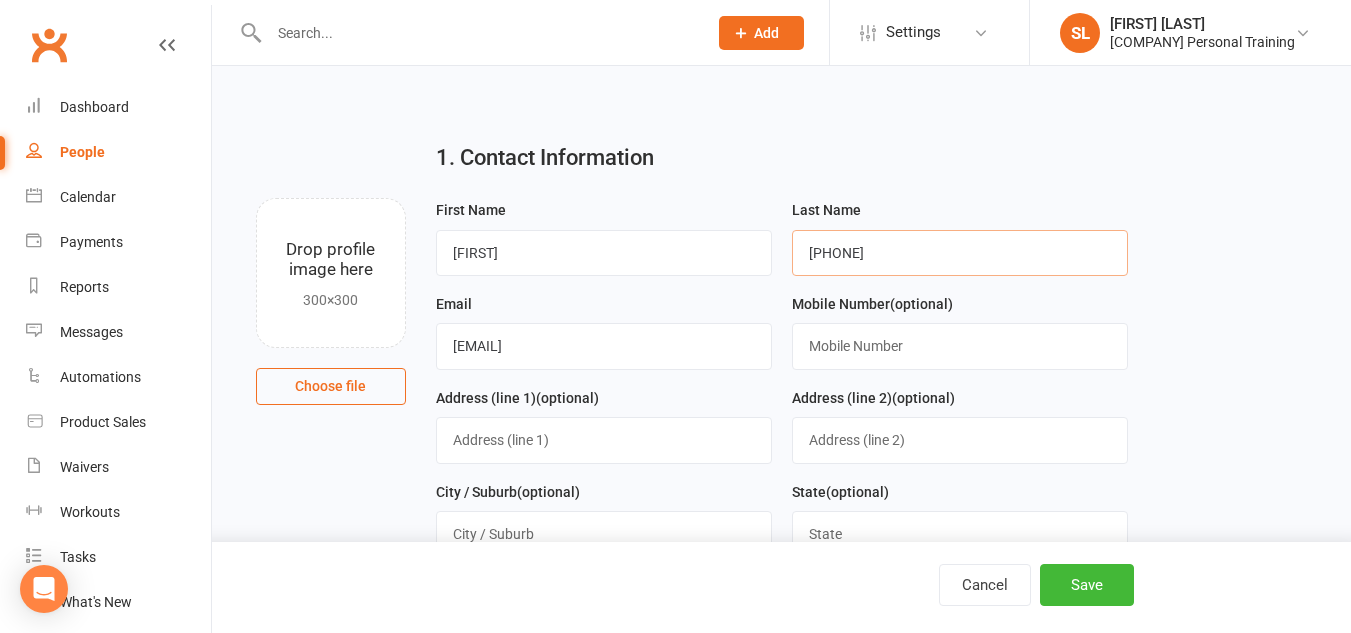 drag, startPoint x: 897, startPoint y: 252, endPoint x: 809, endPoint y: 249, distance: 88.051125 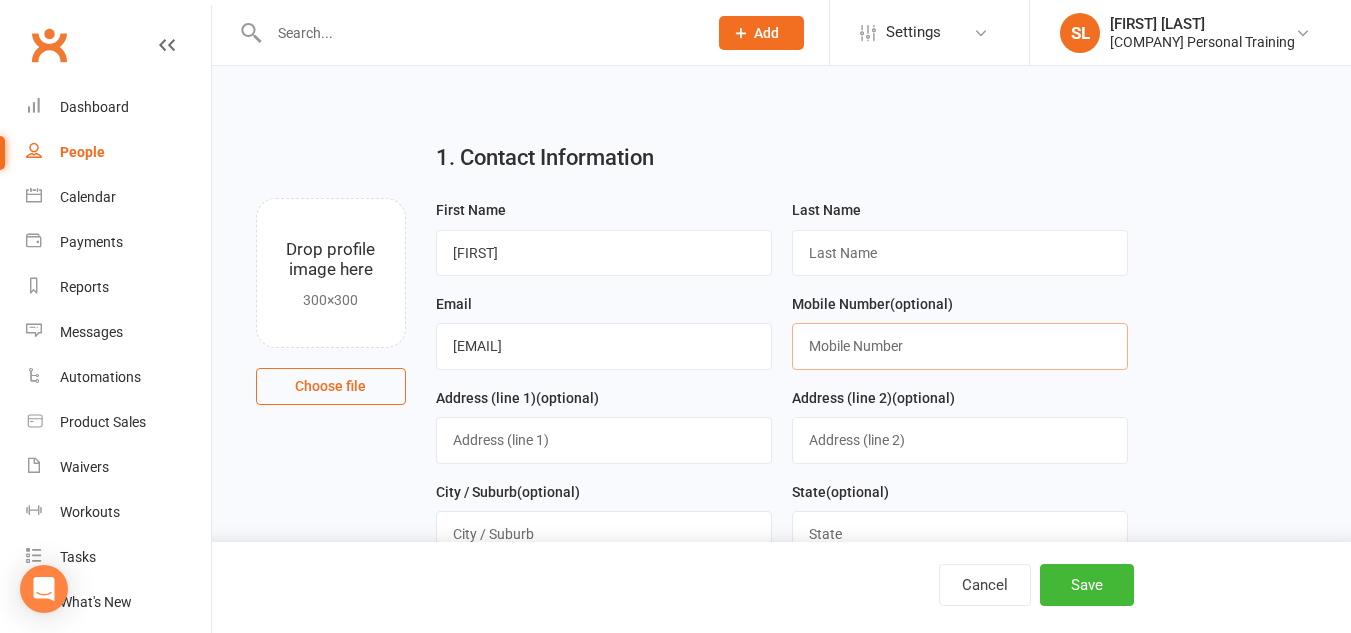 click at bounding box center (960, 346) 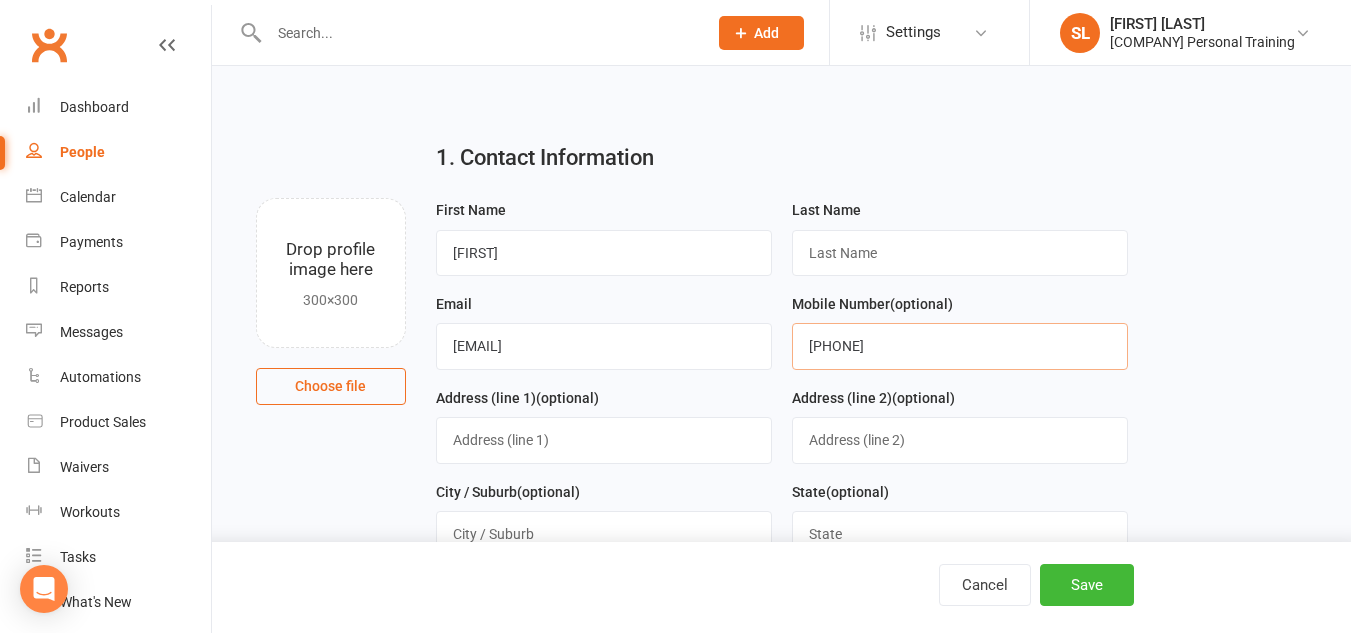 type on "[PHONE]" 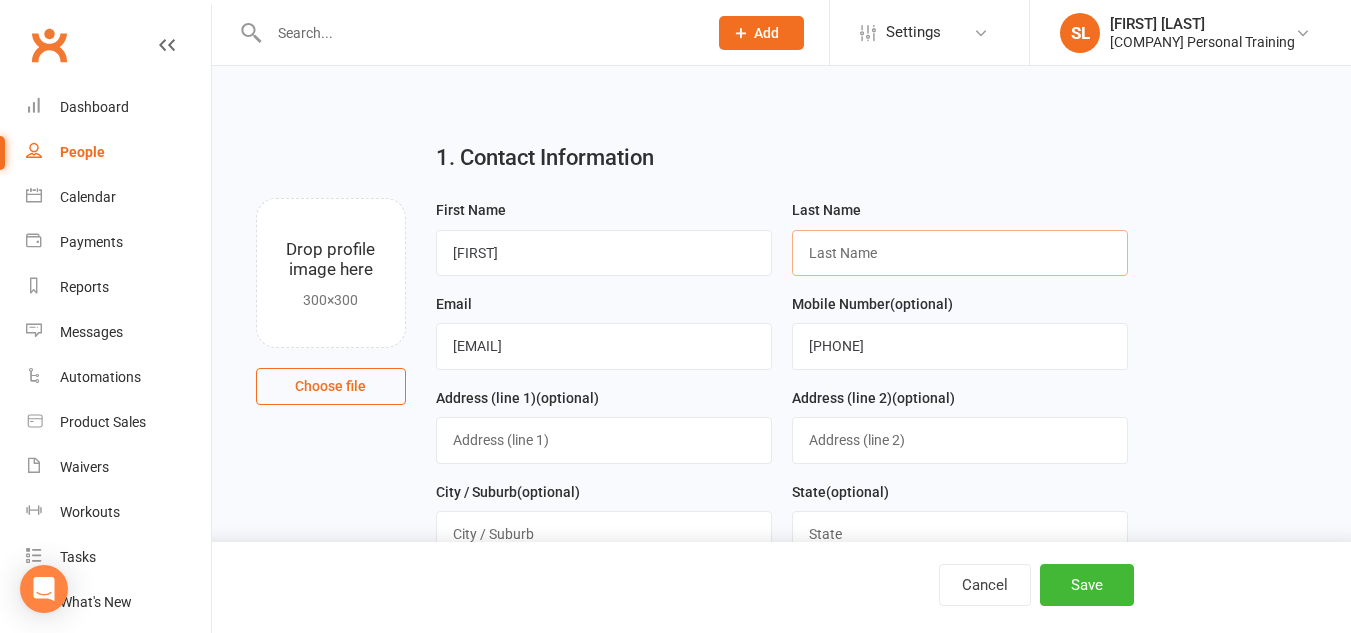 click at bounding box center [960, 253] 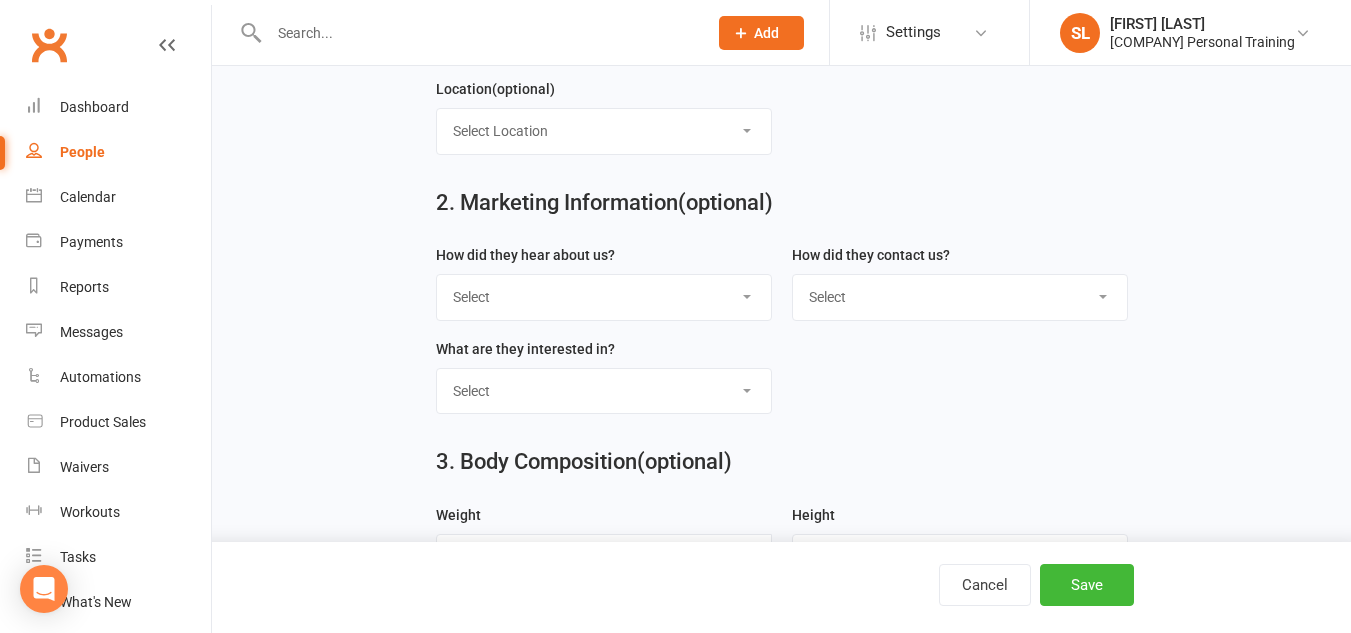 scroll, scrollTop: 696, scrollLeft: 0, axis: vertical 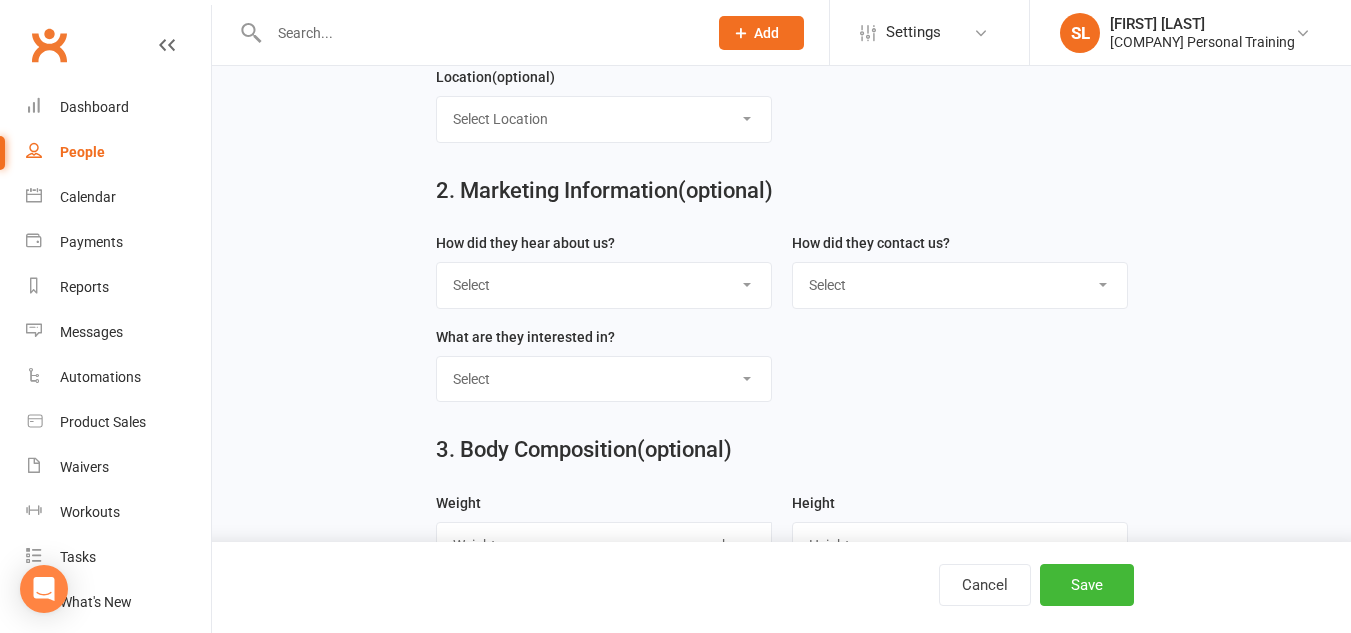 type on "[LAST]" 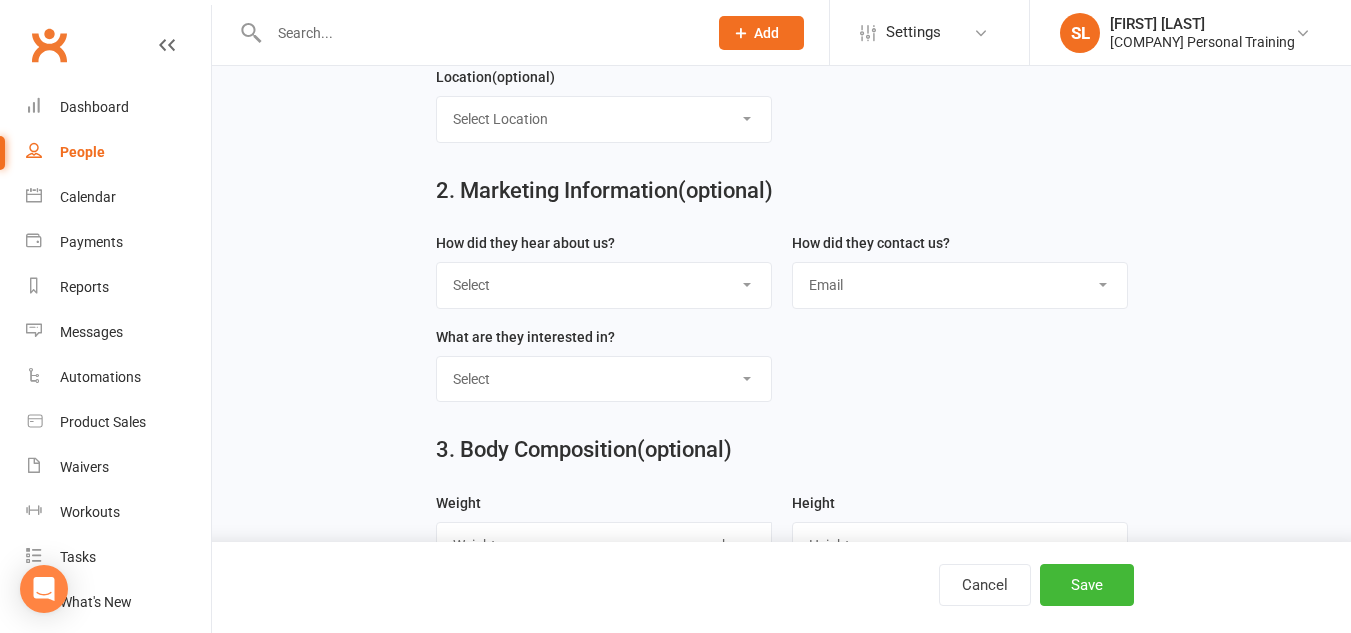 click on "Select Phone Email In-Facility" at bounding box center (960, 285) 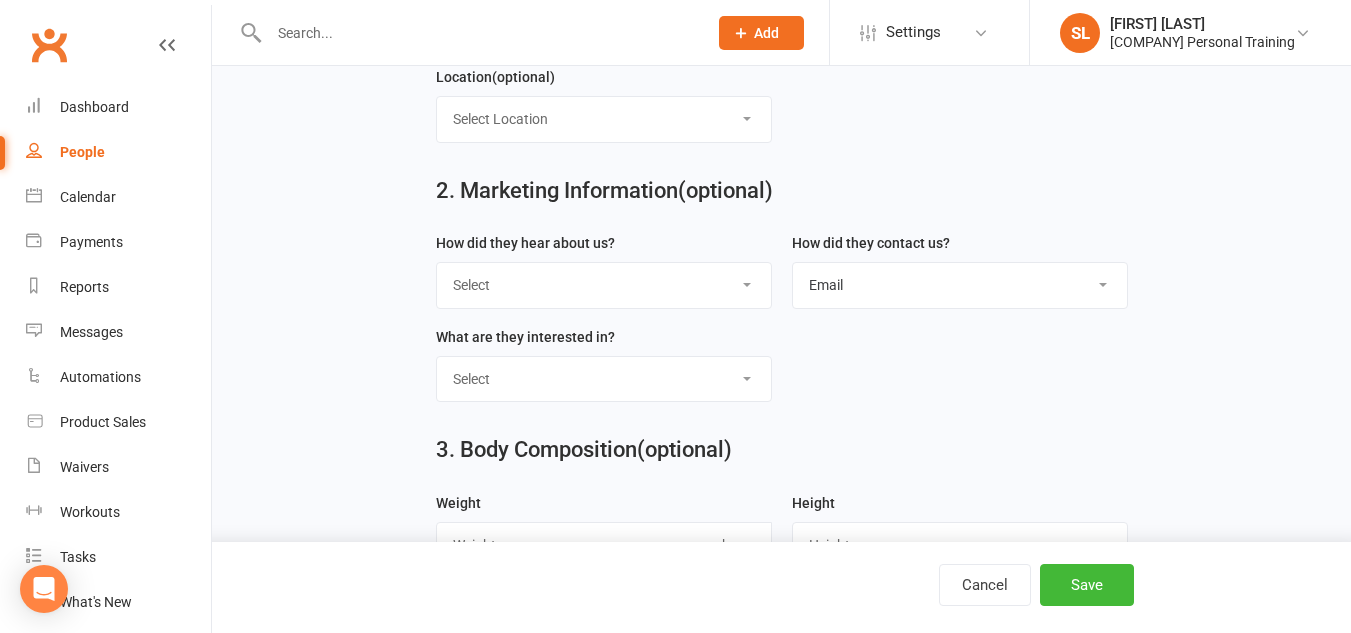 click on "Select Google Through A Friend Poster Magazine Walk by Letter Box Drop Facebook" at bounding box center (604, 285) 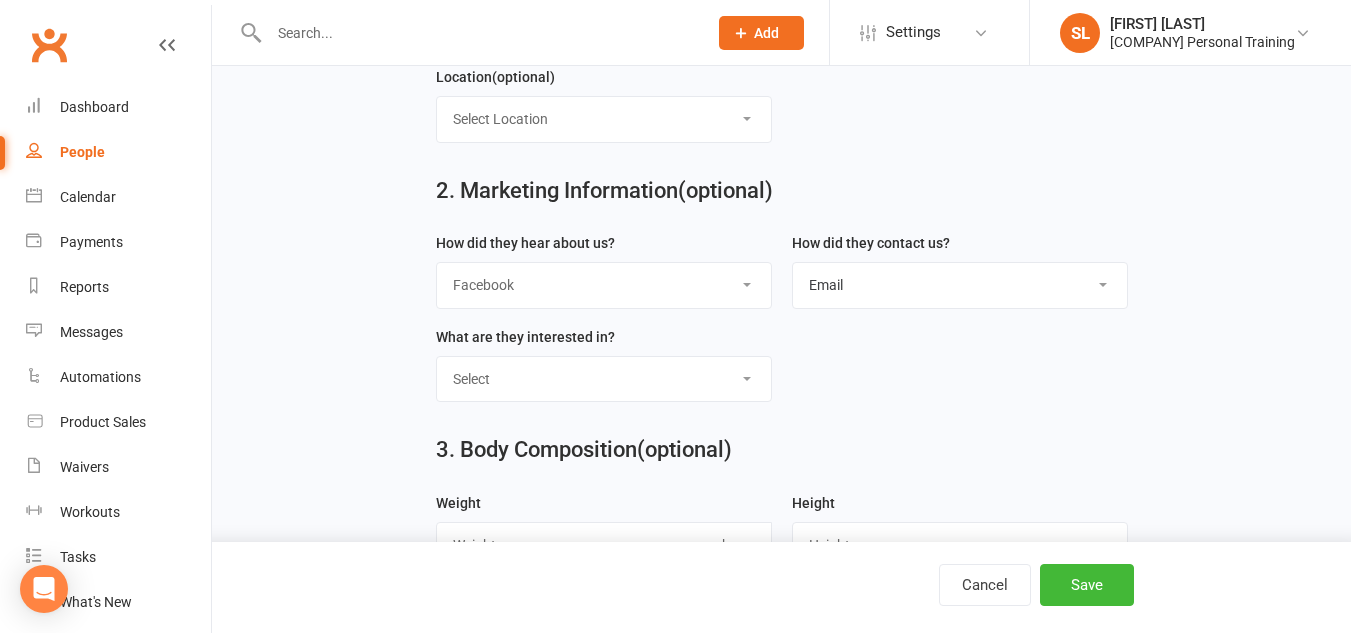click on "Select Google Through A Friend Poster Magazine Walk by Letter Box Drop Facebook" at bounding box center [604, 285] 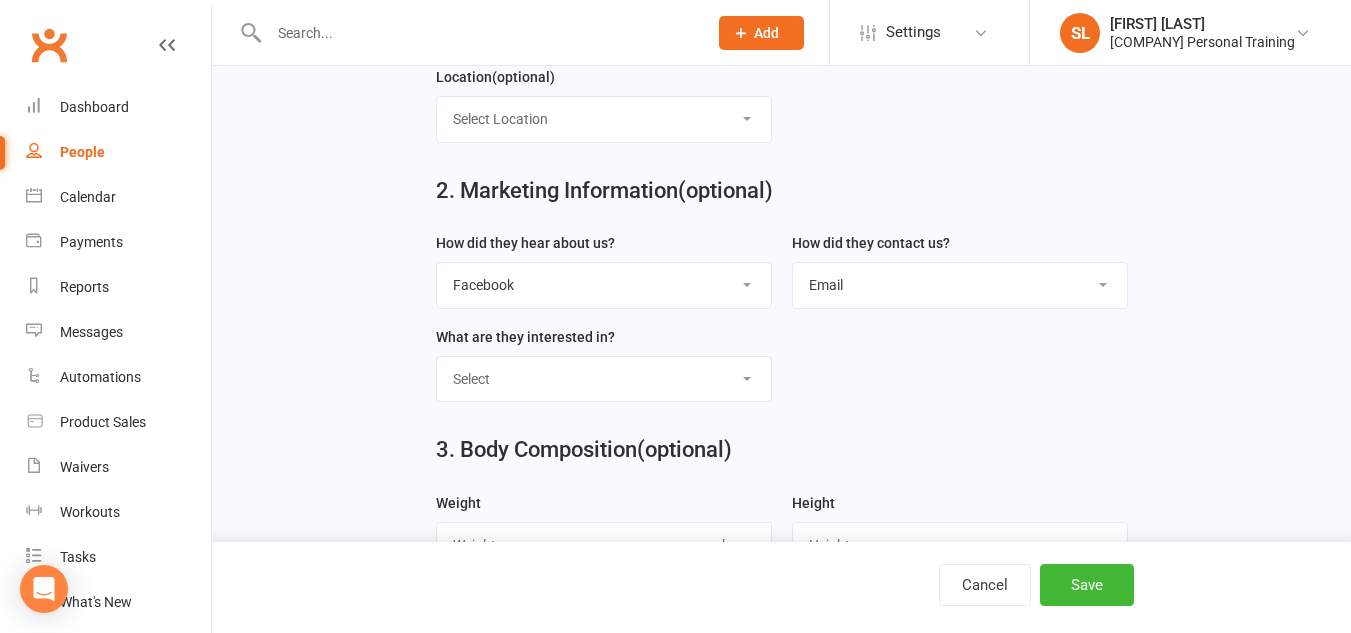 click on "Select Classes Personal Training Weight Loss Body Building De-Stressing Diet/Food Plan Increasing Fitness Competition Training" at bounding box center (604, 379) 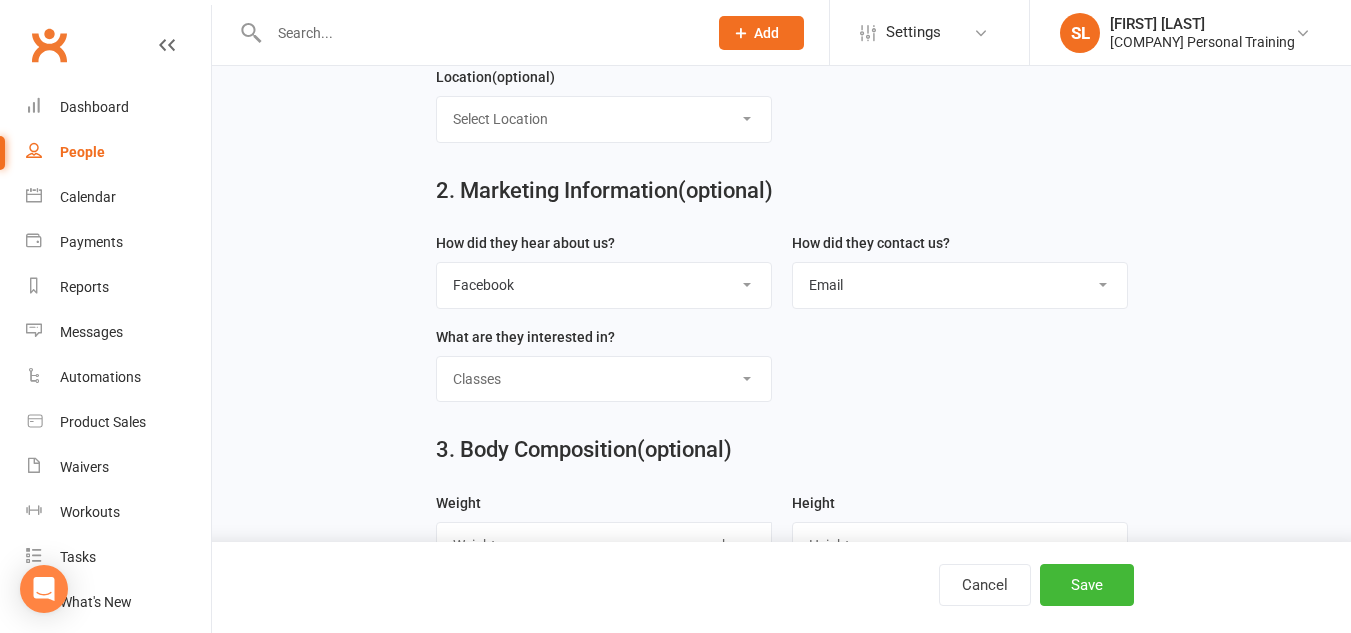 click on "Select Classes Personal Training Weight Loss Body Building De-Stressing Diet/Food Plan Increasing Fitness Competition Training" at bounding box center (604, 379) 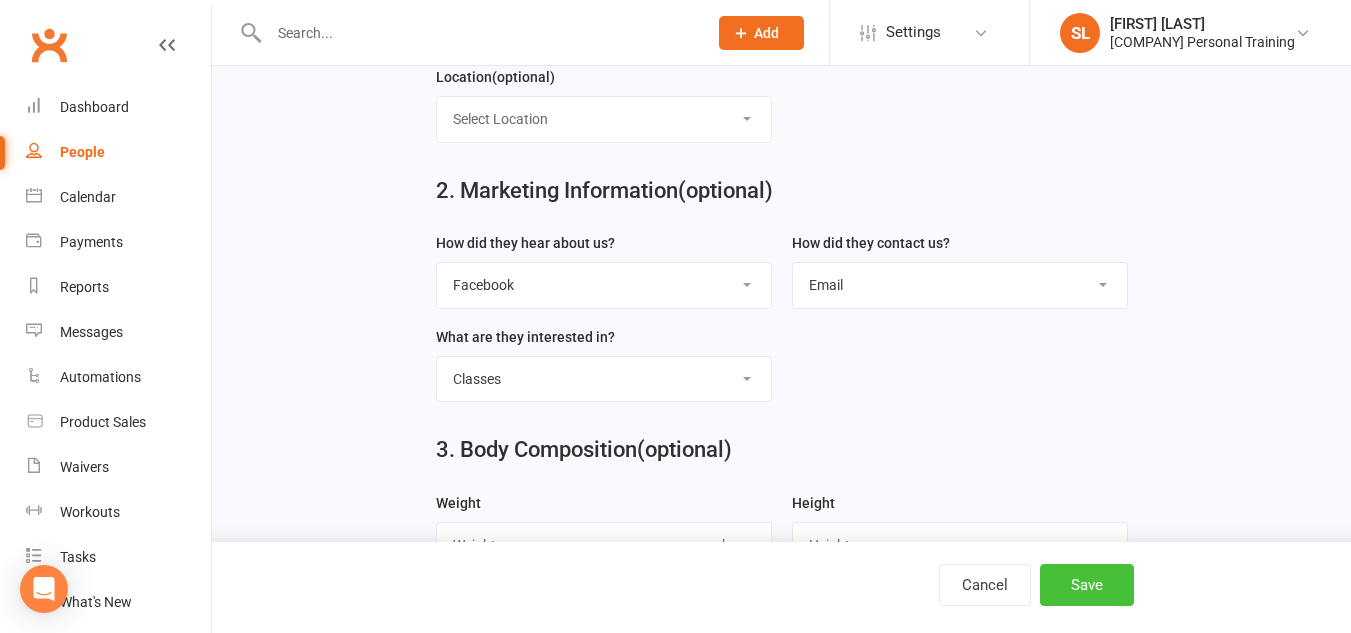 click on "Save" at bounding box center [1087, 585] 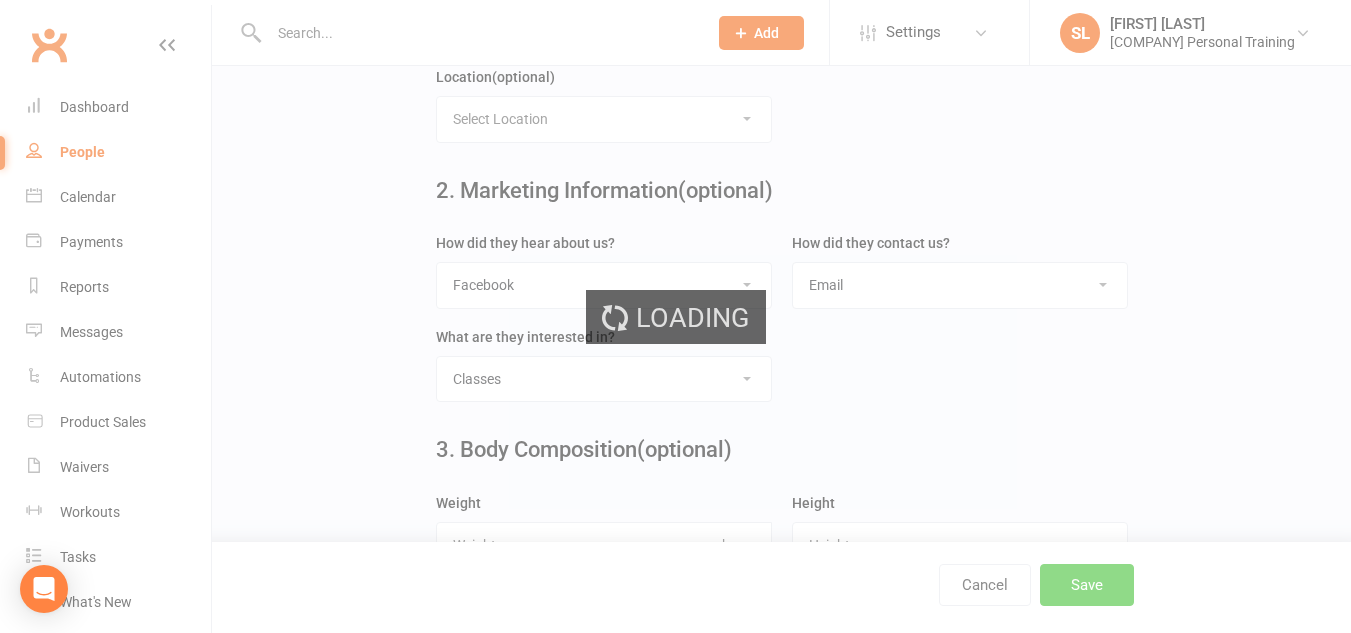 scroll, scrollTop: 0, scrollLeft: 0, axis: both 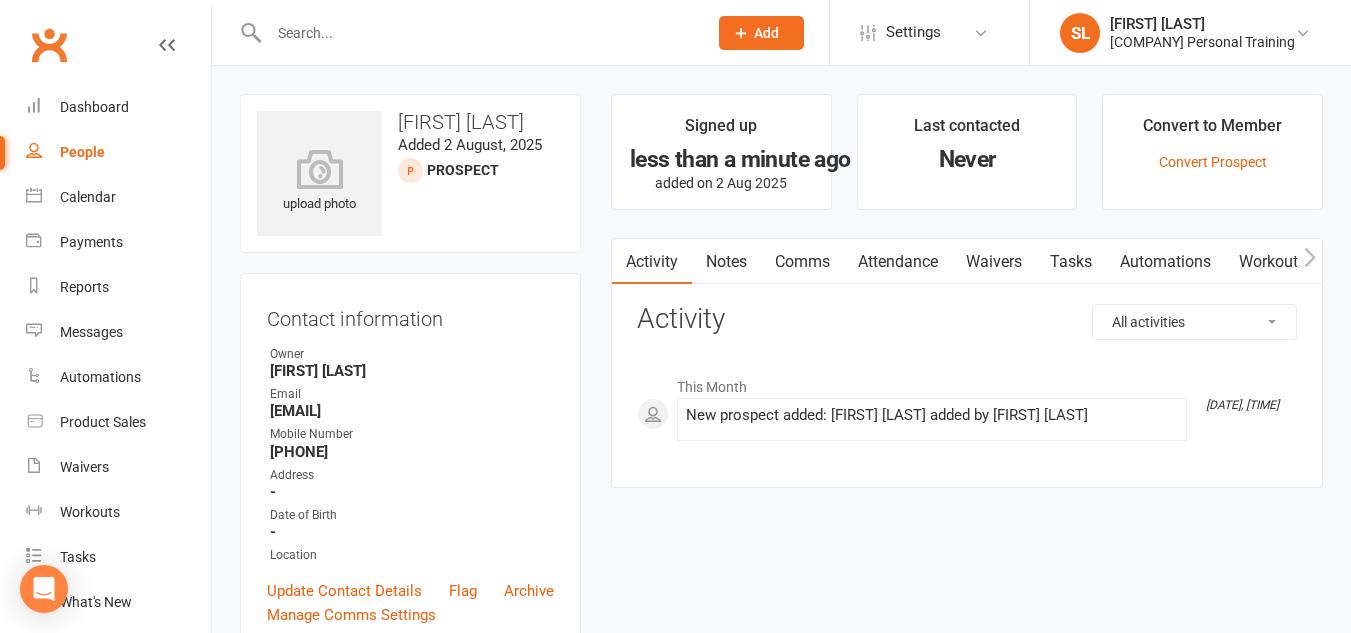 click on "Add" 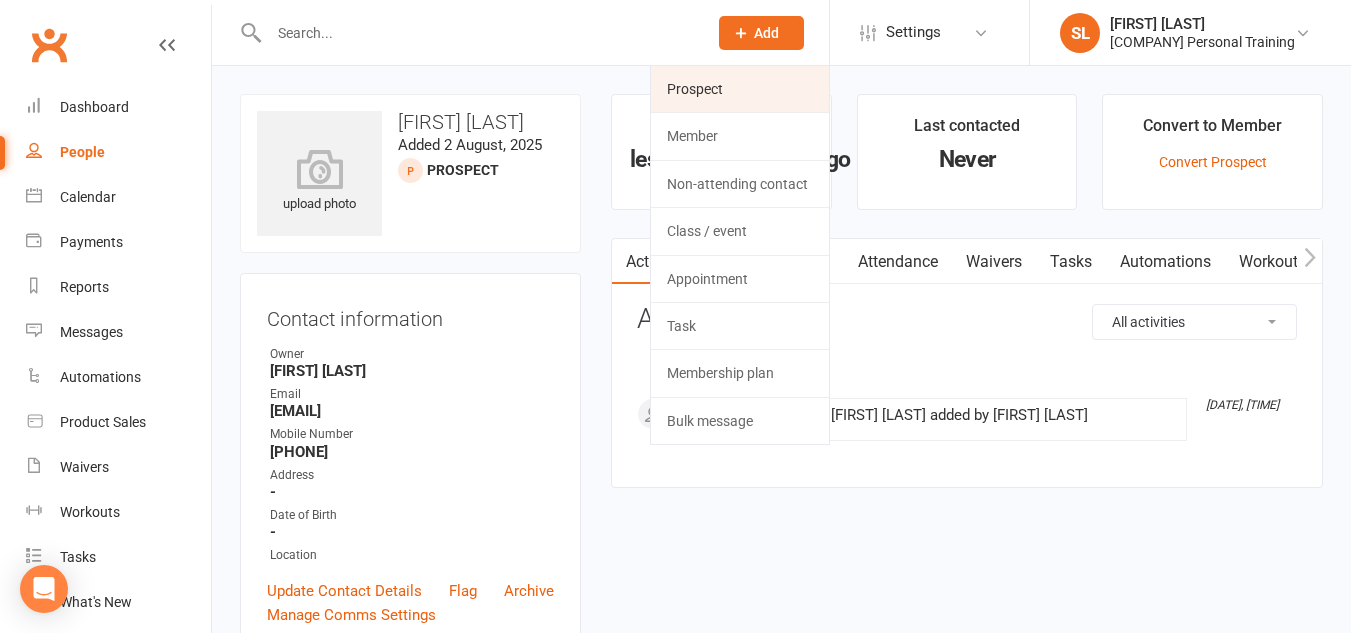 click on "Prospect" 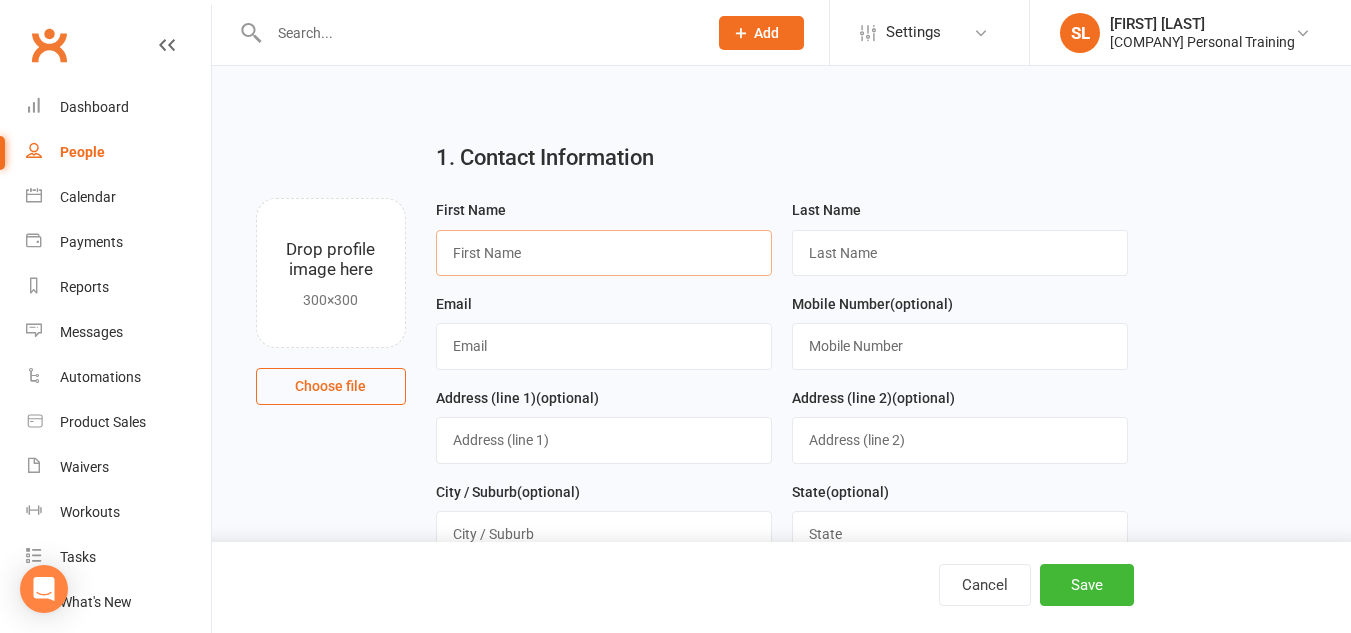click at bounding box center [604, 253] 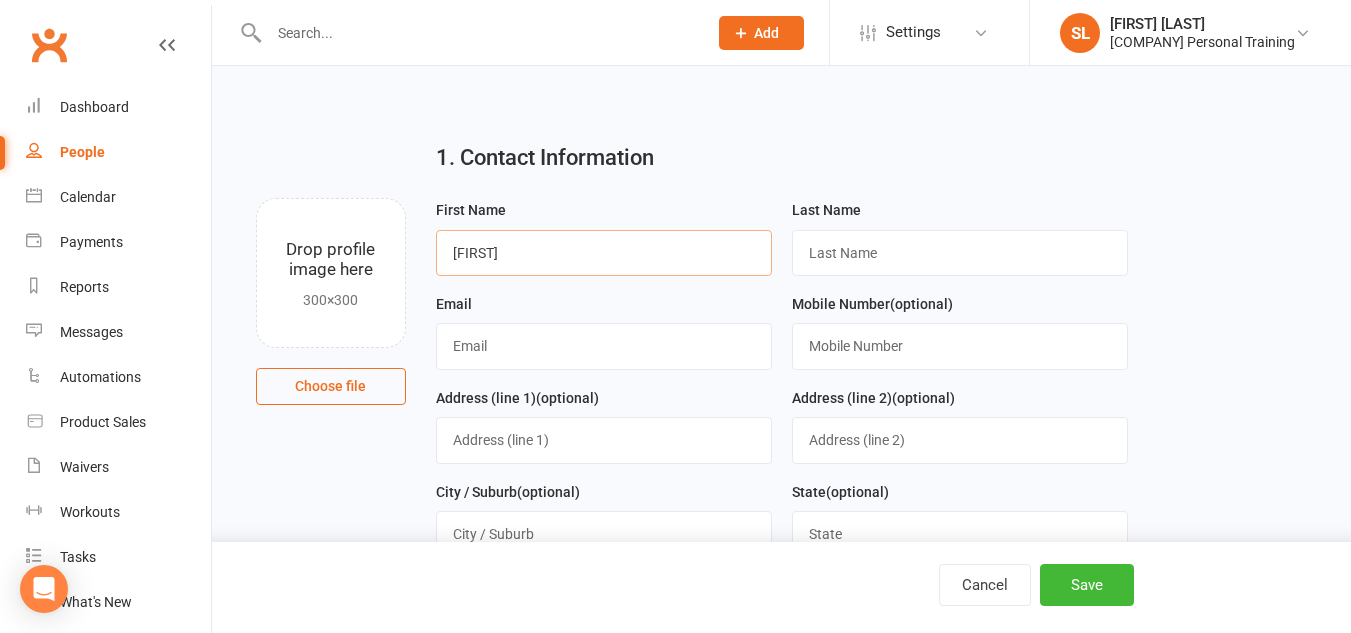 type on "[FIRST]" 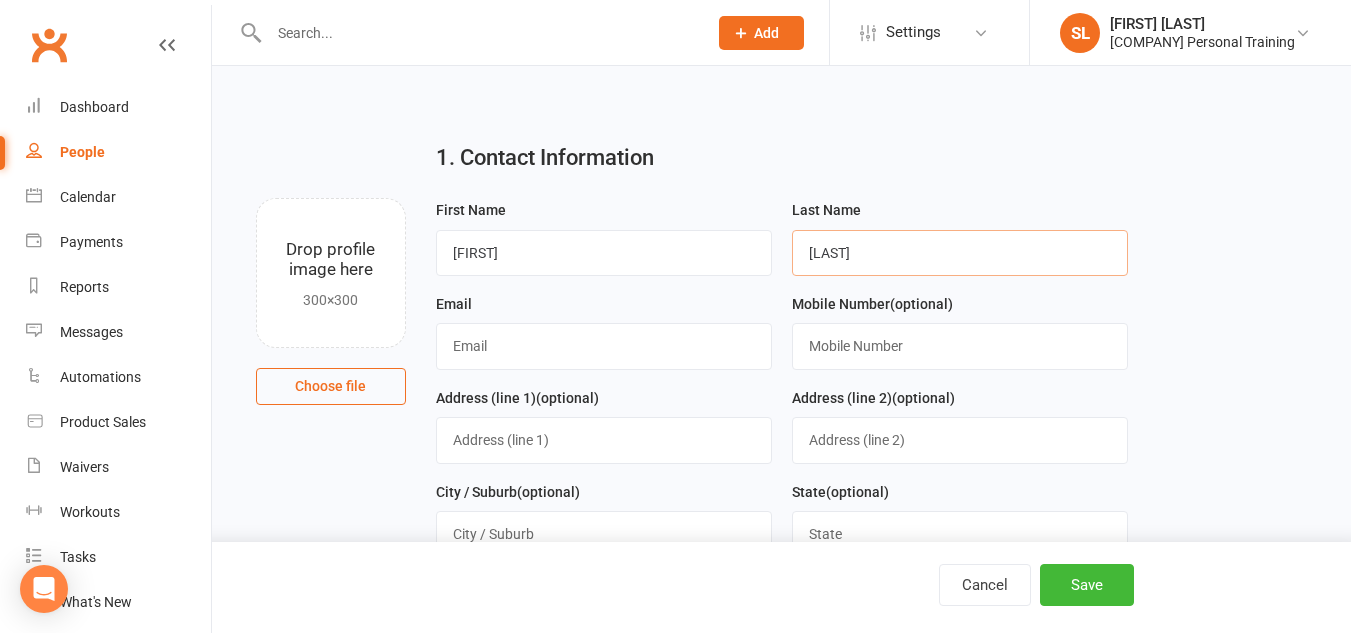 type on "[LAST]" 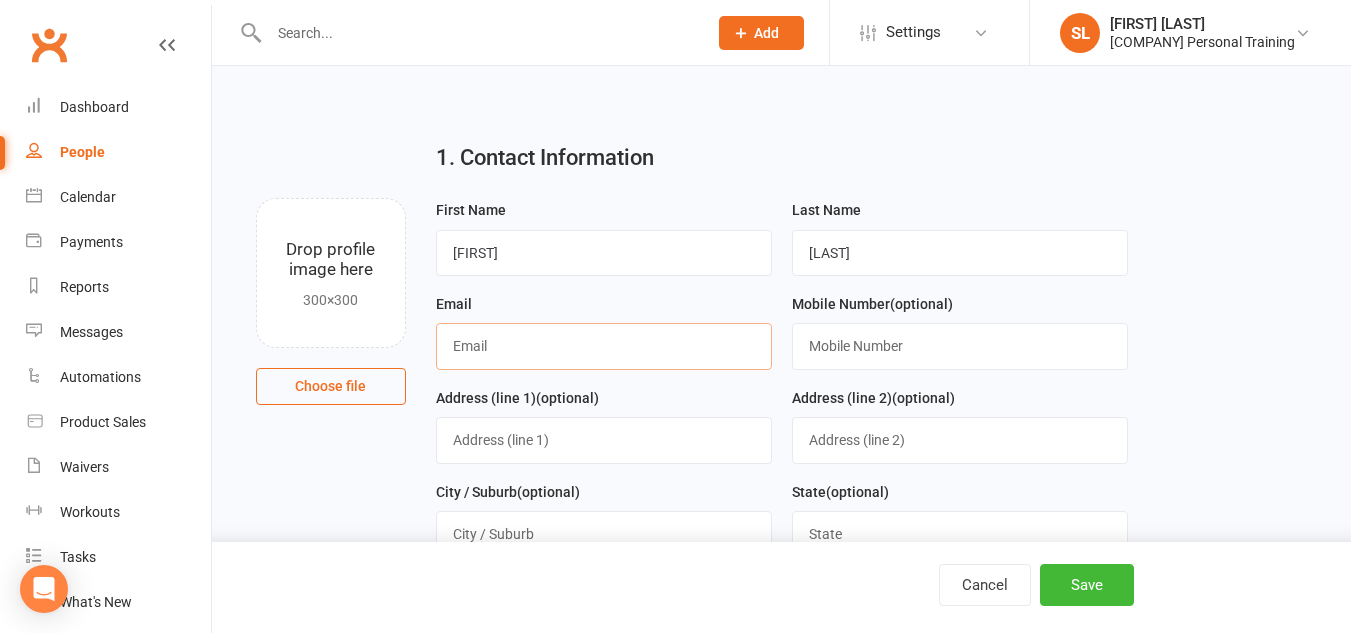 click at bounding box center (604, 346) 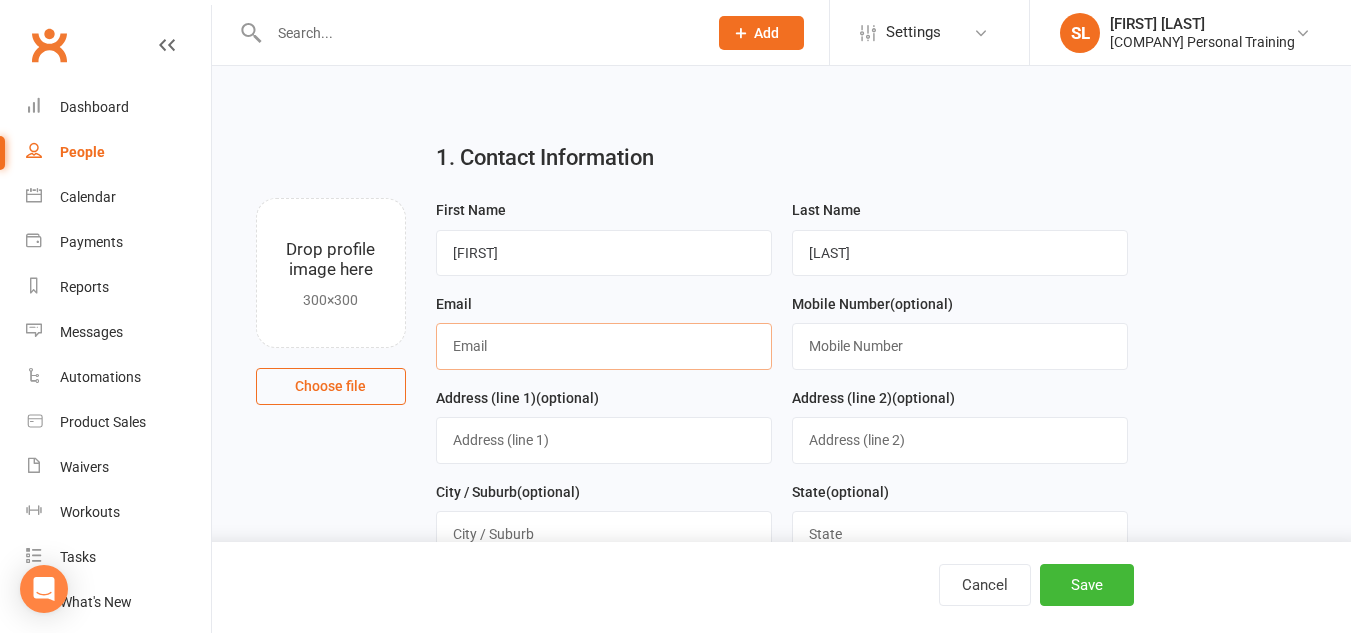paste on "[EMAIL]" 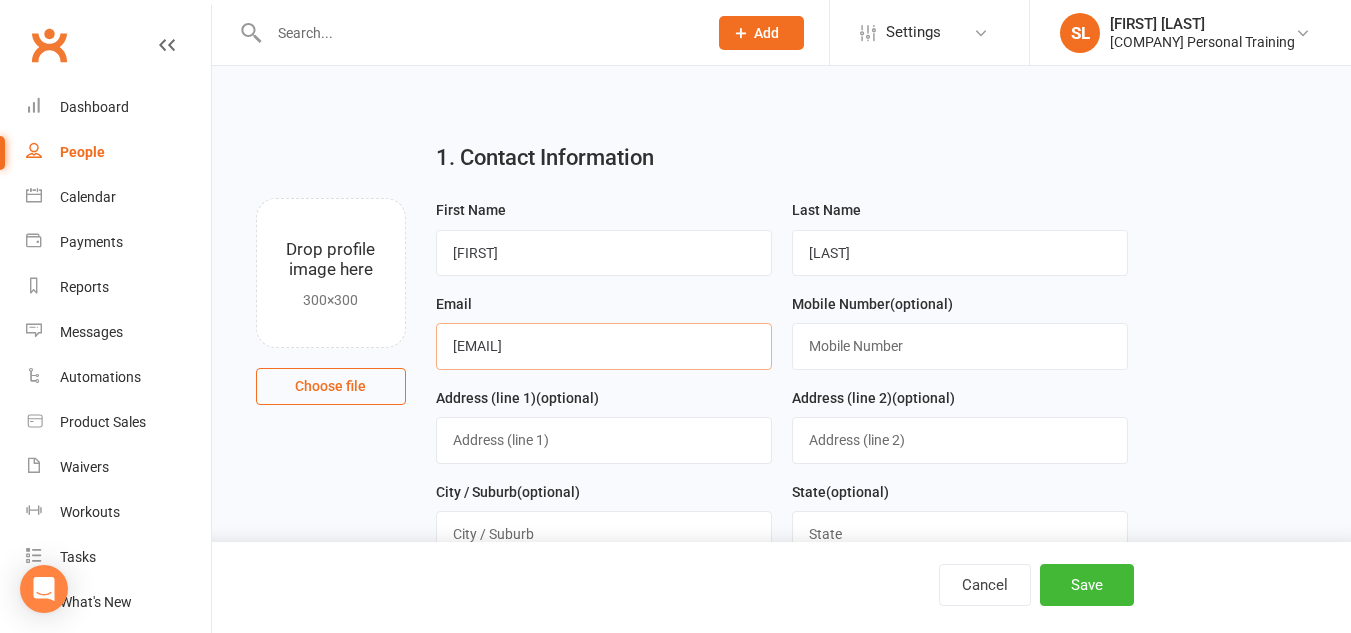 type on "[EMAIL]" 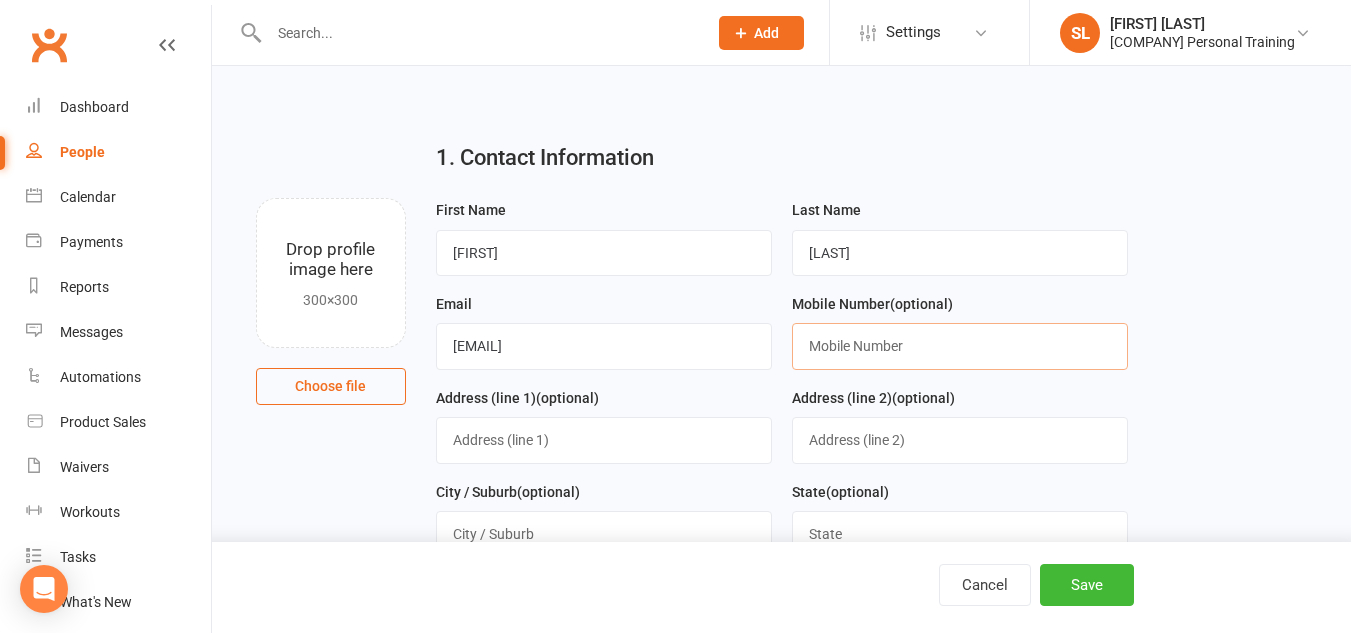 click at bounding box center (960, 346) 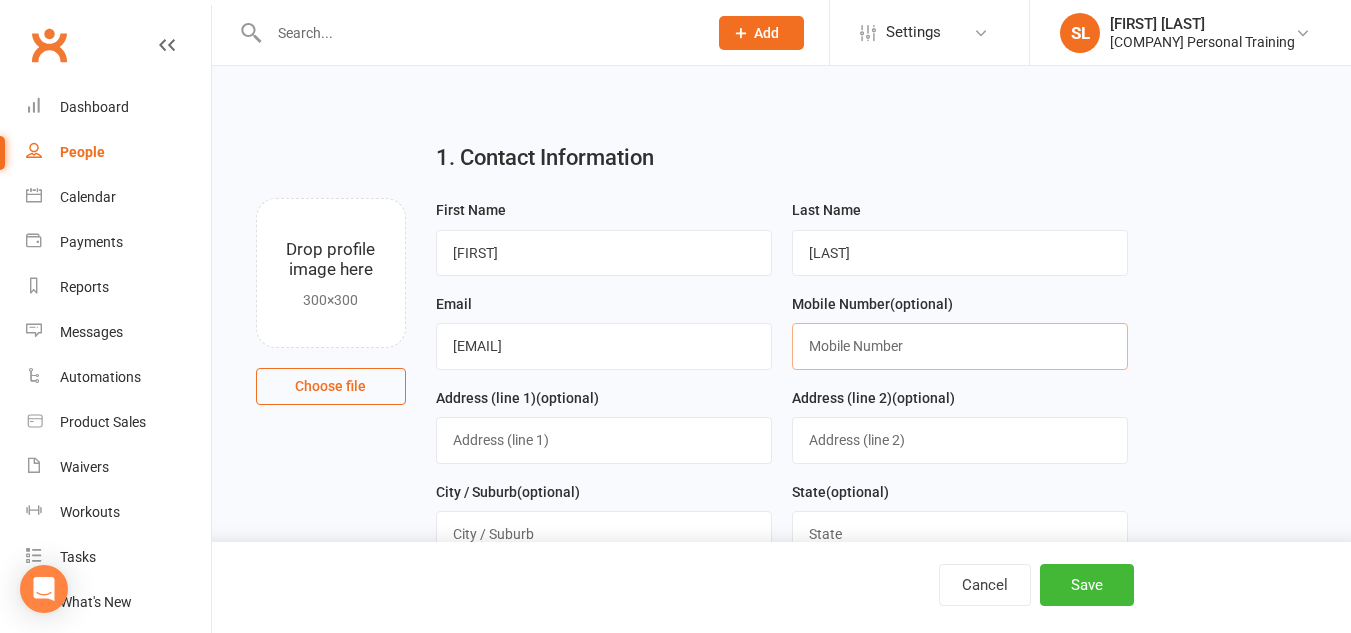paste on "[NUMBER]" 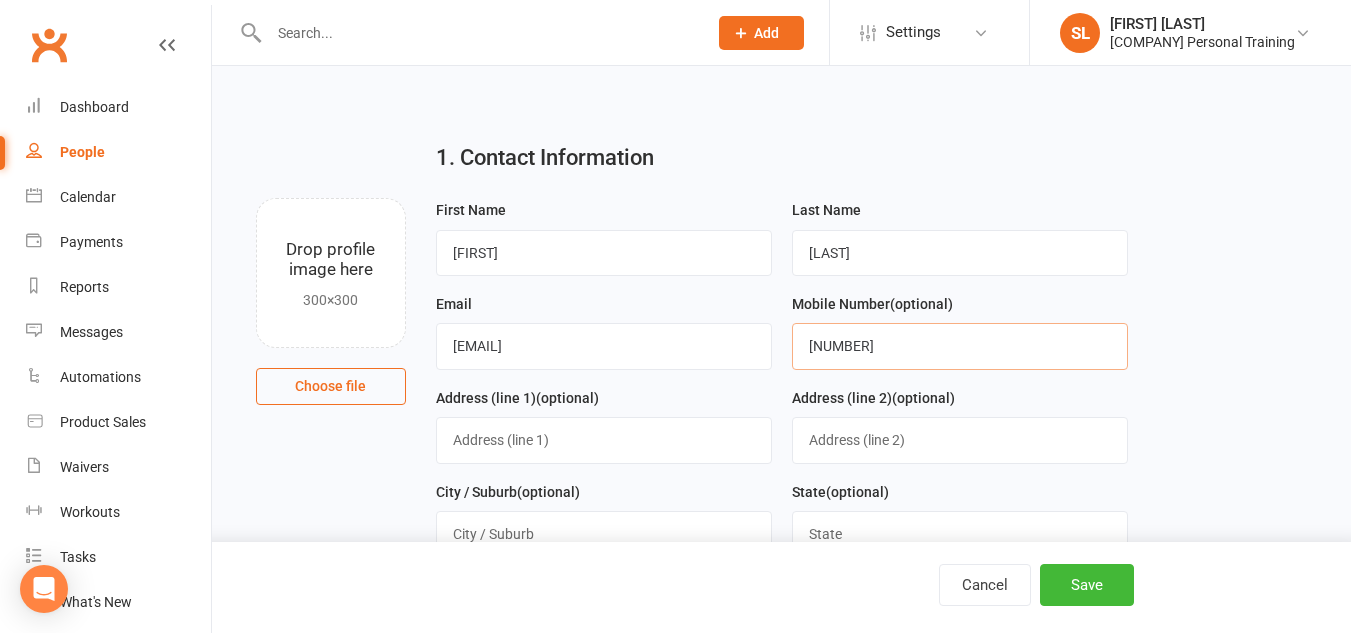 click on "[NUMBER]" at bounding box center (960, 346) 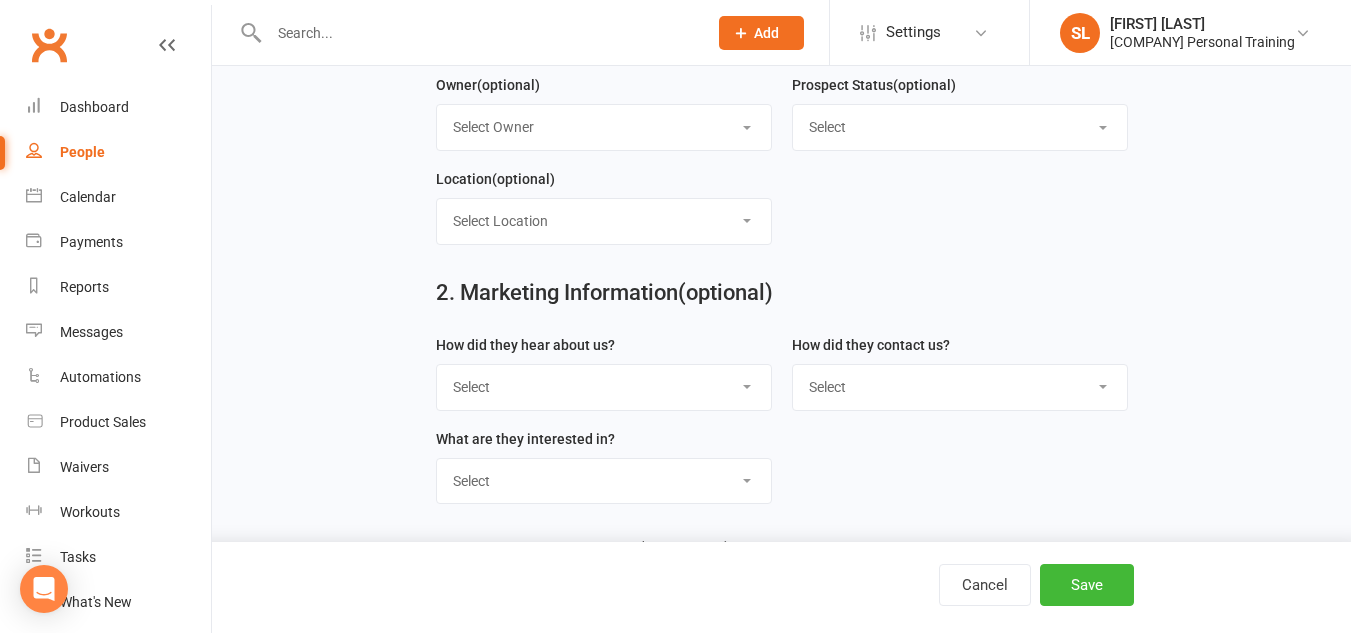 scroll, scrollTop: 595, scrollLeft: 0, axis: vertical 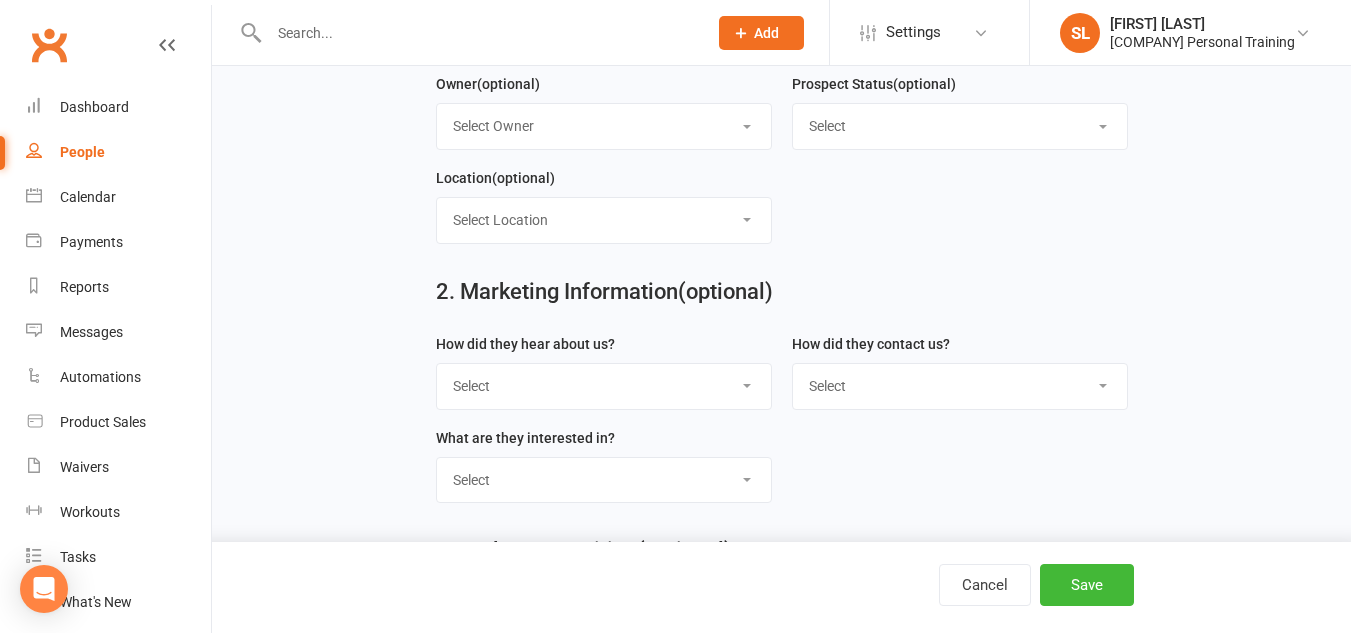 type on "[PHONE]" 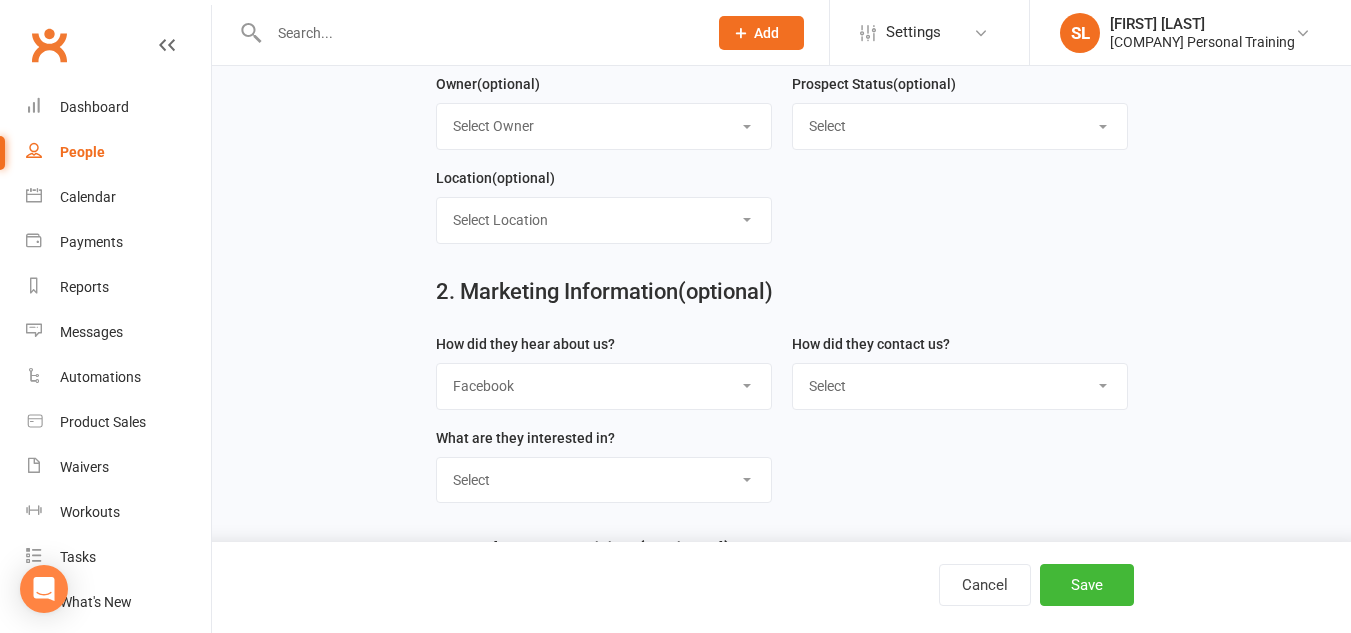 click on "Select Google Through A Friend Poster Magazine Walk by Letter Box Drop Facebook" at bounding box center [604, 386] 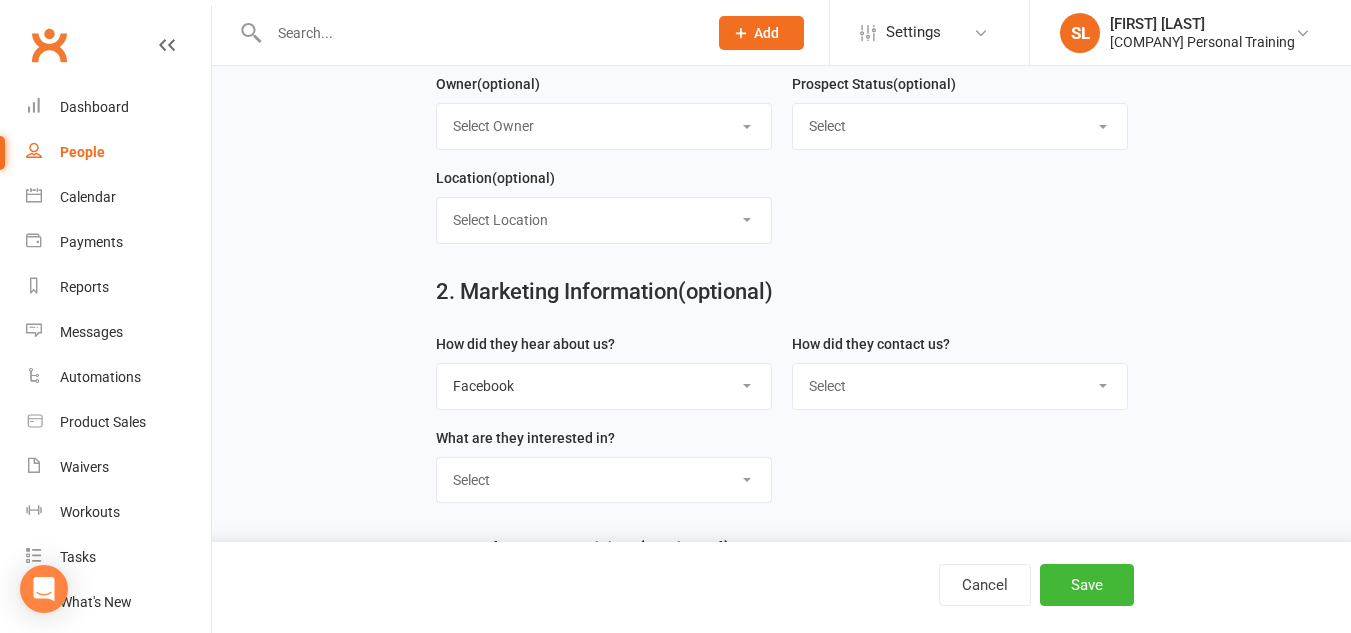 click on "Select Classes Personal Training Weight Loss Body Building De-Stressing Diet/Food Plan Increasing Fitness Competition Training" at bounding box center [604, 480] 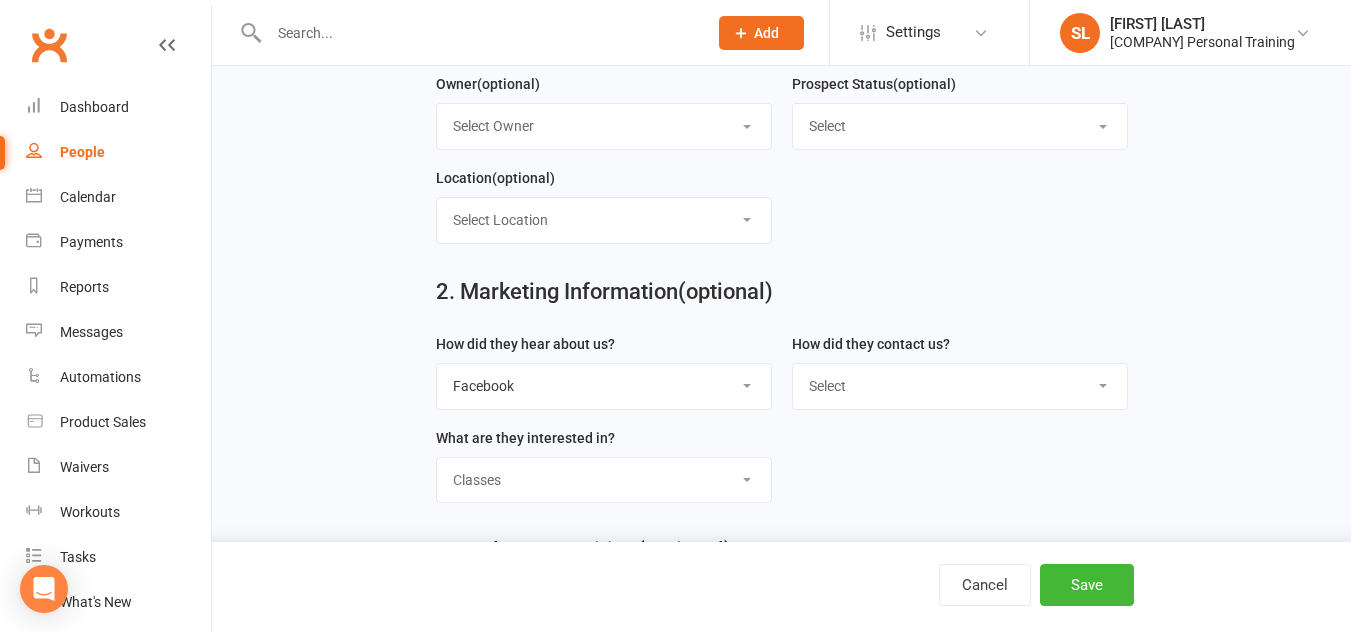 click on "Select Classes Personal Training Weight Loss Body Building De-Stressing Diet/Food Plan Increasing Fitness Competition Training" at bounding box center (604, 480) 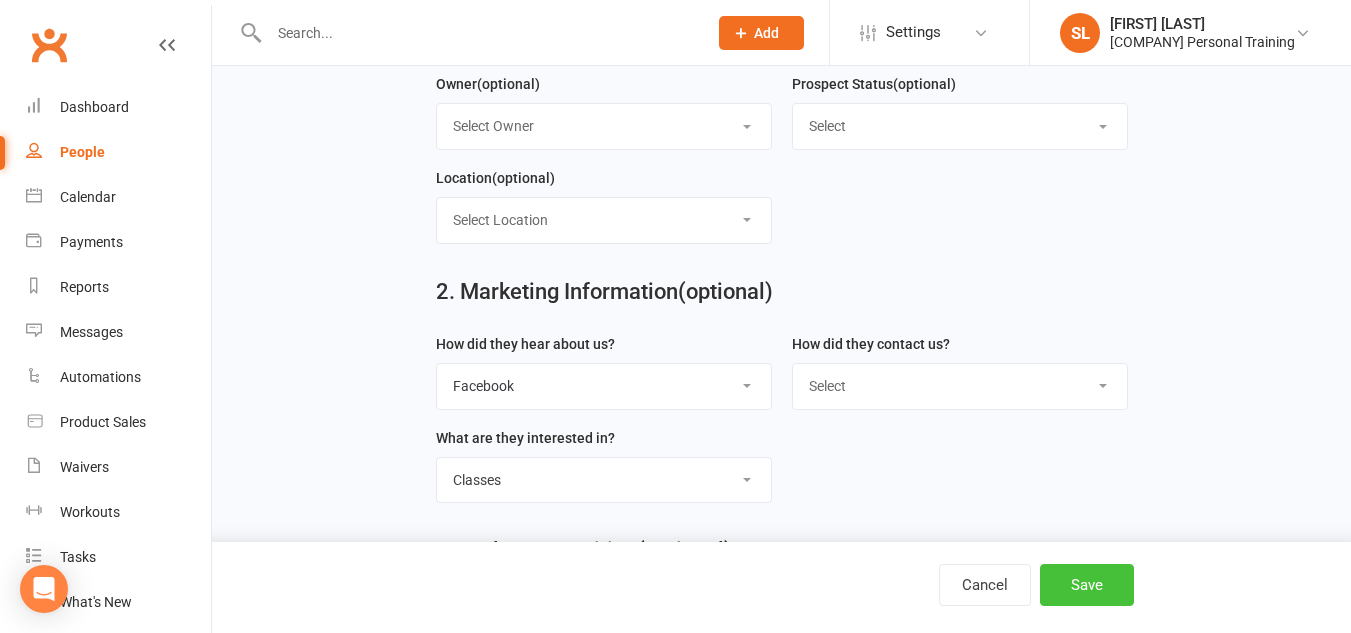 click on "Save" at bounding box center (1087, 585) 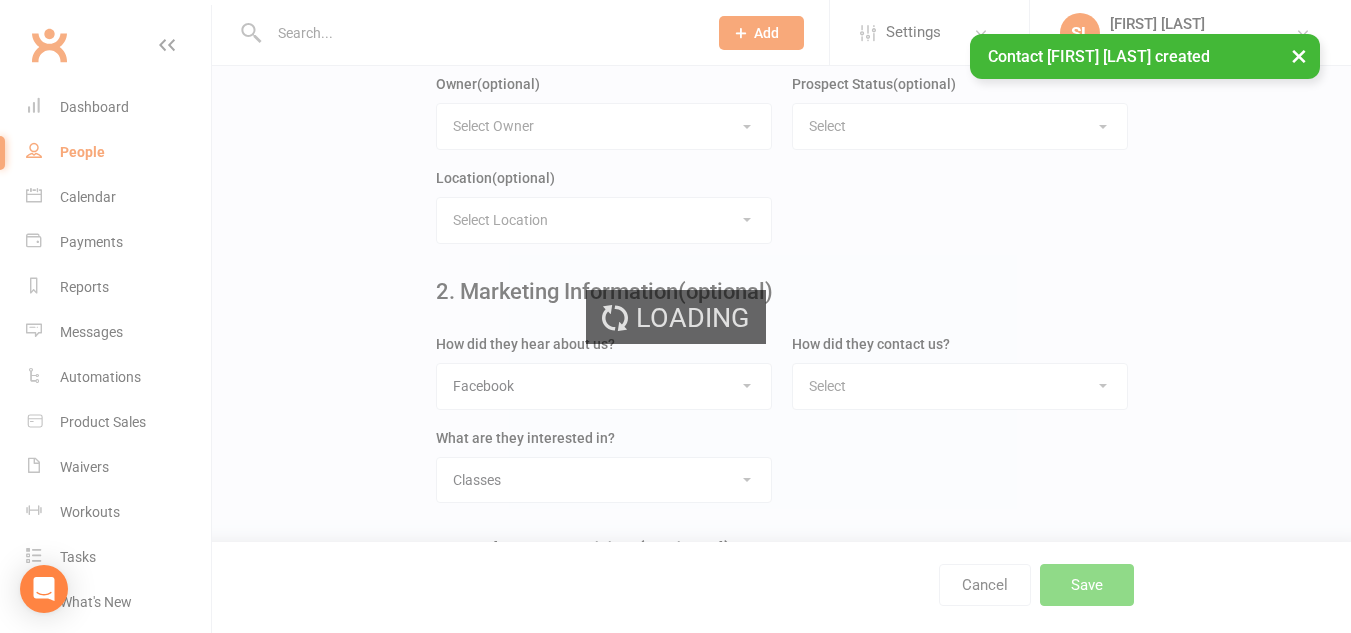 scroll, scrollTop: 0, scrollLeft: 0, axis: both 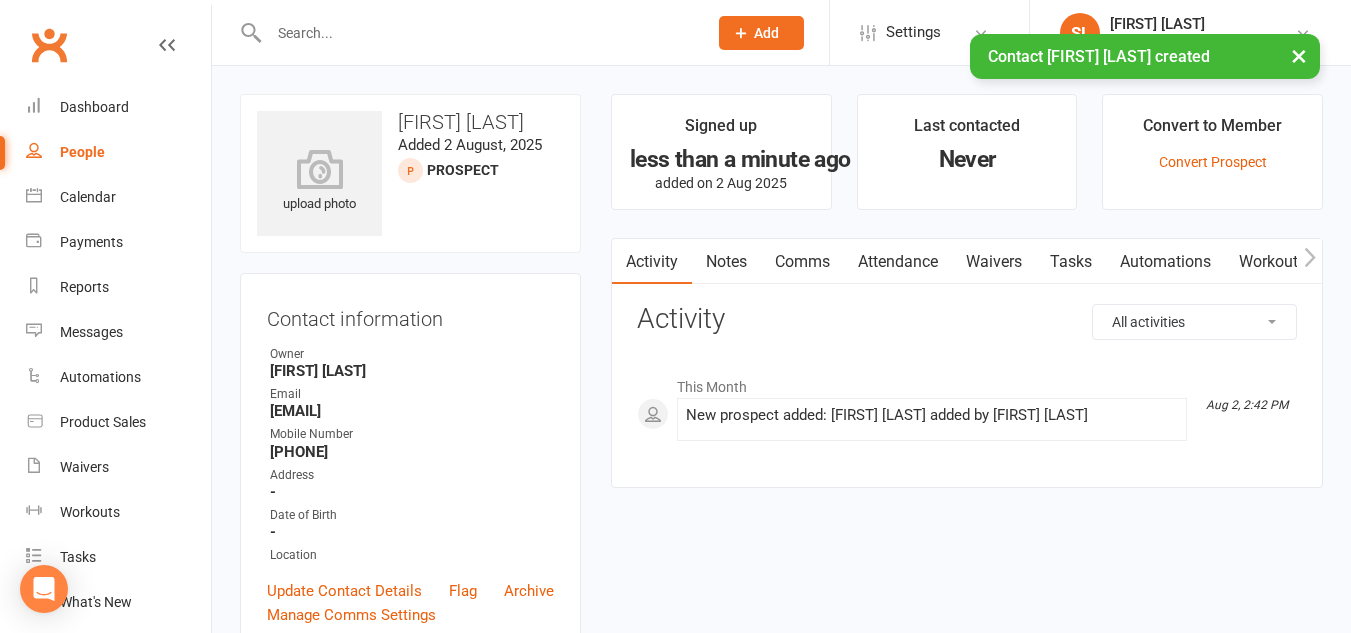 click on "× Contact [FIRST] [LAST] created" at bounding box center (662, 34) 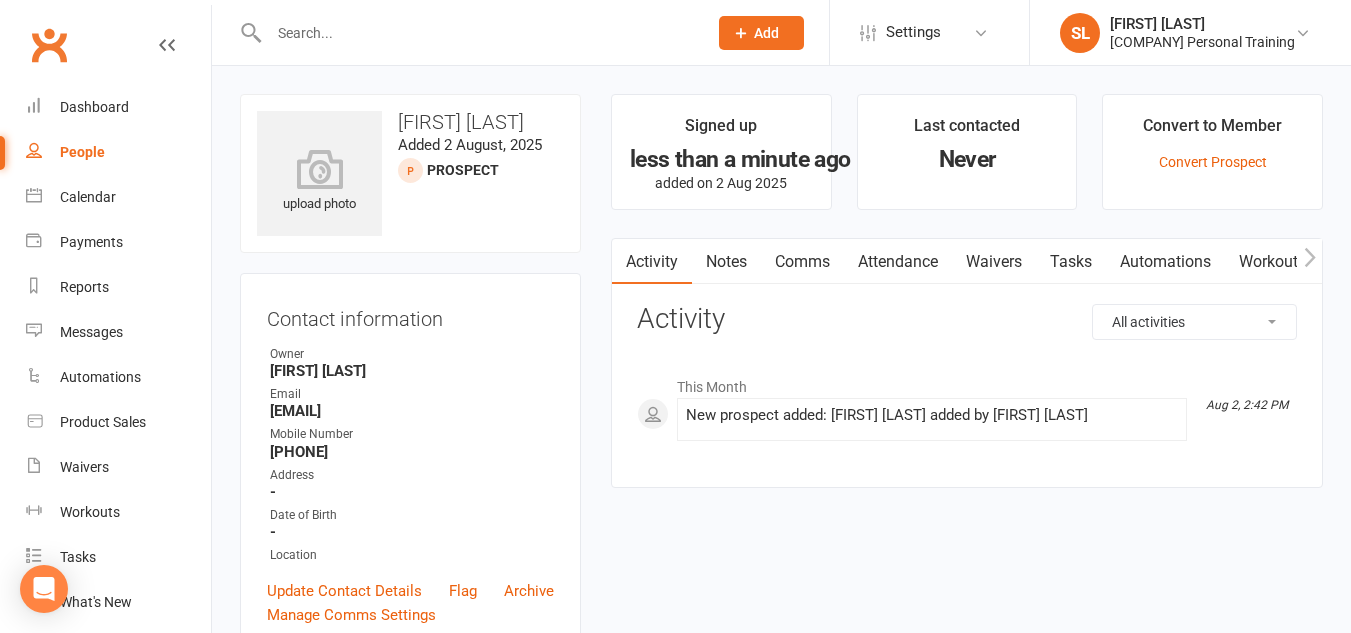 click on "Add" 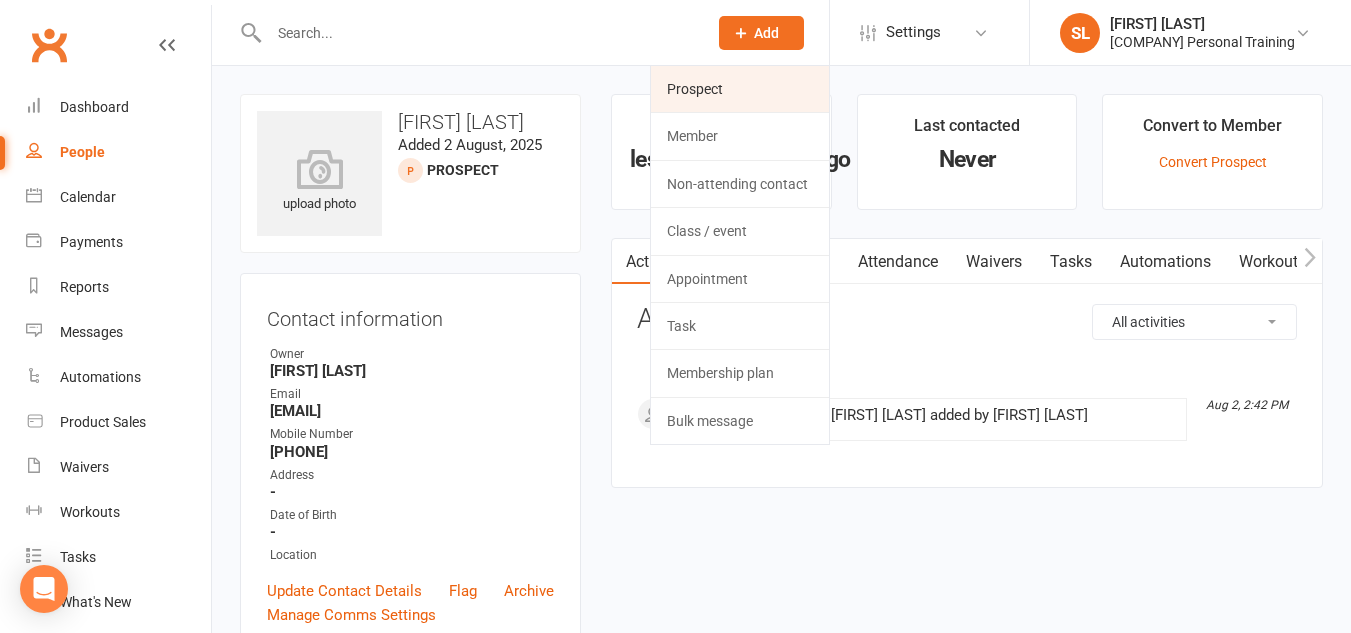 click on "Prospect" 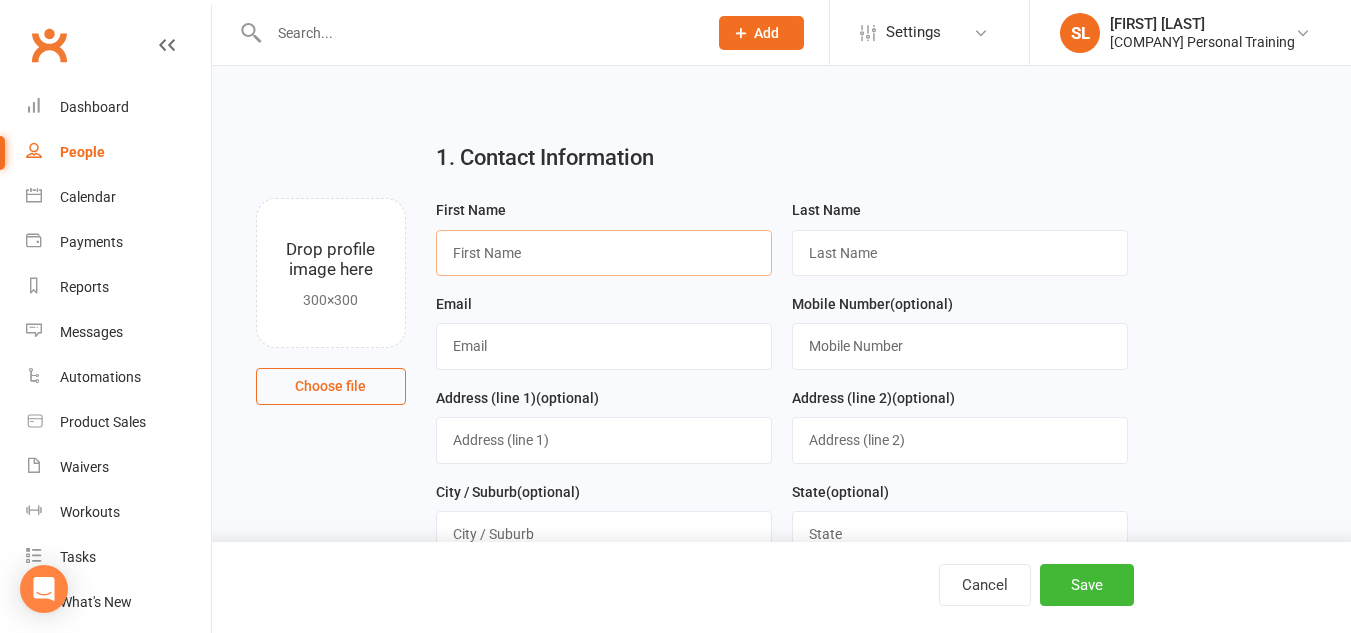 click at bounding box center (604, 253) 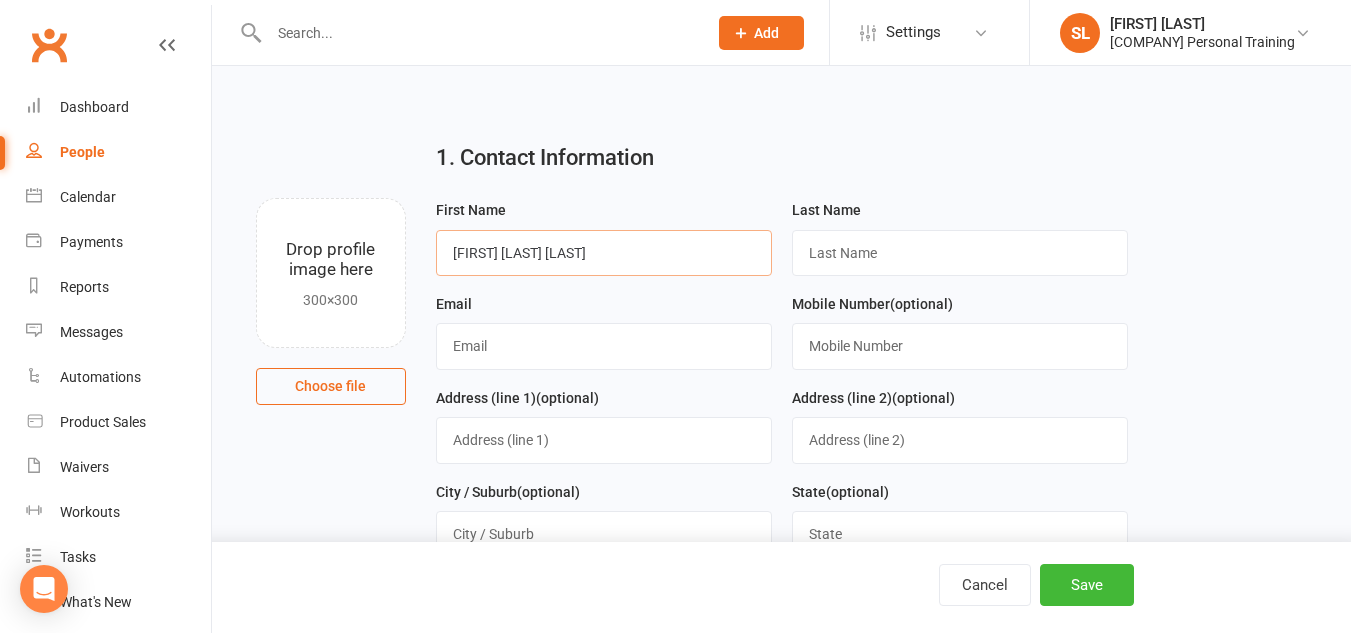 drag, startPoint x: 494, startPoint y: 253, endPoint x: 556, endPoint y: 253, distance: 62 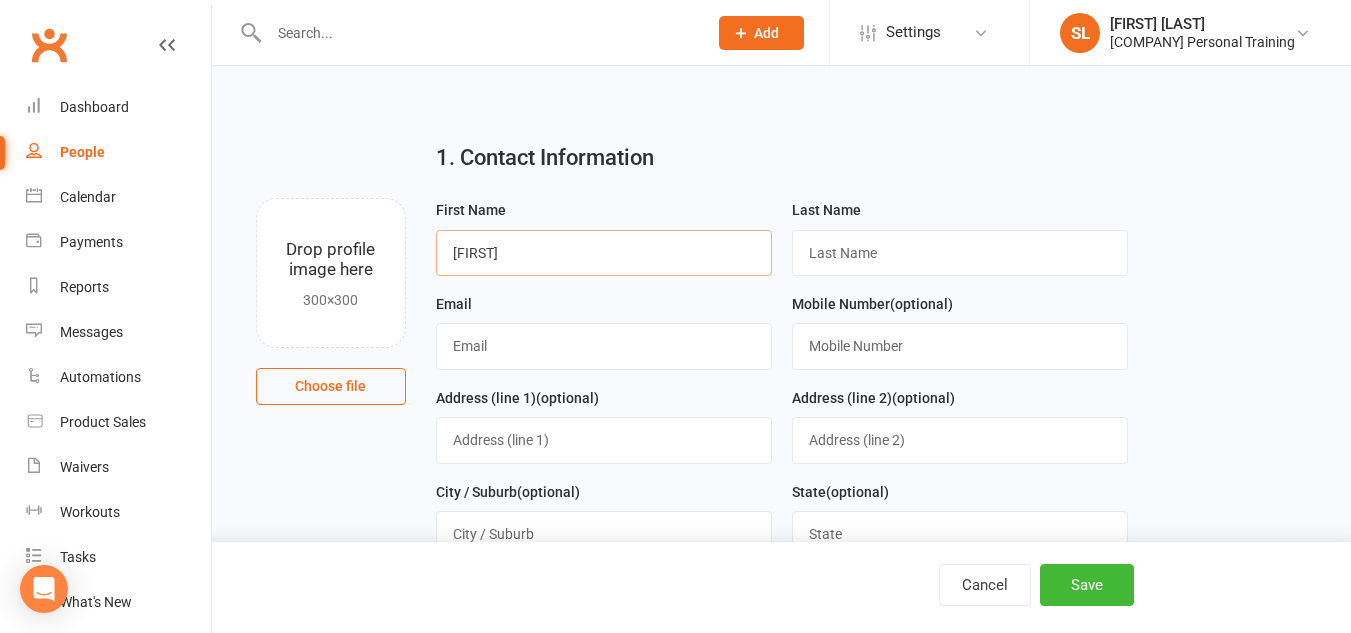 type on "[FIRST]" 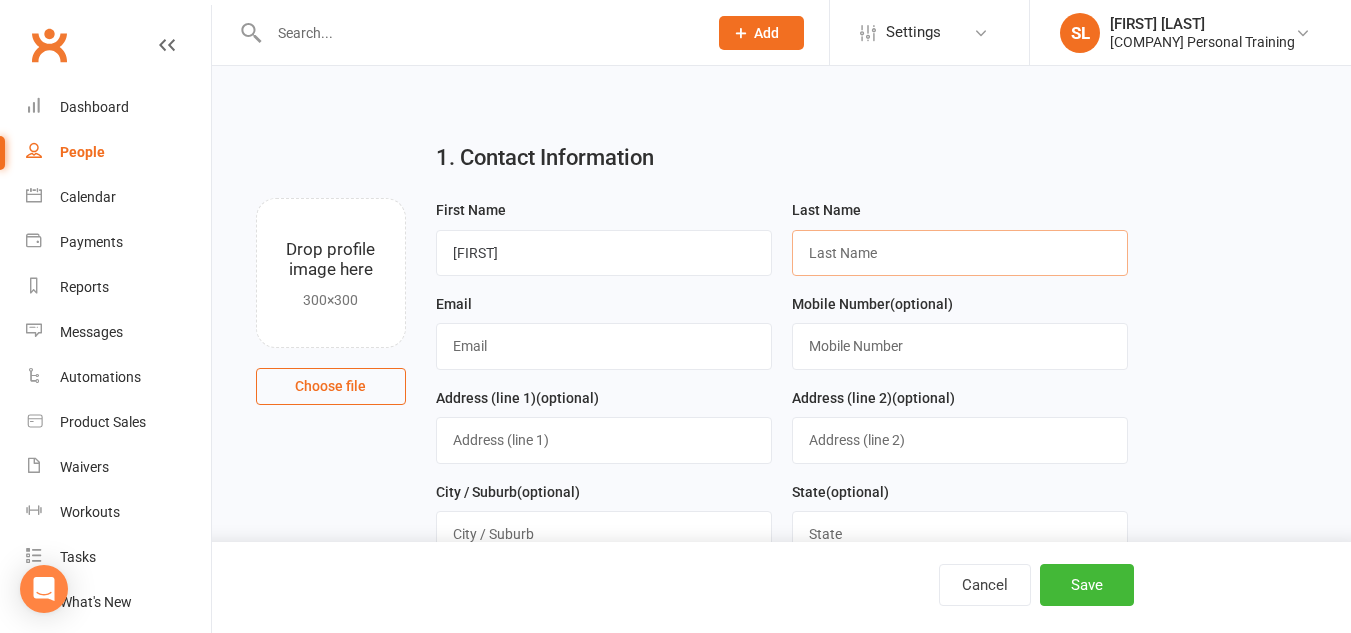 click at bounding box center (960, 253) 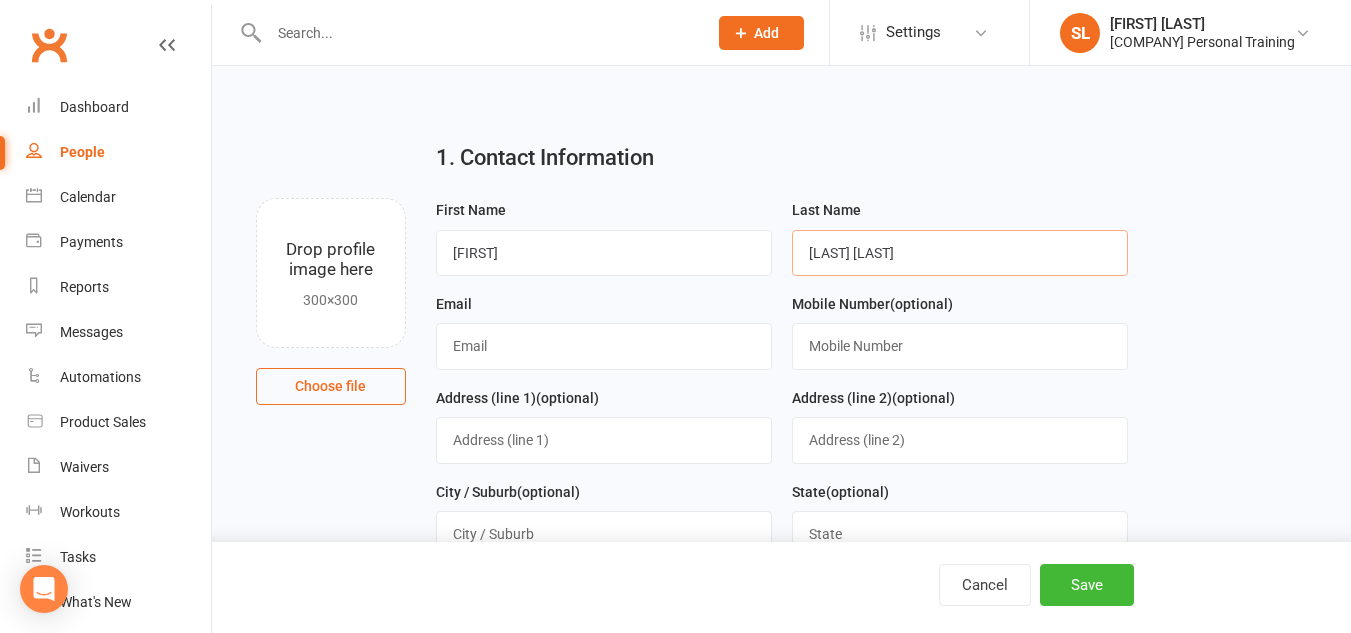 type on "[LAST] [LAST]" 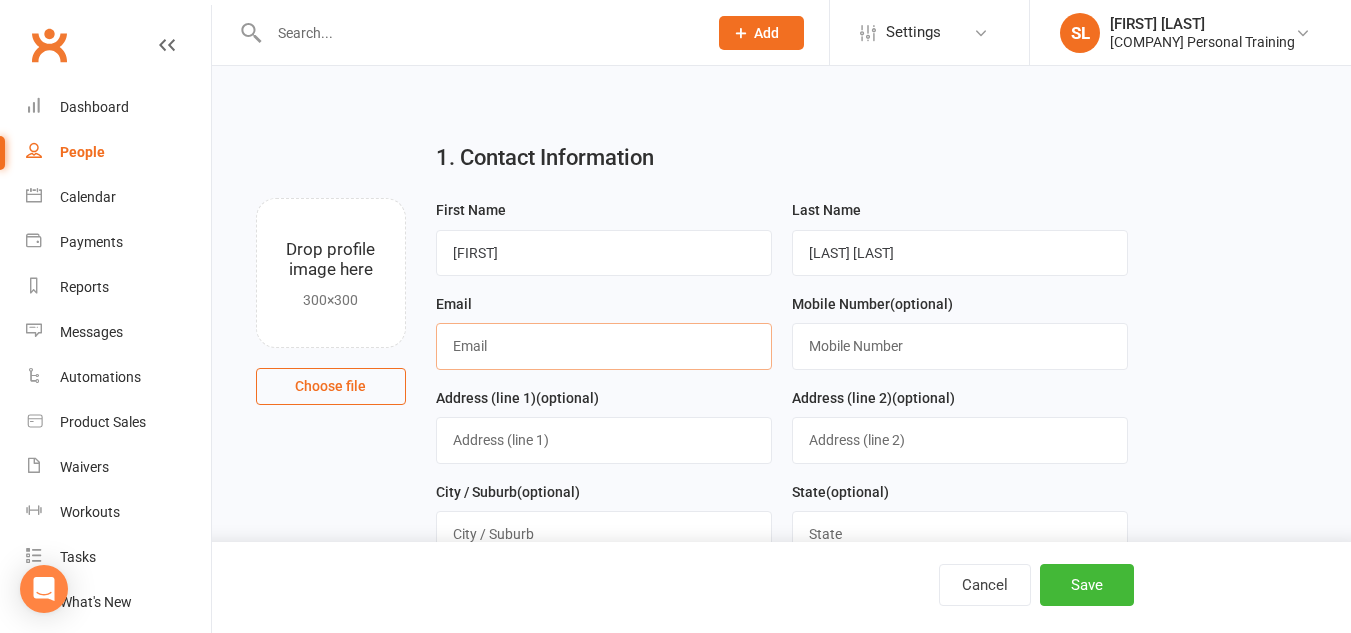 click at bounding box center (604, 346) 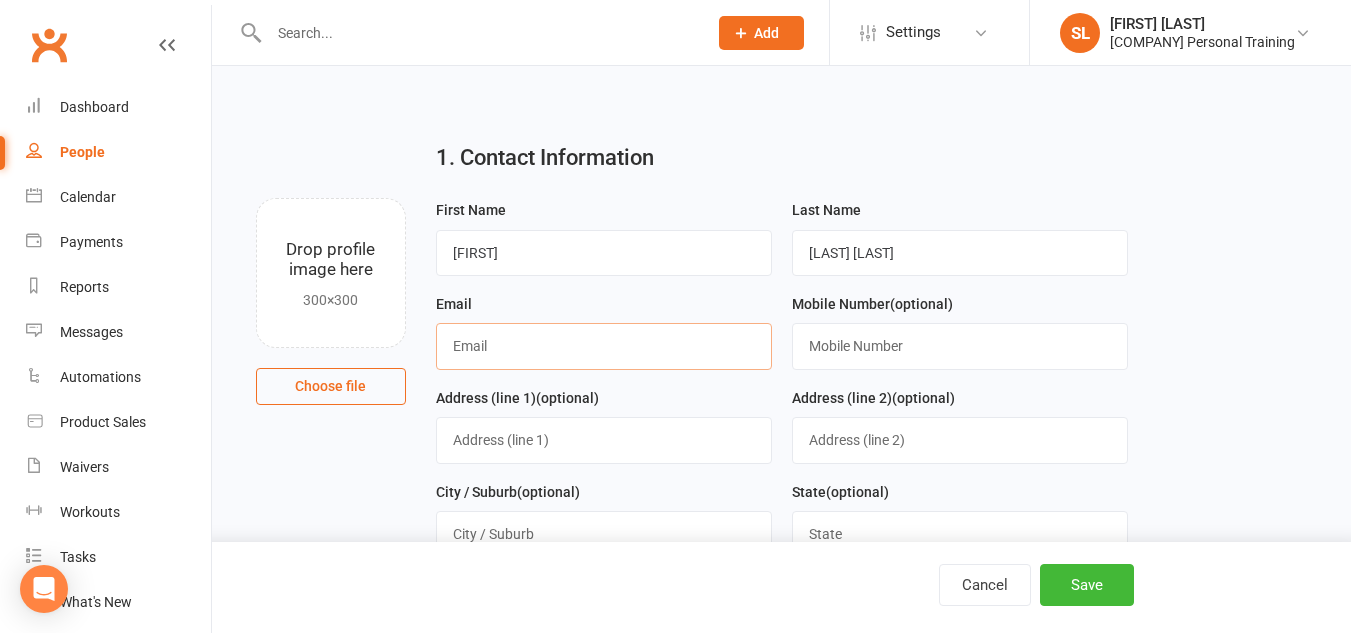 paste on "[EMAIL]@[DOMAIN].com.au" 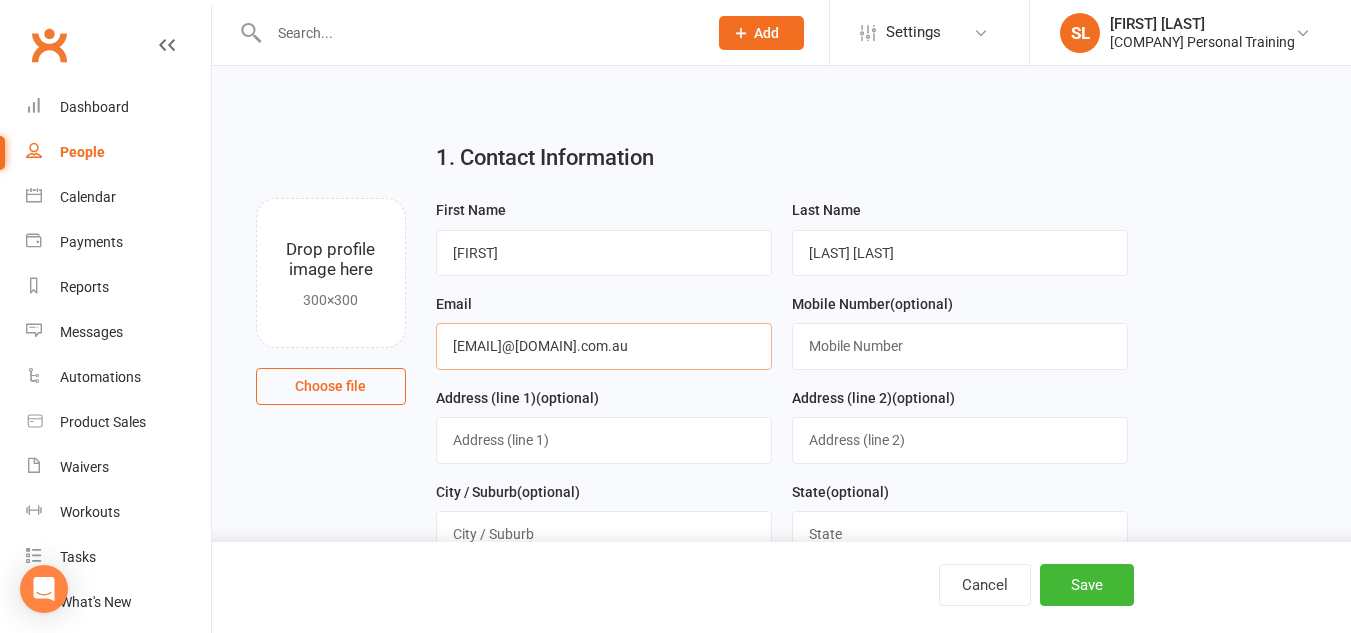 type on "[EMAIL]@[DOMAIN].com.au" 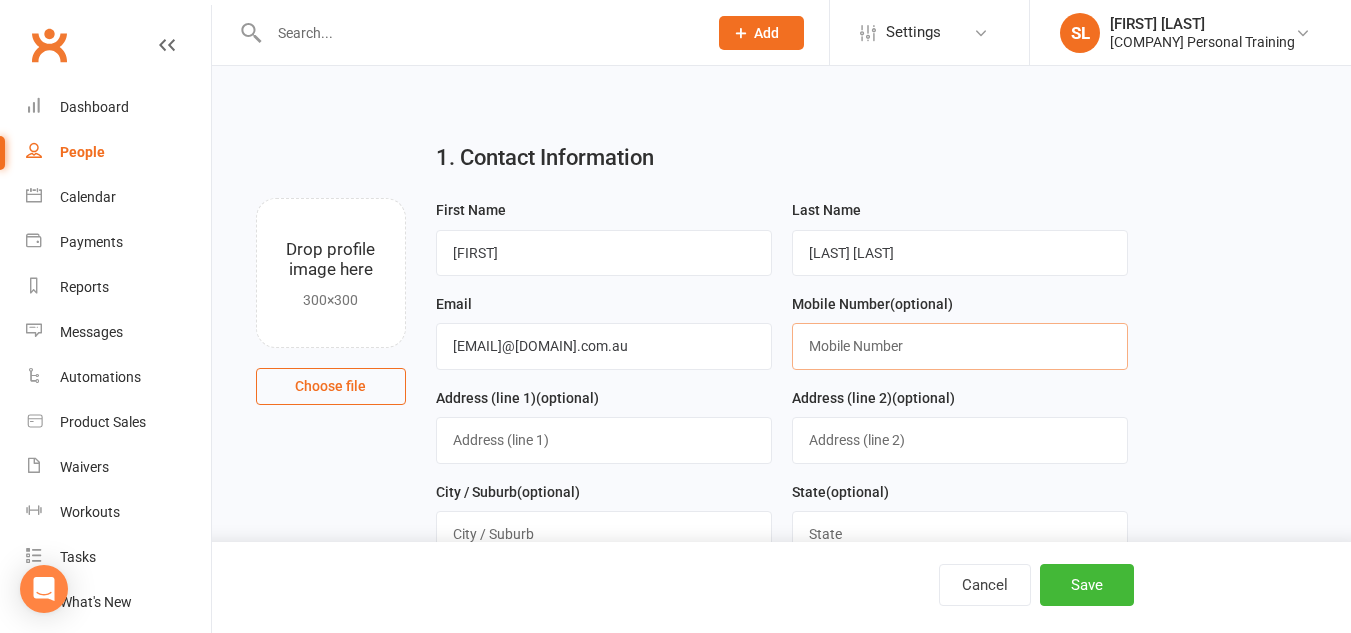 click at bounding box center [960, 346] 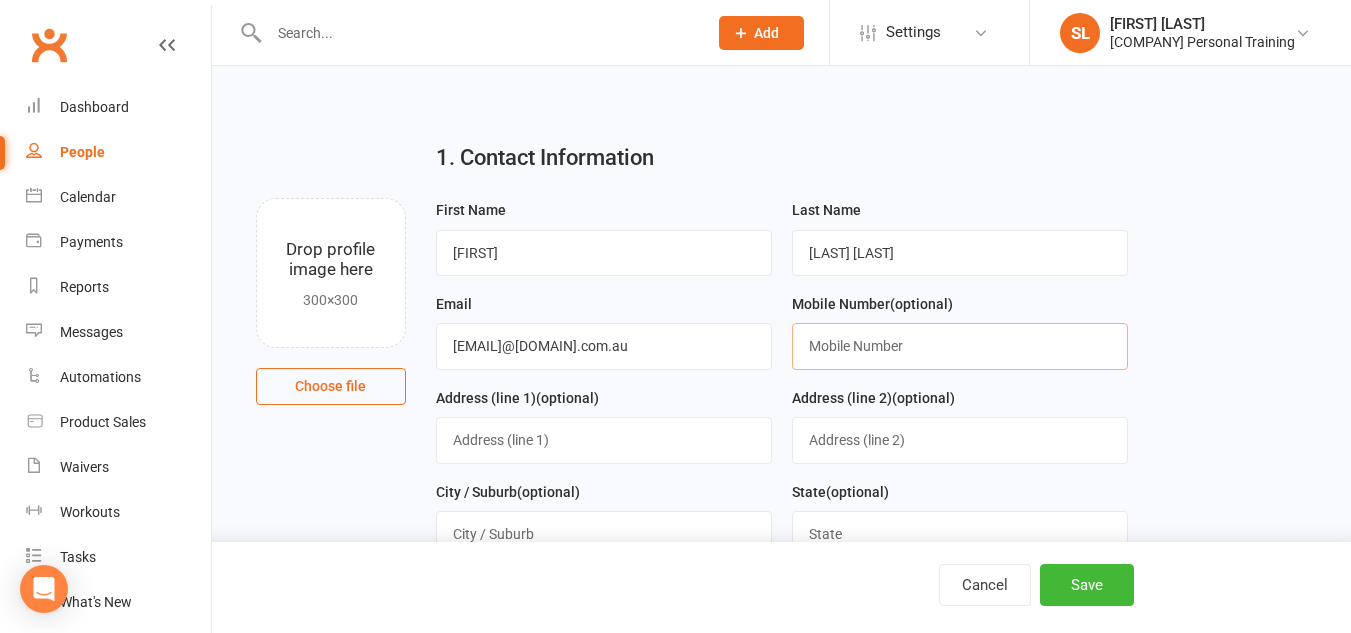 paste on "[NUMBER]" 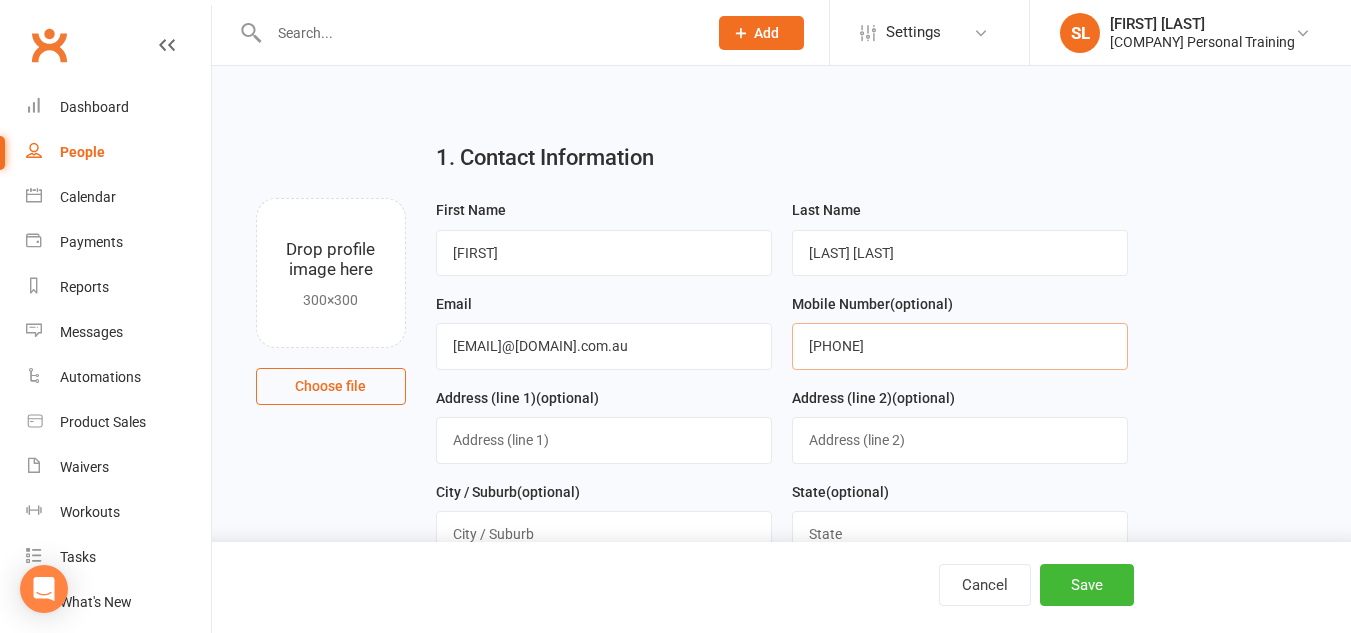 type on "[PHONE]" 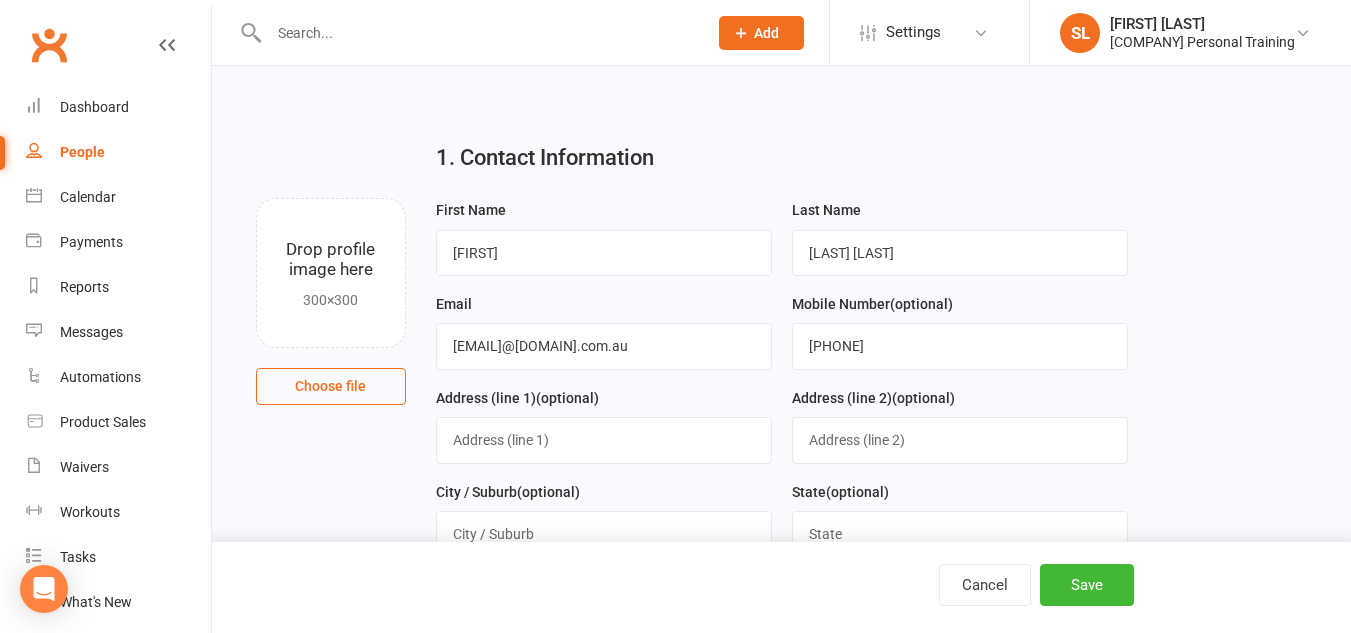 click on "State  (optional)" at bounding box center [960, 519] 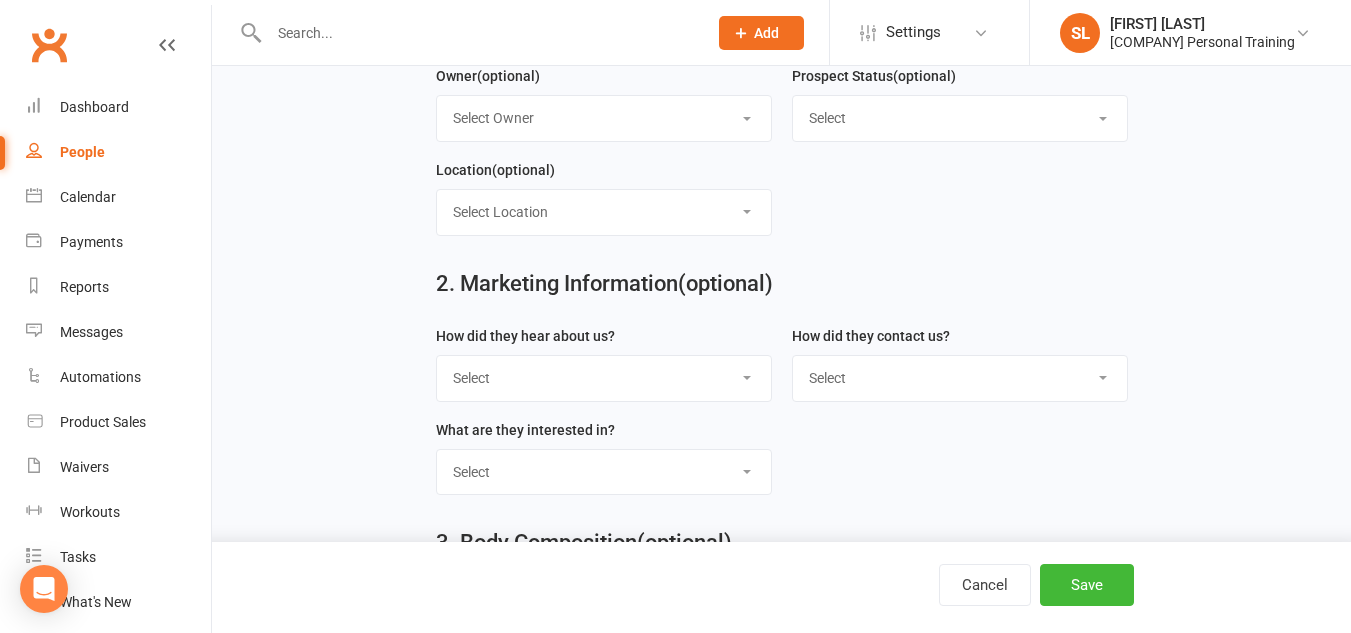 scroll, scrollTop: 604, scrollLeft: 0, axis: vertical 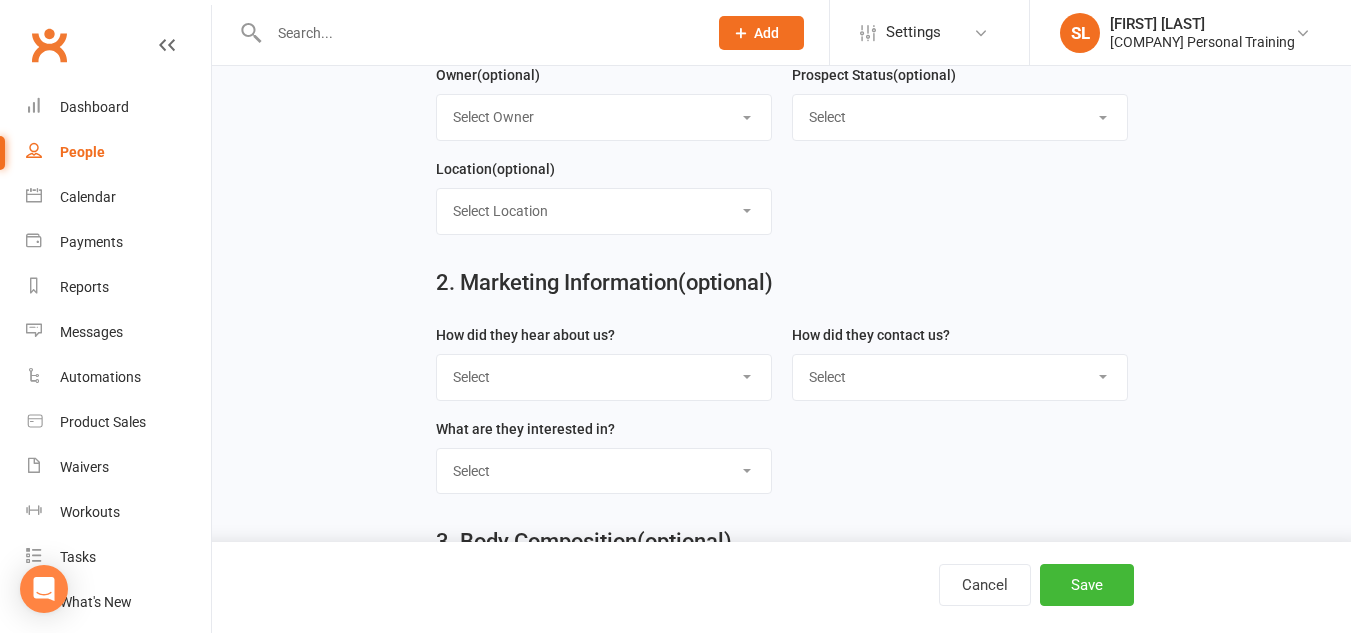 click on "Select Google Through A Friend Poster Magazine Walk by Letter Box Drop Facebook" at bounding box center [604, 377] 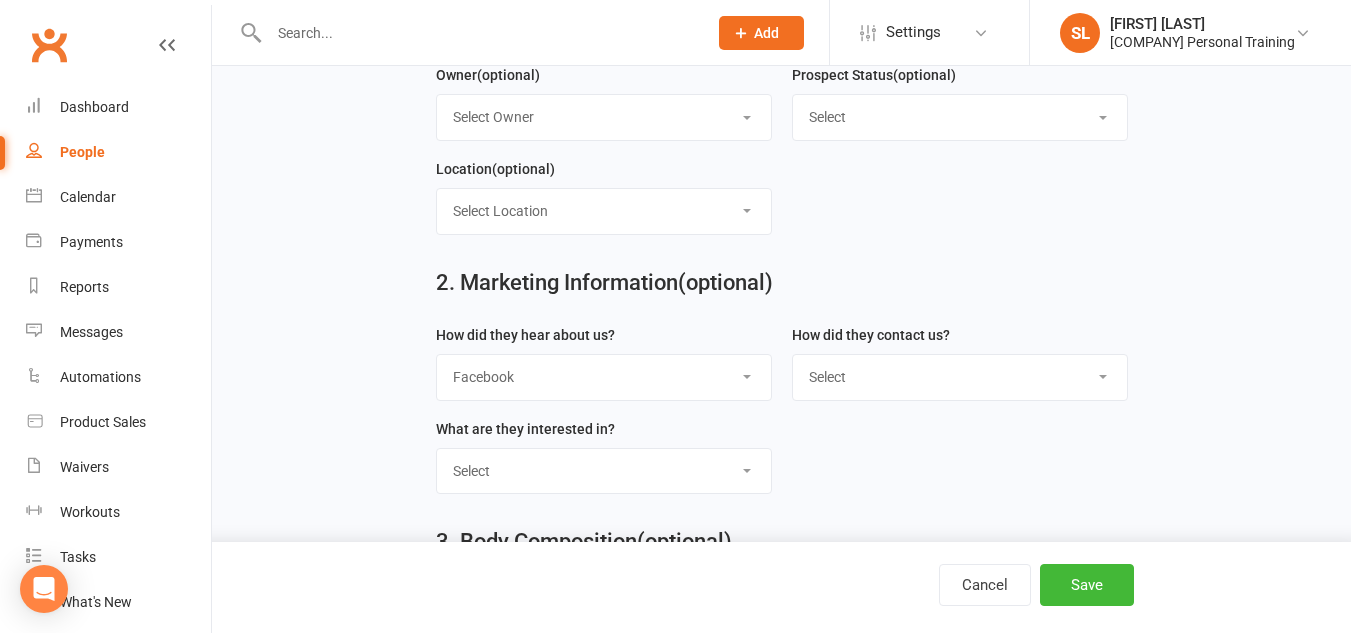 click on "Select Google Through A Friend Poster Magazine Walk by Letter Box Drop Facebook" at bounding box center [604, 377] 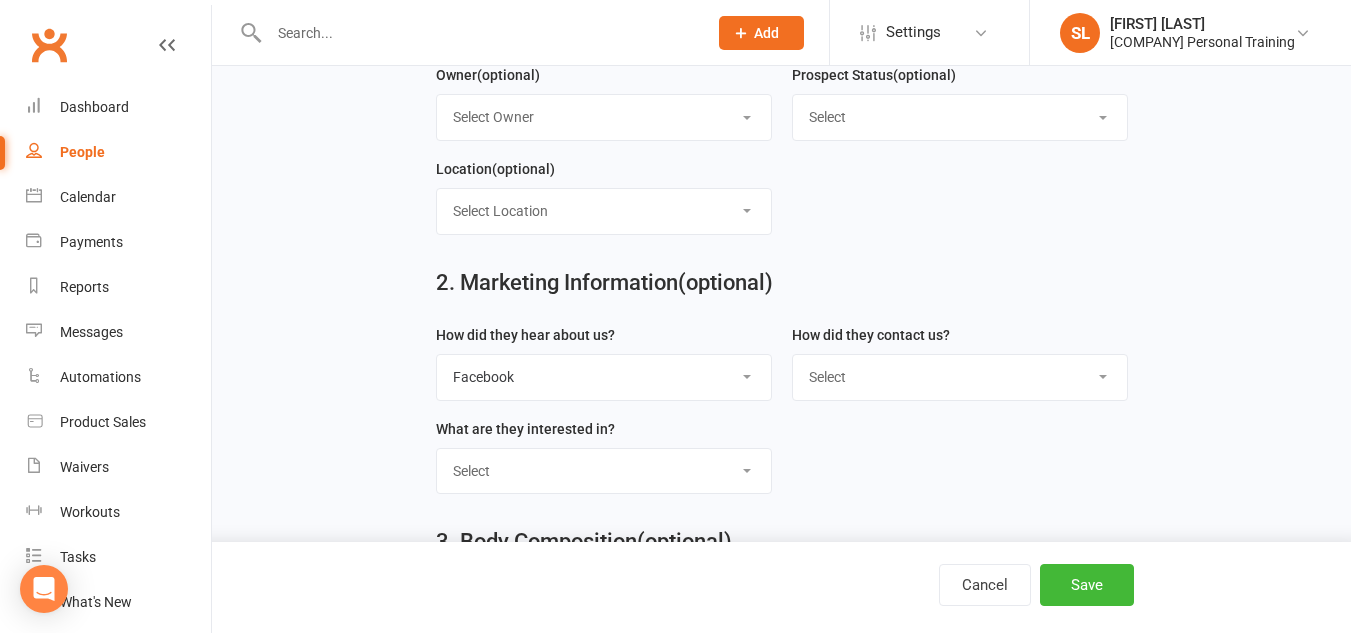 click on "Select Classes Personal Training Weight Loss Body Building De-Stressing Diet/Food Plan Increasing Fitness Competition Training" at bounding box center [604, 471] 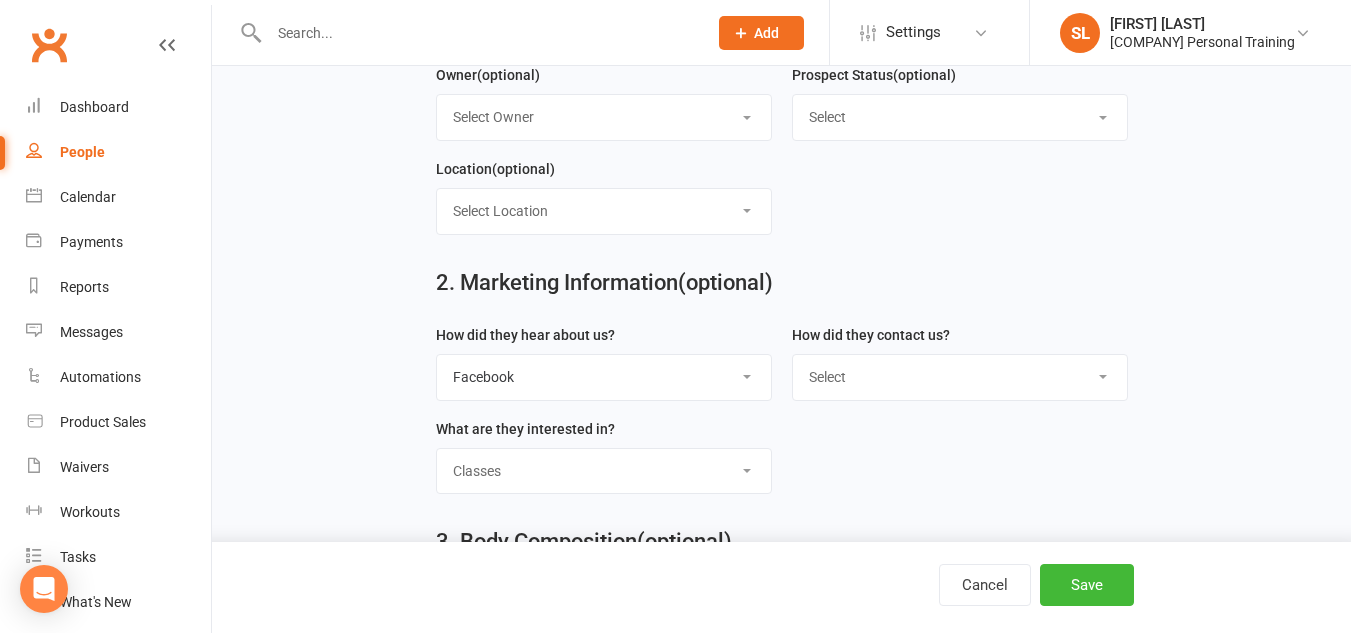 click on "Select Classes Personal Training Weight Loss Body Building De-Stressing Diet/Food Plan Increasing Fitness Competition Training" at bounding box center (604, 471) 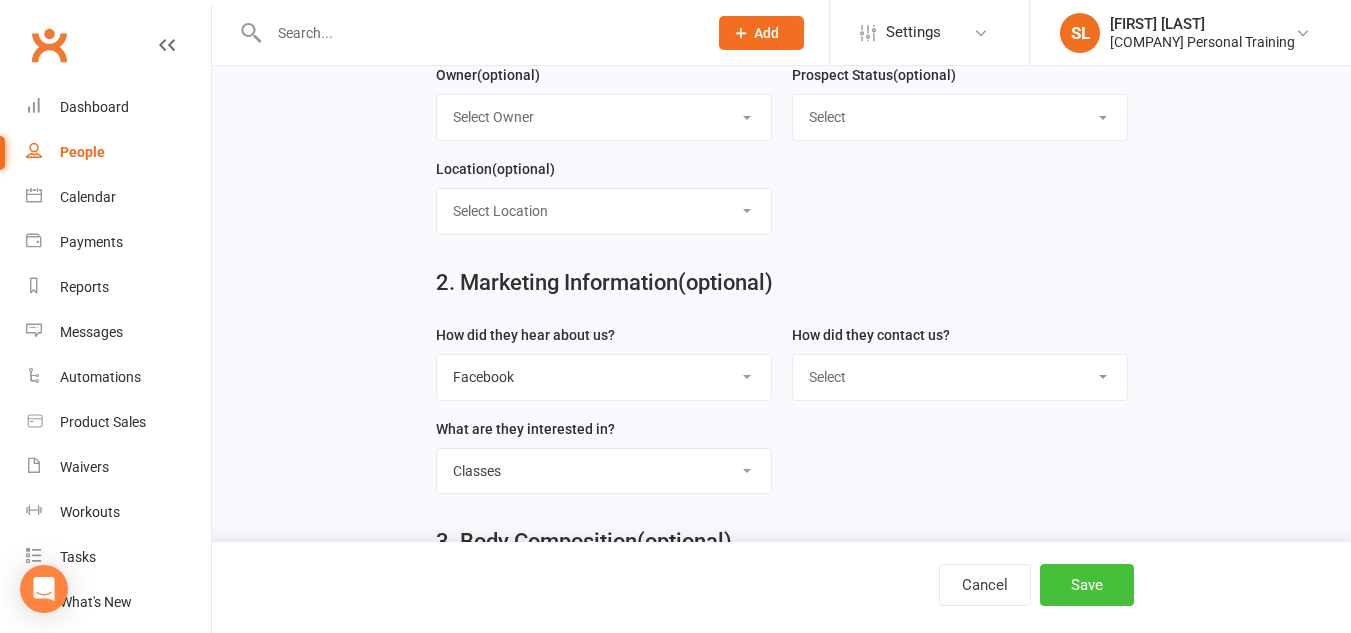 click on "Save" at bounding box center (1087, 585) 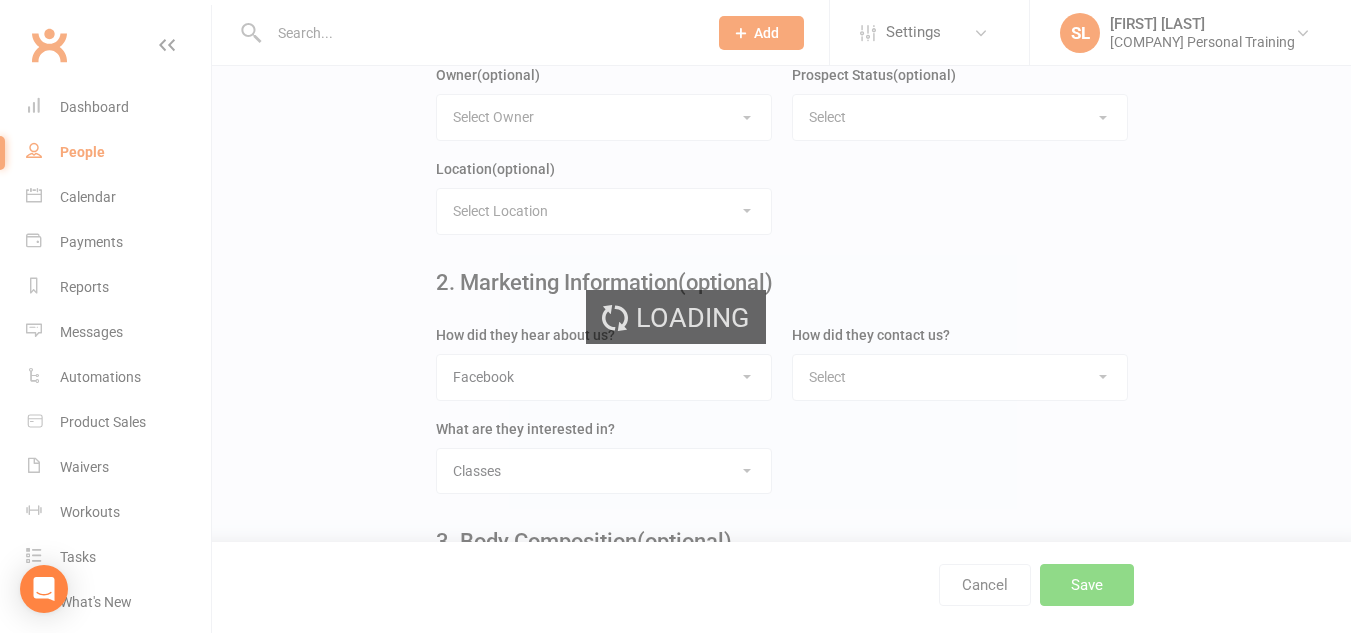 scroll, scrollTop: 0, scrollLeft: 0, axis: both 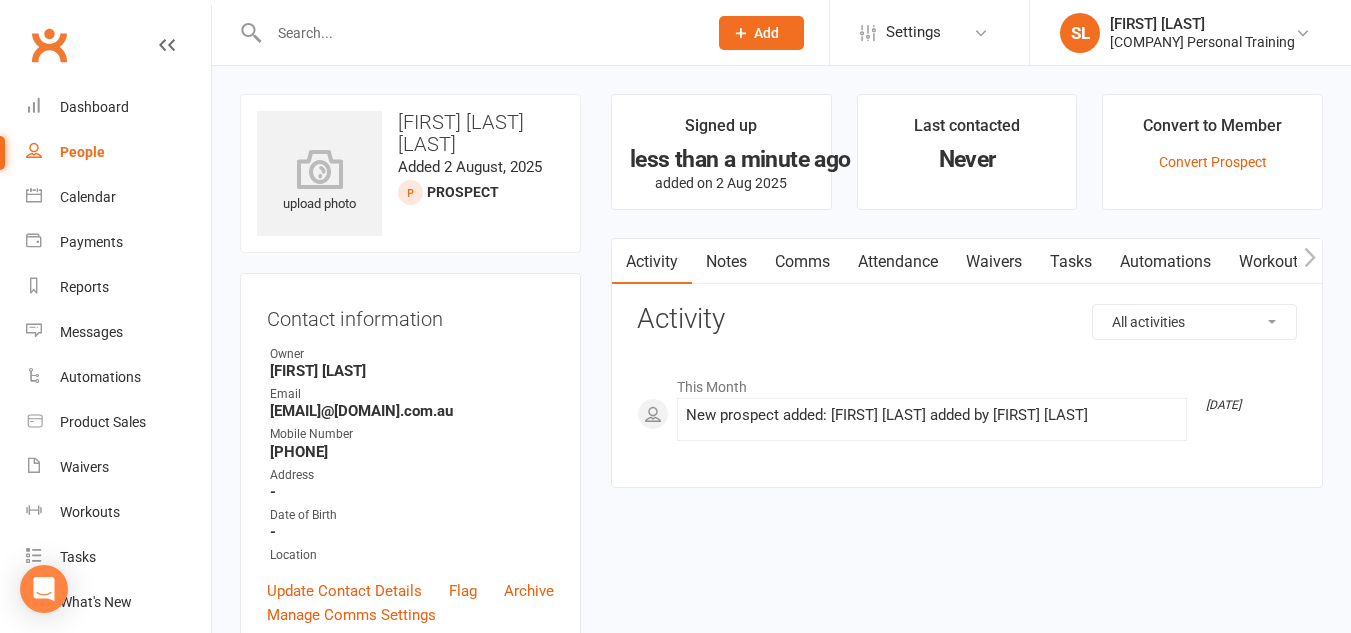 click 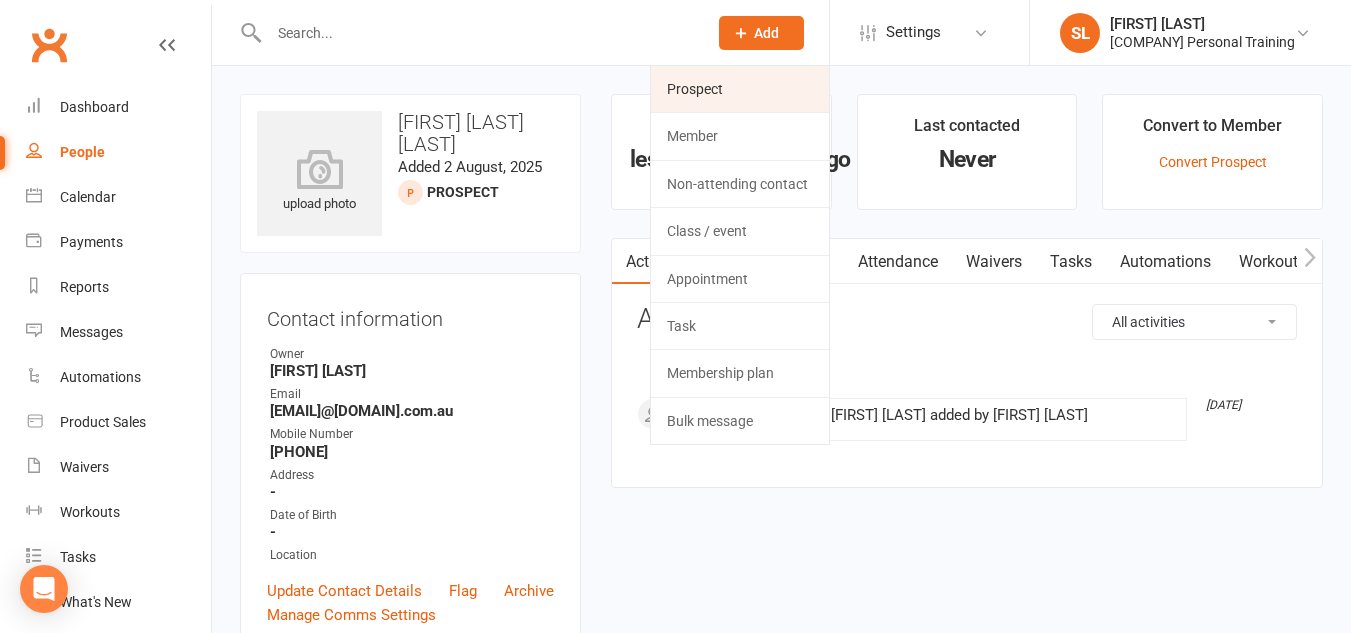 click on "Prospect" 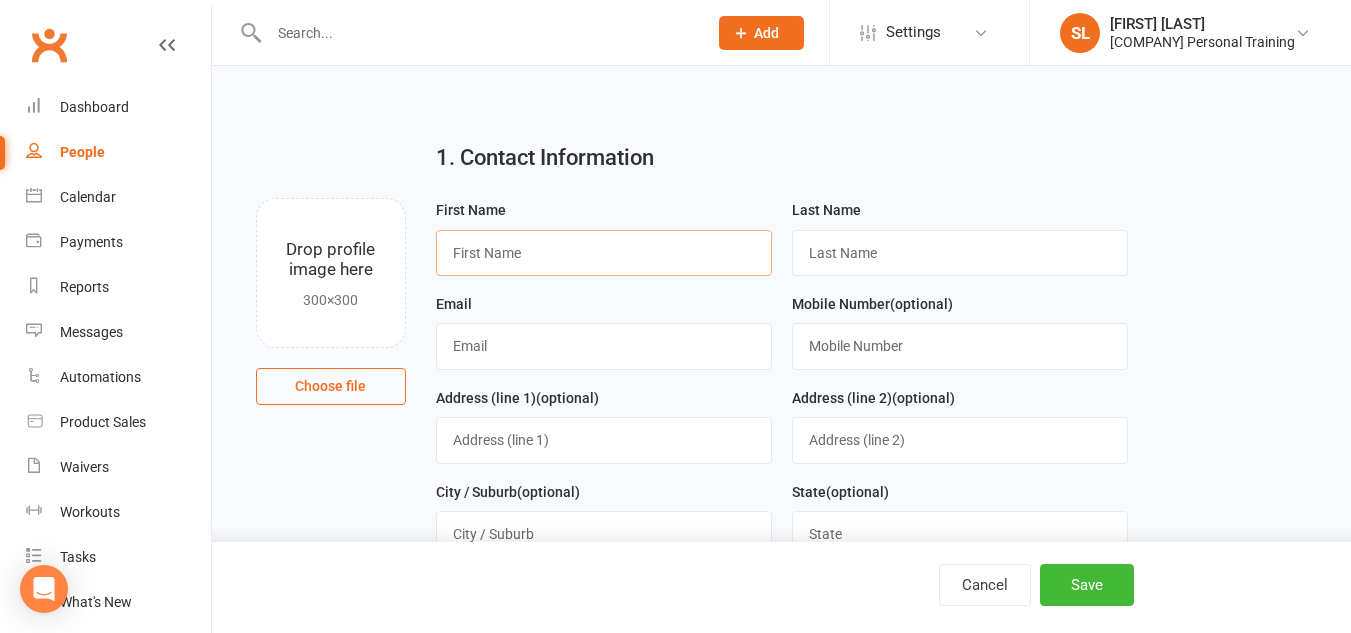click at bounding box center (604, 253) 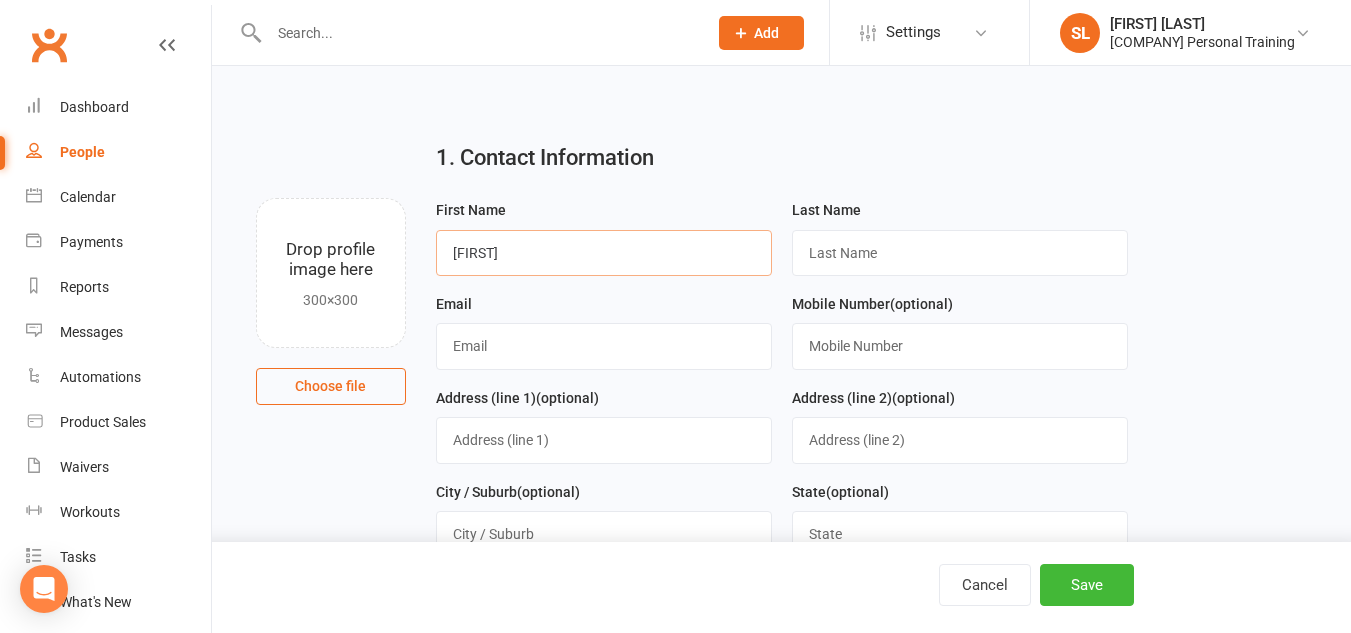 type on "[FIRST]" 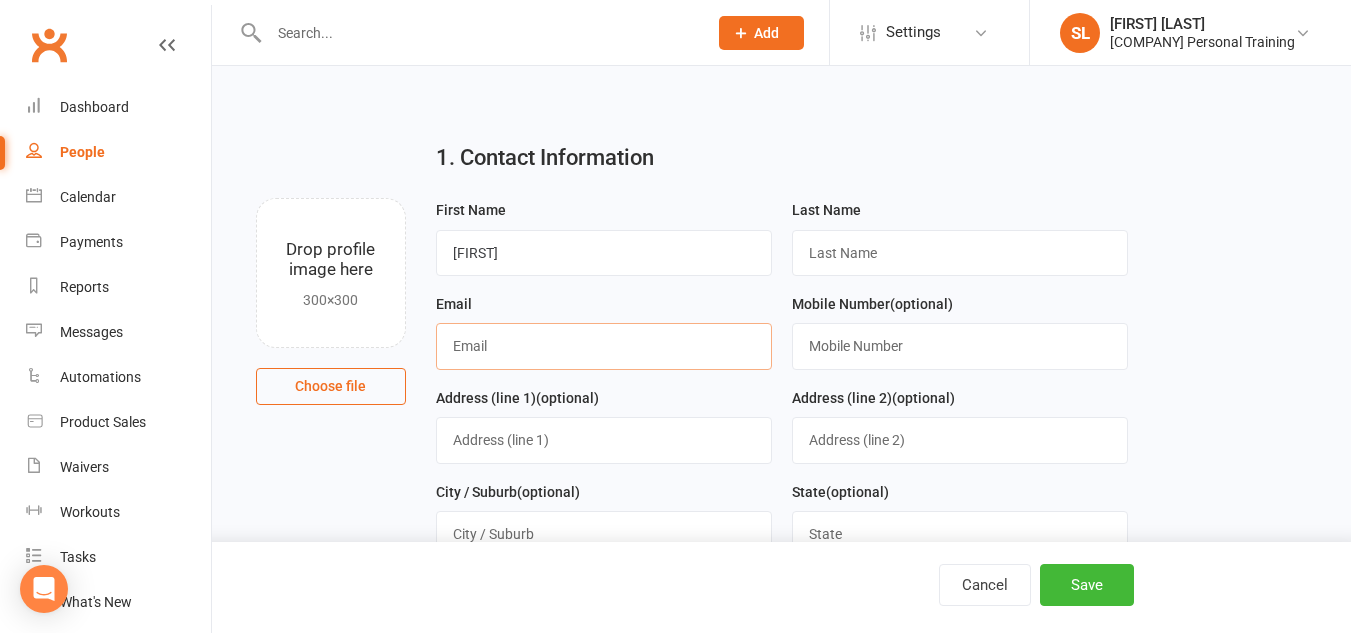 click at bounding box center [604, 346] 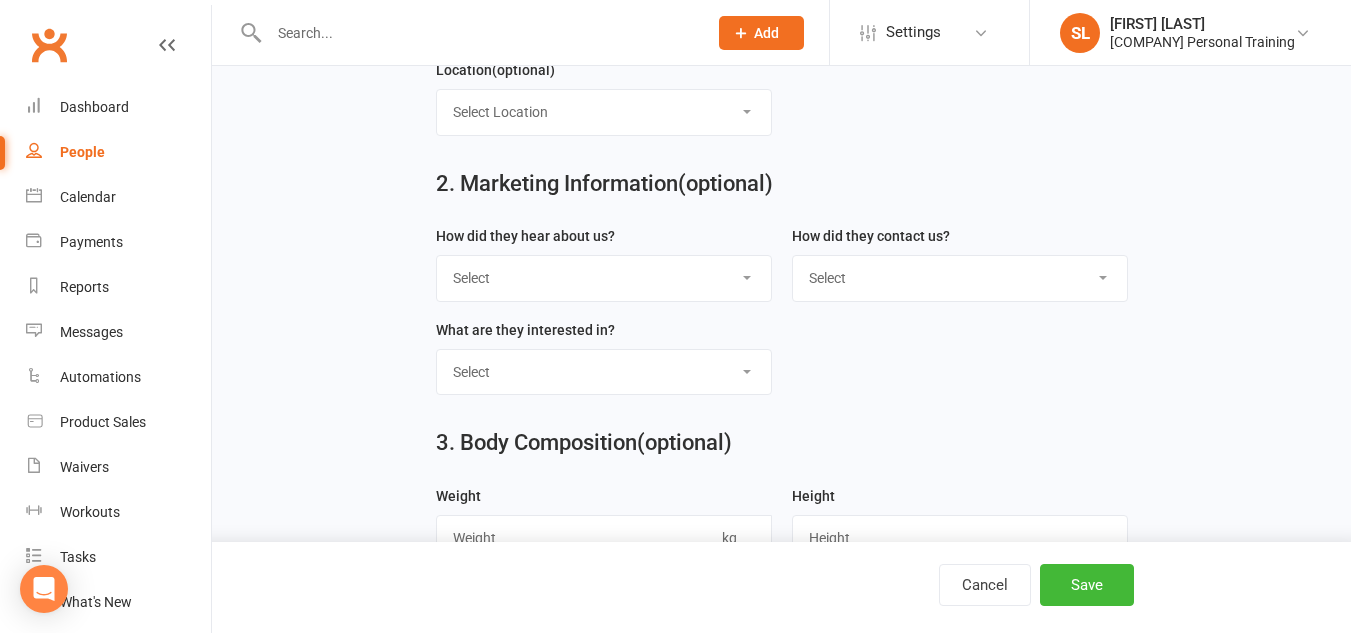 scroll, scrollTop: 704, scrollLeft: 0, axis: vertical 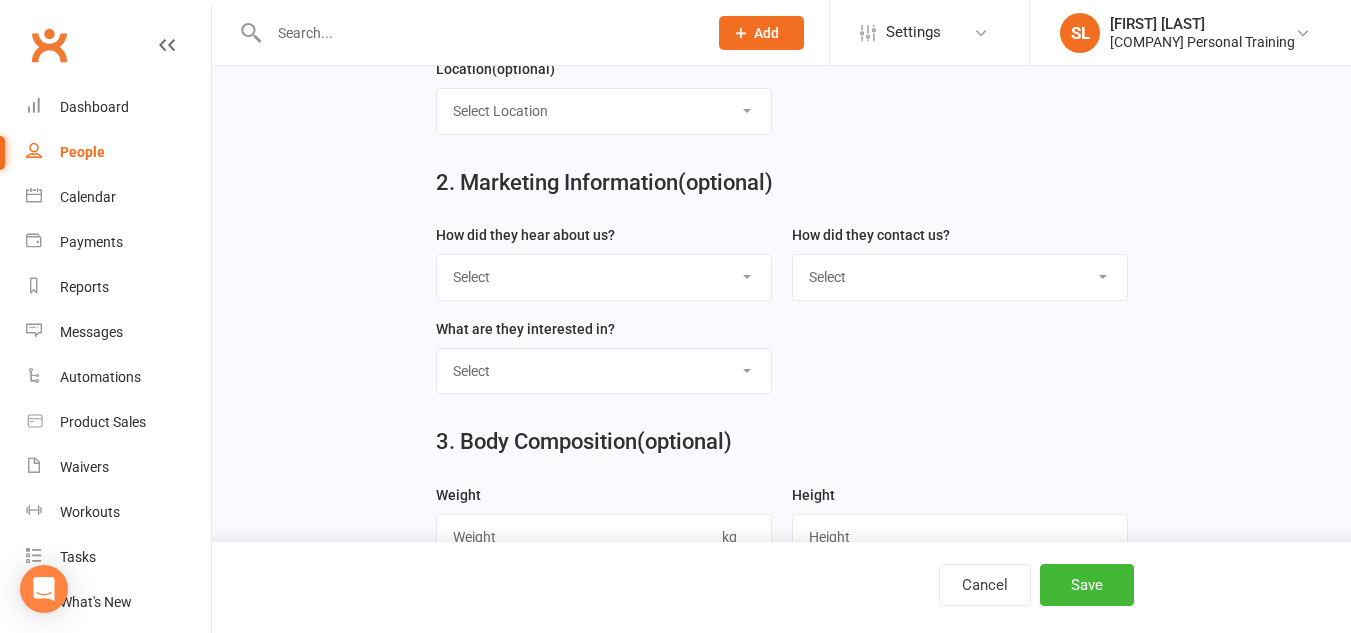 type on "[EMAIL]" 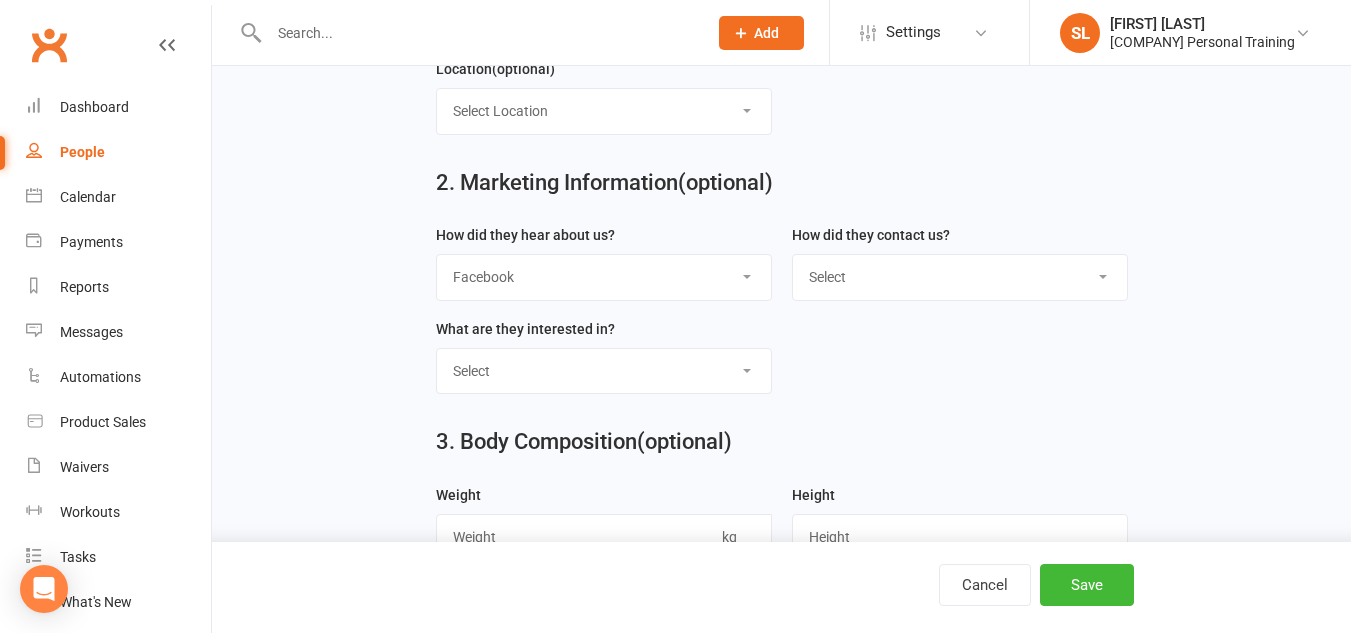 click on "Select Google Through A Friend Poster Magazine Walk by Letter Box Drop Facebook" at bounding box center (604, 277) 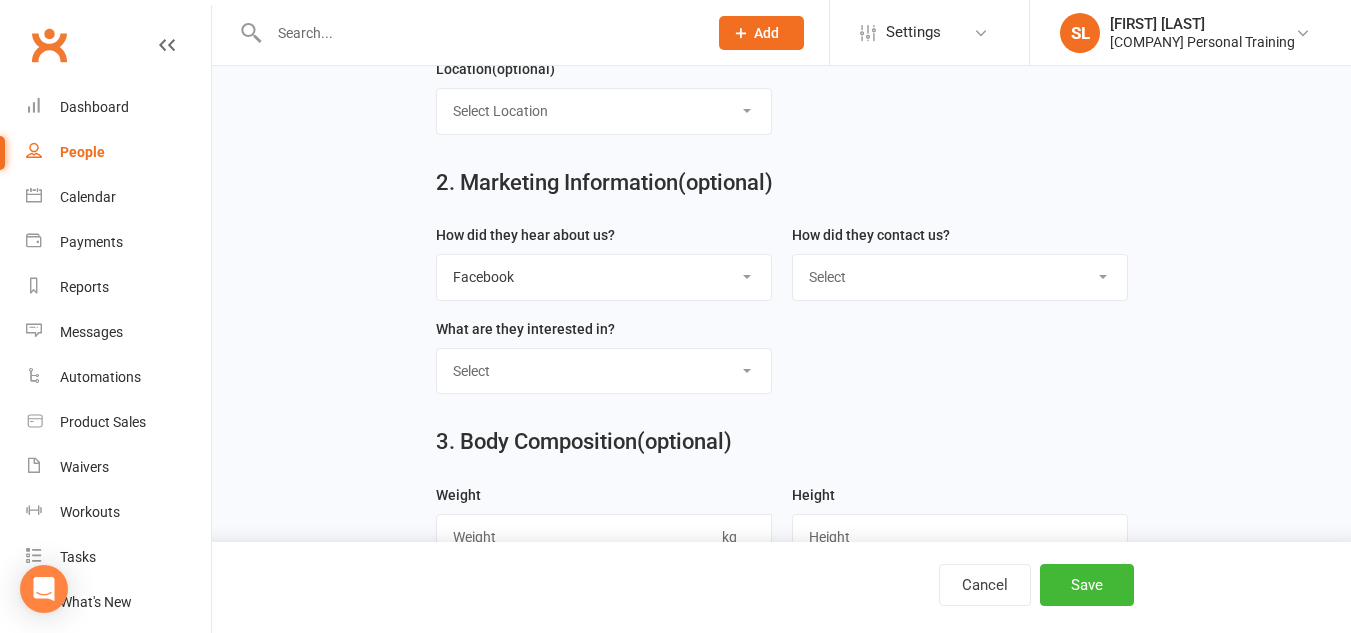 click on "Select Classes Personal Training Weight Loss Body Building De-Stressing Diet/Food Plan Increasing Fitness Competition Training" at bounding box center (604, 371) 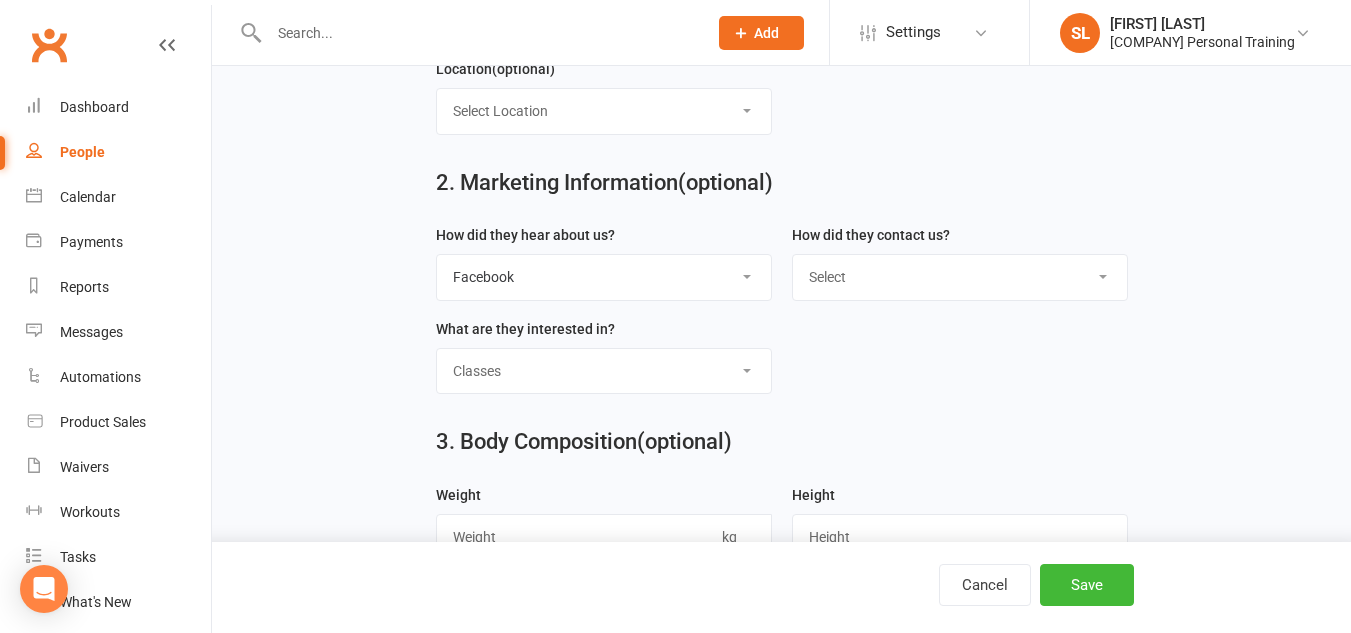 click on "Select Classes Personal Training Weight Loss Body Building De-Stressing Diet/Food Plan Increasing Fitness Competition Training" at bounding box center [604, 371] 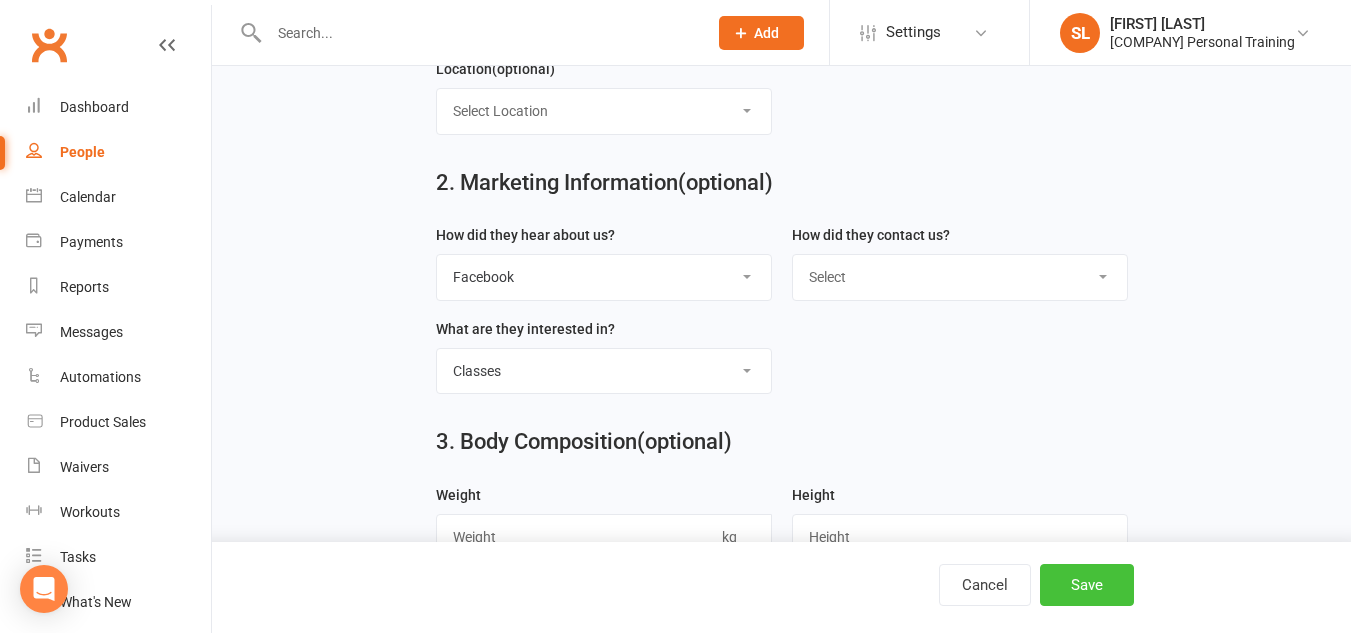 click on "Save" at bounding box center (1087, 585) 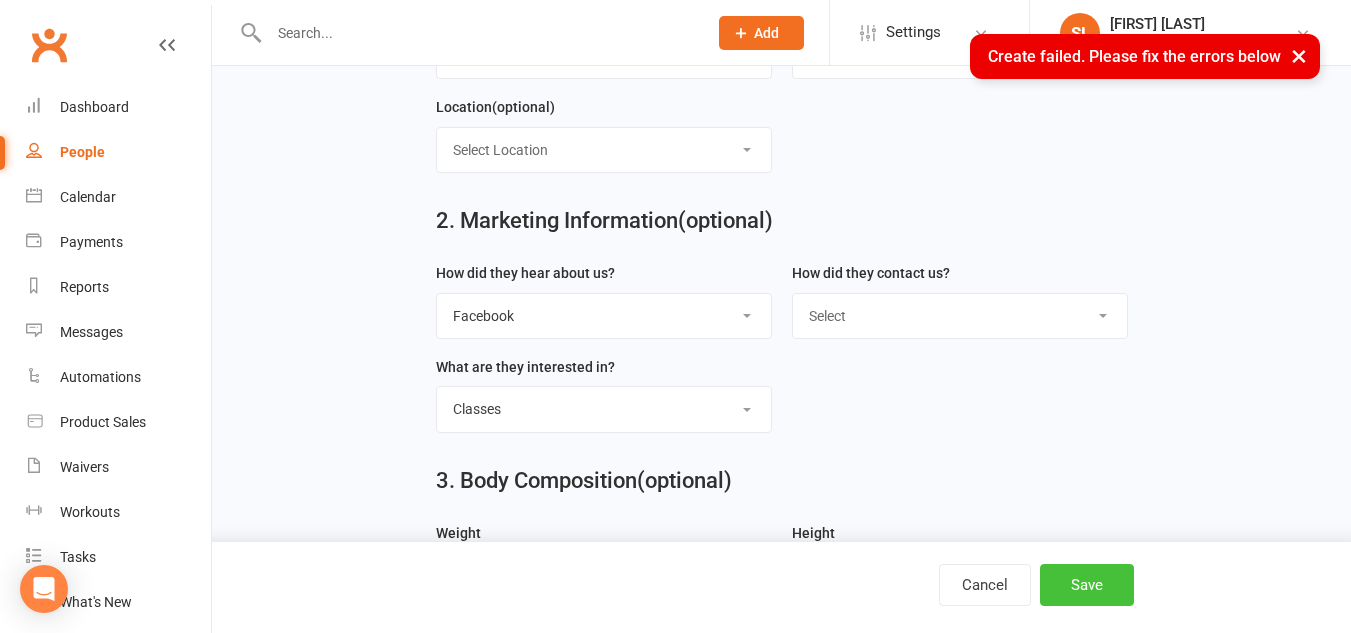 scroll, scrollTop: 743, scrollLeft: 0, axis: vertical 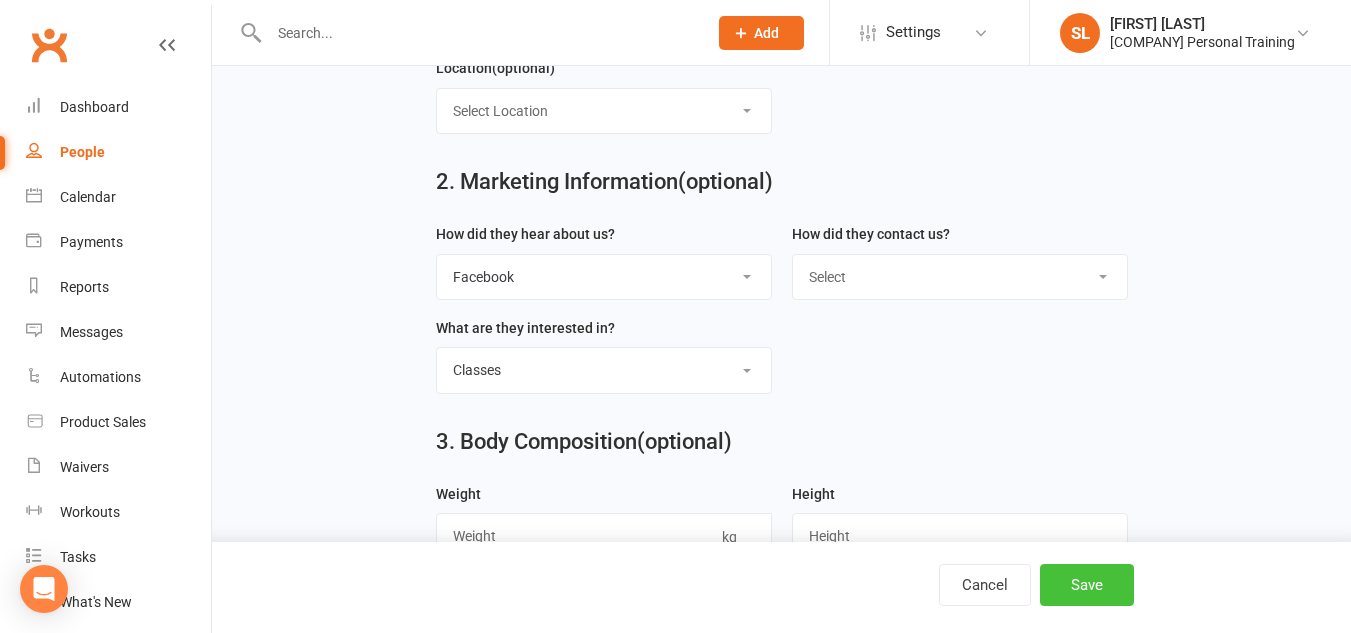 click on "Save" at bounding box center [1087, 585] 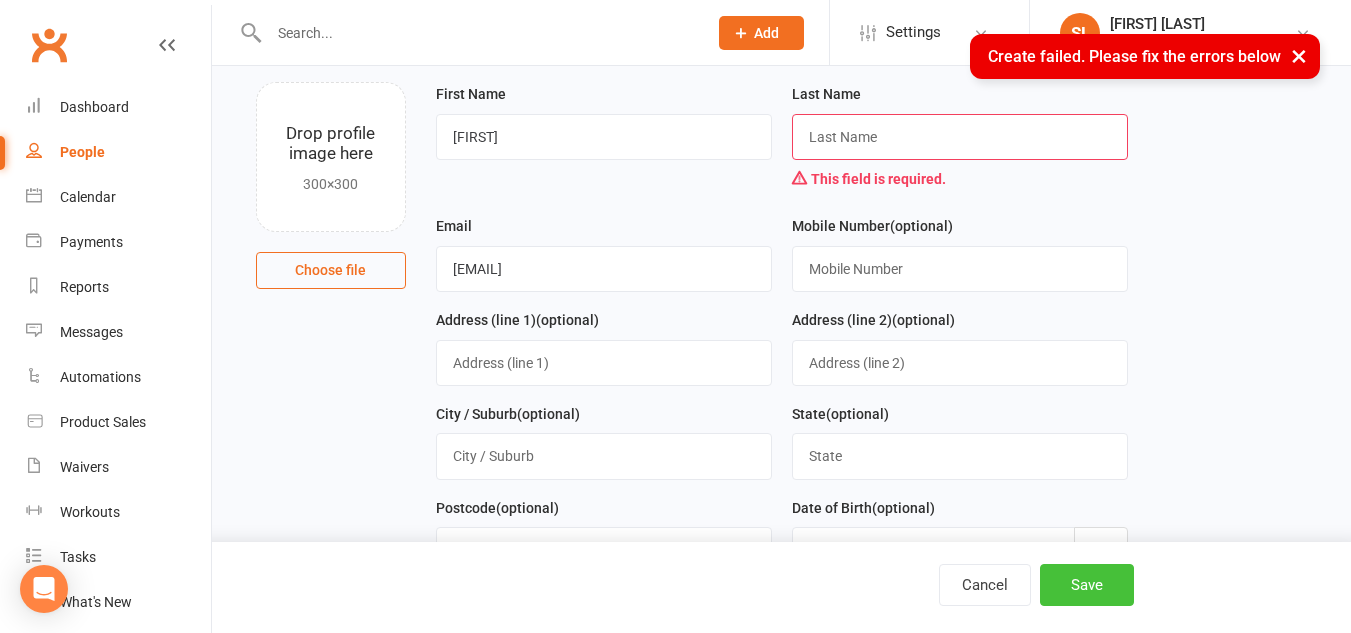 scroll, scrollTop: 0, scrollLeft: 0, axis: both 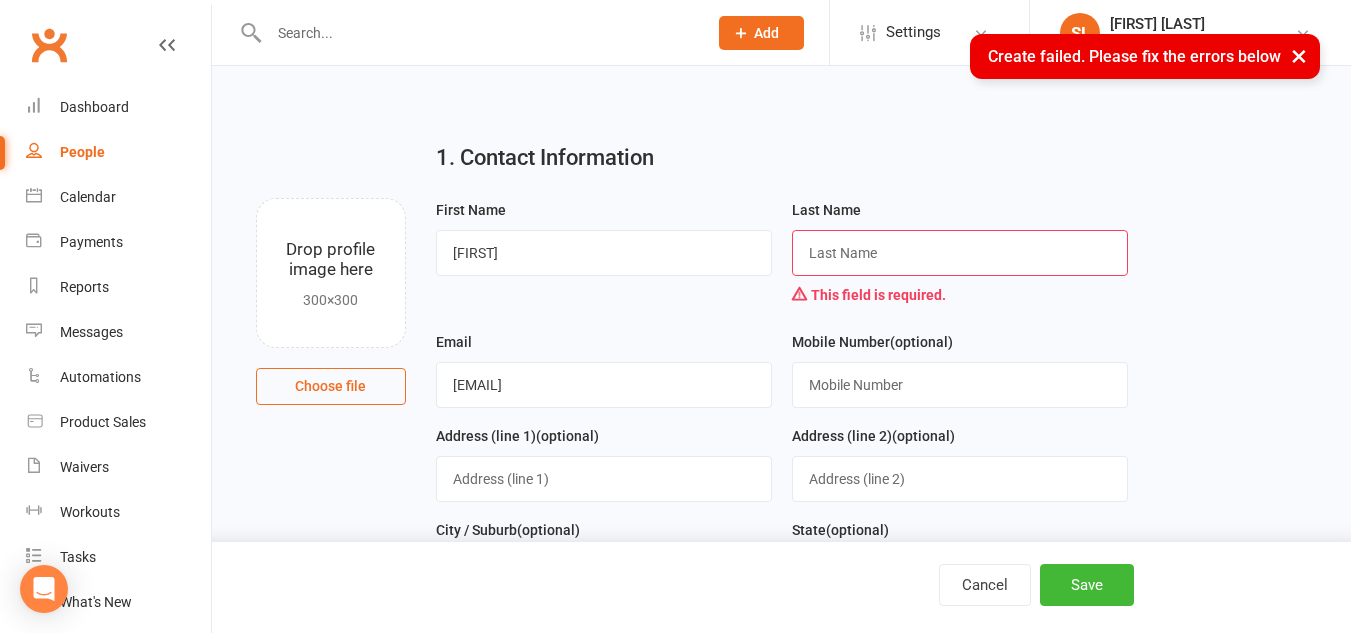 click at bounding box center [960, 253] 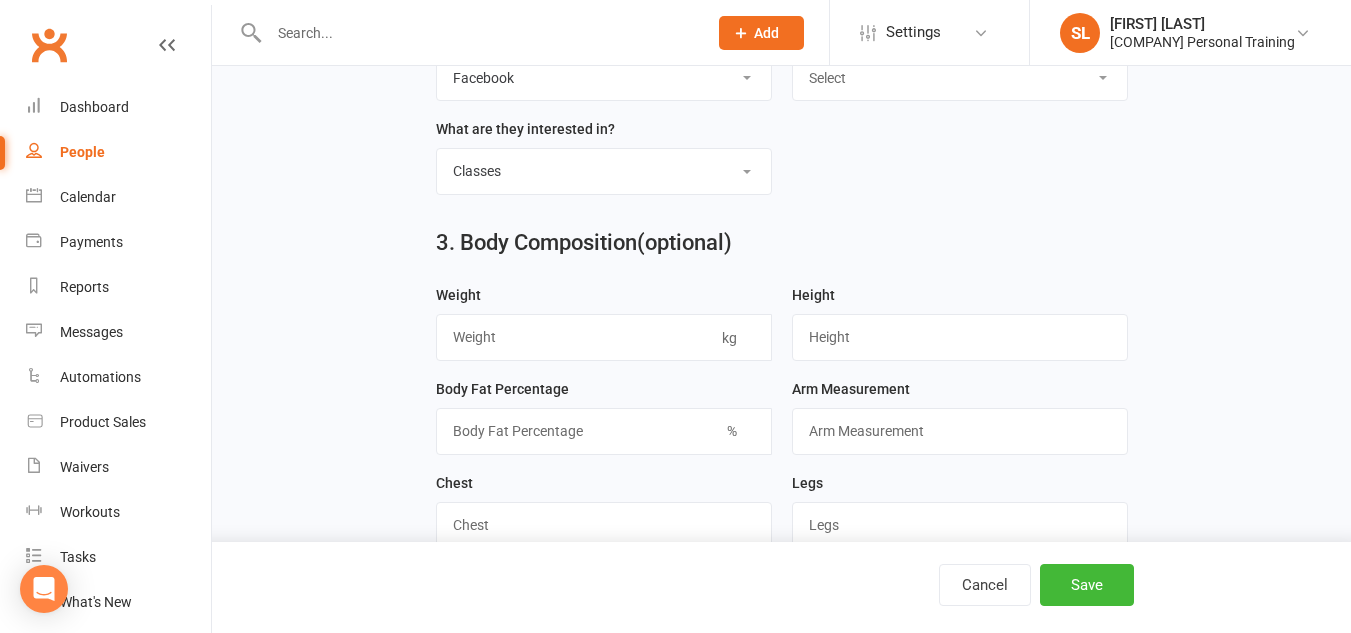 scroll, scrollTop: 967, scrollLeft: 0, axis: vertical 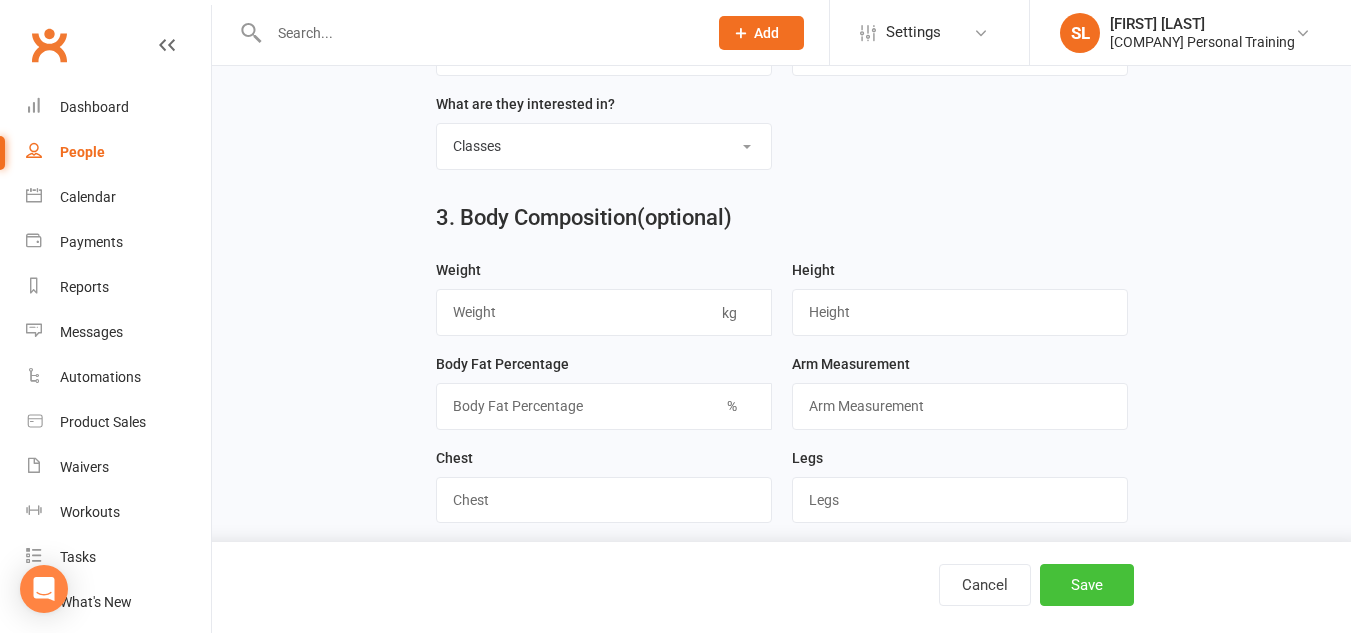 type on "m" 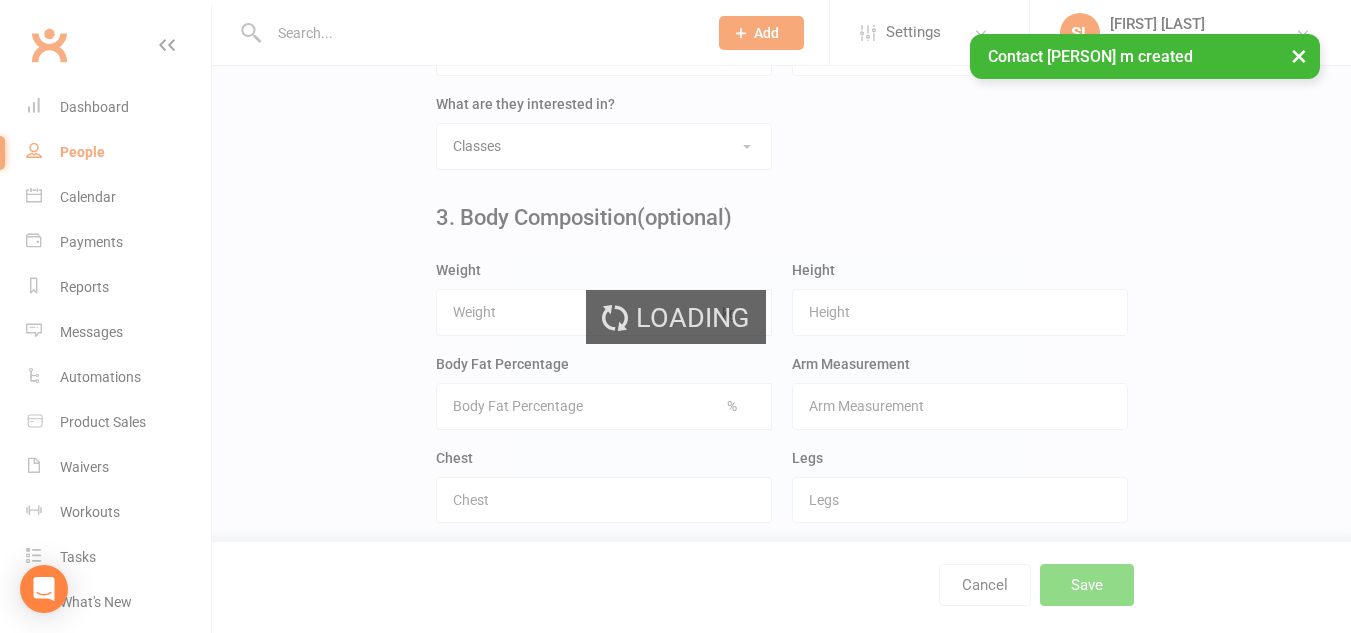 scroll, scrollTop: 0, scrollLeft: 0, axis: both 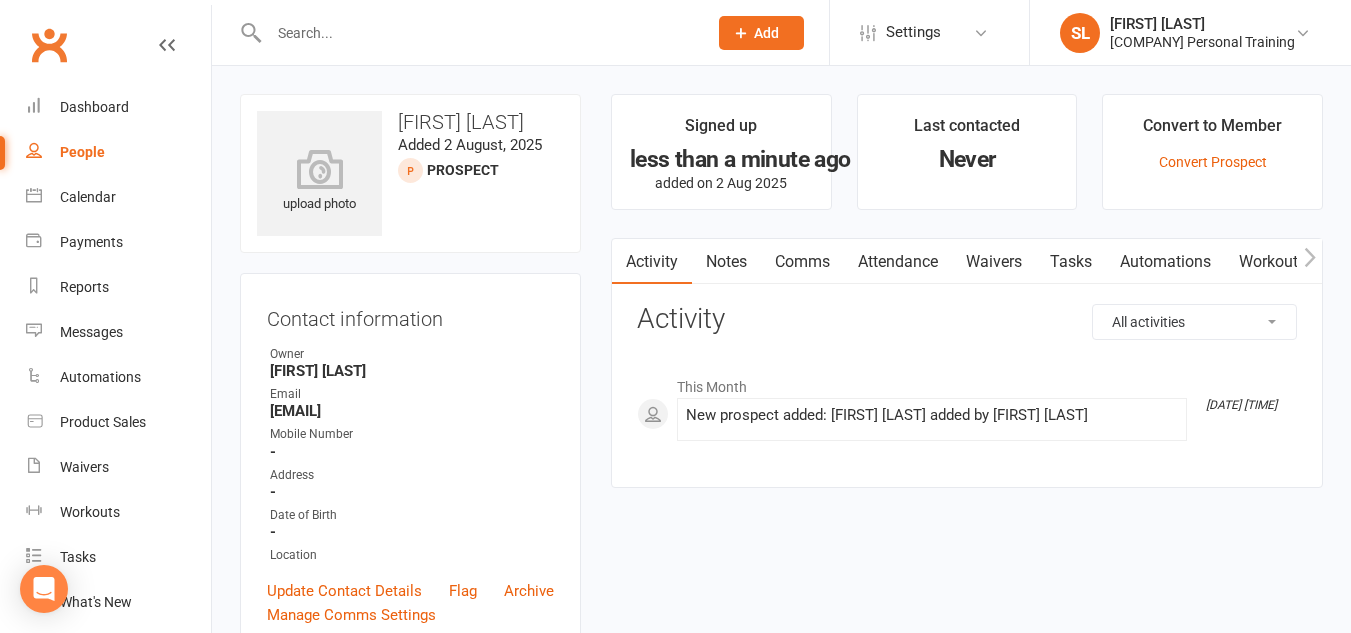 click on "Add" 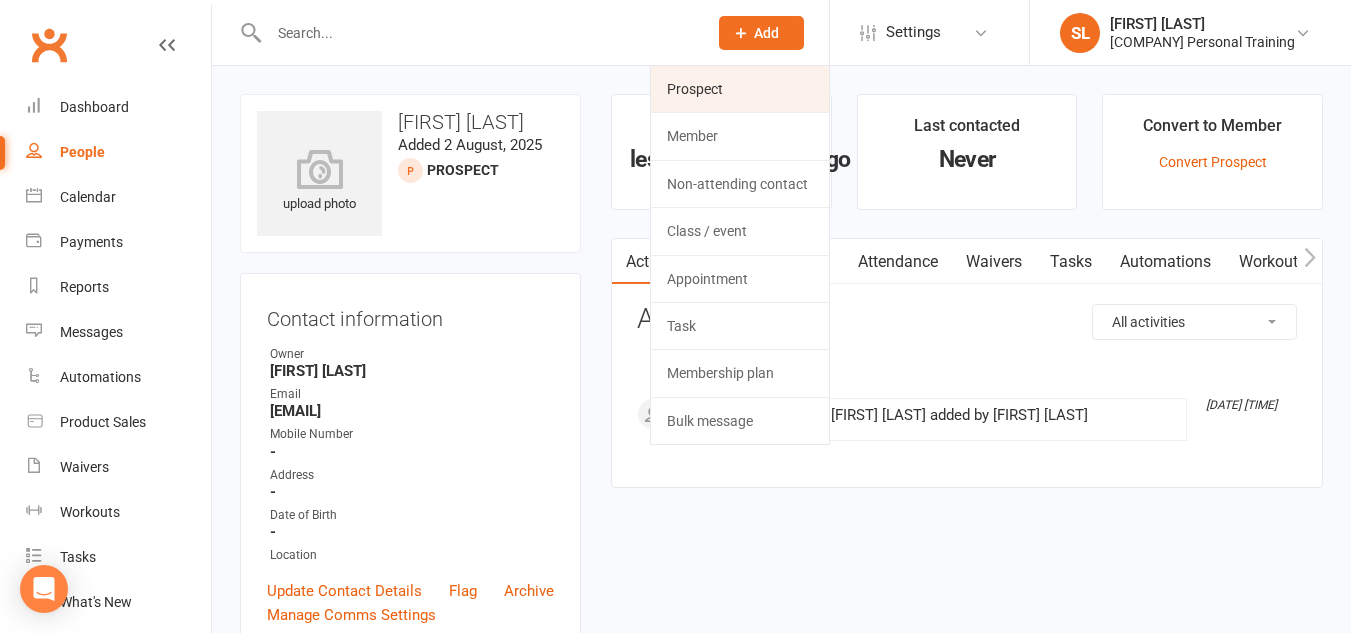 click on "Prospect" 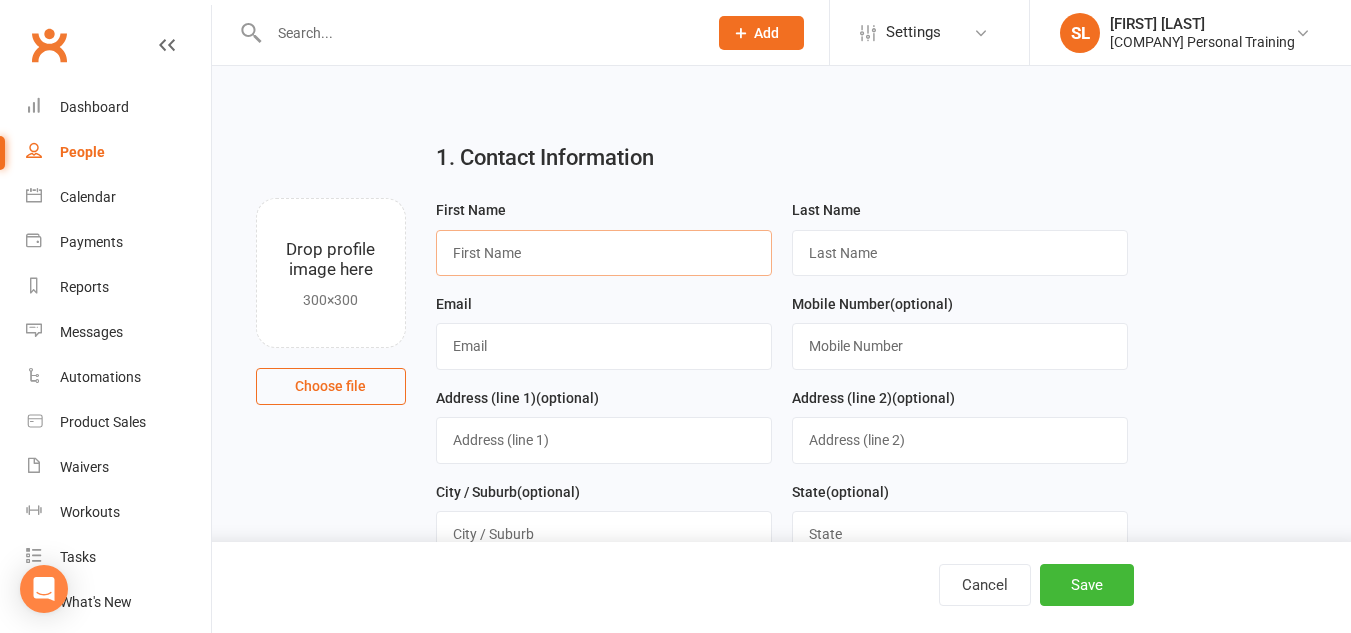 click at bounding box center [604, 253] 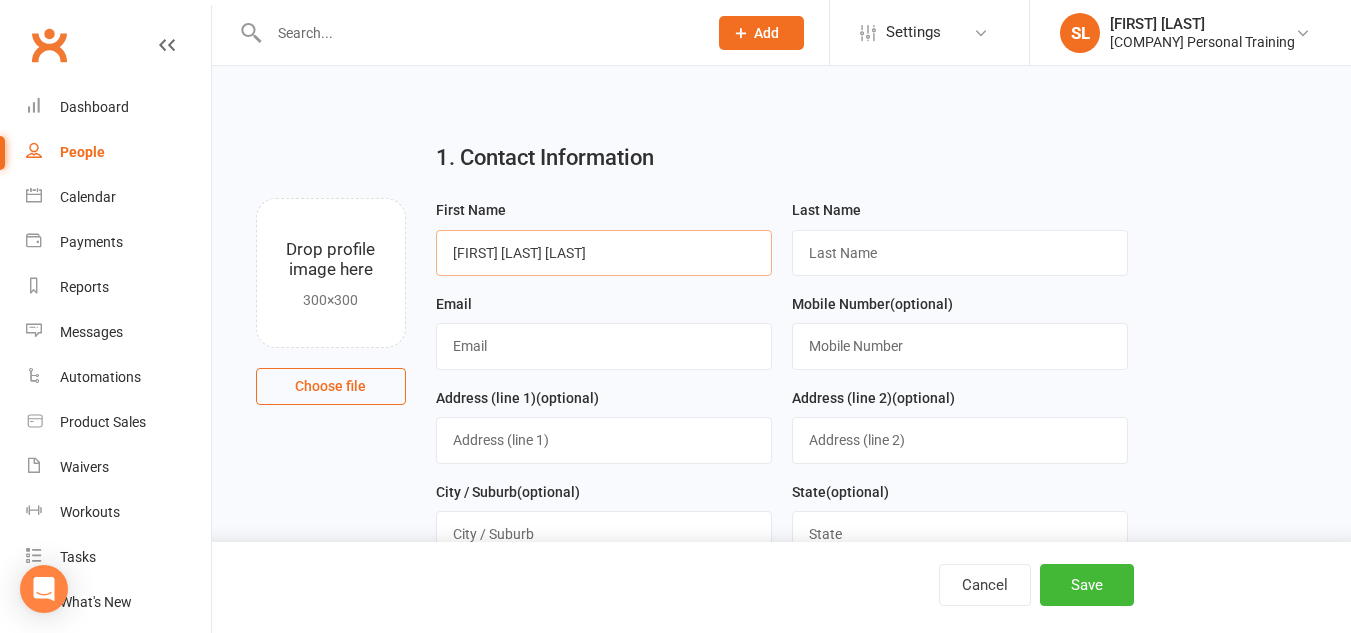 drag, startPoint x: 517, startPoint y: 250, endPoint x: 572, endPoint y: 249, distance: 55.00909 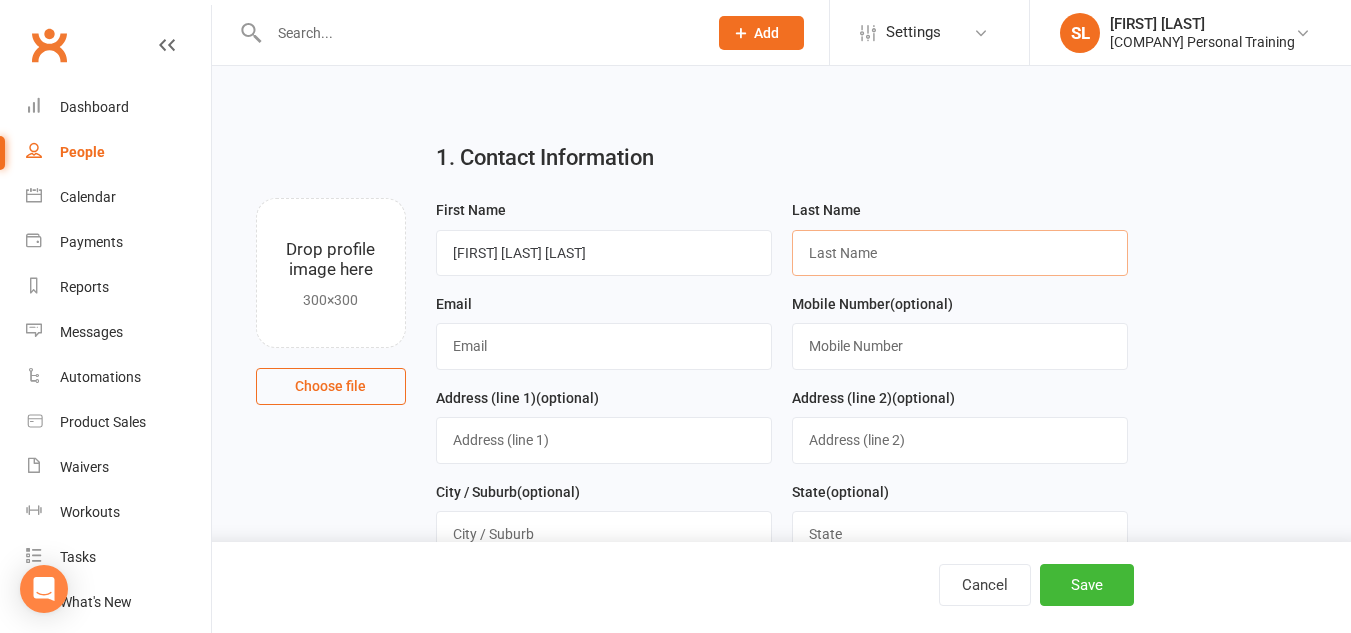 click at bounding box center [960, 253] 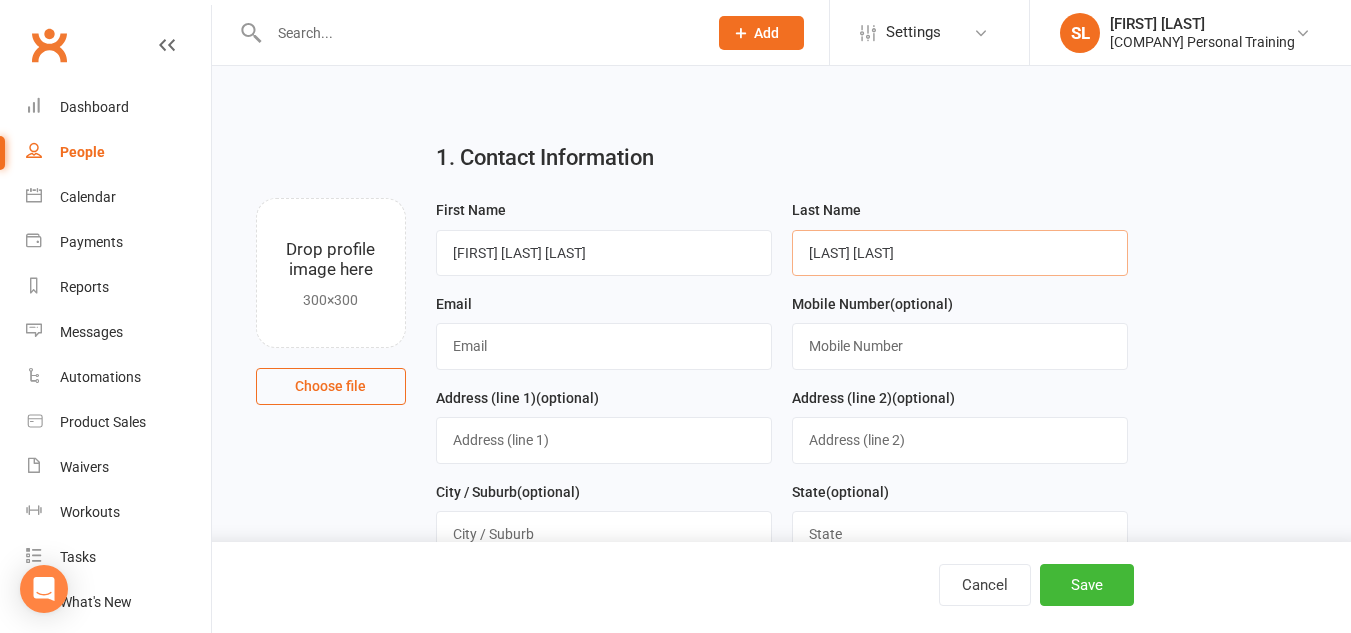 type on "[LAST] [LAST]" 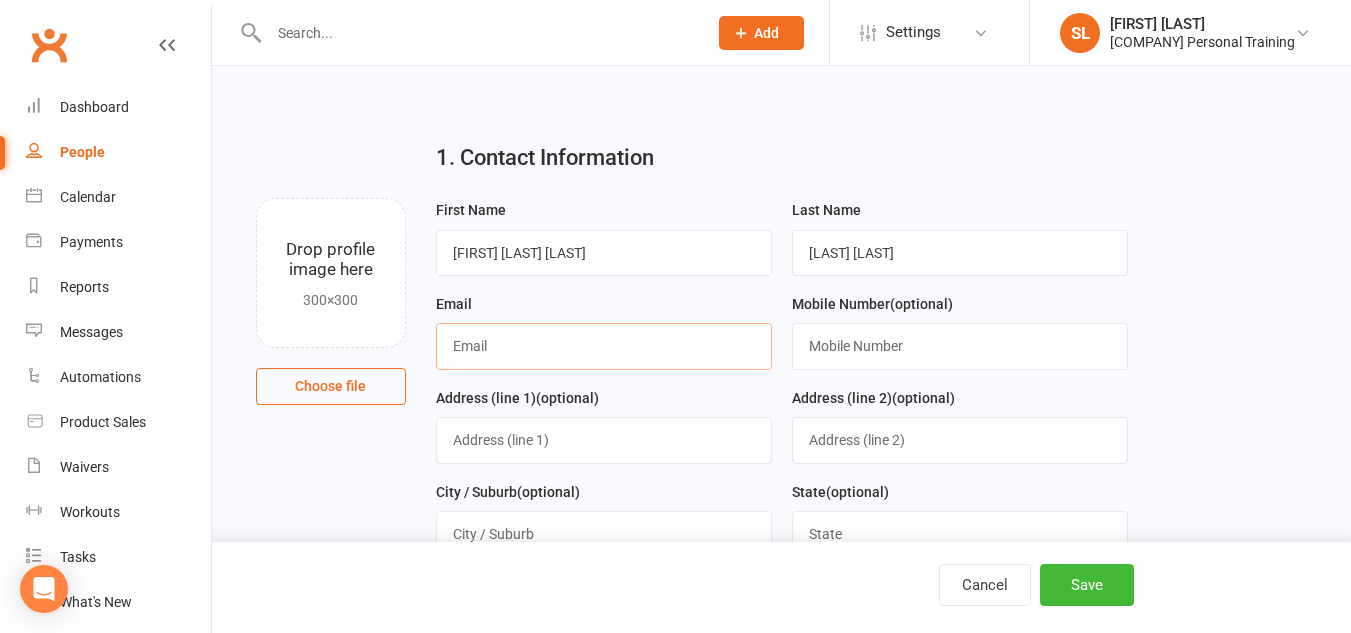 click at bounding box center [604, 346] 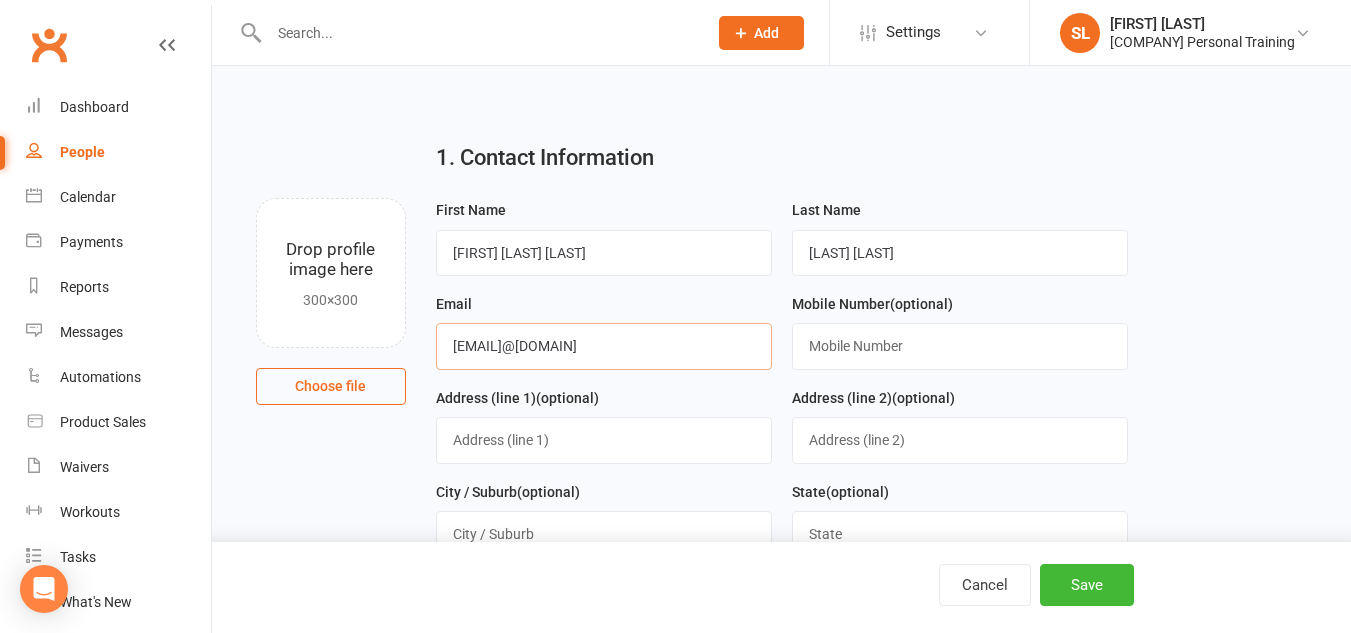 type on "[EMAIL]@[DOMAIN]" 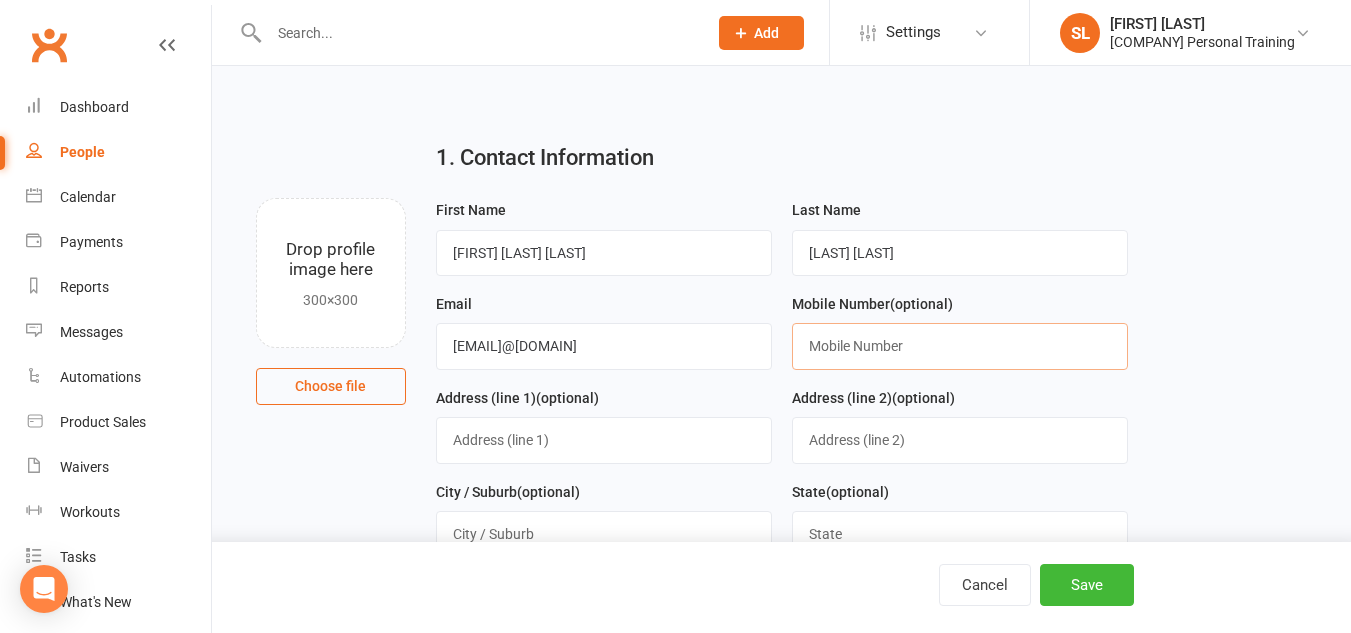 click at bounding box center [960, 346] 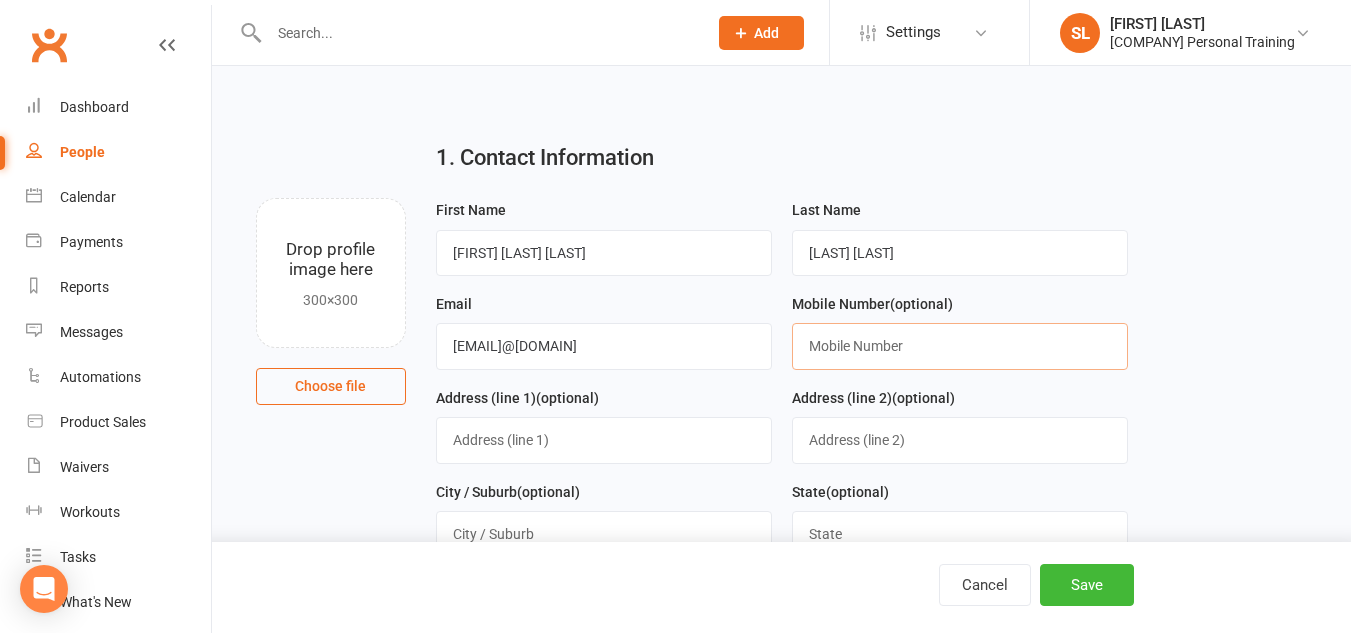 paste on "[NUMBER]" 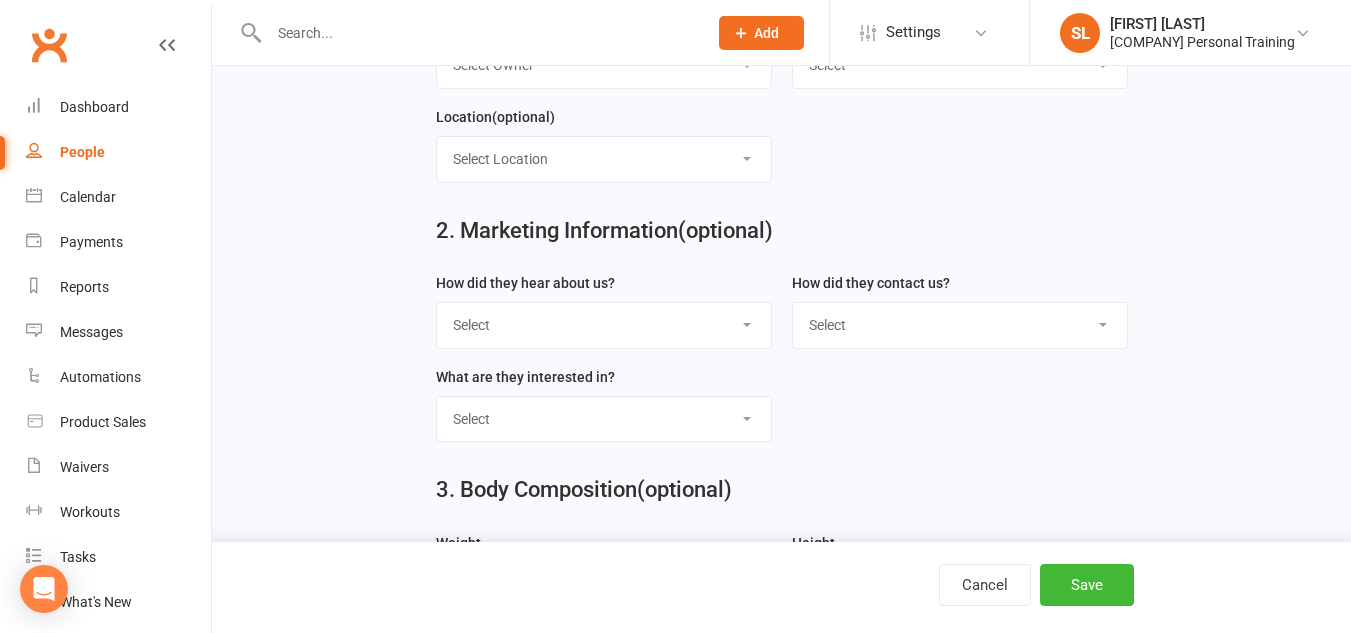scroll, scrollTop: 662, scrollLeft: 0, axis: vertical 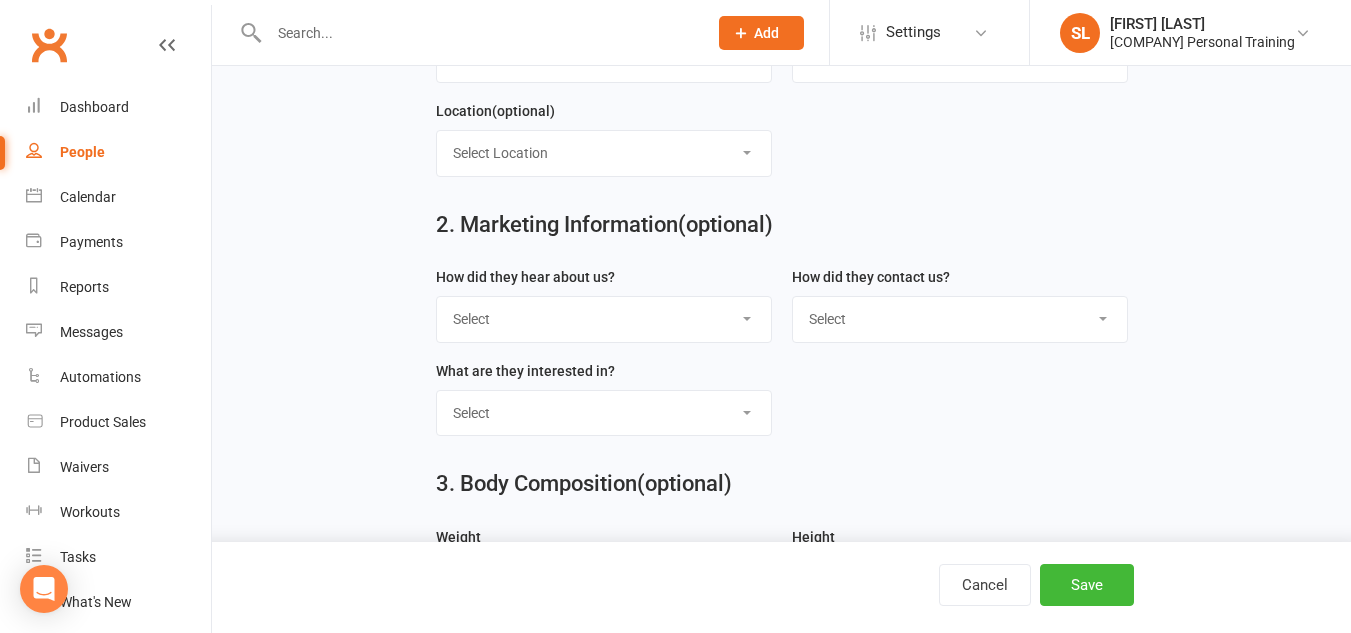 type on "[PHONE]" 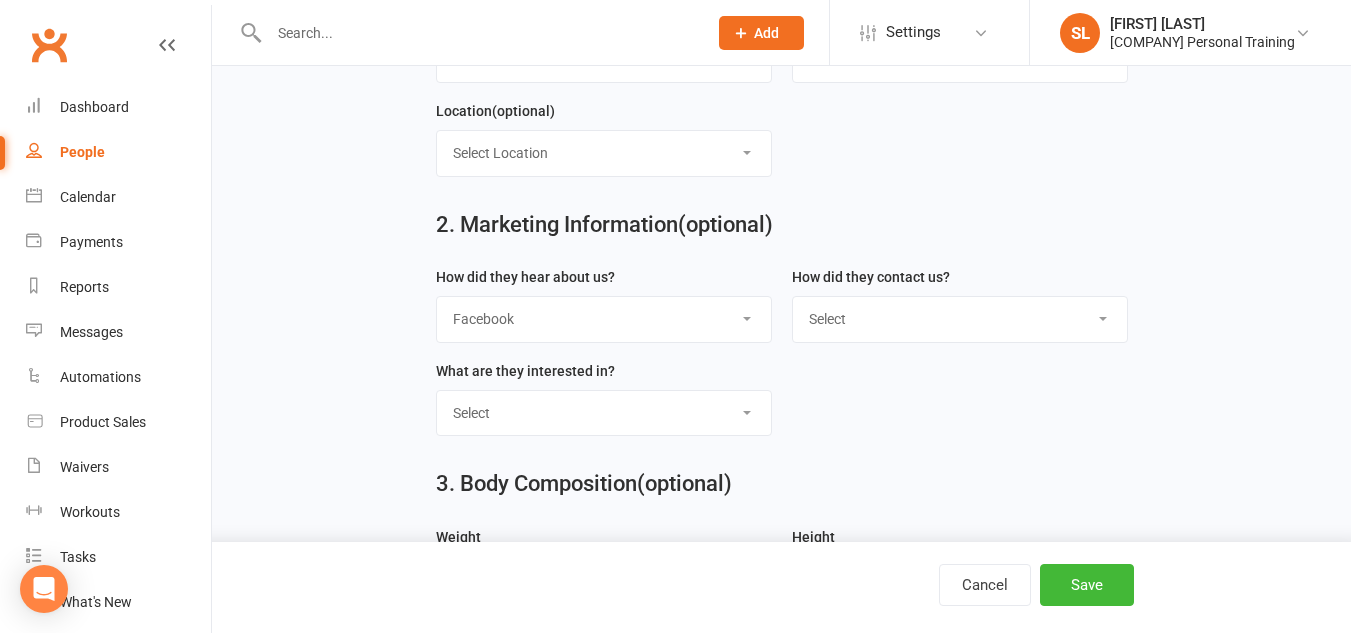 click on "Select Google Through A Friend Poster Magazine Walk by Letter Box Drop Facebook" at bounding box center [604, 319] 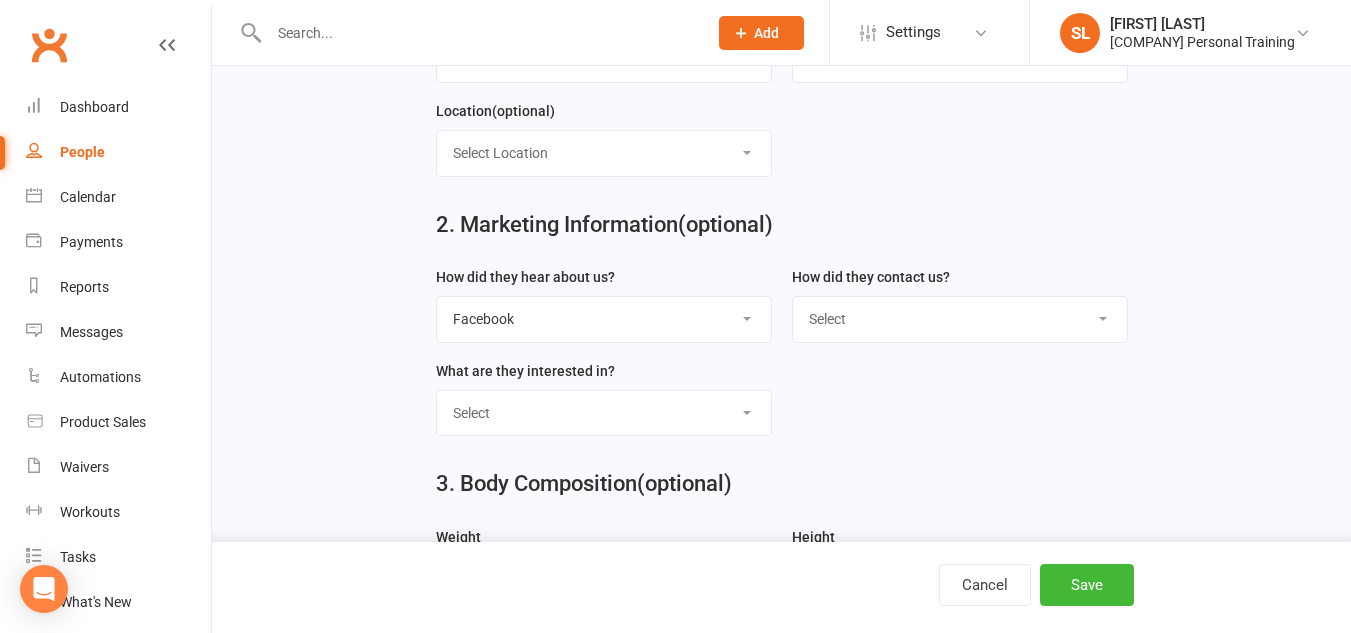 click on "Select Classes Personal Training Weight Loss Body Building De-Stressing Diet/Food Plan Increasing Fitness Competition Training" at bounding box center (604, 413) 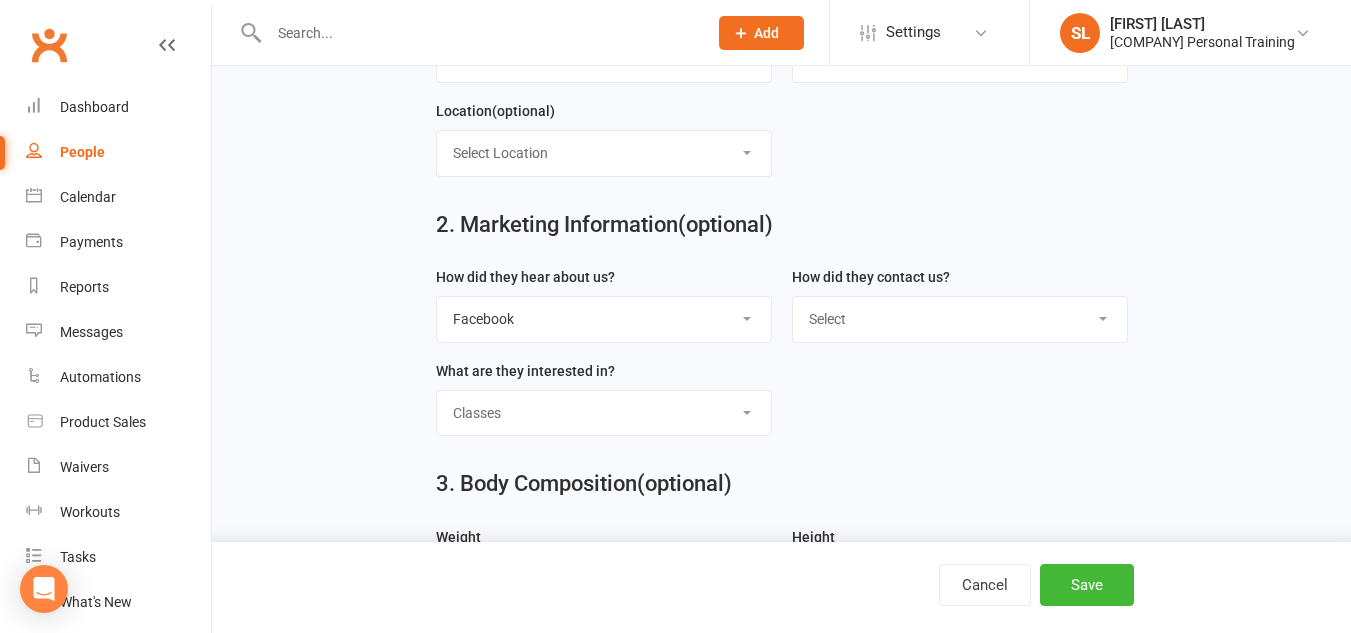 click on "Select Classes Personal Training Weight Loss Body Building De-Stressing Diet/Food Plan Increasing Fitness Competition Training" at bounding box center (604, 413) 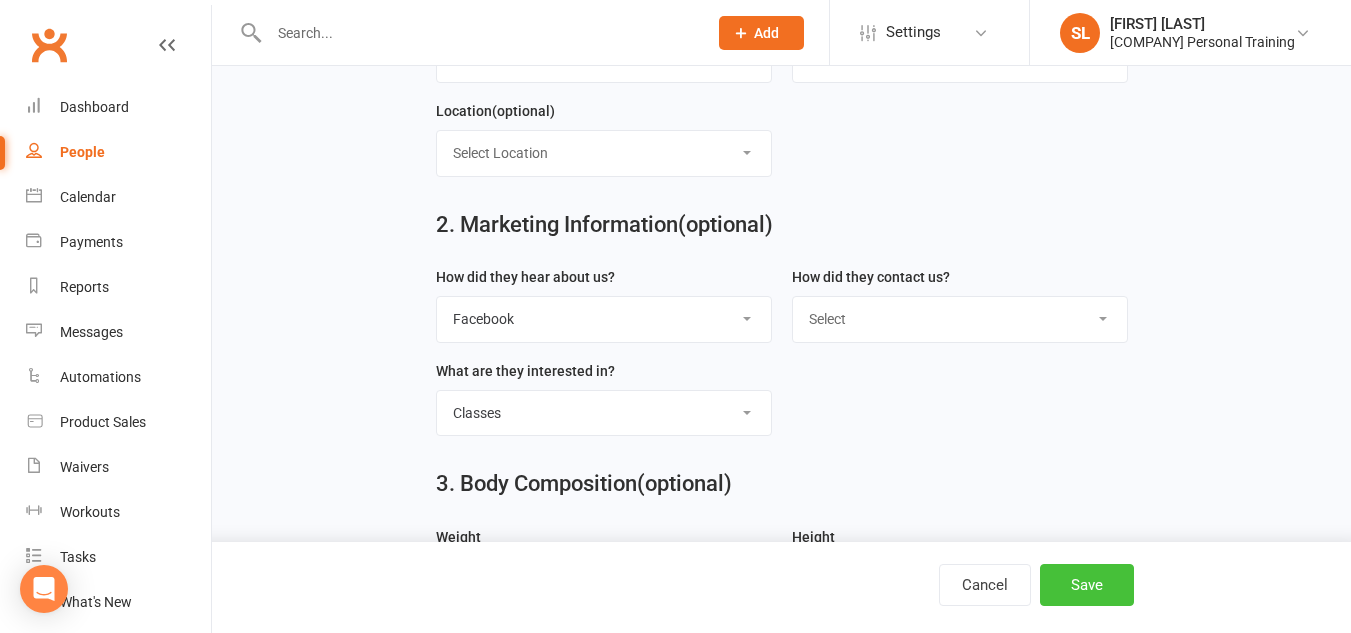 click on "Save" at bounding box center (1087, 585) 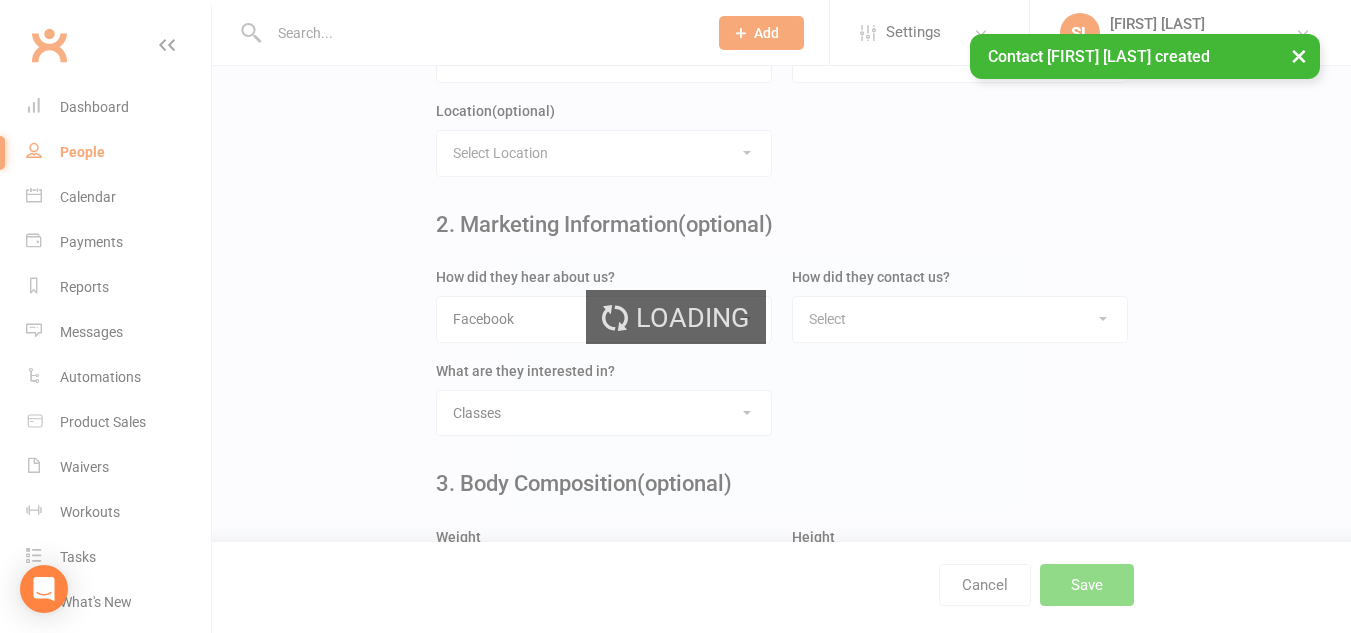scroll, scrollTop: 0, scrollLeft: 0, axis: both 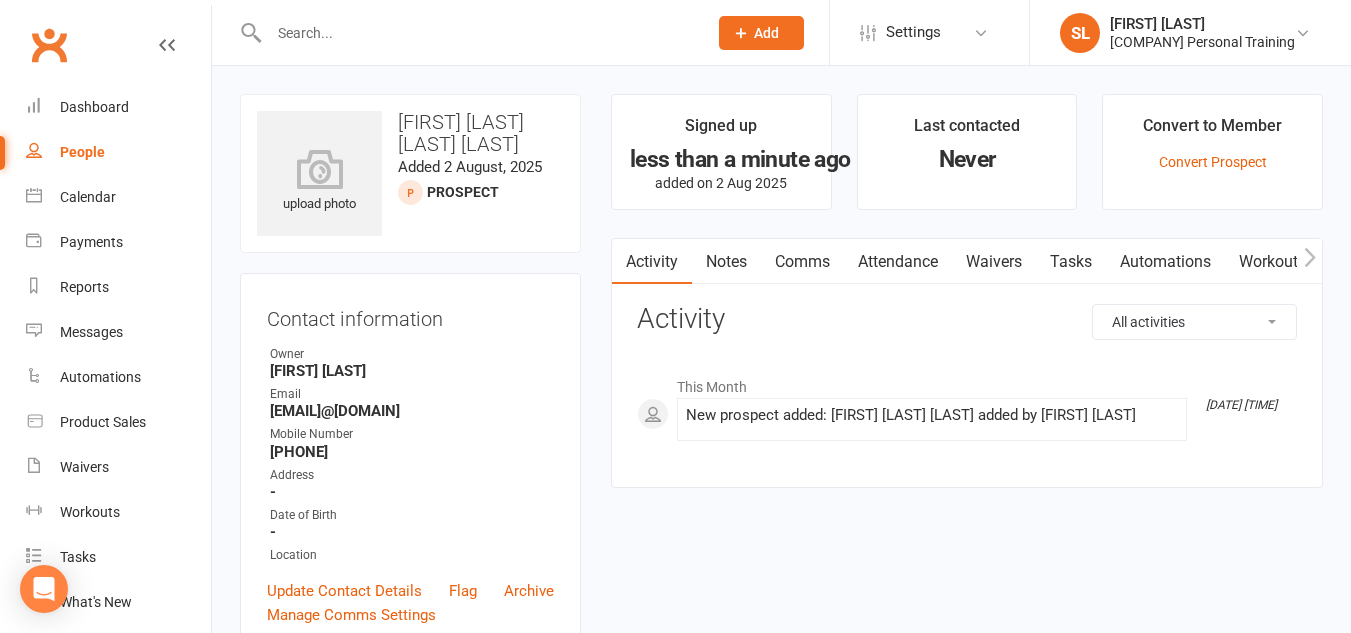 click on "Add" 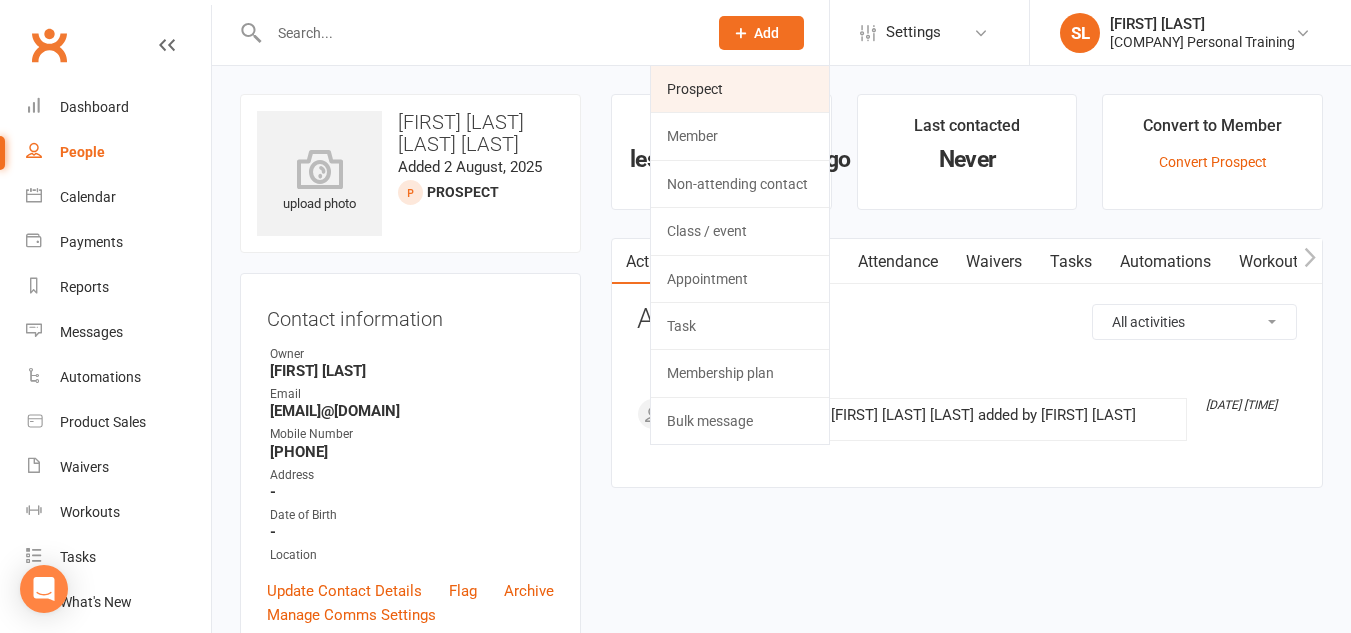 click on "Prospect" 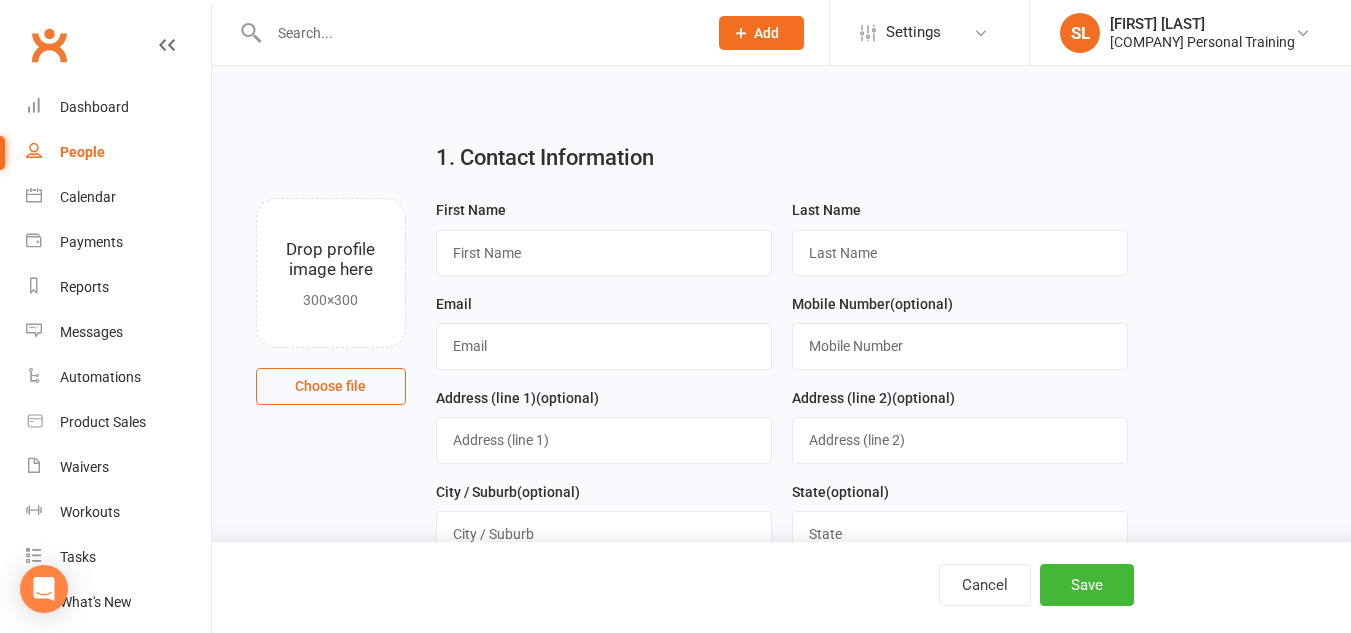 click on "First Name" at bounding box center [604, 237] 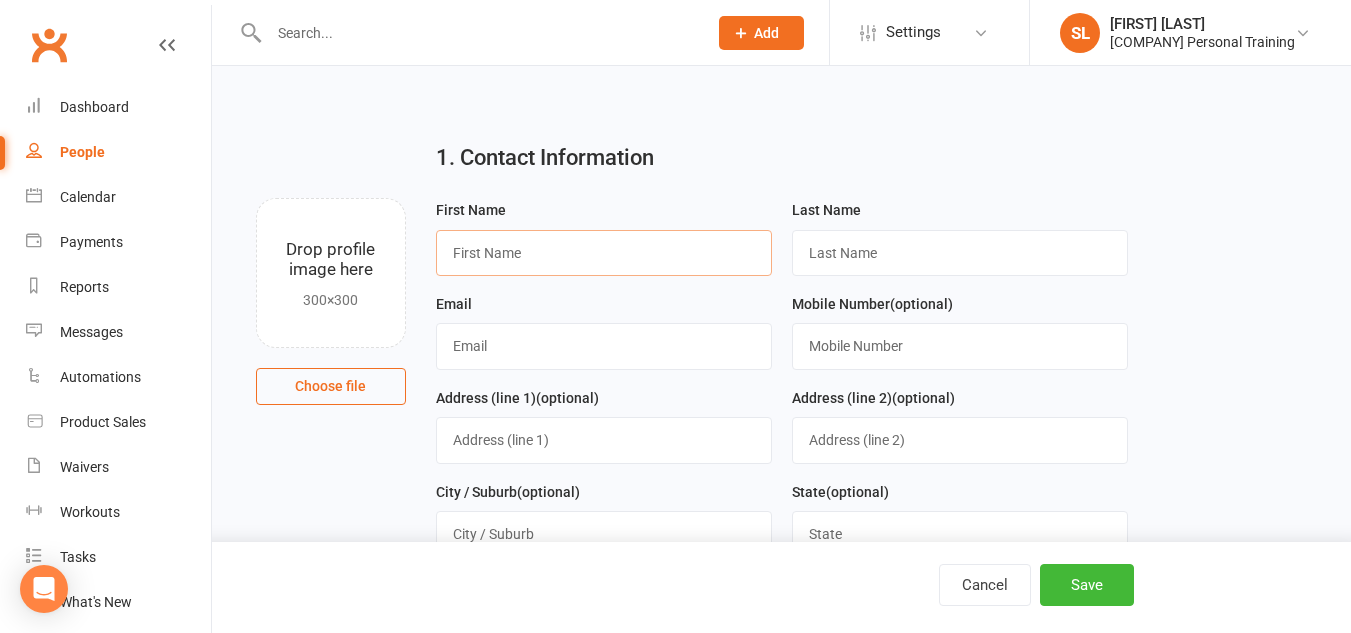 click at bounding box center [604, 253] 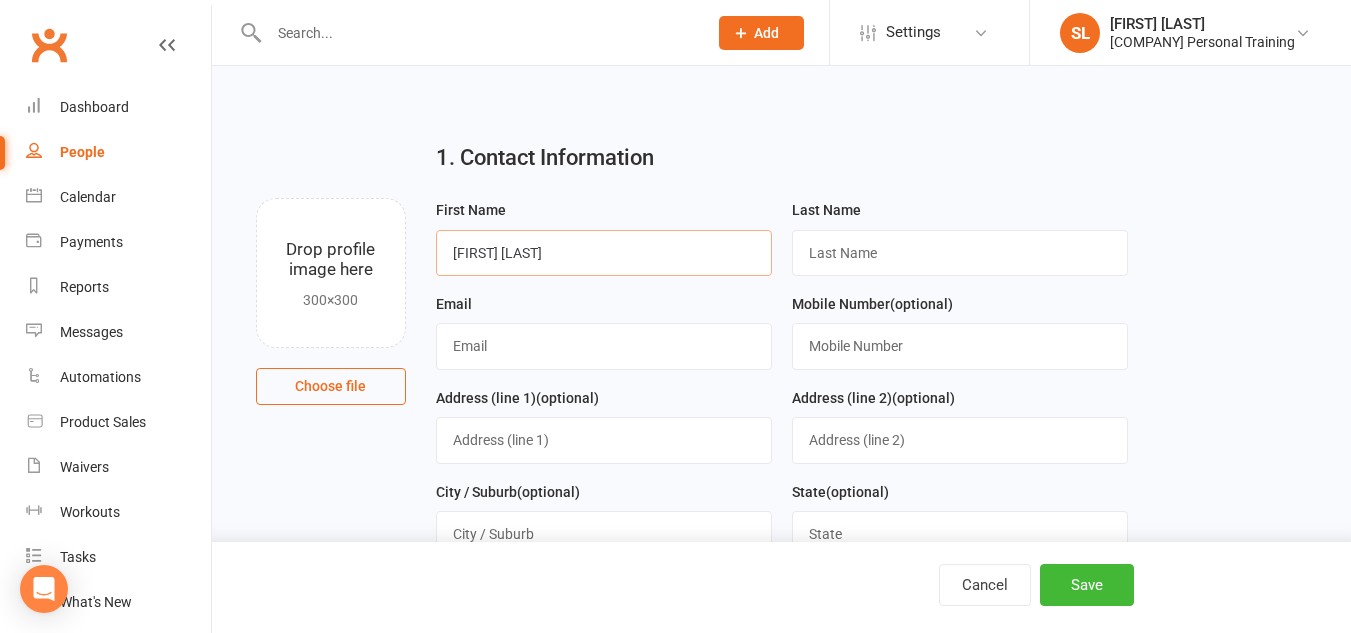 type on "[FIRST] [LAST]" 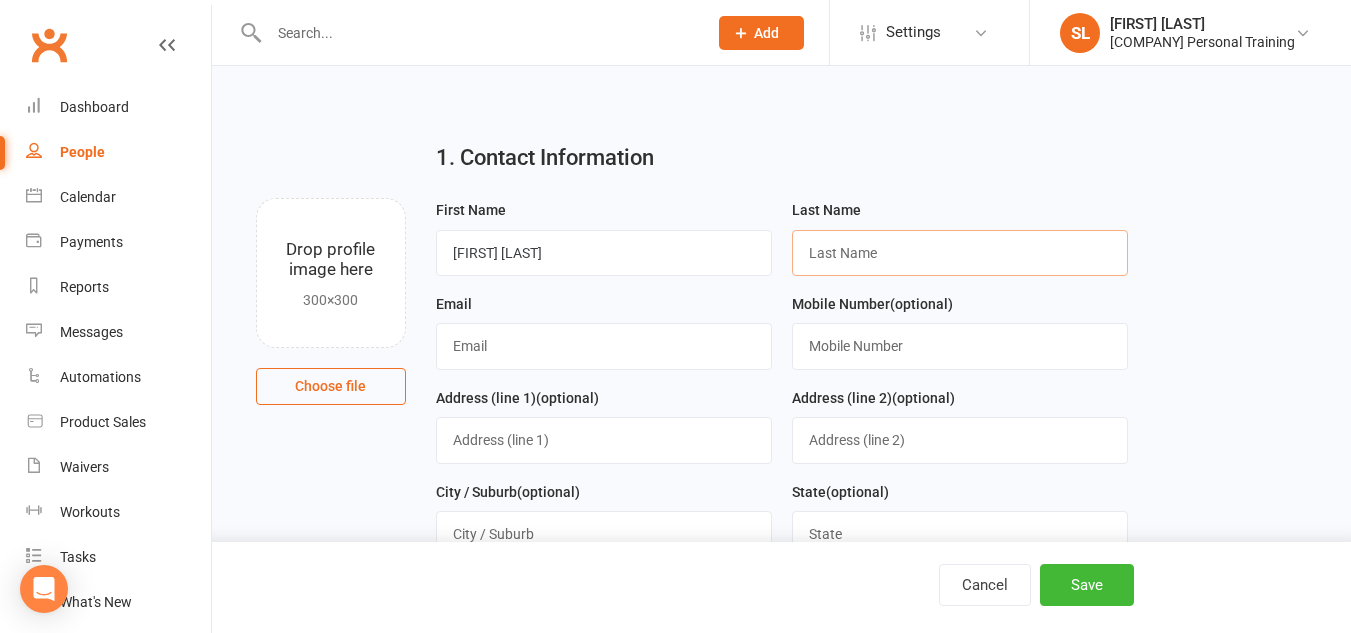 click at bounding box center [960, 253] 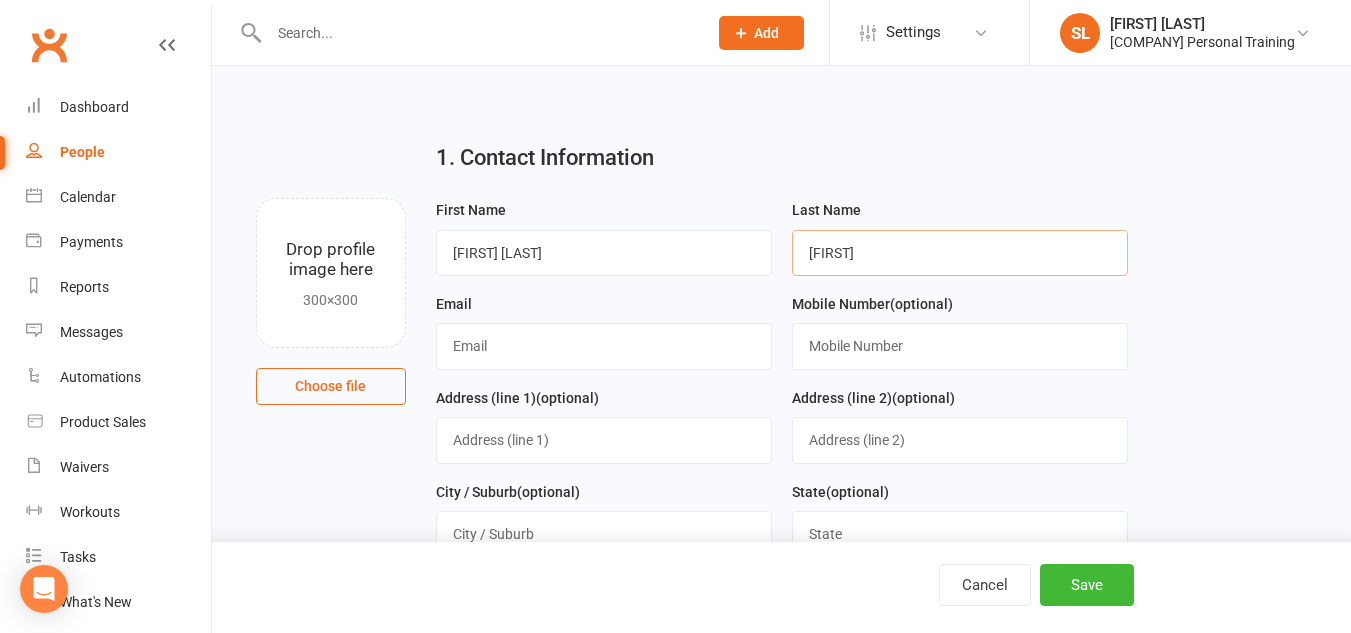 type on "[FIRST]" 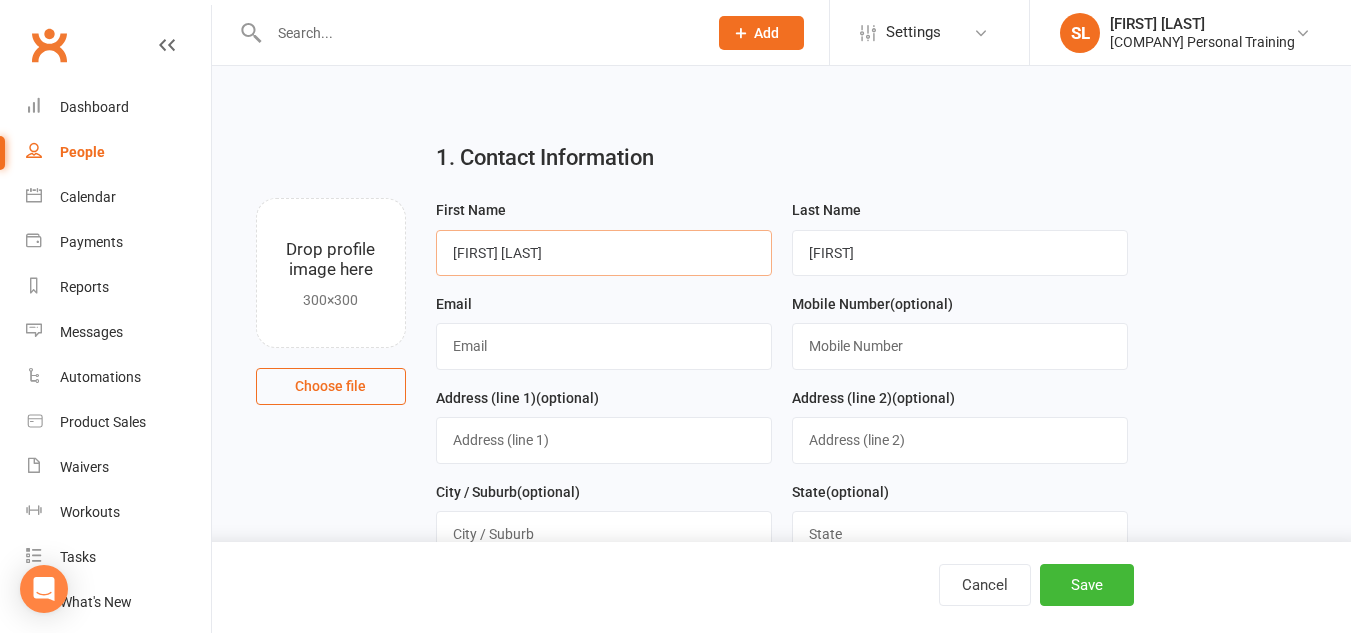 click on "[FIRST] [LAST]" at bounding box center (604, 253) 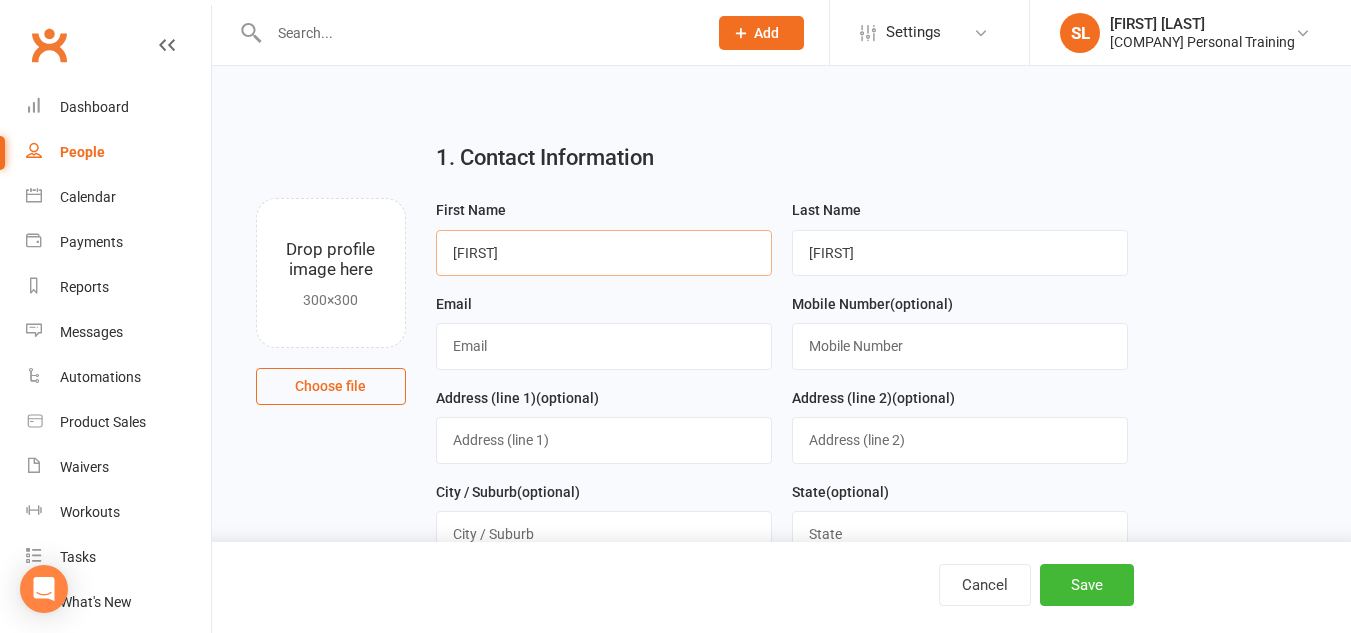 type on "[FIRST]" 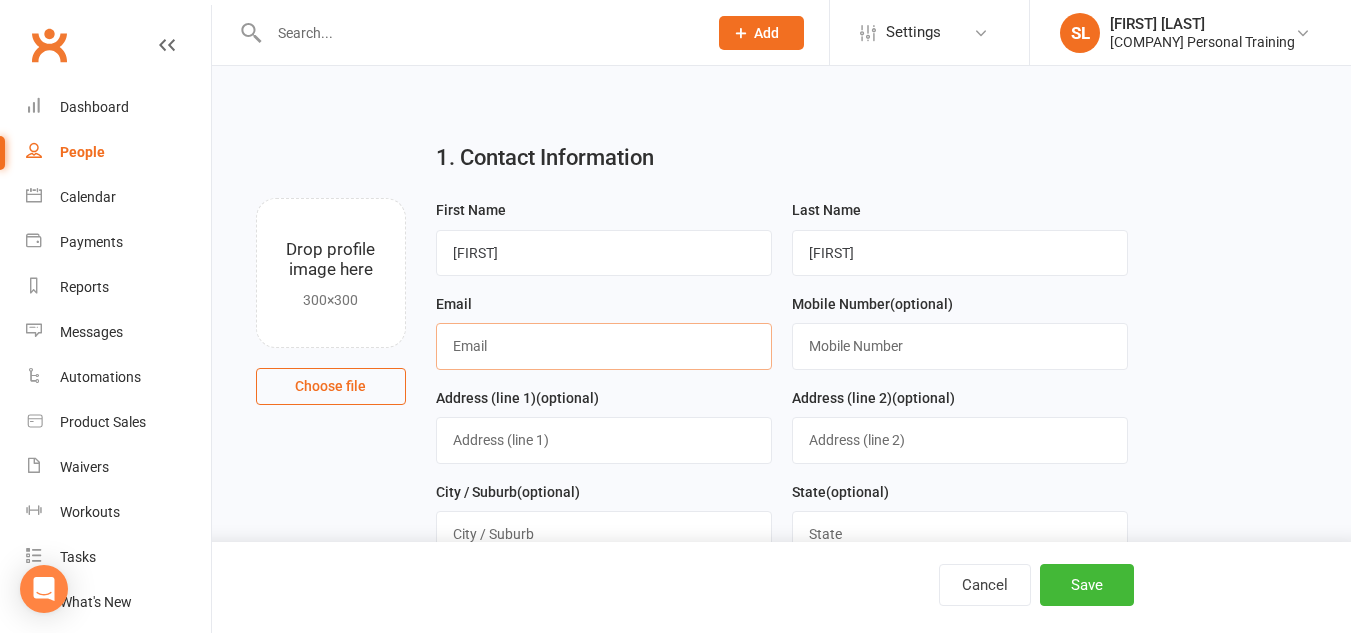 click at bounding box center [604, 346] 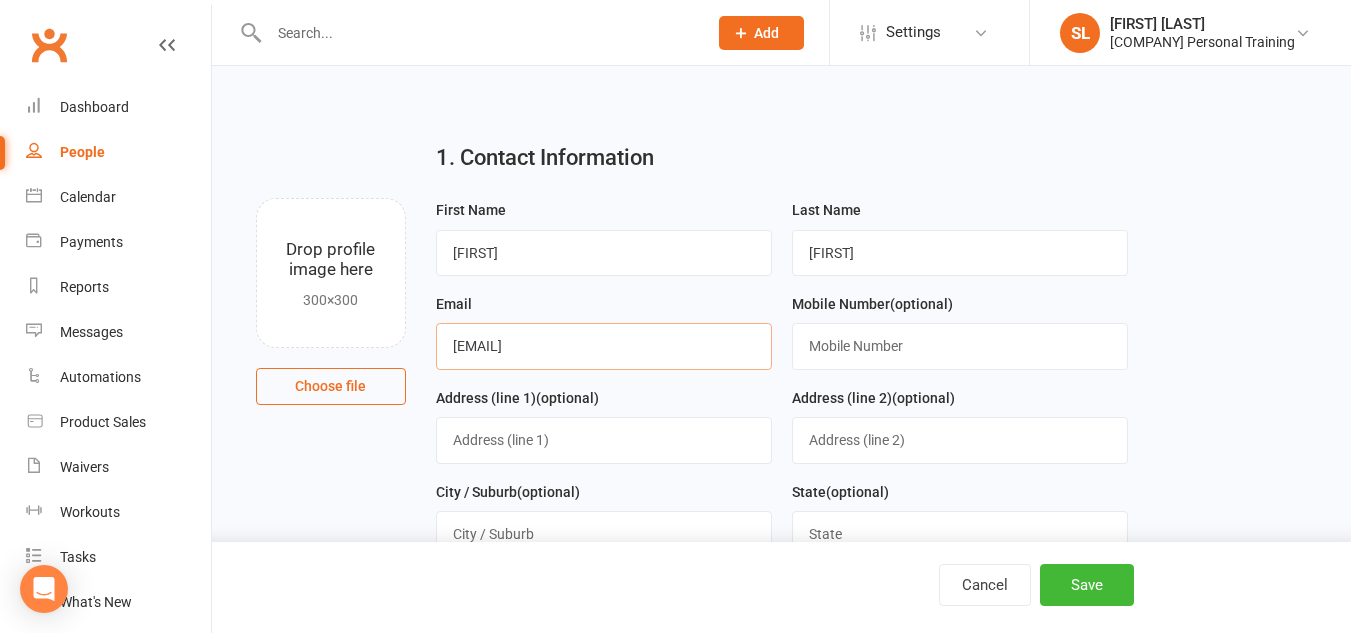 type on "[EMAIL]" 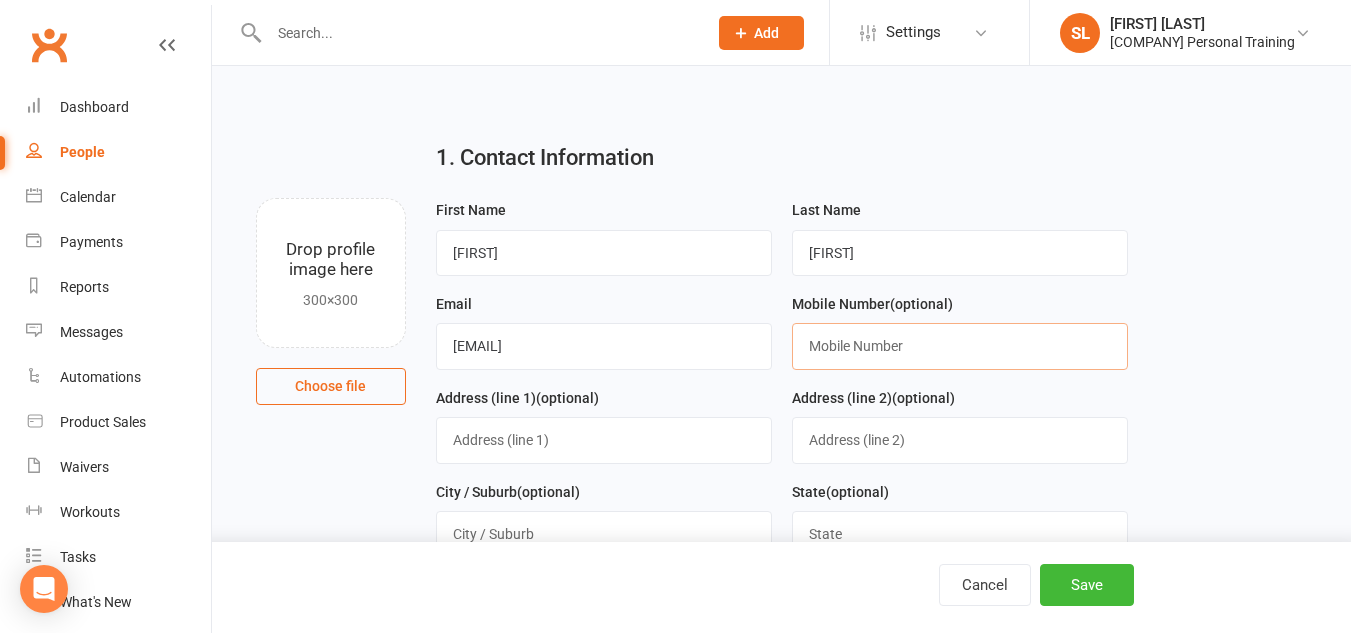 click at bounding box center (960, 346) 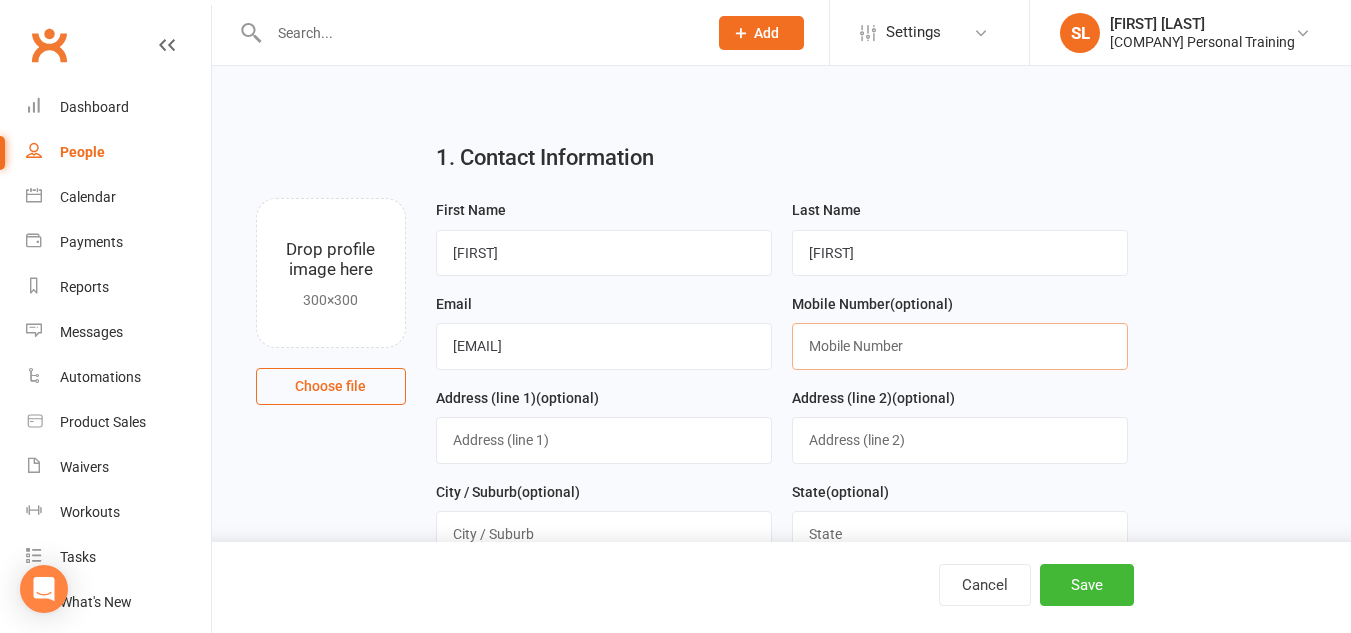 paste on "[NUMBER]" 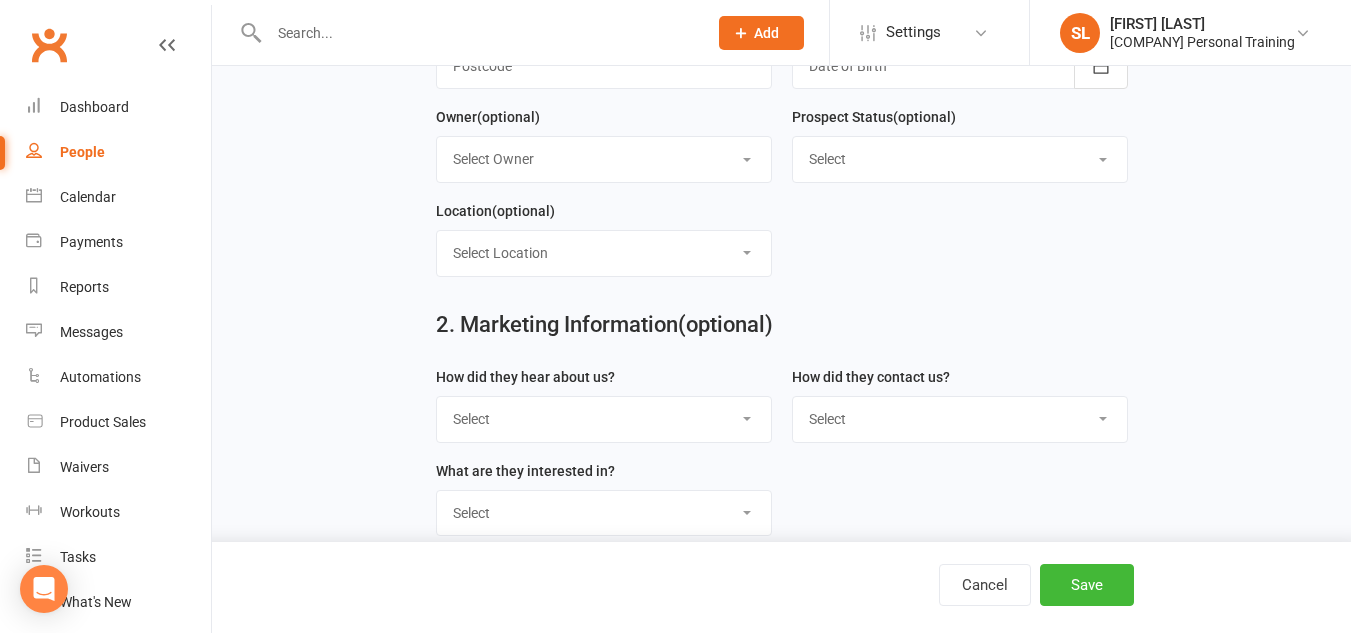 scroll, scrollTop: 566, scrollLeft: 0, axis: vertical 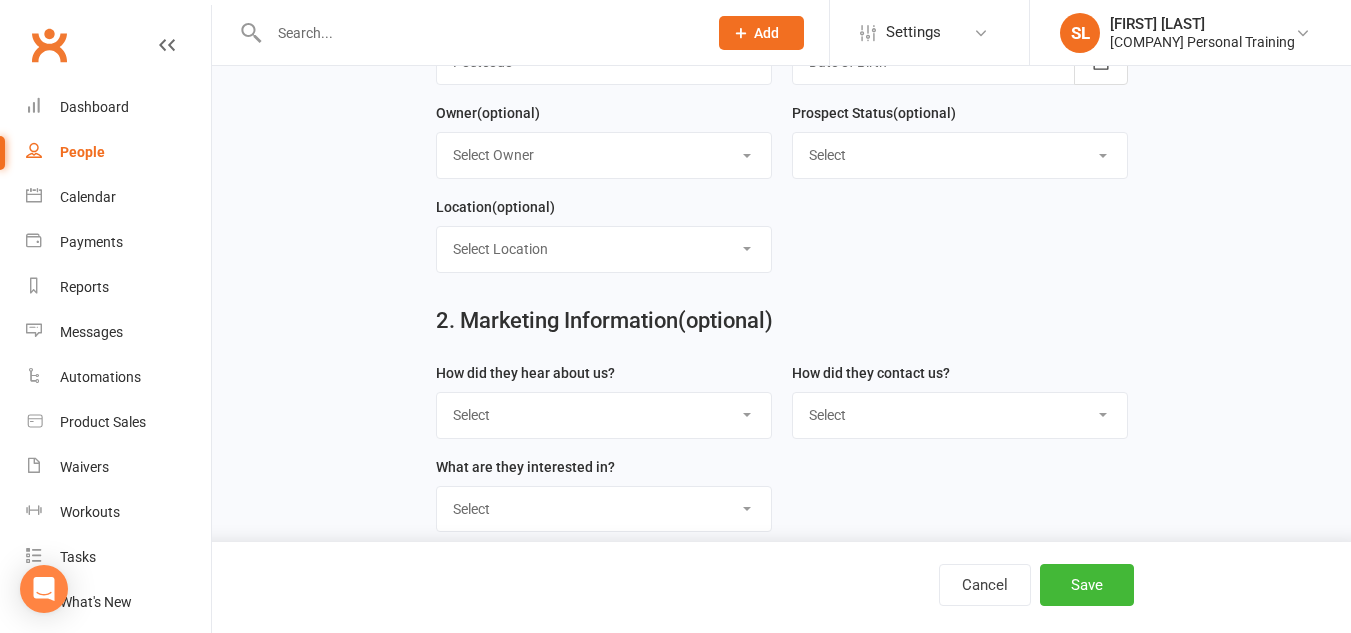 type on "[PHONE]" 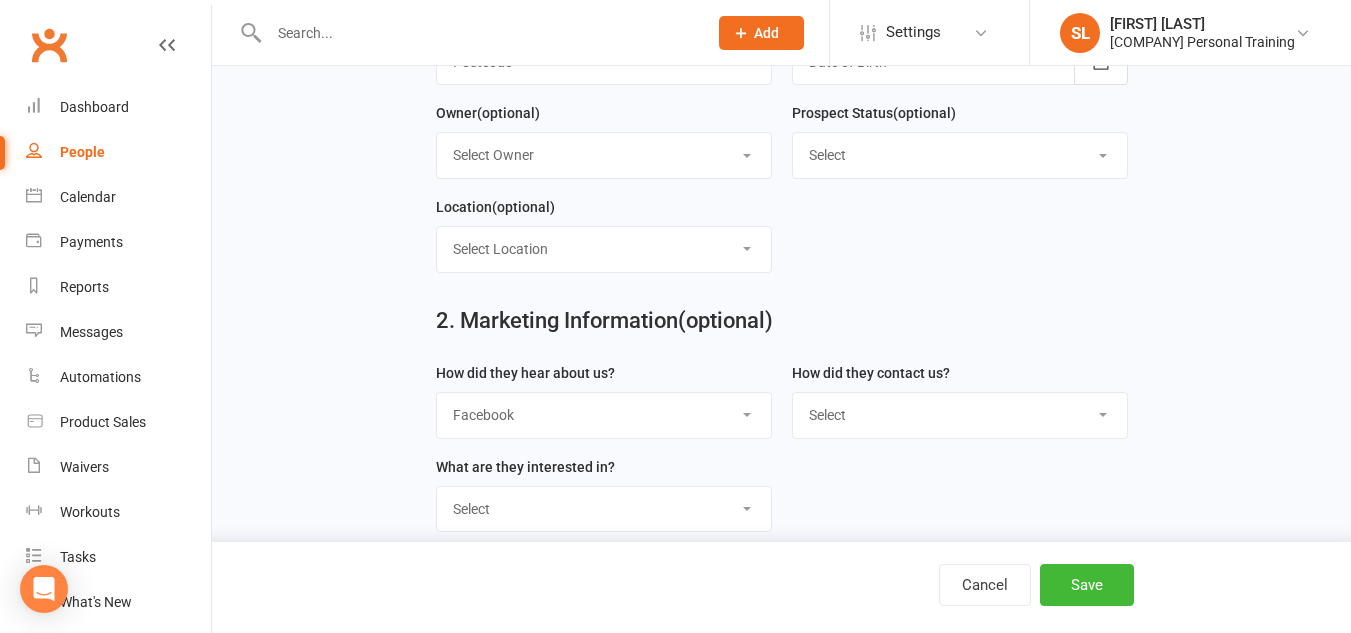 click on "Select Google Through A Friend Poster Magazine Walk by Letter Box Drop Facebook" at bounding box center [604, 415] 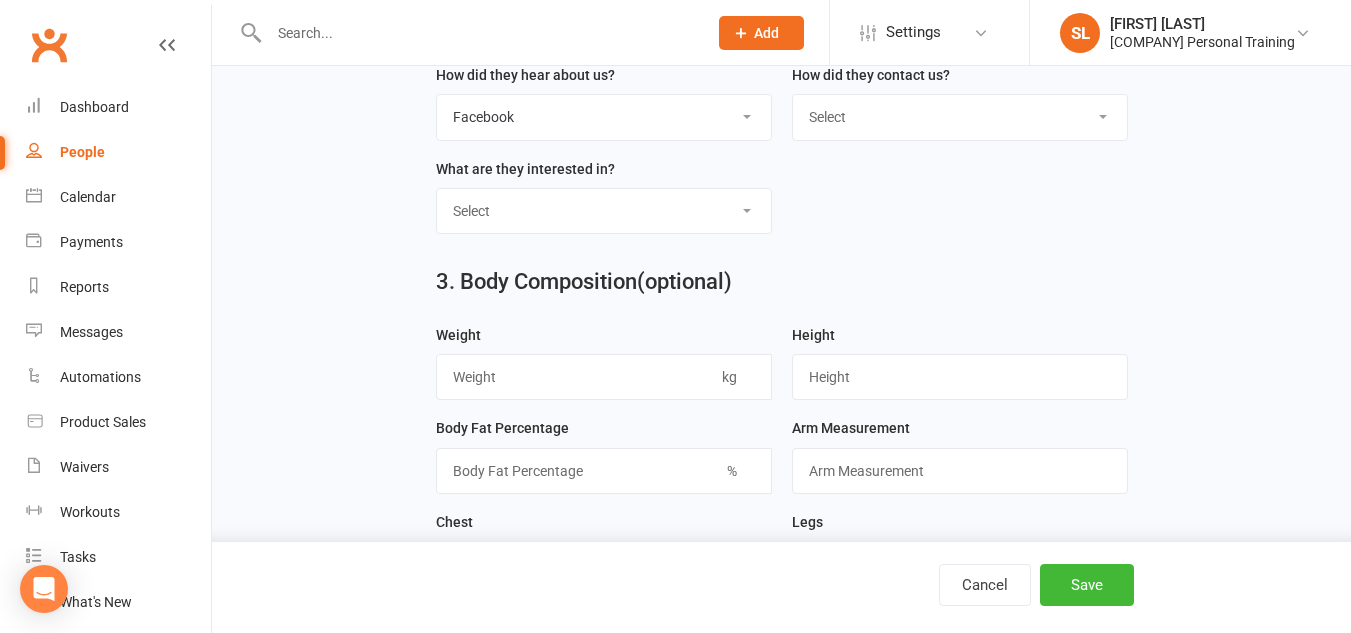 scroll, scrollTop: 865, scrollLeft: 0, axis: vertical 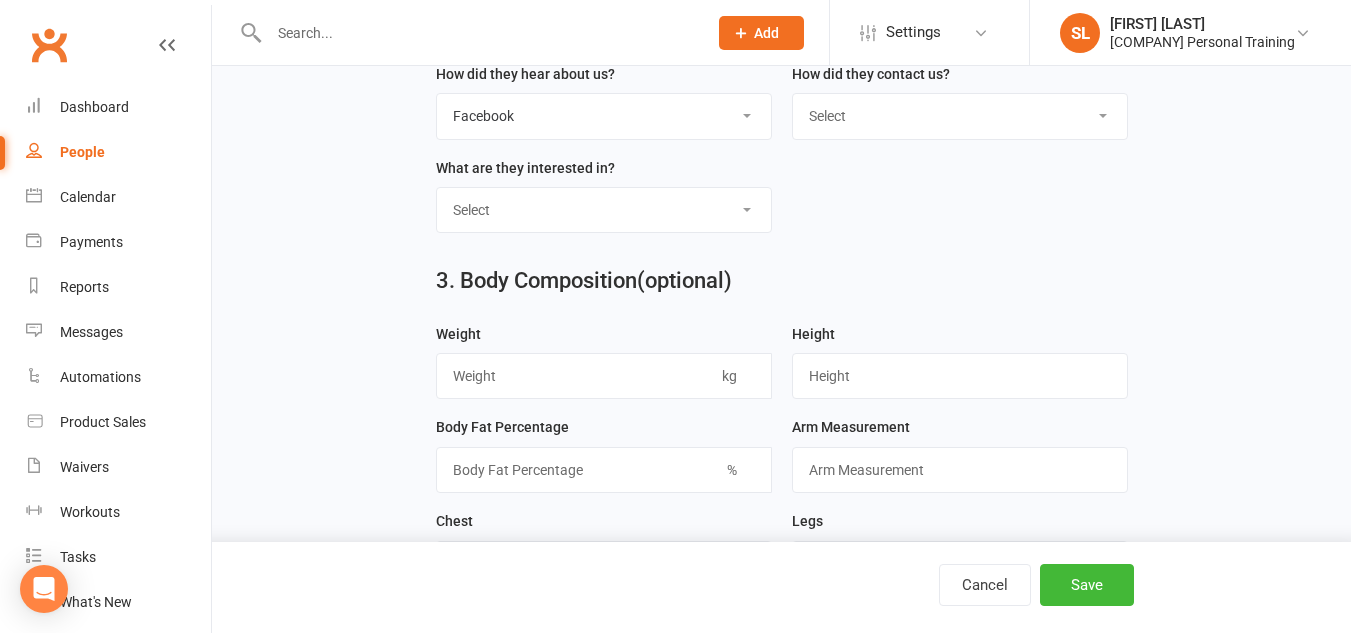 click on "Select Classes Personal Training Weight Loss Body Building De-Stressing Diet/Food Plan Increasing Fitness Competition Training" at bounding box center (604, 210) 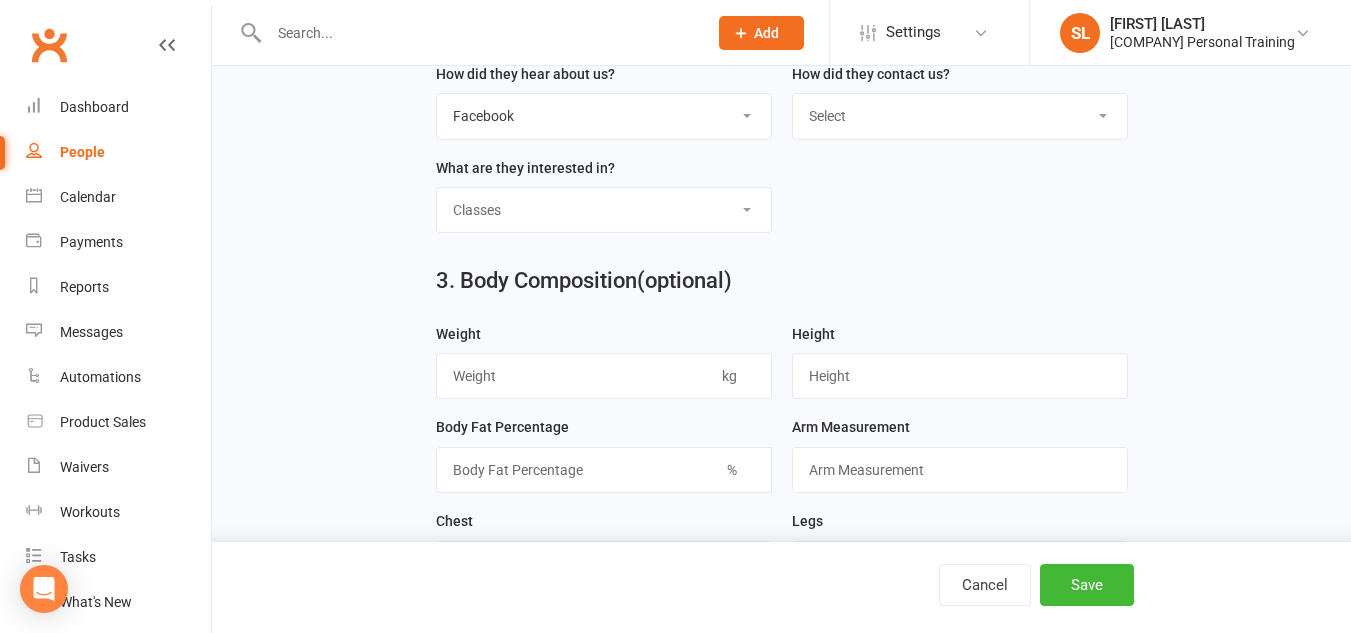 click on "Select Classes Personal Training Weight Loss Body Building De-Stressing Diet/Food Plan Increasing Fitness Competition Training" at bounding box center [604, 210] 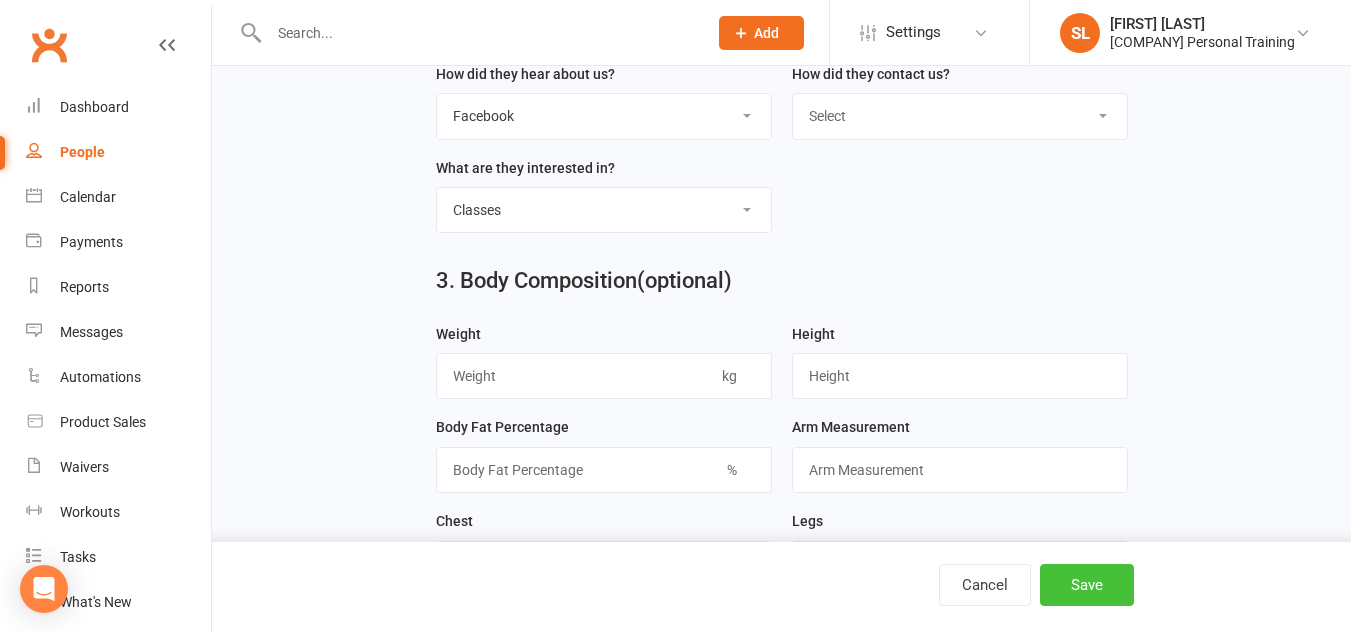 click on "Save" at bounding box center [1087, 585] 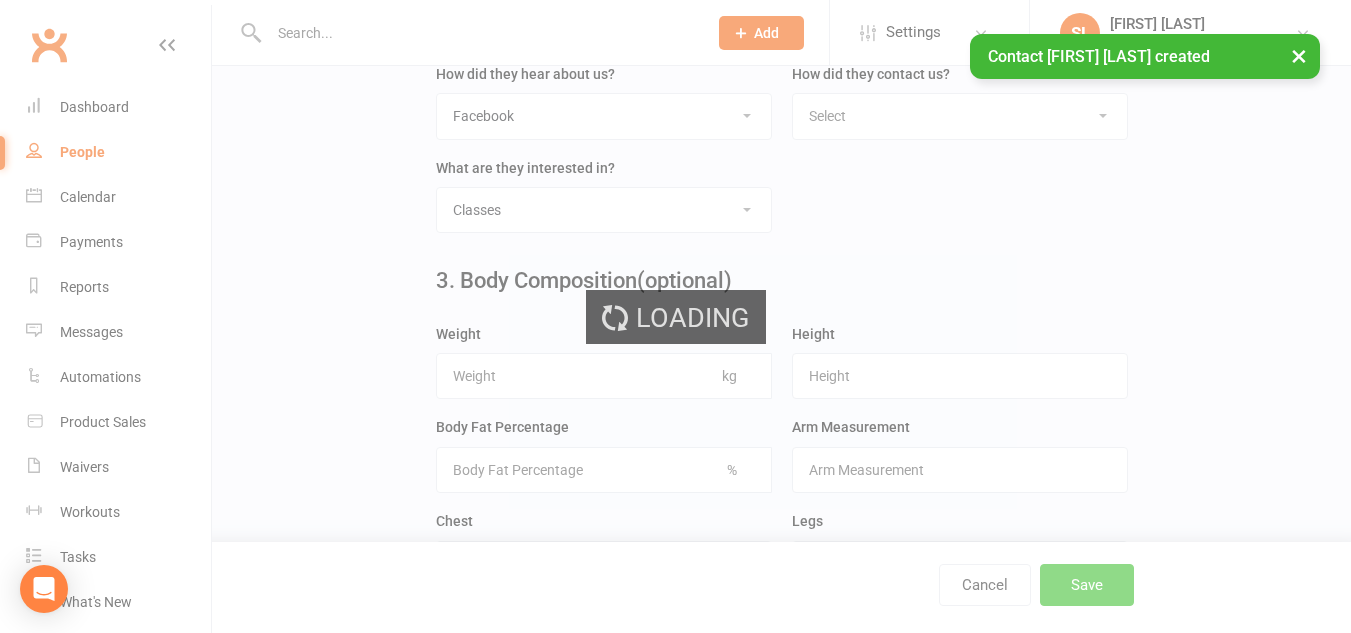 scroll, scrollTop: 0, scrollLeft: 0, axis: both 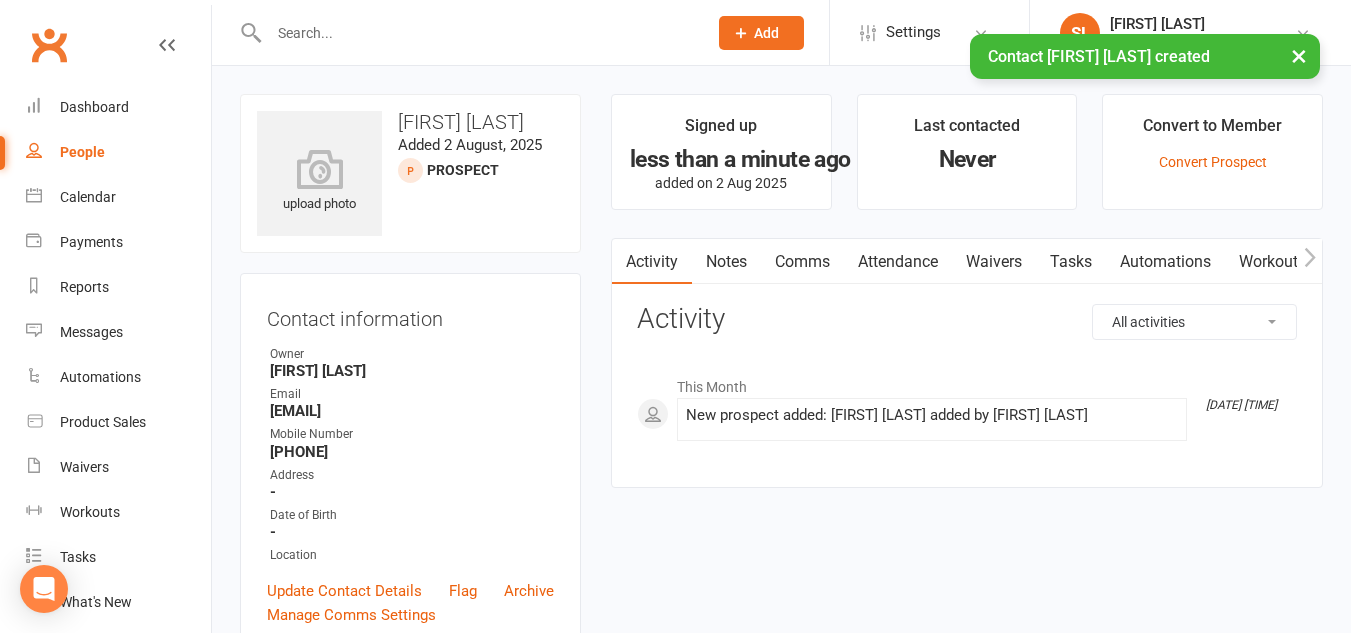 click on "Add" 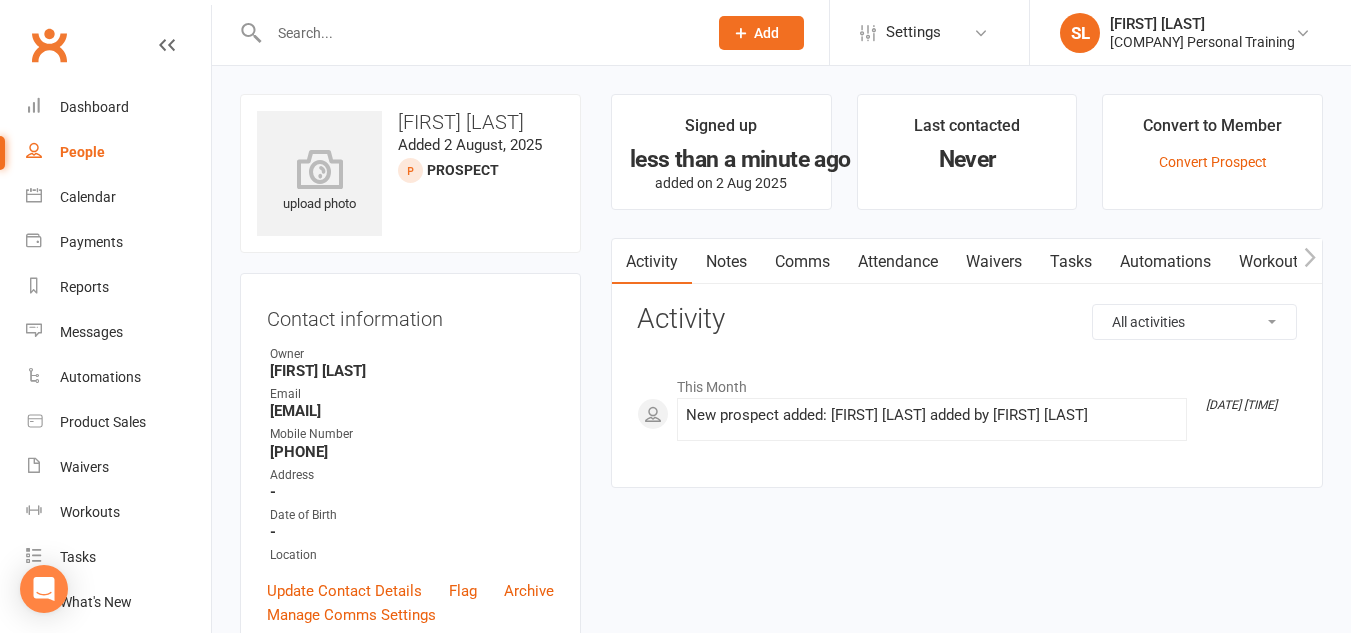 click 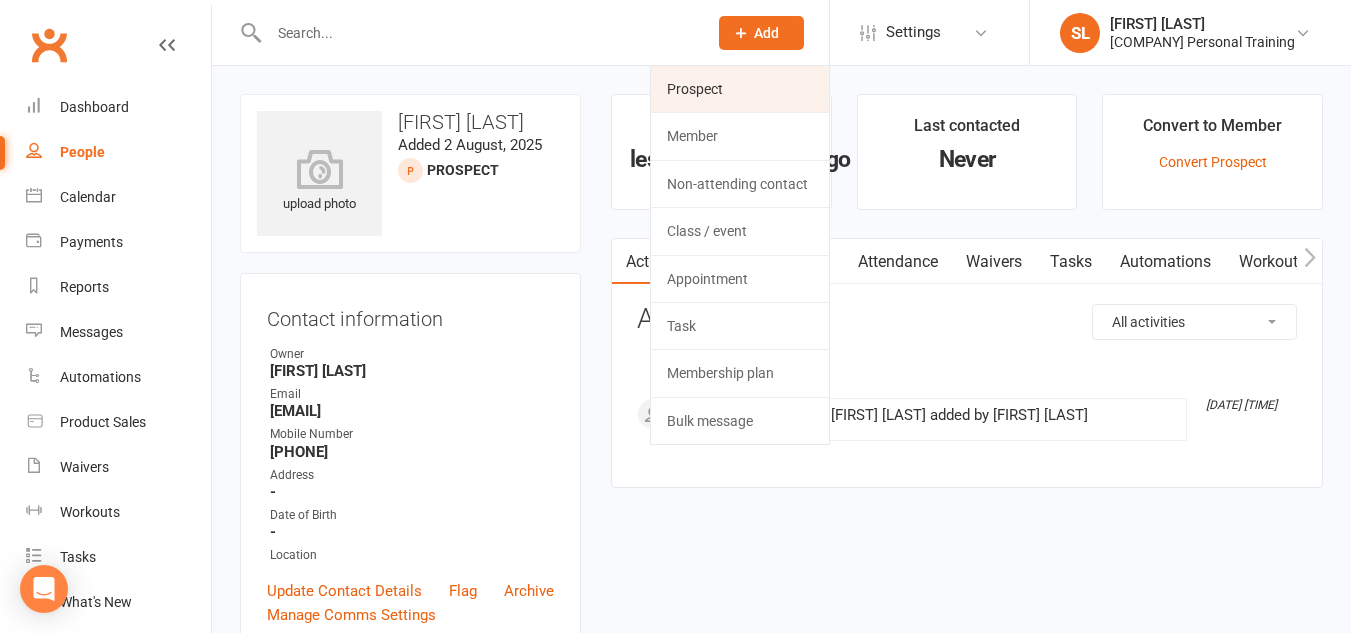 click on "Prospect" 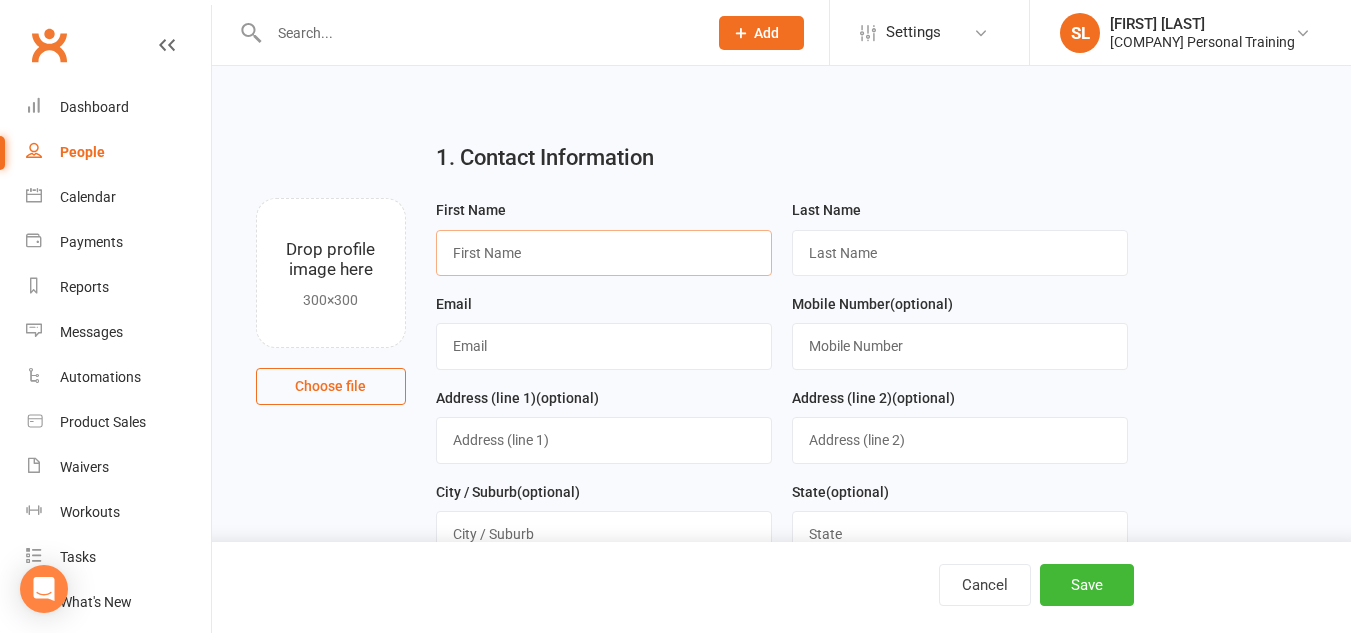 click at bounding box center (604, 253) 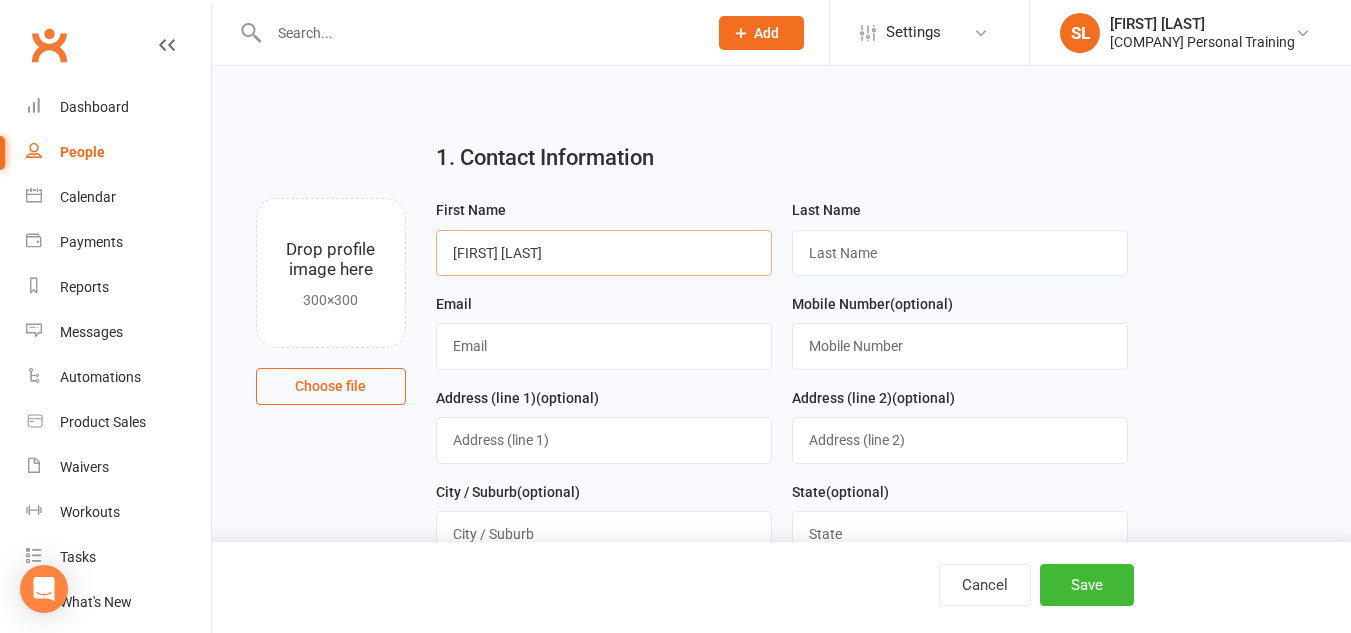 type on "[FIRST] [LAST]" 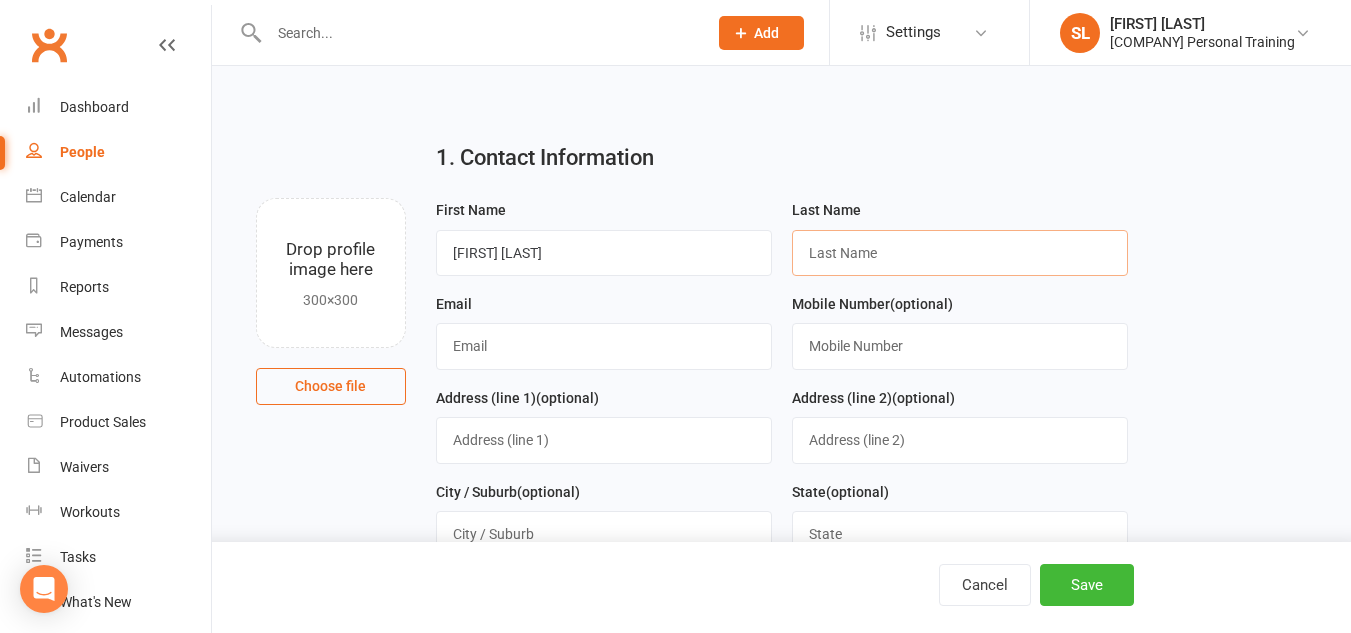 click at bounding box center (960, 253) 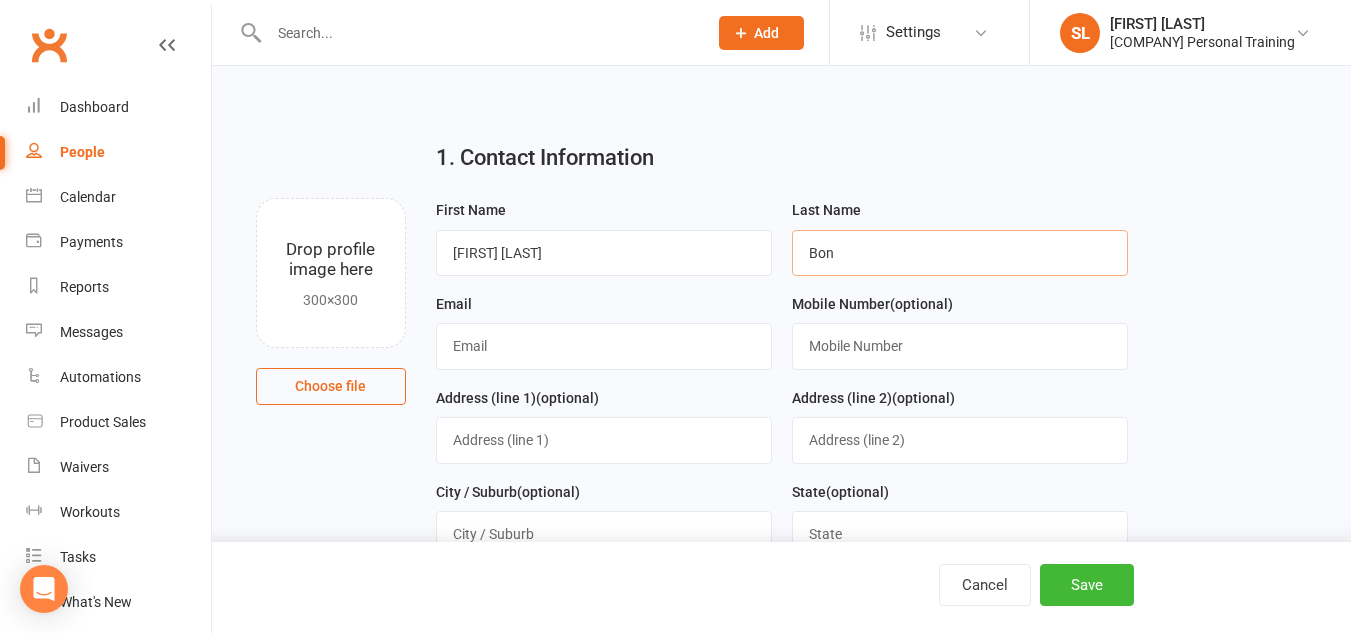 type on "Bon" 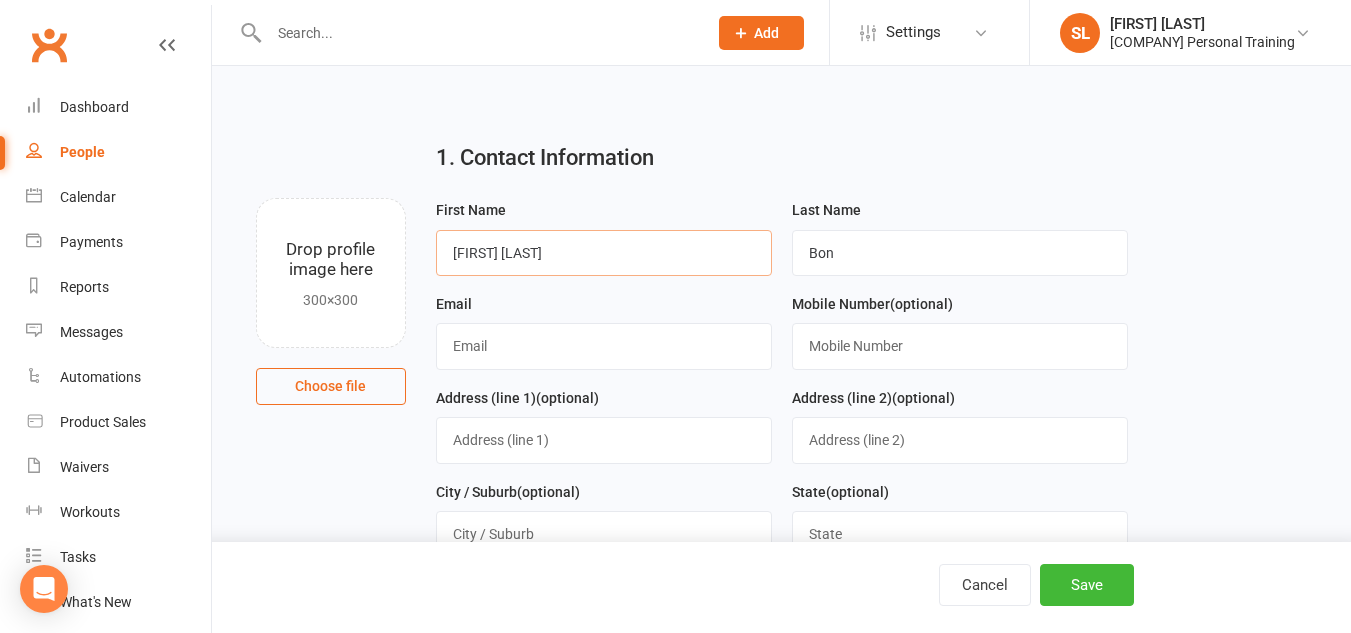 click on "[FIRST] [LAST]" at bounding box center (604, 253) 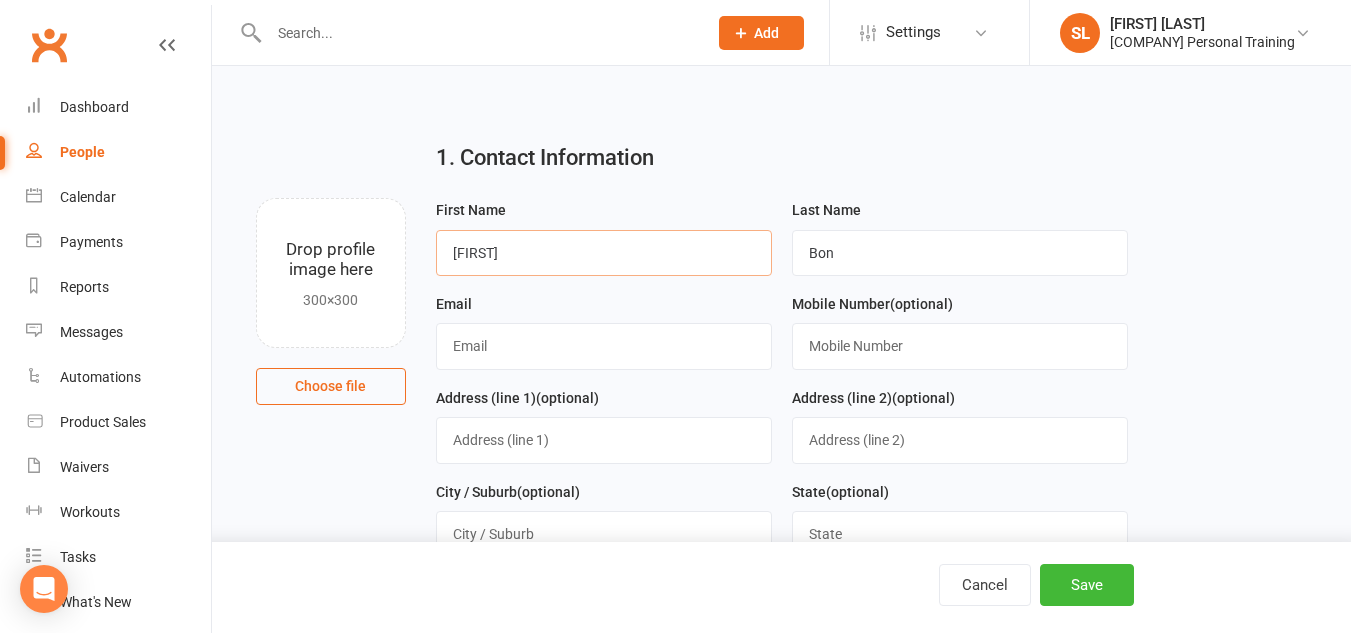 type on "[FIRST]" 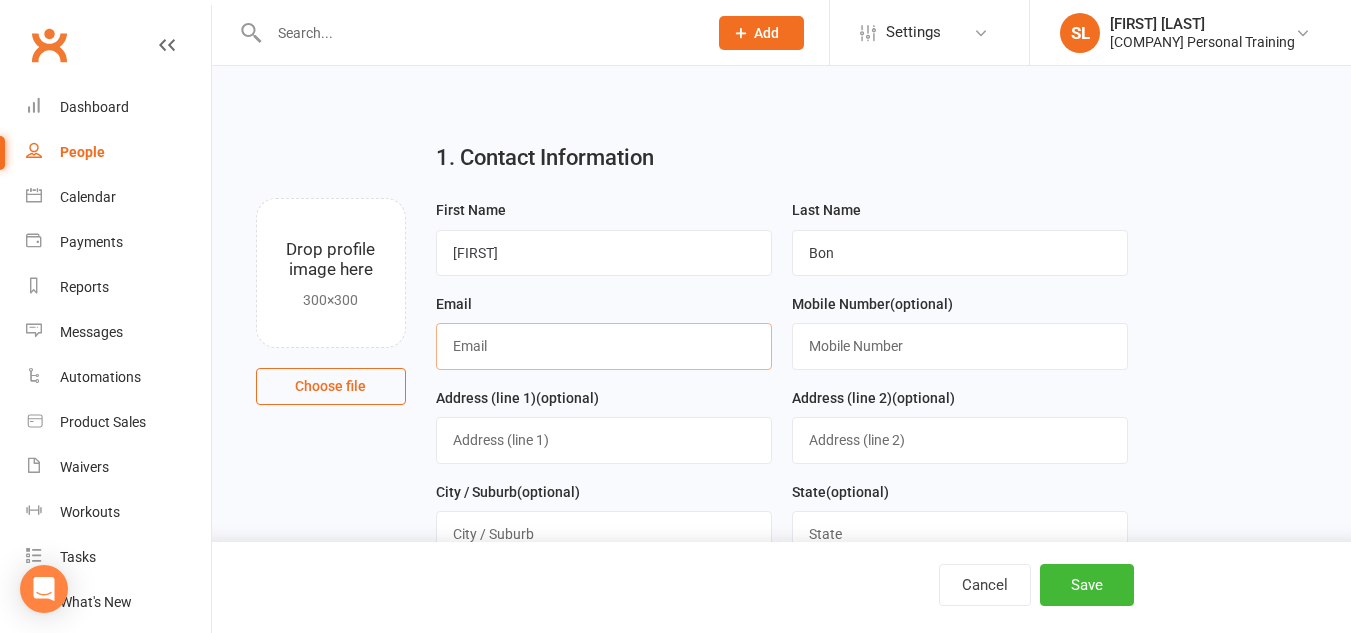 click at bounding box center (604, 346) 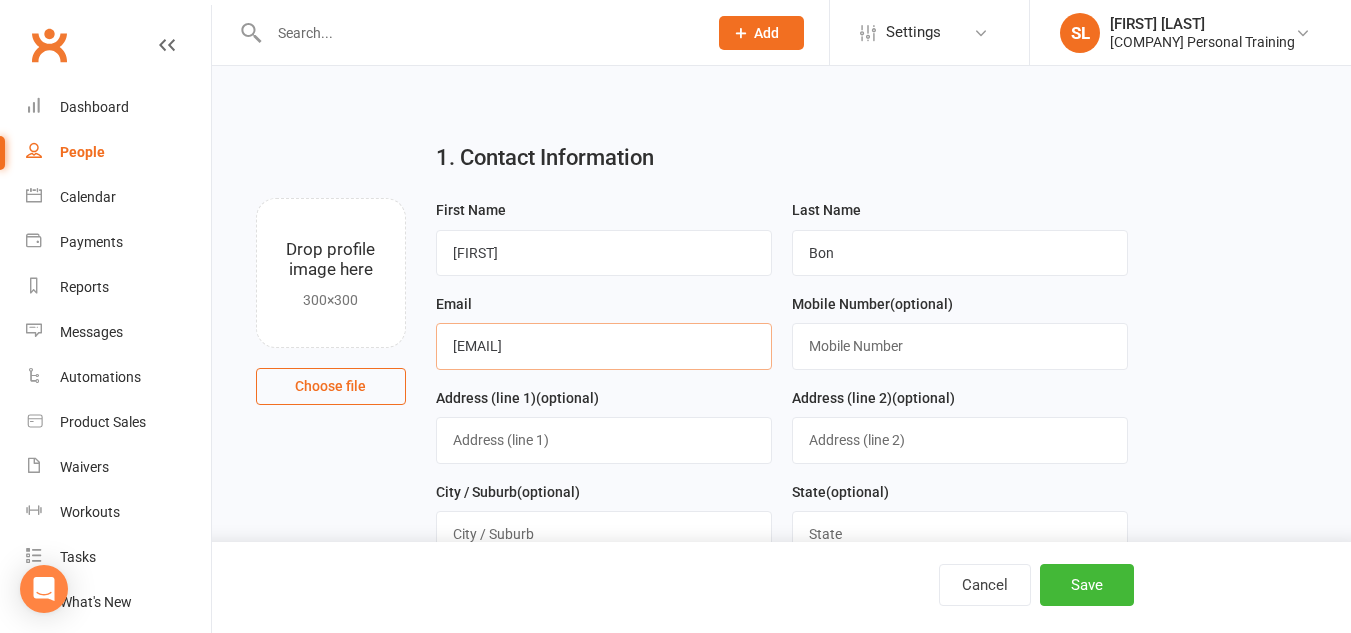 type on "[EMAIL]" 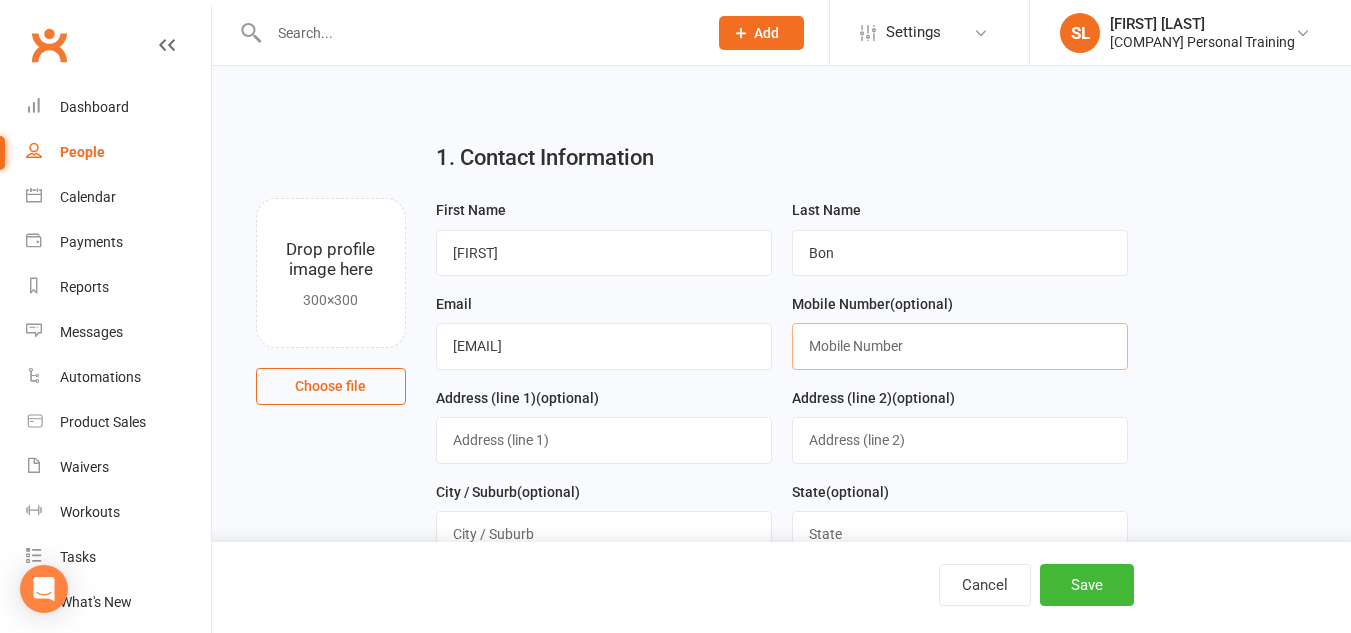 click at bounding box center [960, 346] 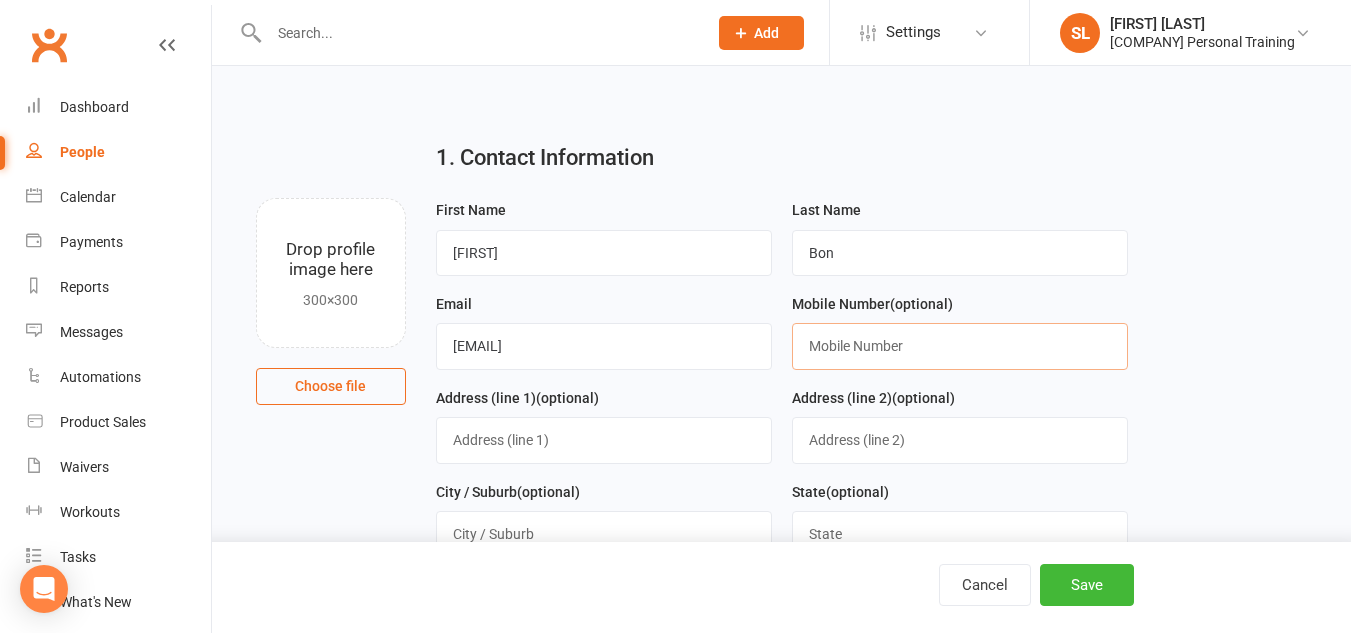 paste on "[NUMBER]" 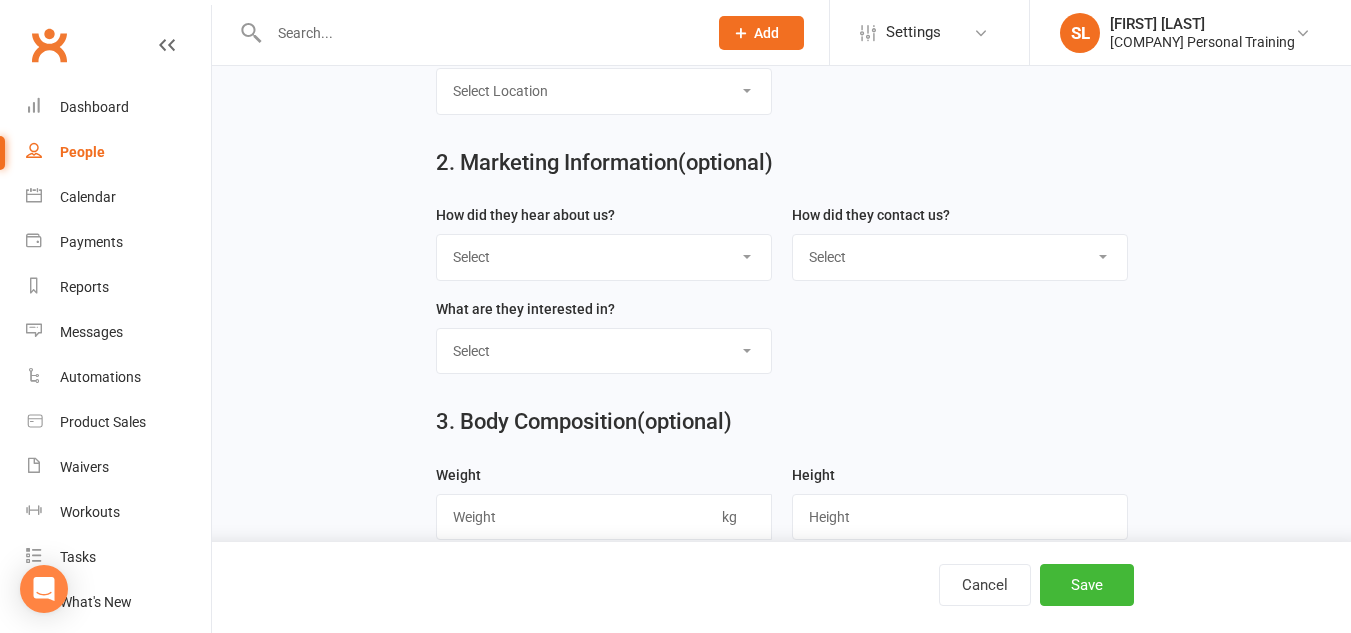 scroll, scrollTop: 729, scrollLeft: 0, axis: vertical 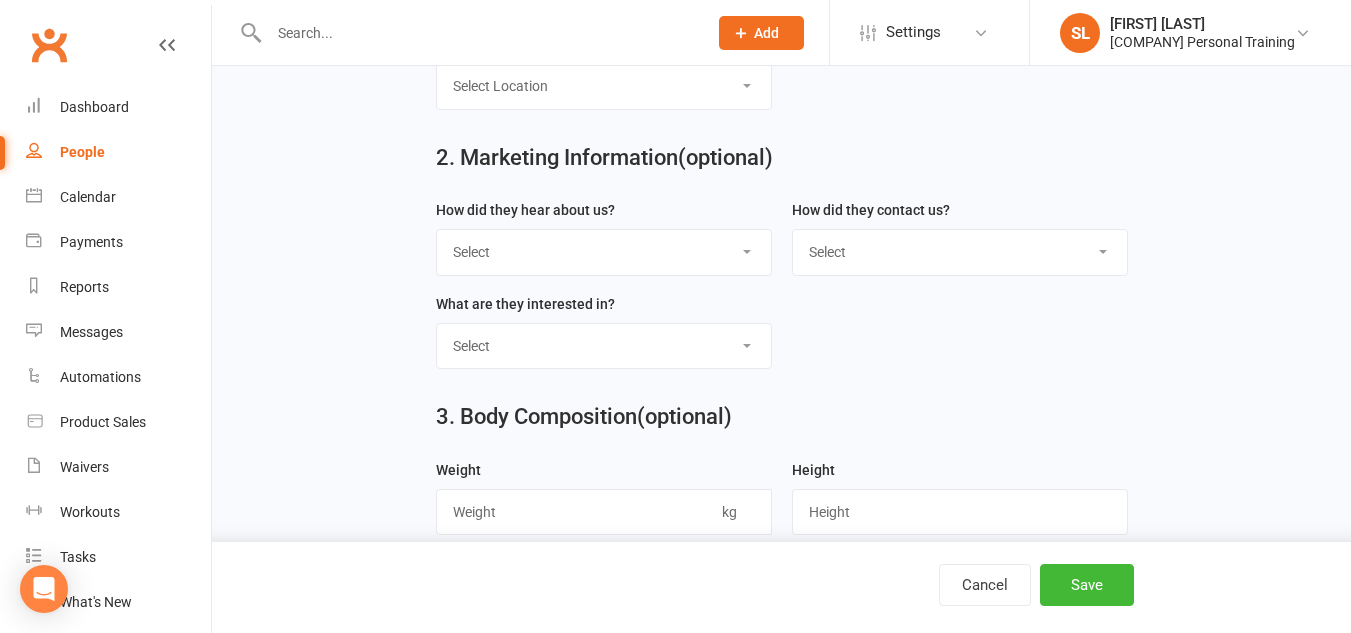 type on "[PHONE]" 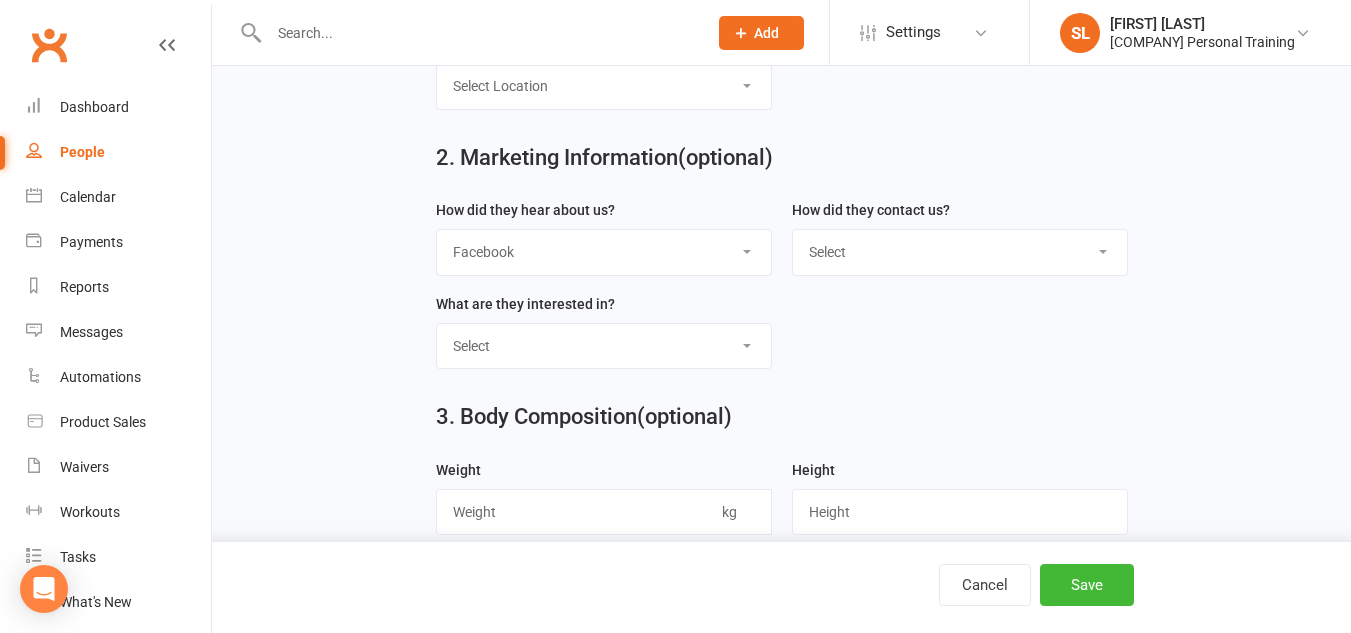 click on "Select Google Through A Friend Poster Magazine Walk by Letter Box Drop Facebook" at bounding box center [604, 252] 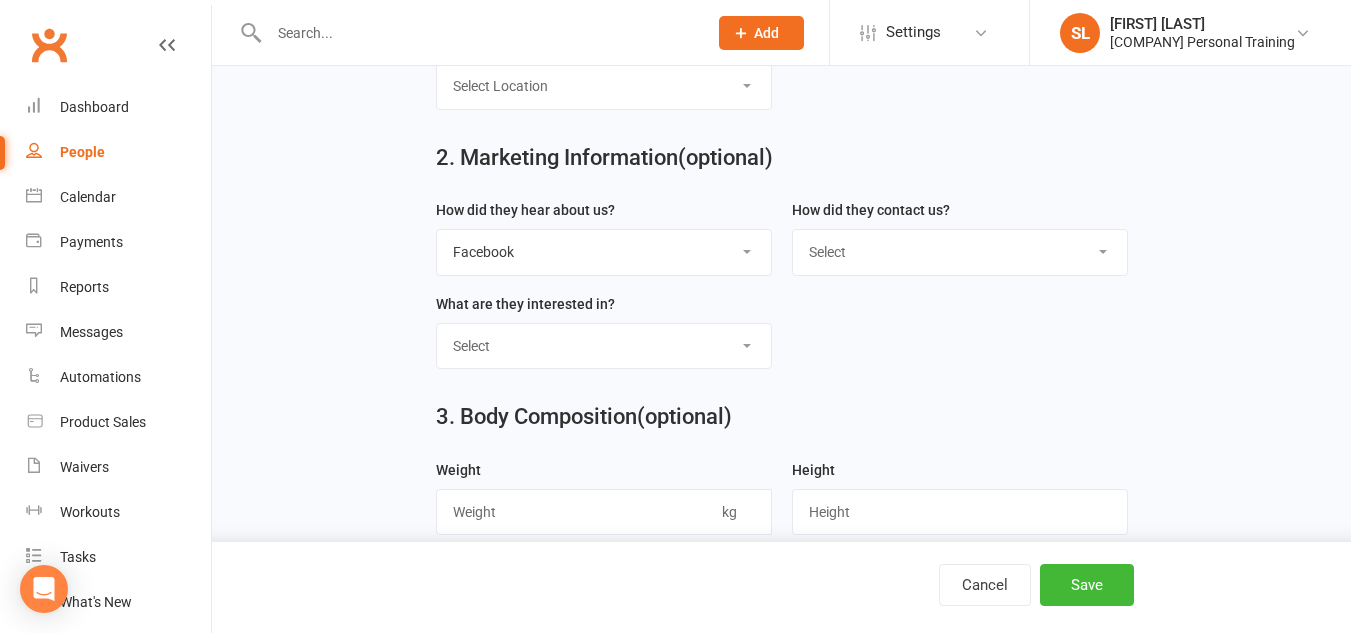 click on "Select Classes Personal Training Weight Loss Body Building De-Stressing Diet/Food Plan Increasing Fitness Competition Training" at bounding box center [604, 346] 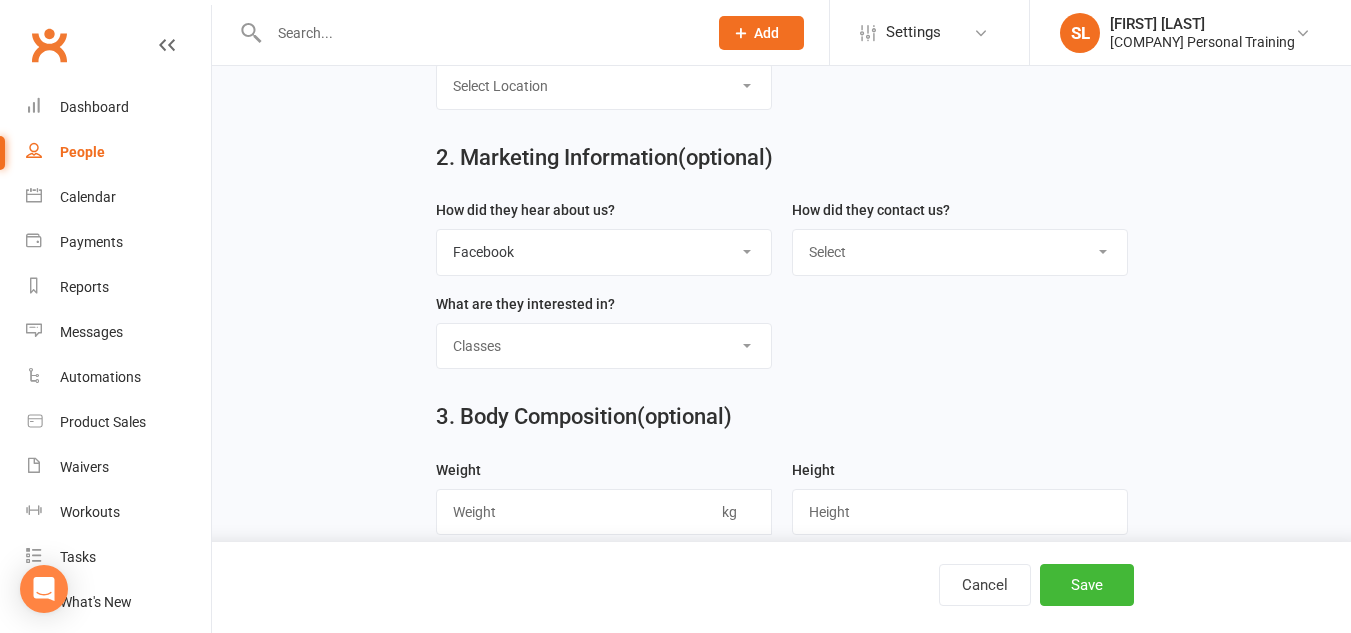 click on "Select Classes Personal Training Weight Loss Body Building De-Stressing Diet/Food Plan Increasing Fitness Competition Training" at bounding box center [604, 346] 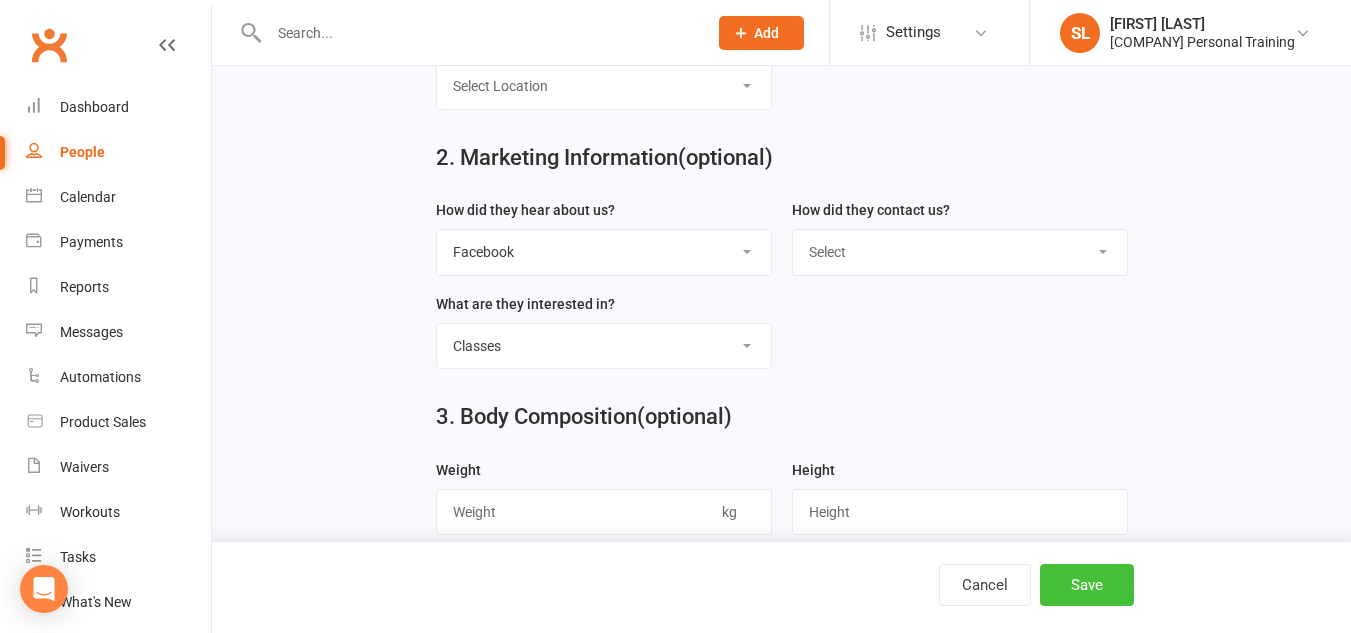 click on "Save" at bounding box center (1087, 585) 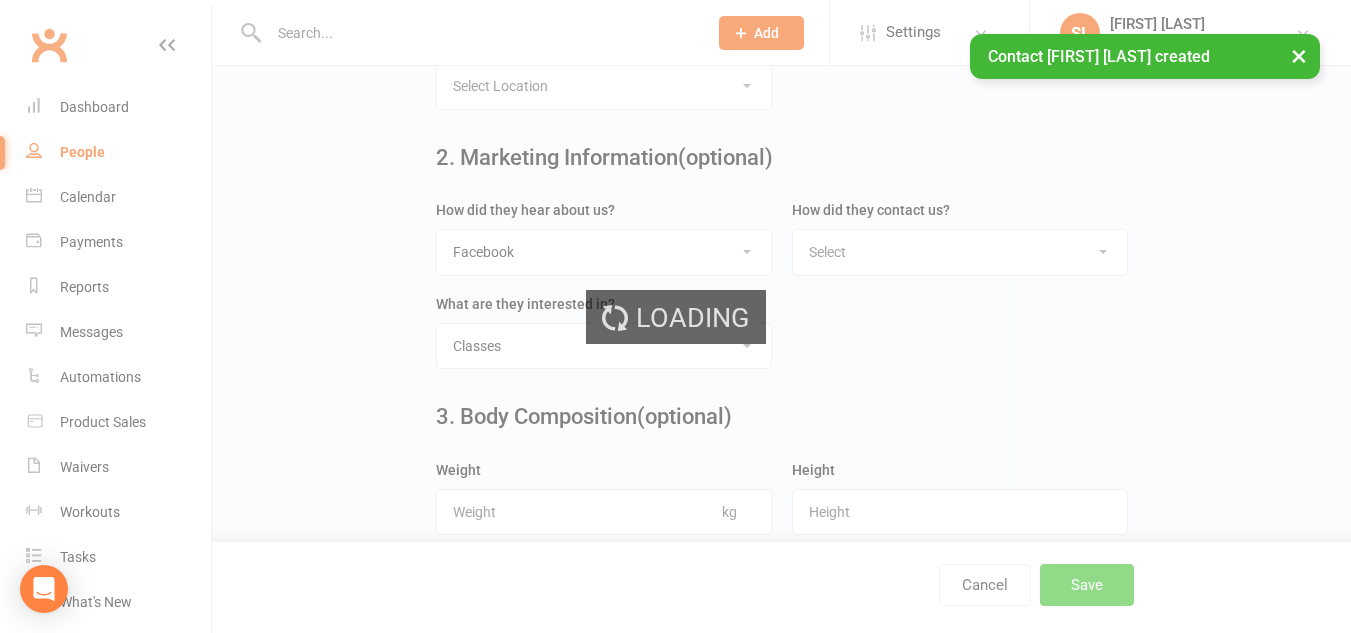 scroll, scrollTop: 0, scrollLeft: 0, axis: both 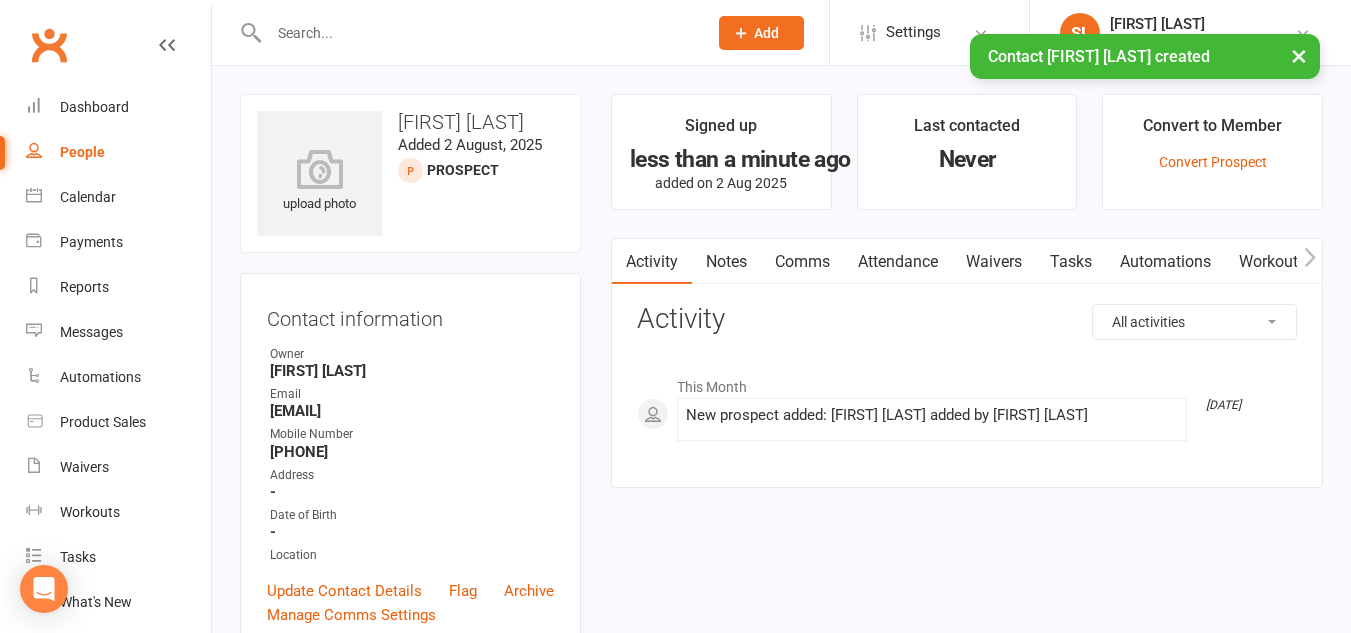 click on "Add" 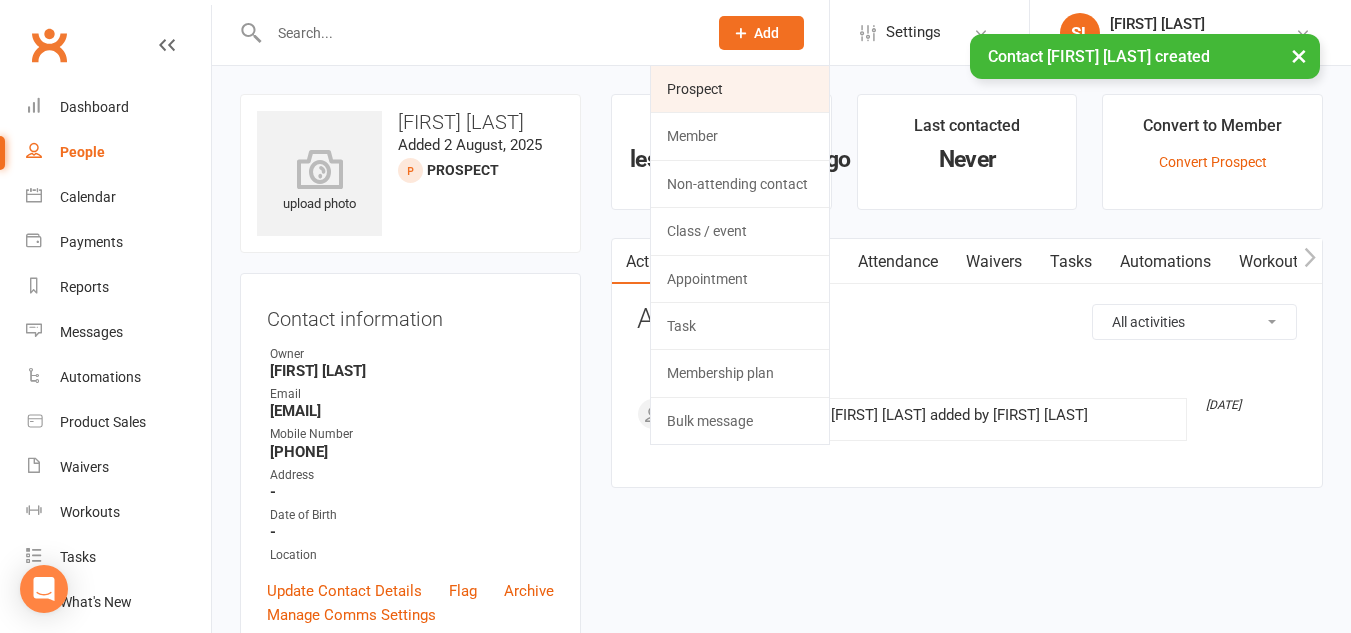 click on "Prospect" 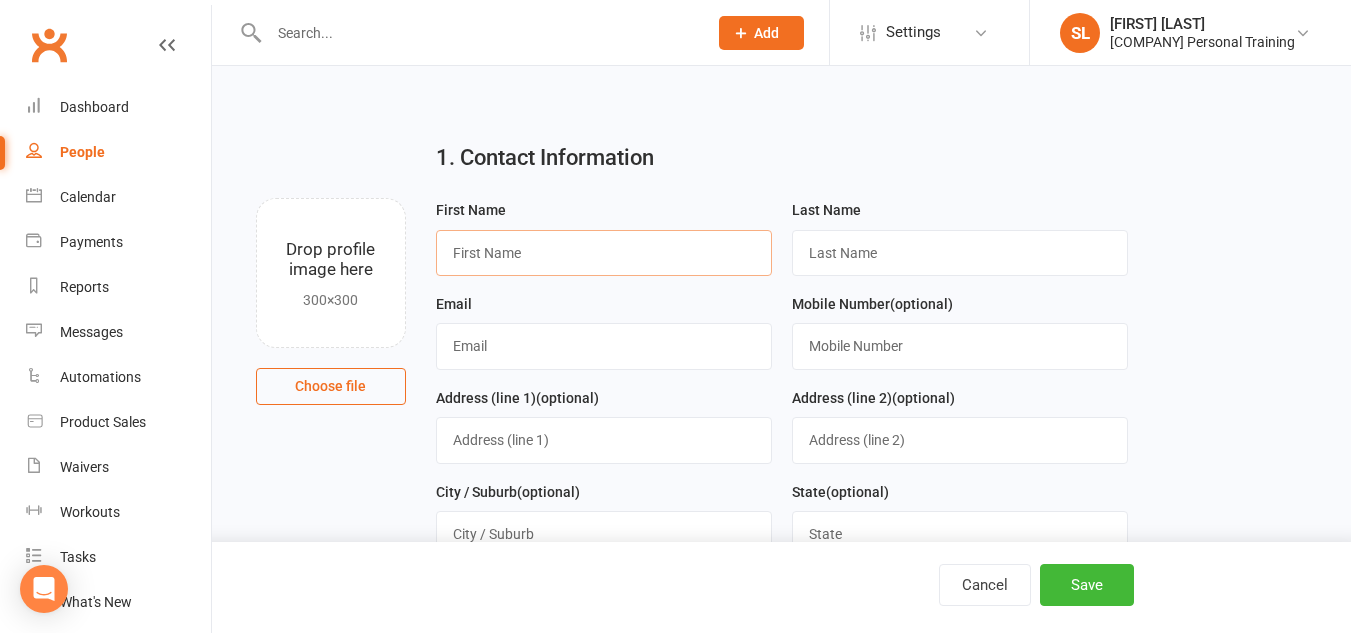 click at bounding box center [604, 253] 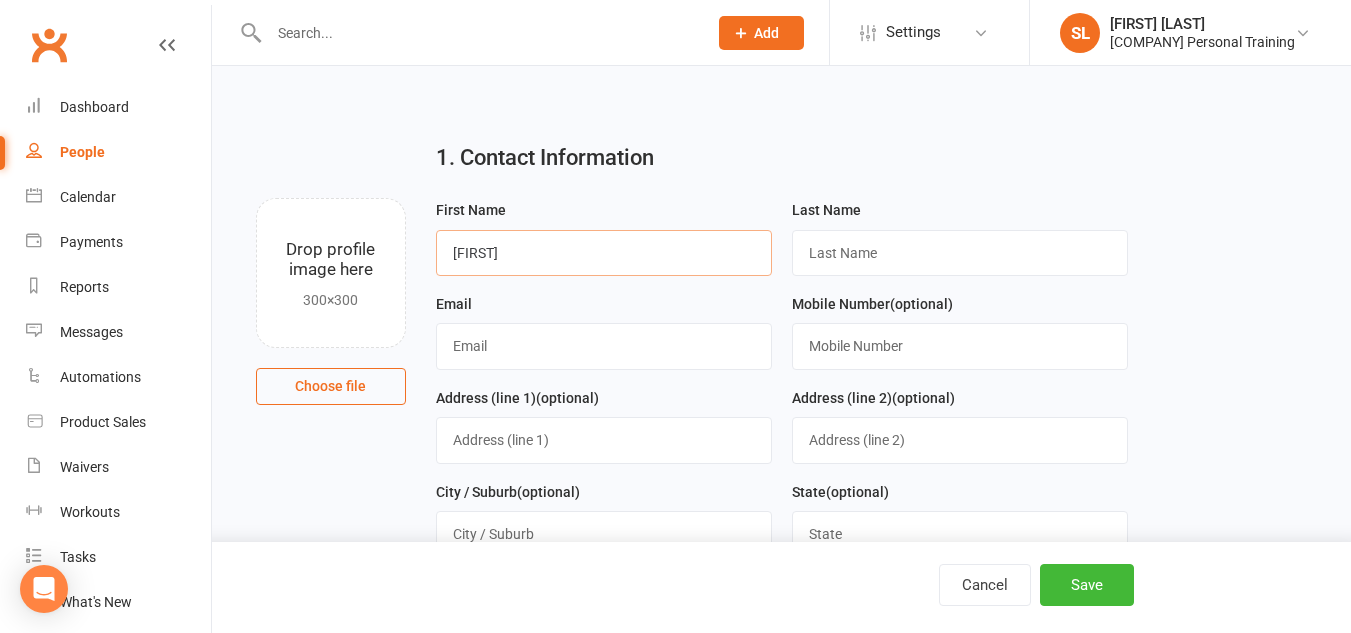 type on "[FIRST]" 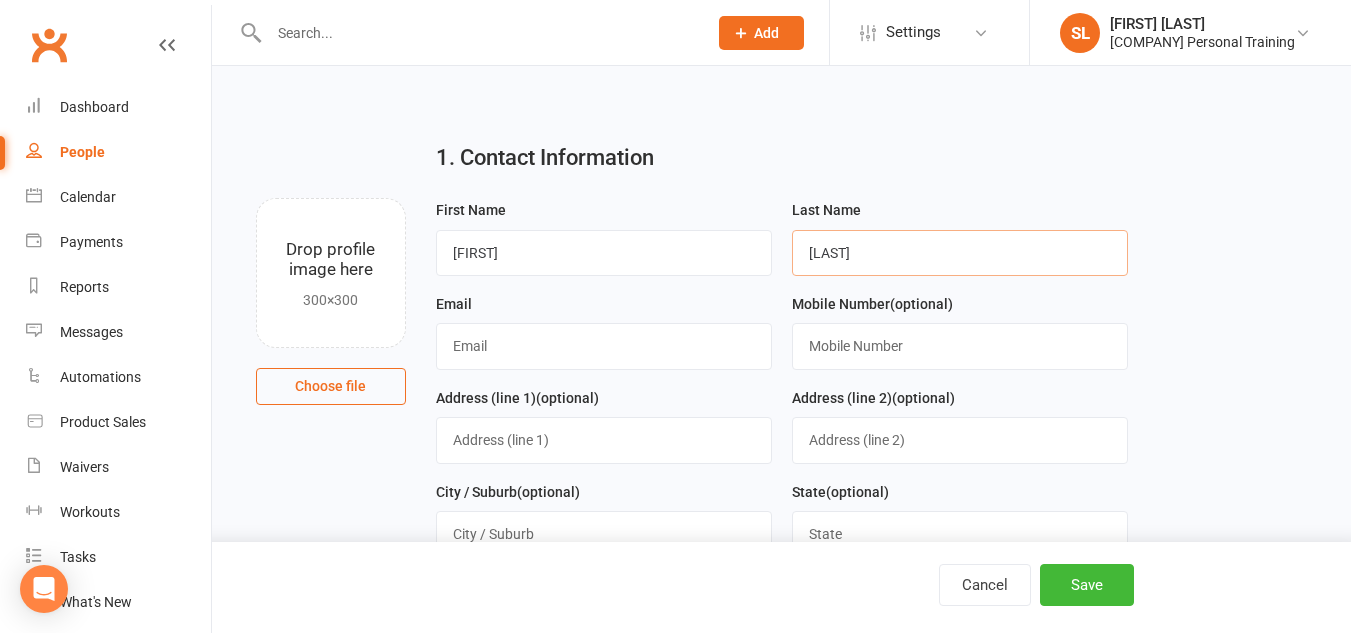 type on "[LAST]" 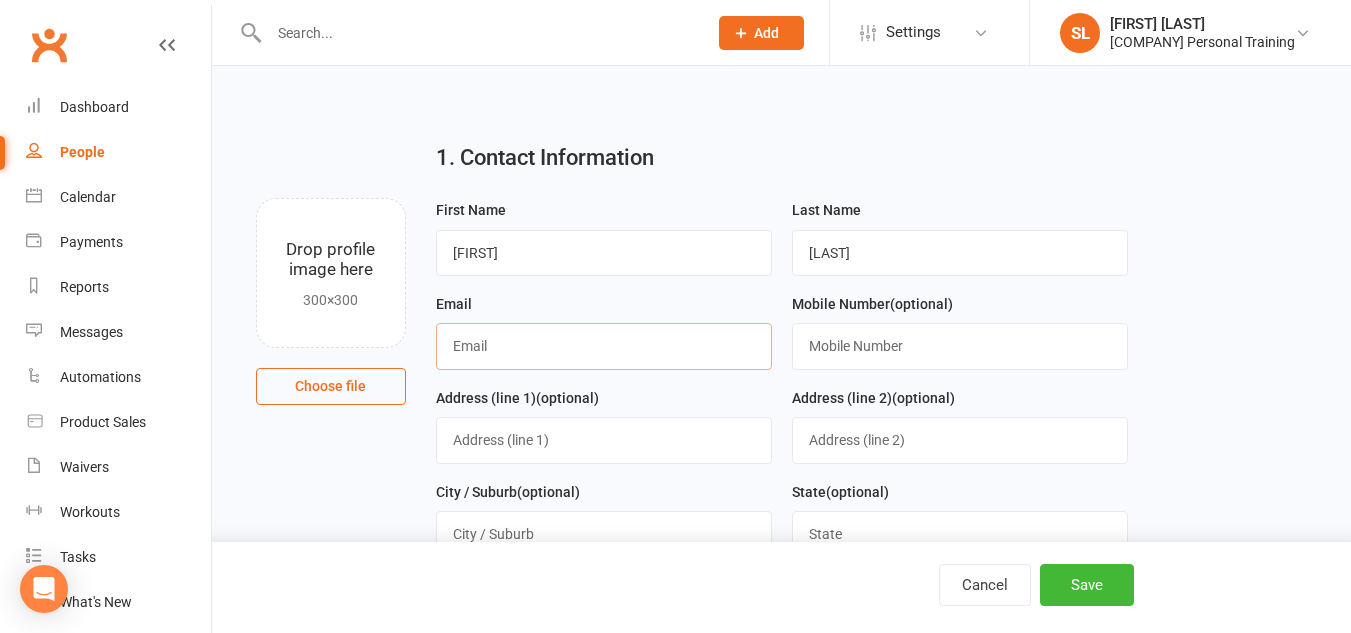 click at bounding box center (604, 346) 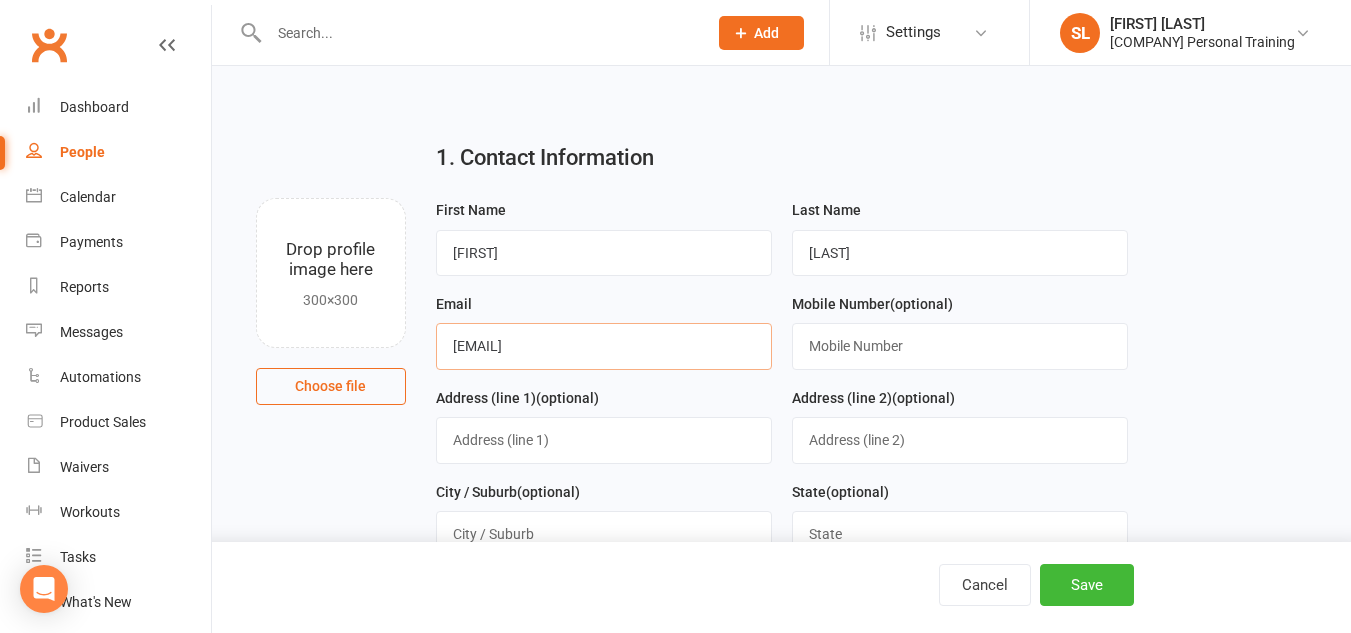 type on "[EMAIL]" 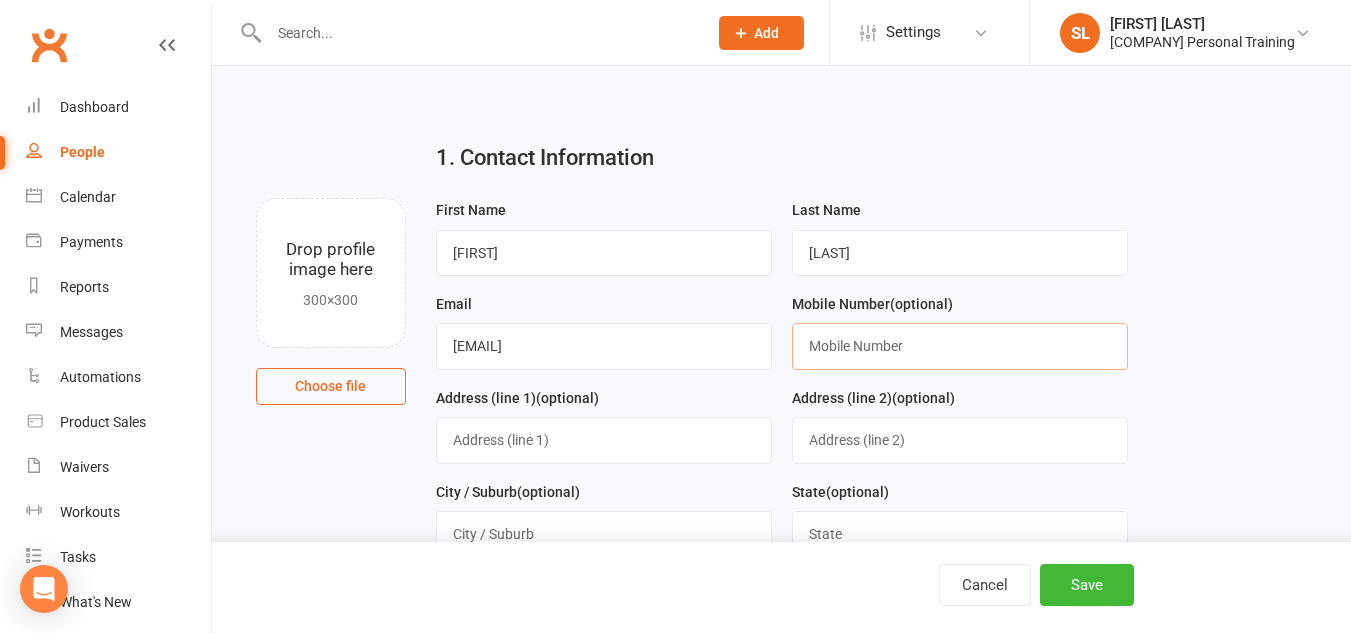 click at bounding box center [960, 346] 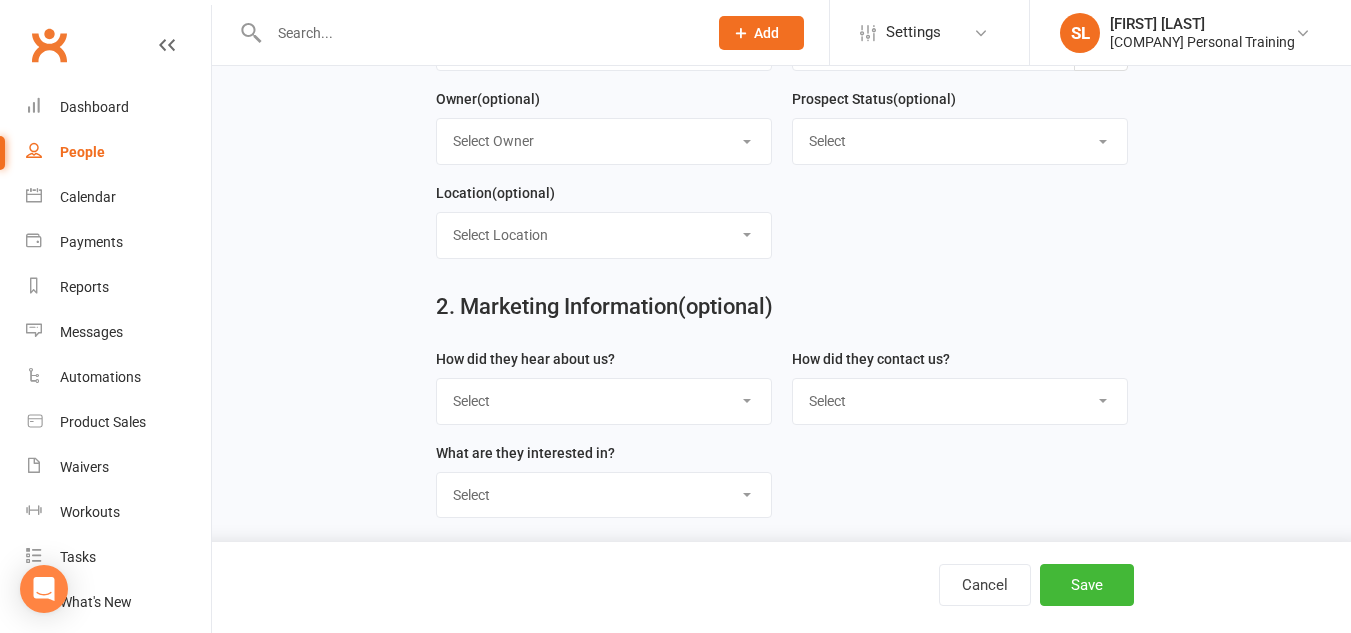 scroll, scrollTop: 590, scrollLeft: 0, axis: vertical 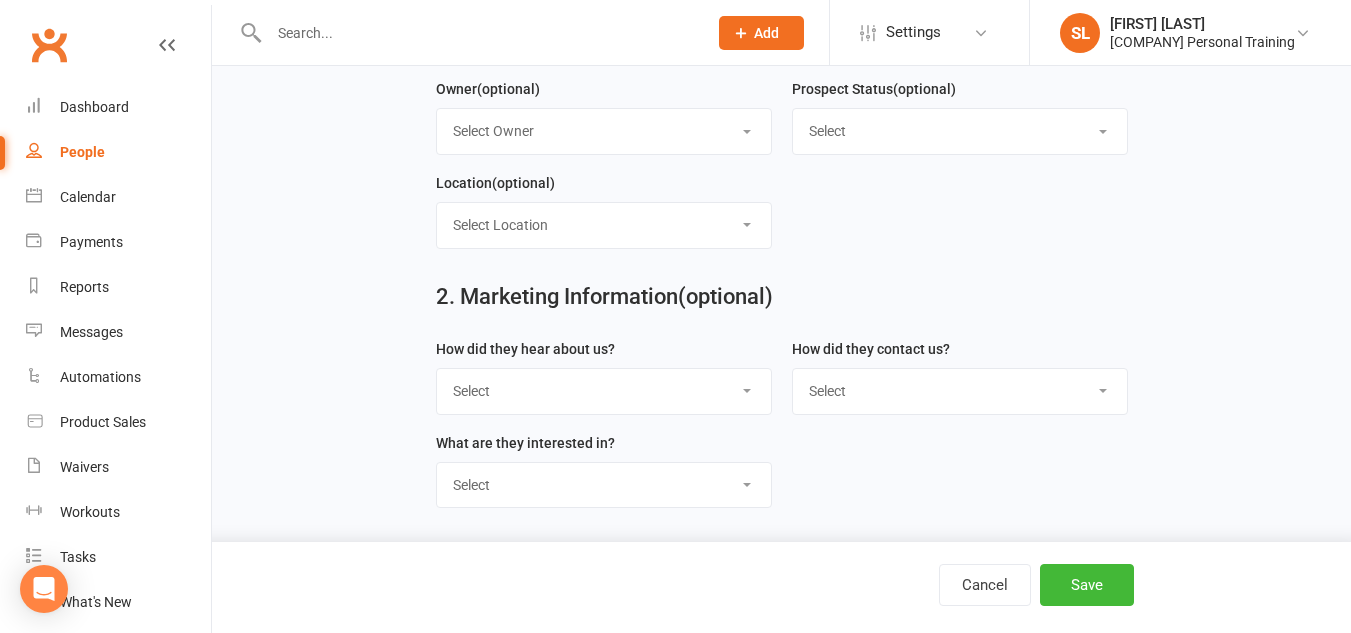 type on "[PHONE]" 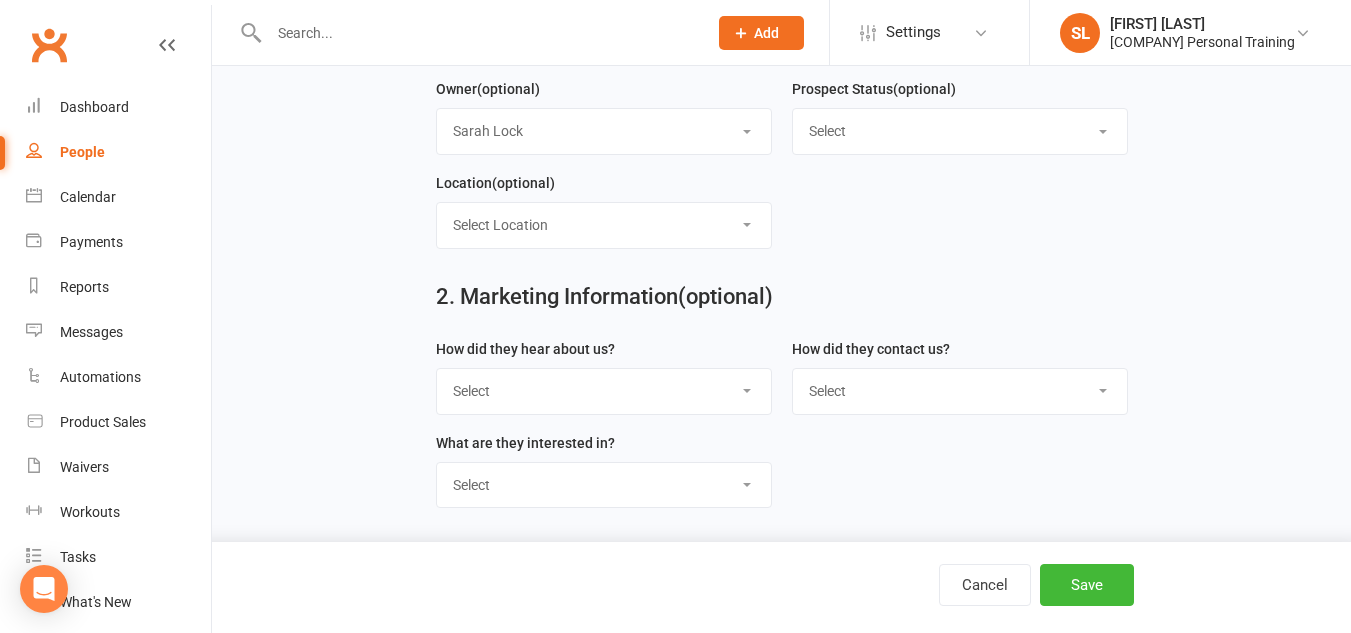 click on "Select Owner [FIRST] [LAST] [FIRST] [LAST] [FIRST] [LAST] [FIRST] [LAST] [FIRST] [LAST]" at bounding box center [604, 131] 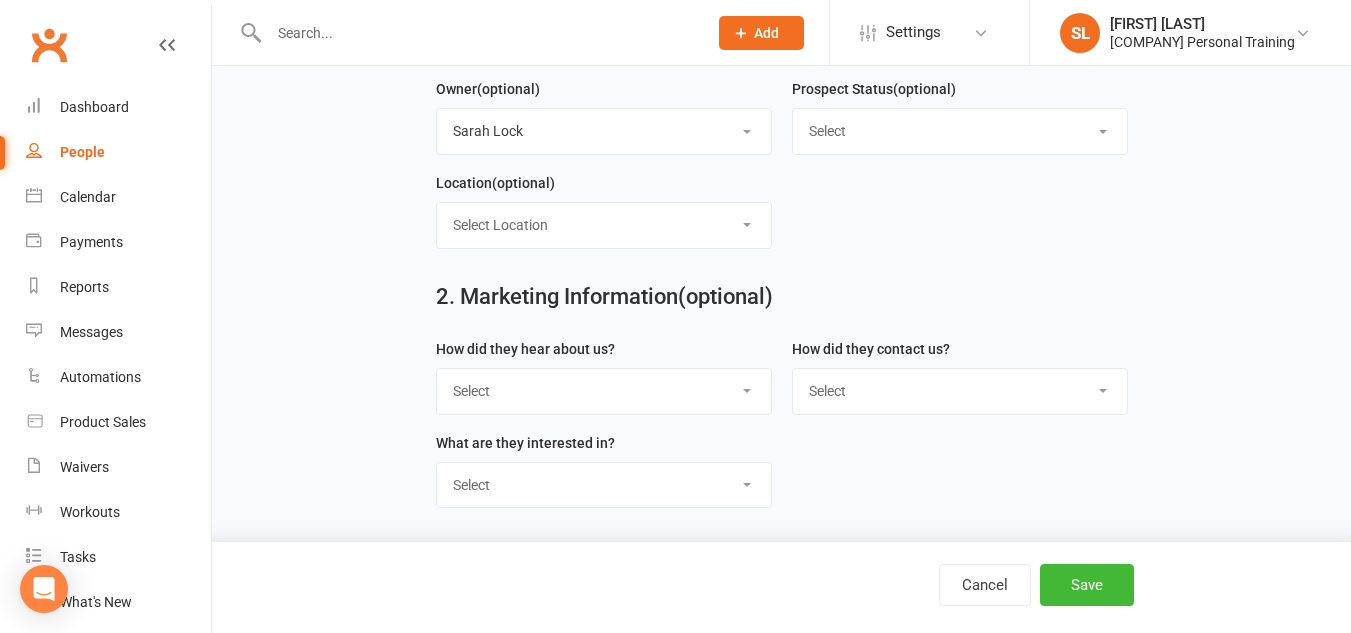 click on "Select Google Through A Friend Poster Magazine Walk by Letter Box Drop Facebook" at bounding box center (604, 391) 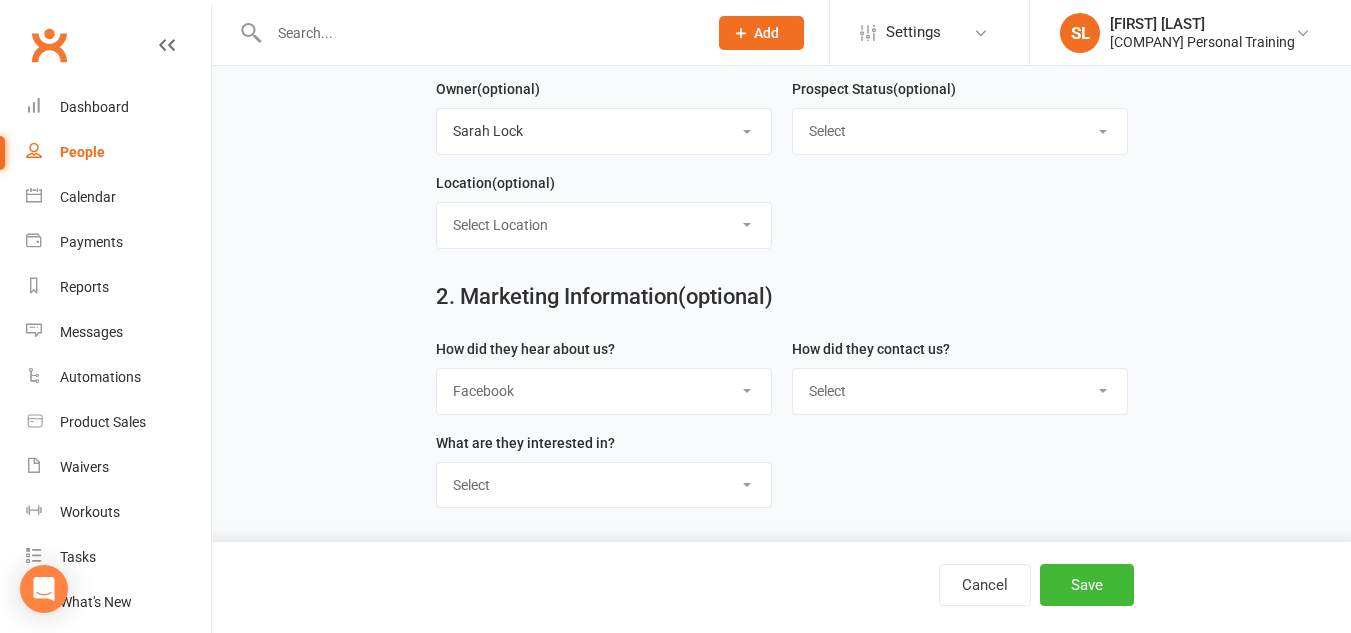 click on "Select Google Through A Friend Poster Magazine Walk by Letter Box Drop Facebook" at bounding box center (604, 391) 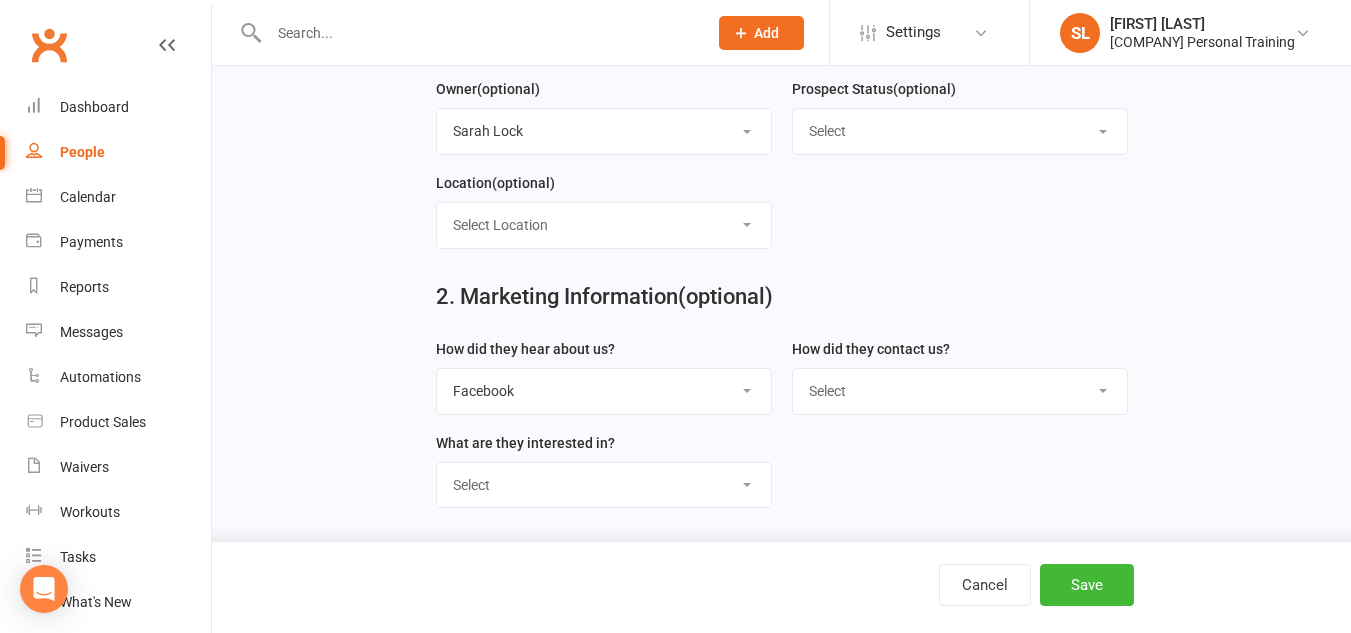 click on "Select Classes Personal Training Weight Loss Body Building De-Stressing Diet/Food Plan Increasing Fitness Competition Training" at bounding box center (604, 485) 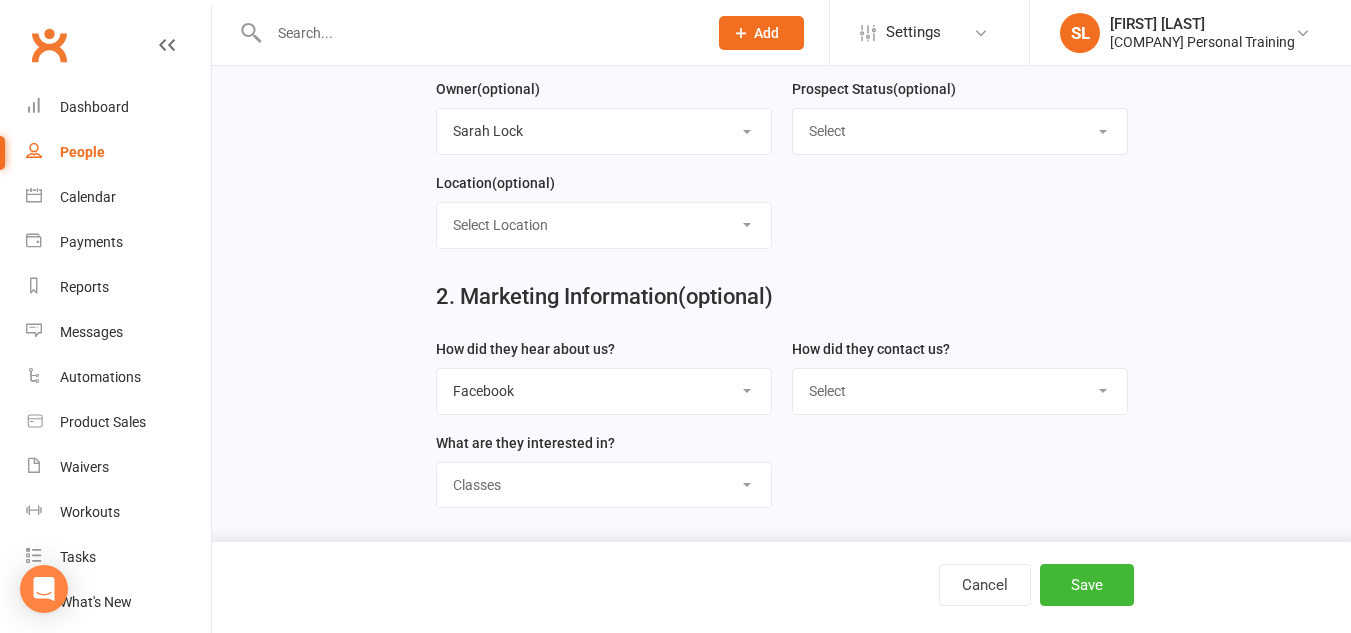 click on "Select Classes Personal Training Weight Loss Body Building De-Stressing Diet/Food Plan Increasing Fitness Competition Training" at bounding box center (604, 485) 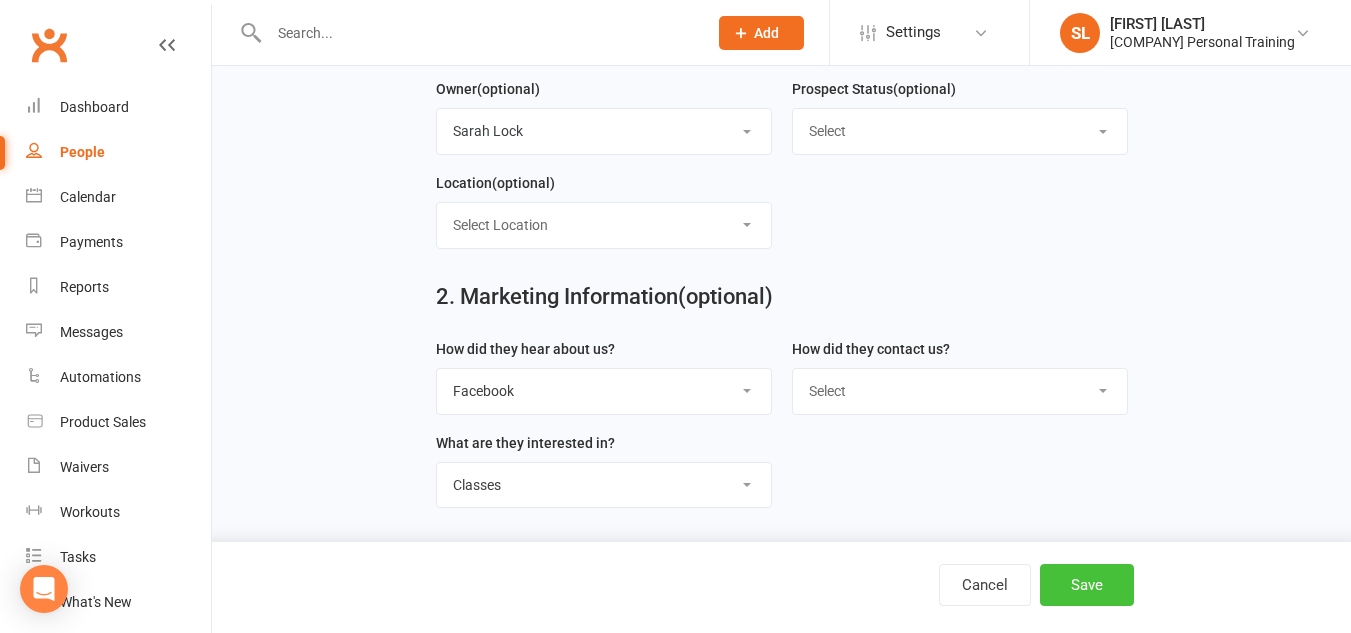 click on "Save" at bounding box center [1087, 585] 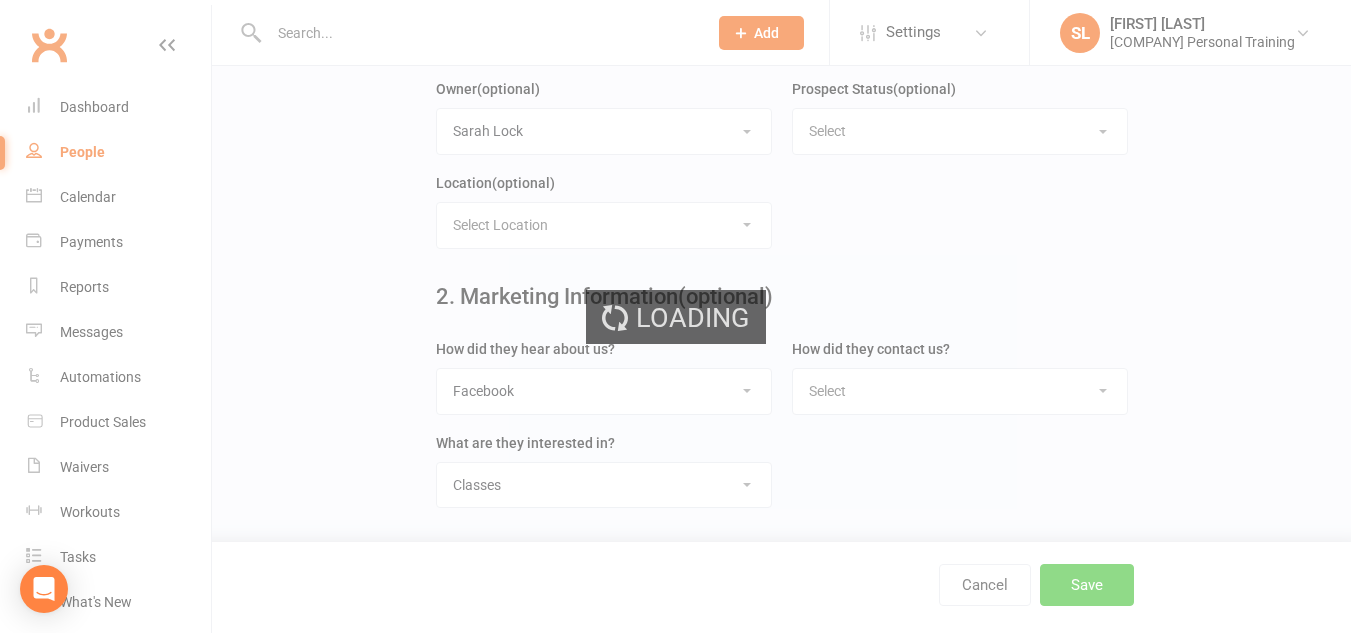 scroll, scrollTop: 0, scrollLeft: 0, axis: both 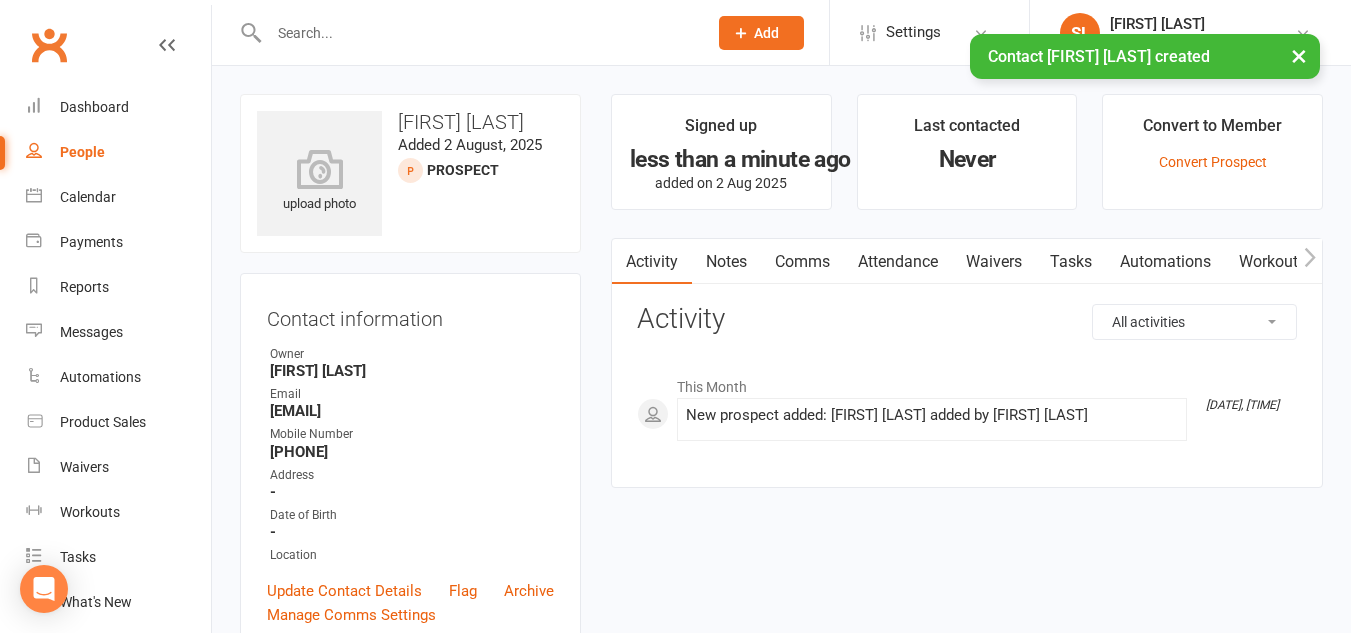 click on "Add" 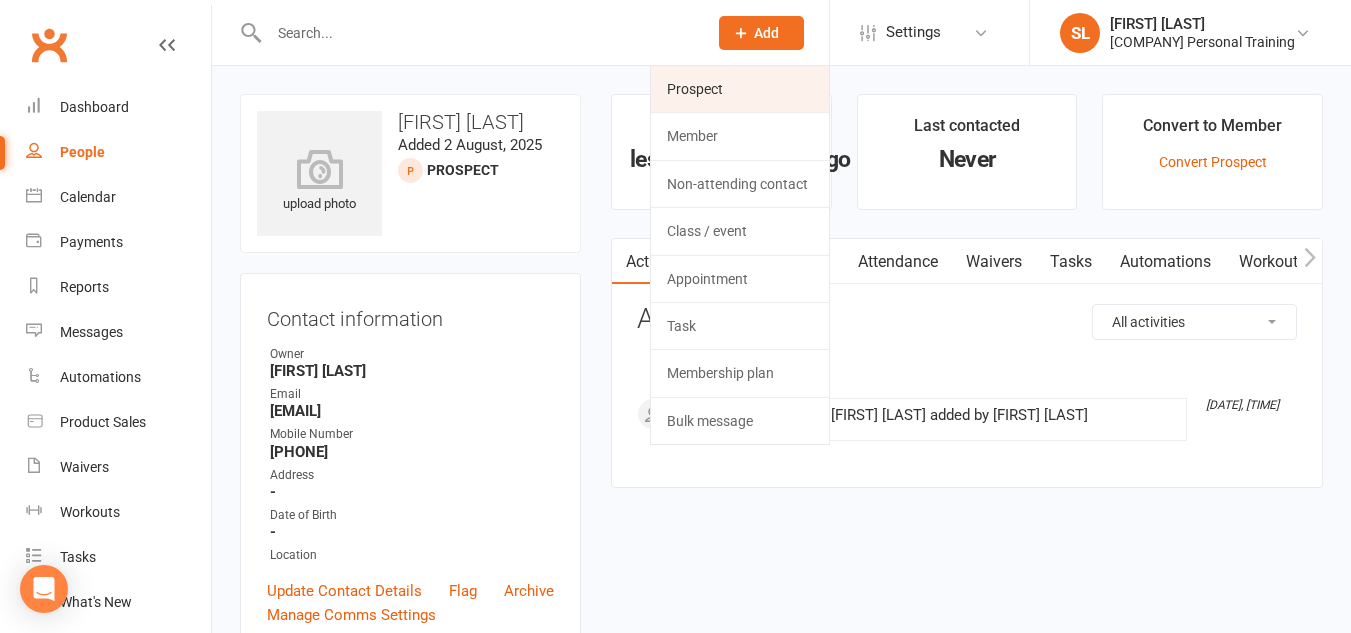 click on "Prospect" 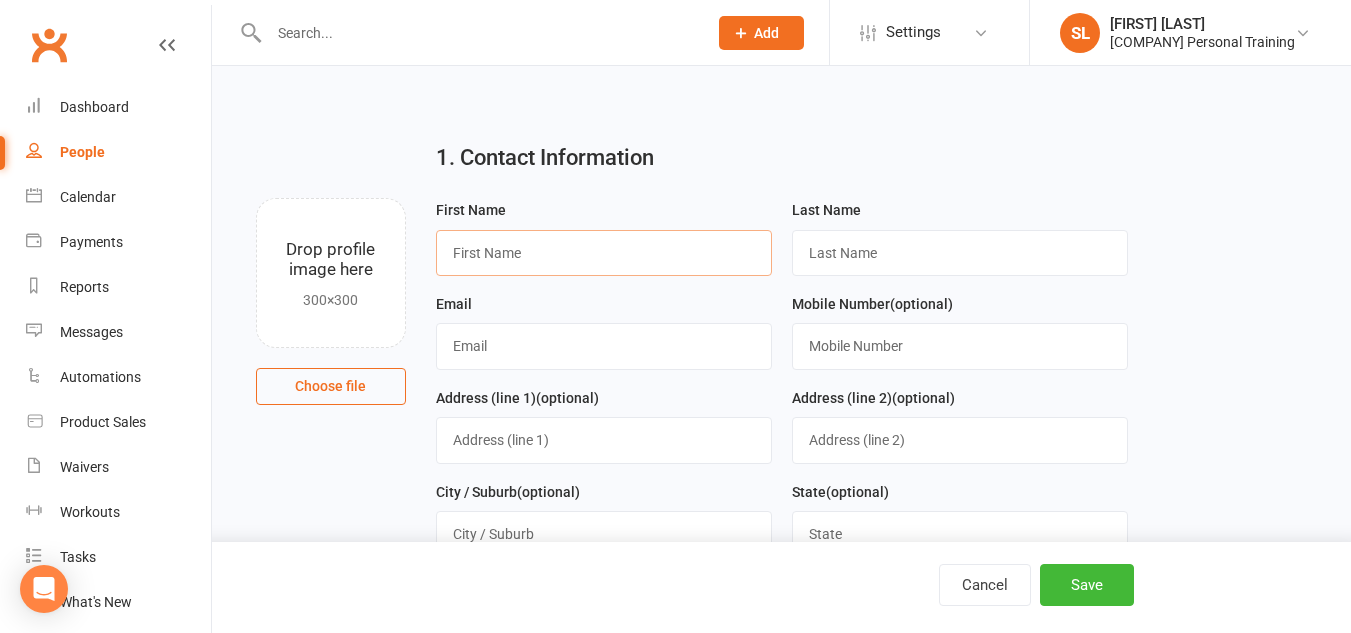 click at bounding box center (604, 253) 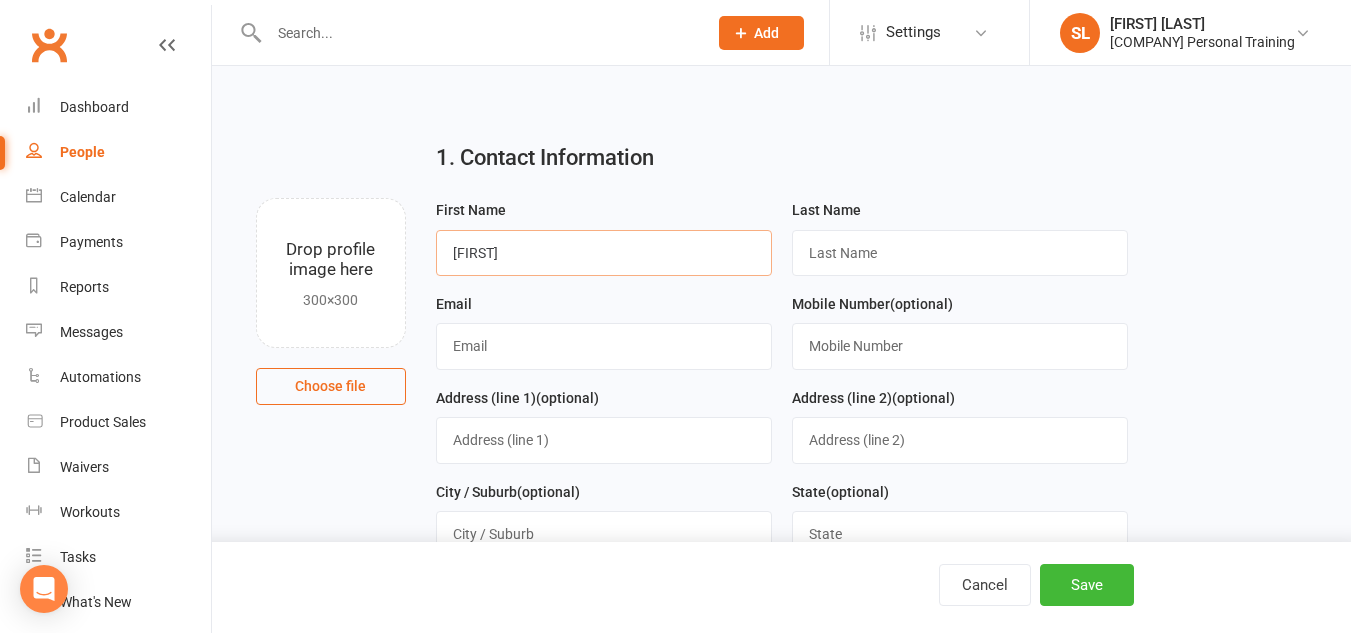 type on "[FIRST]" 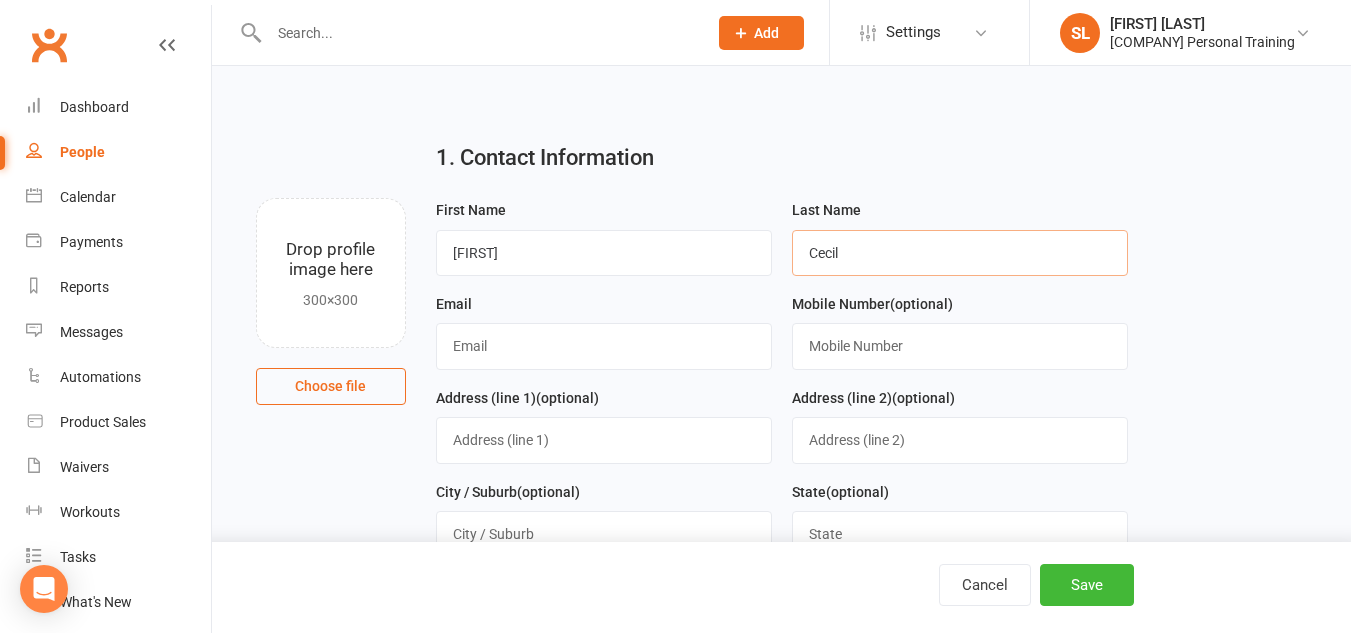 type on "Cecil" 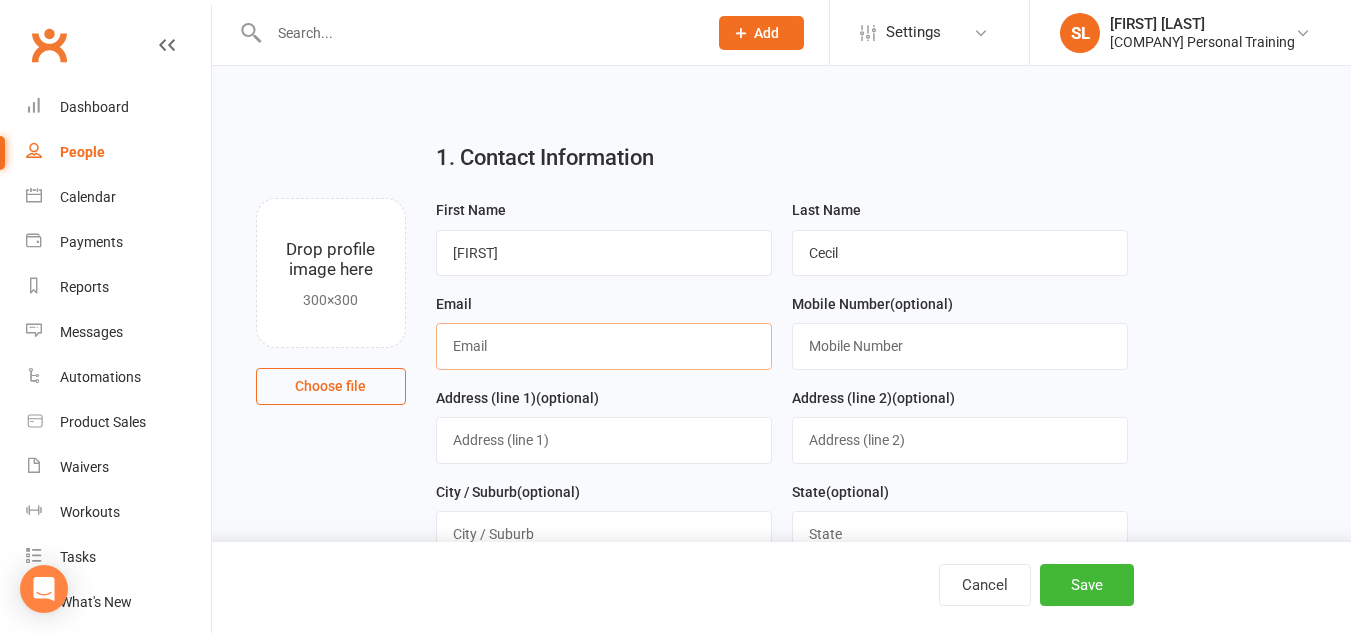 click at bounding box center [604, 346] 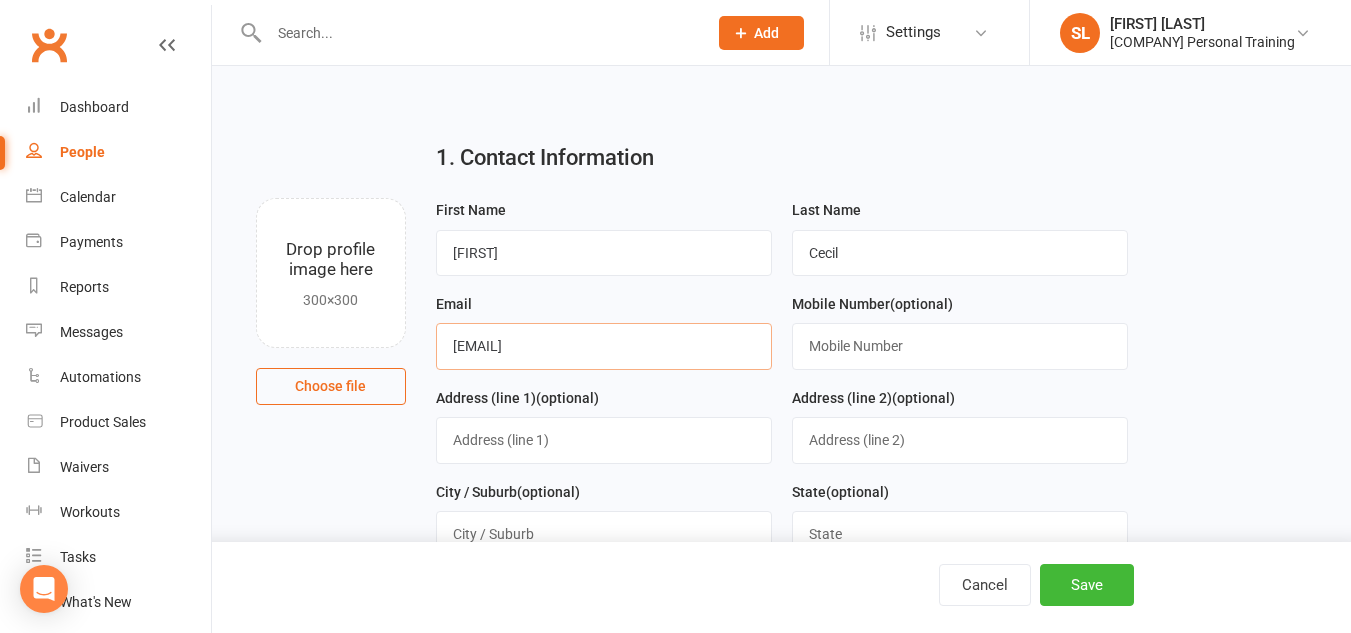 click on "[EMAIL]" at bounding box center (604, 346) 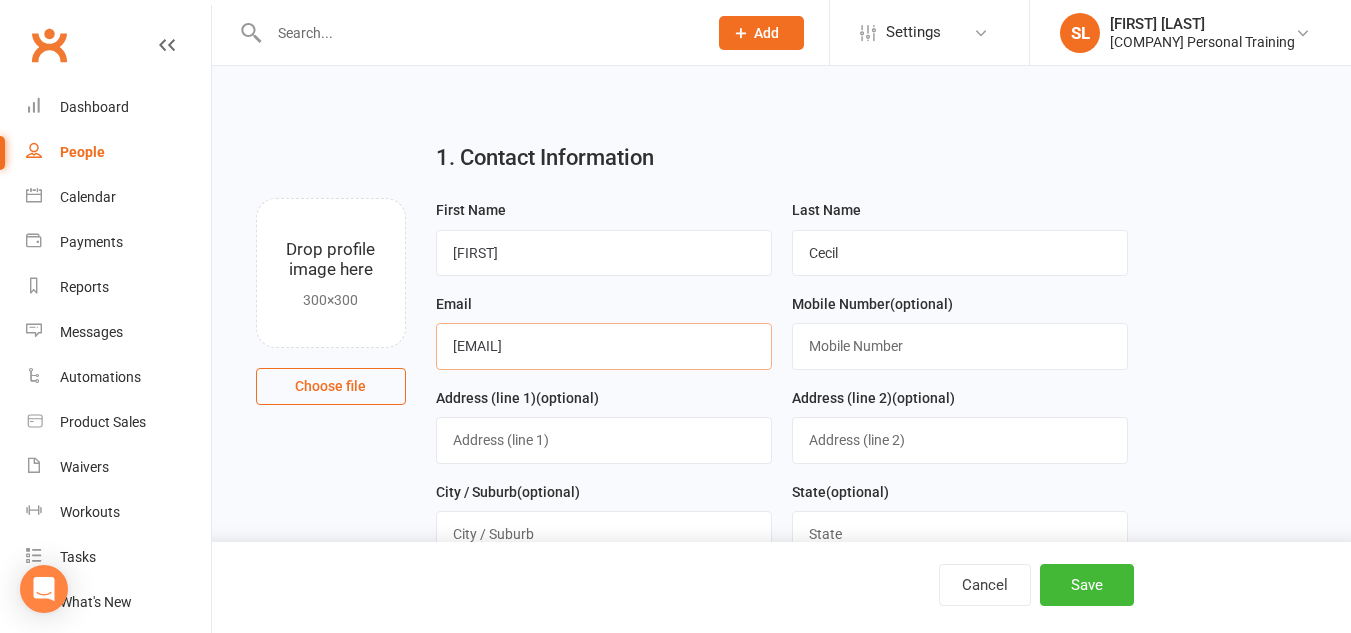 type on "[EMAIL]" 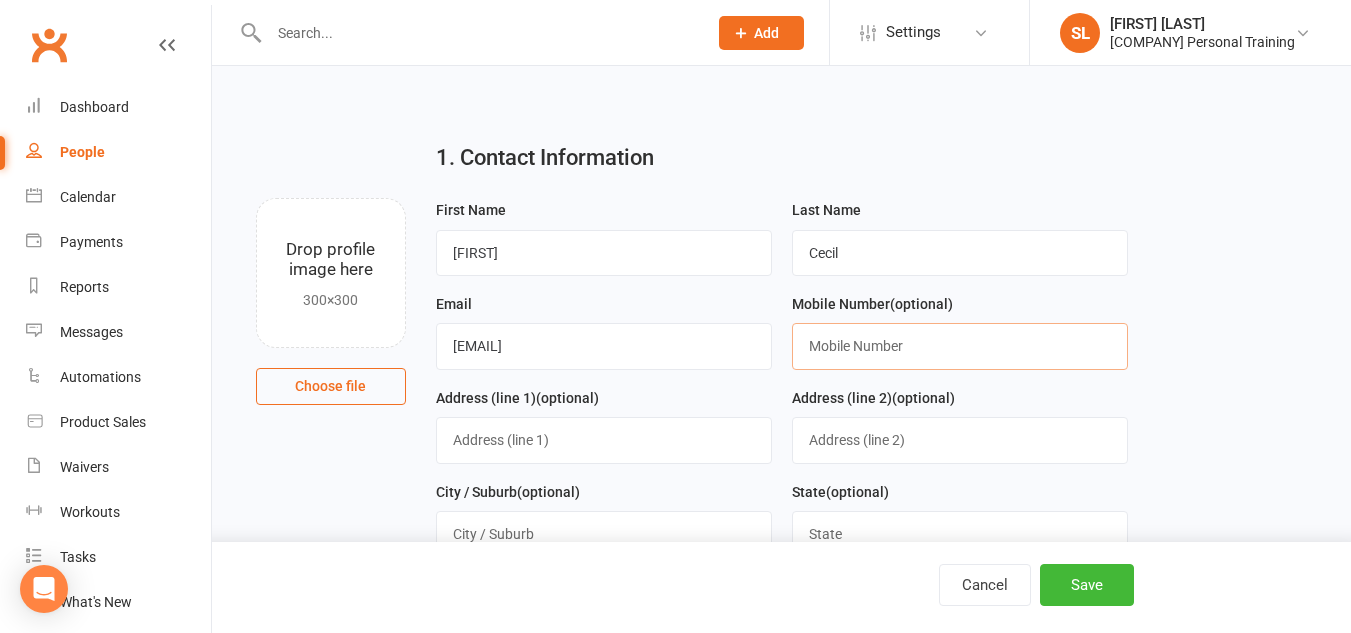 click at bounding box center [960, 346] 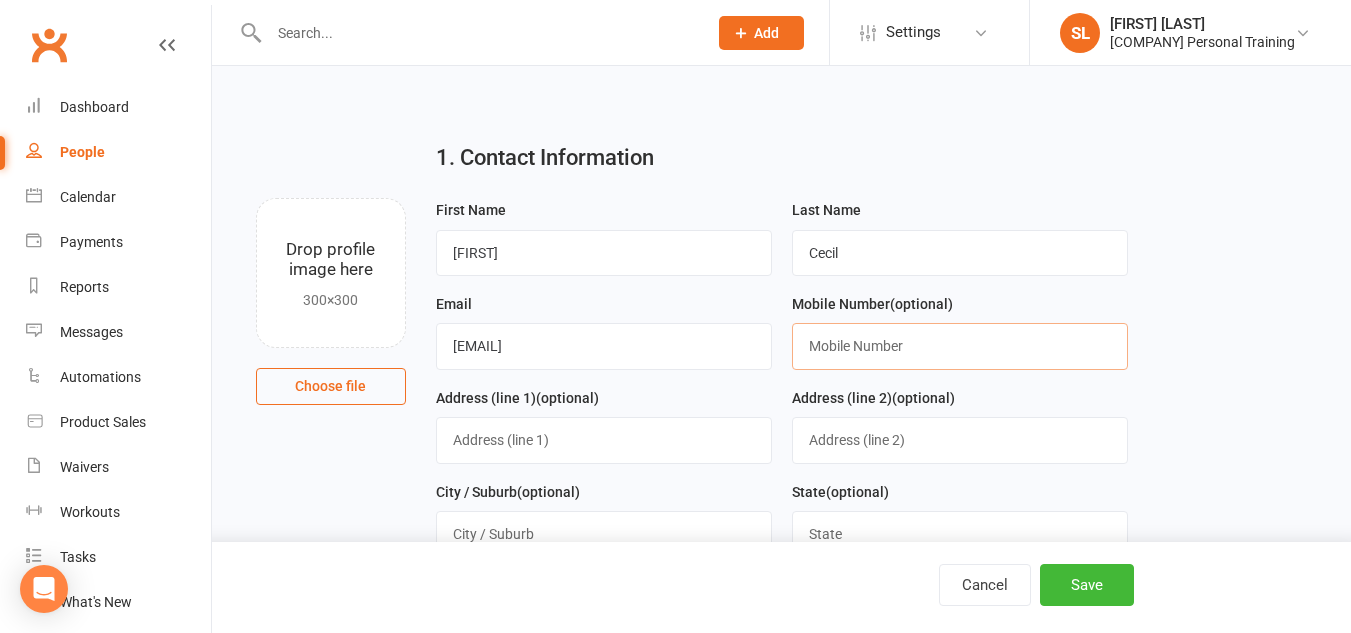 paste on "[NUMBER]" 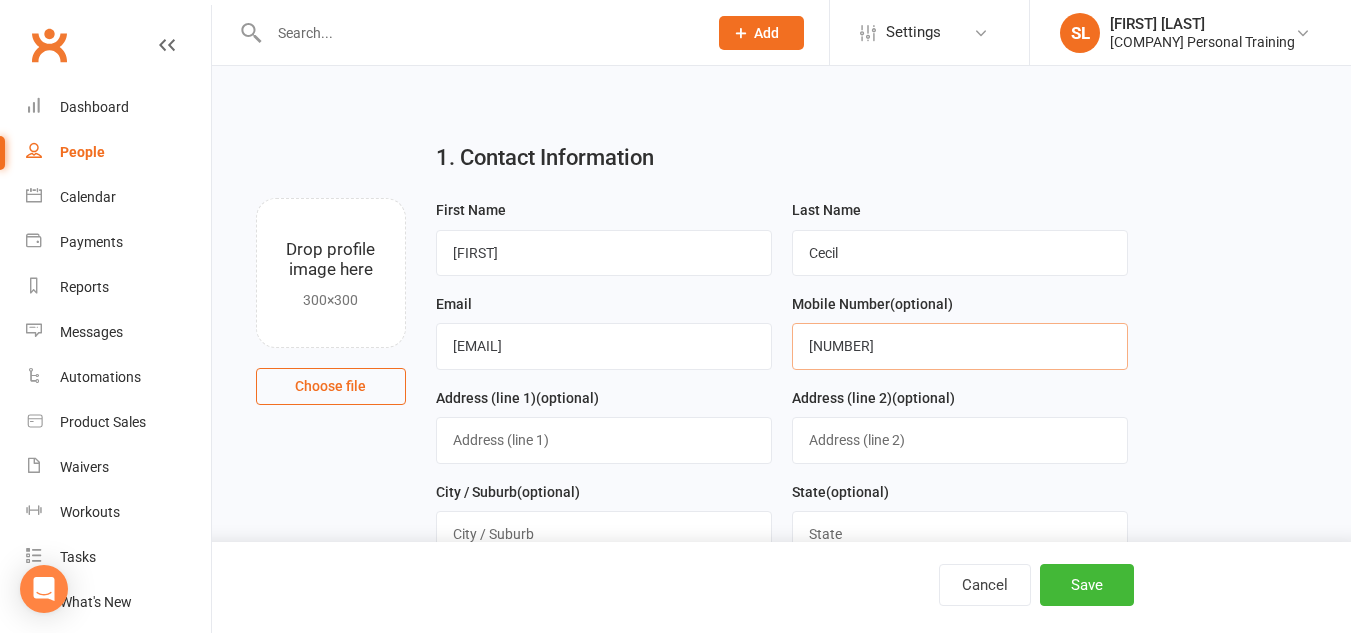 click on "[NUMBER]" at bounding box center (960, 346) 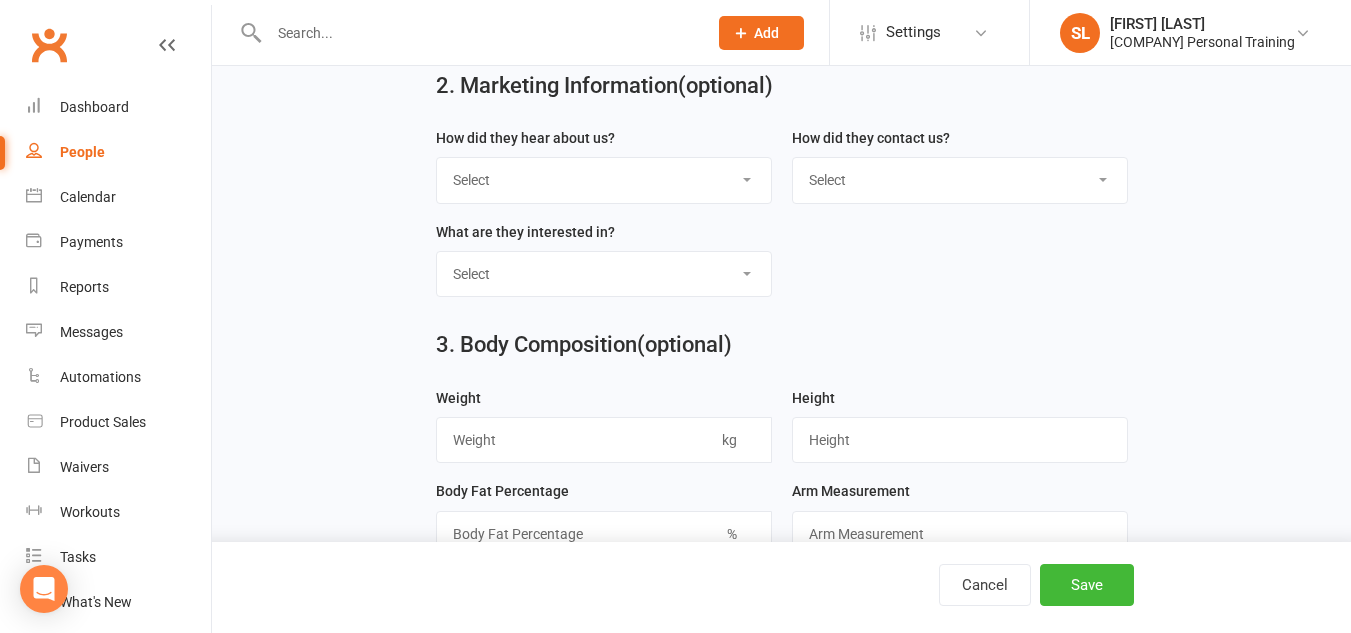 scroll, scrollTop: 802, scrollLeft: 0, axis: vertical 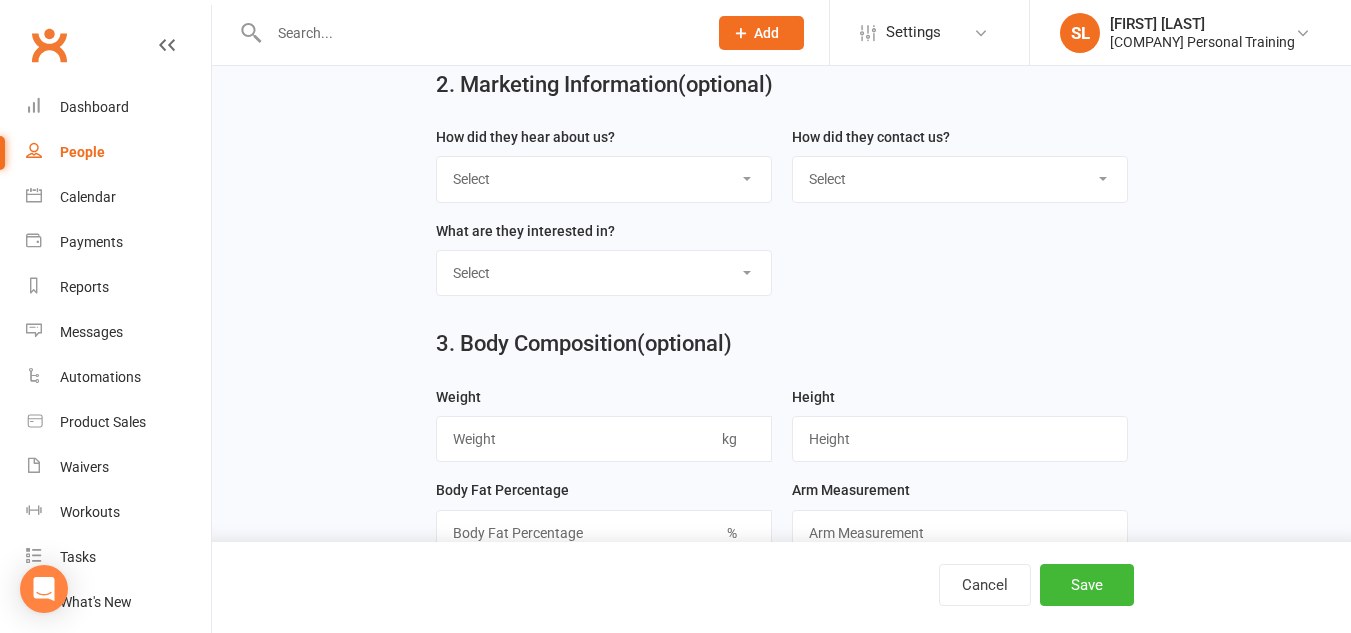 type on "[PHONE]" 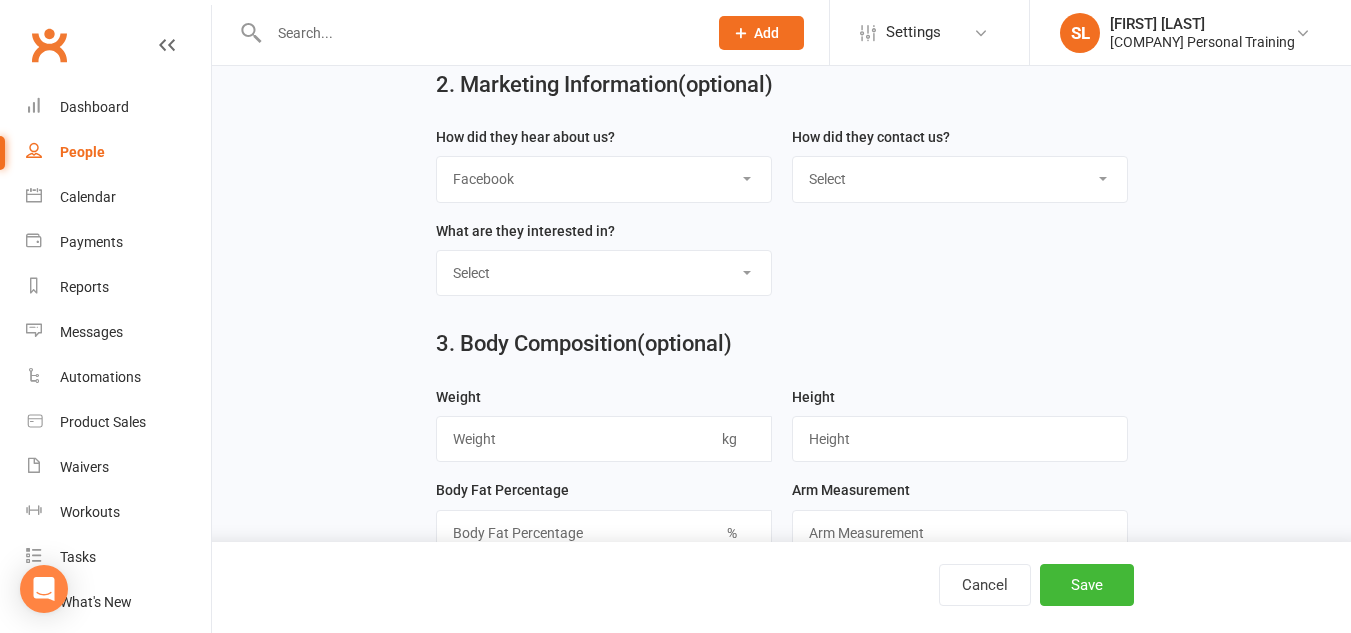 click on "Select Google Through A Friend Poster Magazine Walk by Letter Box Drop Facebook" at bounding box center [604, 179] 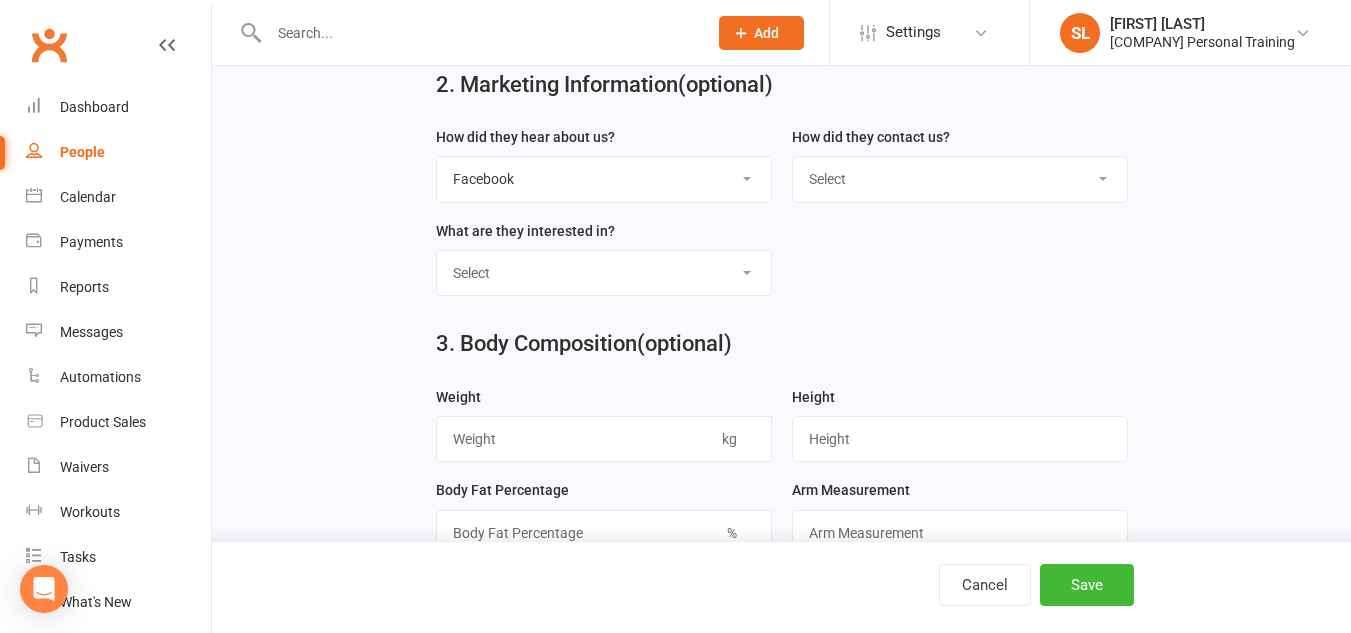 click on "Select Classes Personal Training Weight Loss Body Building De-Stressing Diet/Food Plan Increasing Fitness Competition Training" at bounding box center [604, 273] 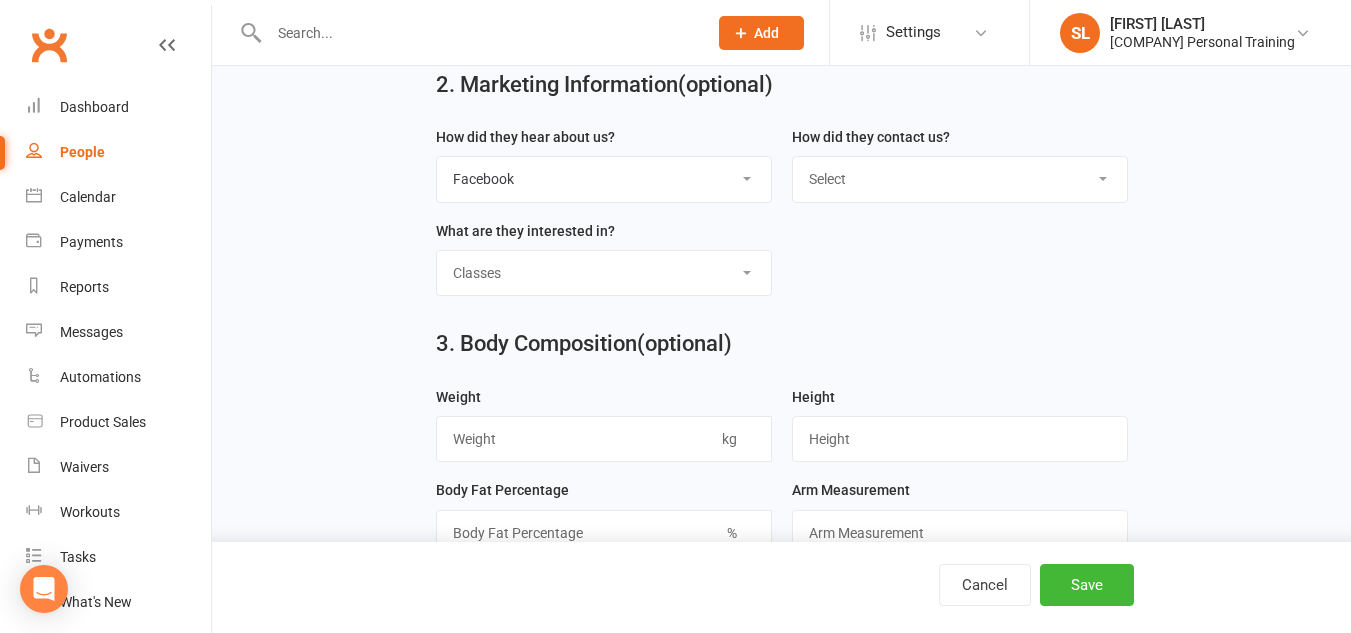 click on "Select Classes Personal Training Weight Loss Body Building De-Stressing Diet/Food Plan Increasing Fitness Competition Training" at bounding box center (604, 273) 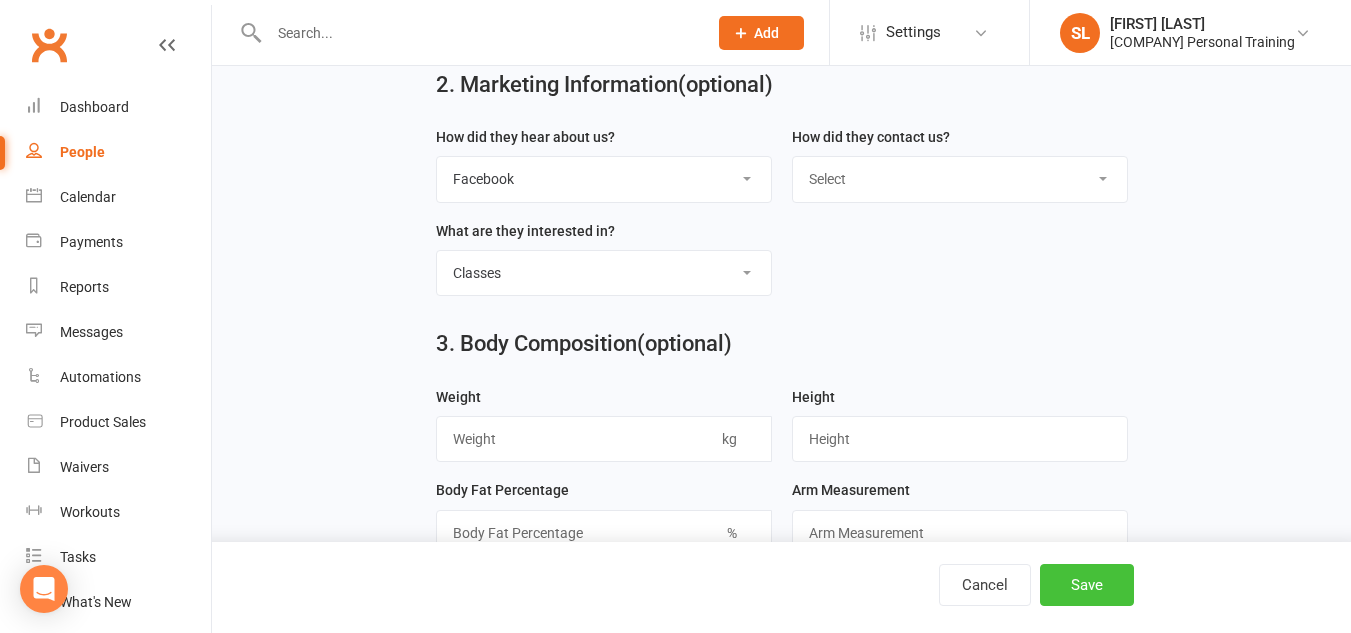 click on "Save" at bounding box center [1087, 585] 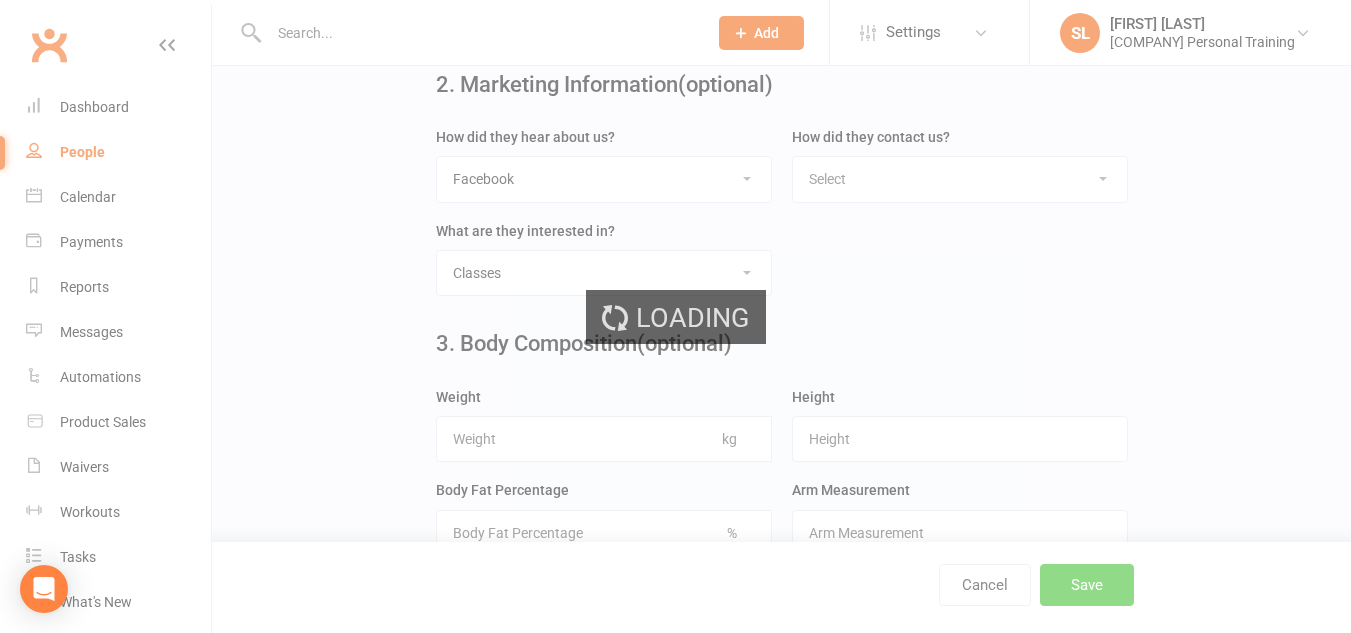 scroll, scrollTop: 0, scrollLeft: 0, axis: both 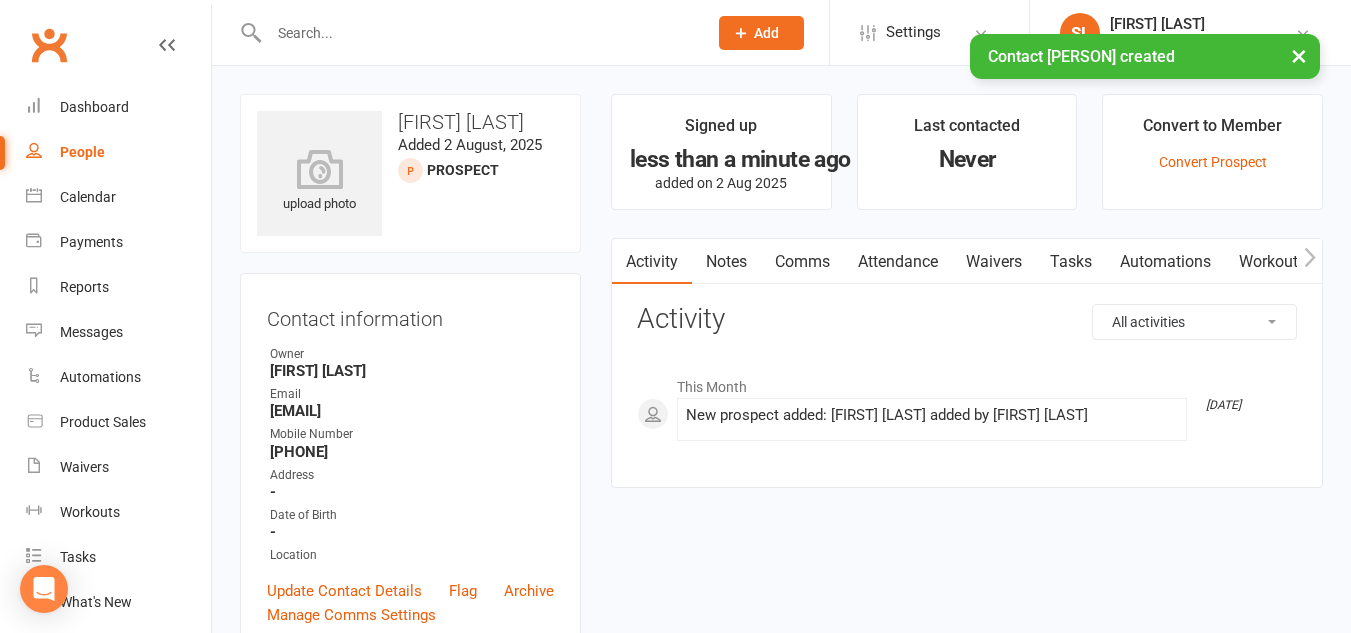 click on "Add" 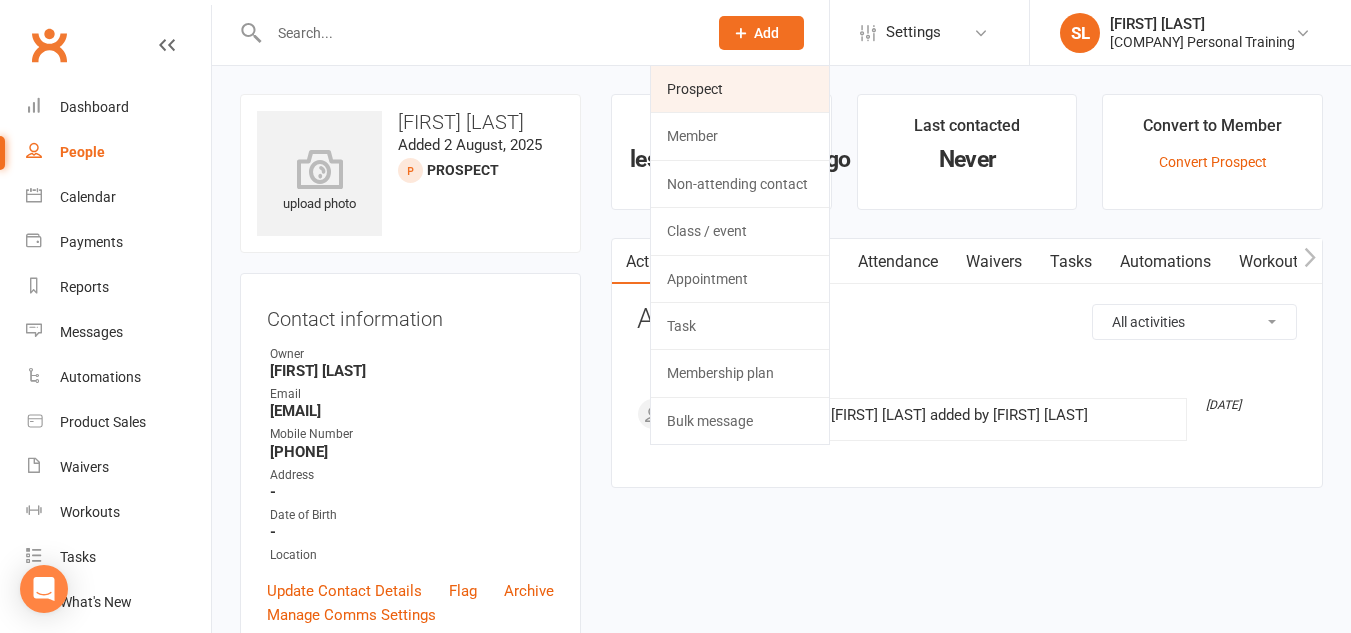 click on "Prospect" 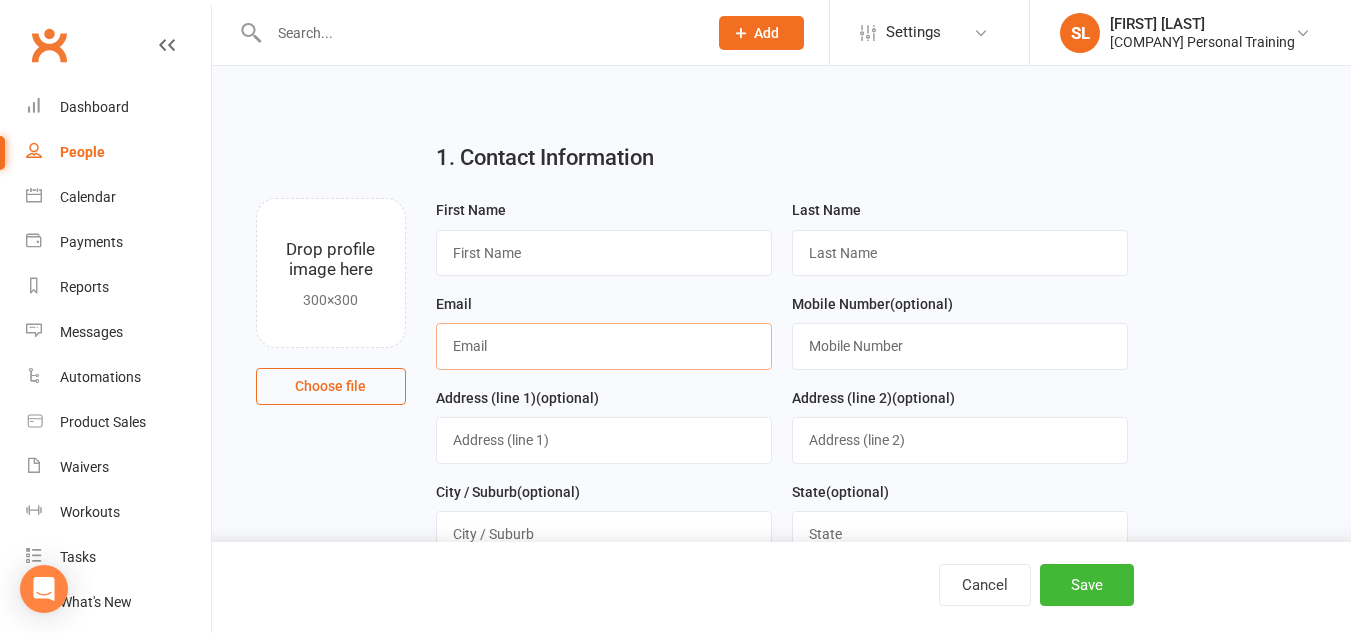 click at bounding box center [604, 346] 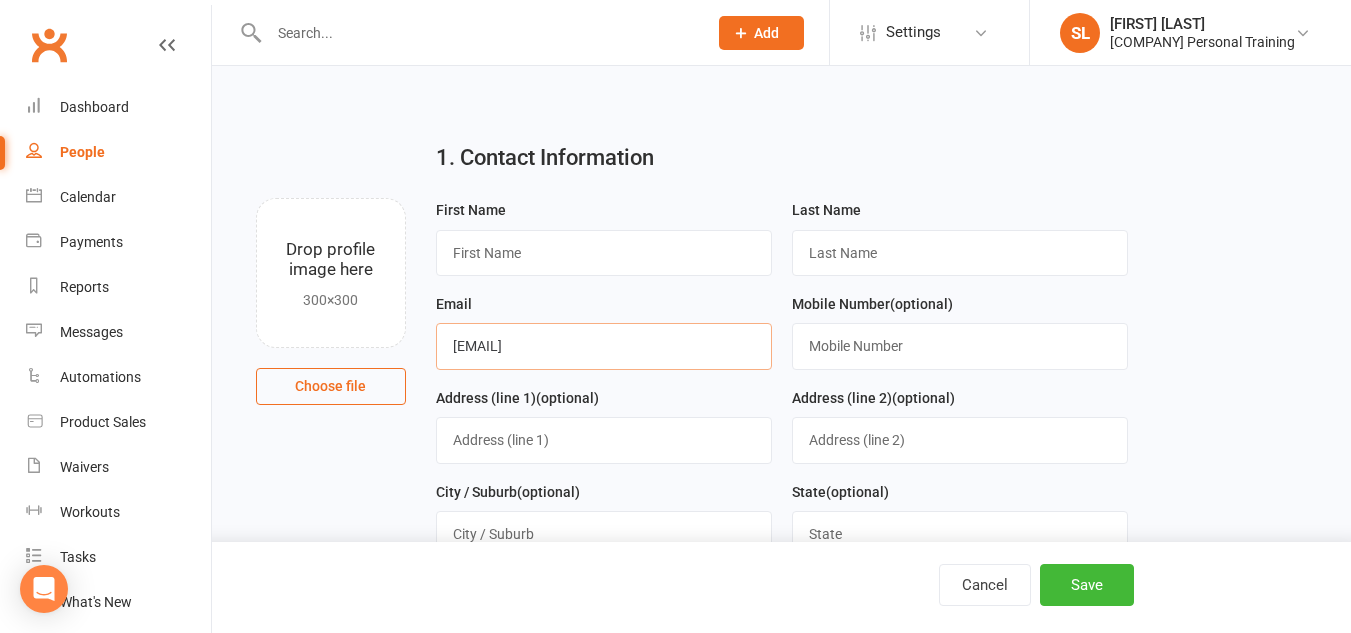 type on "[EMAIL]" 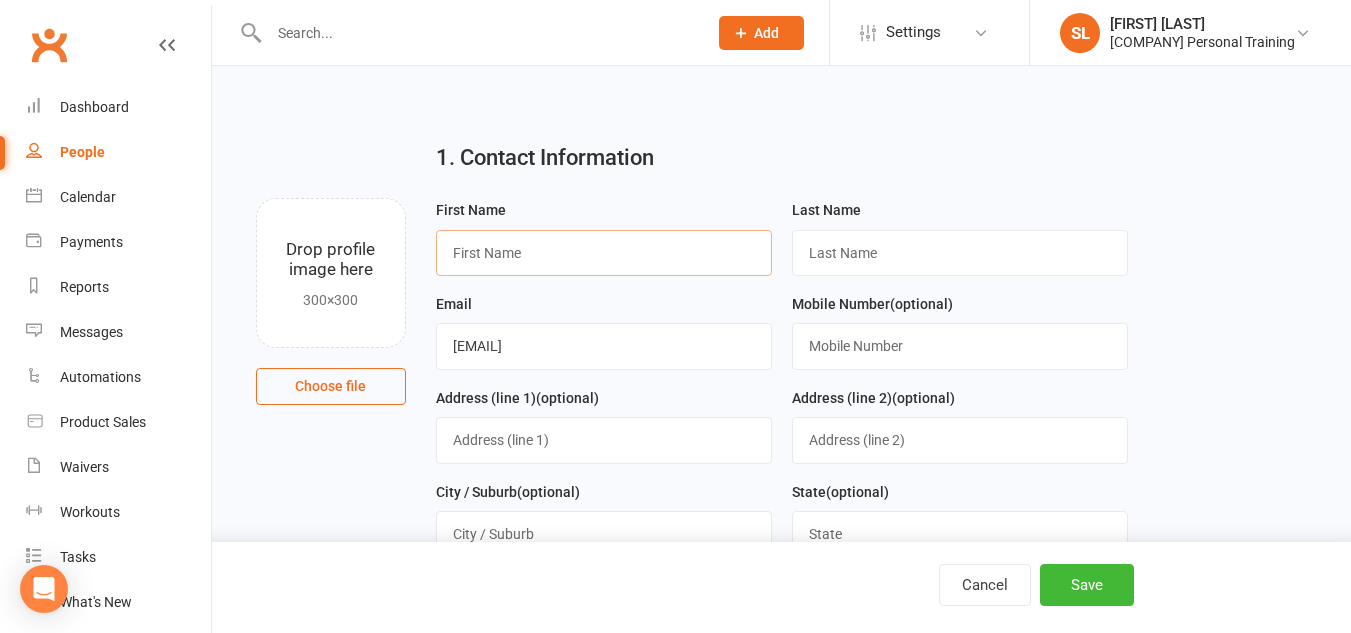 click at bounding box center [604, 253] 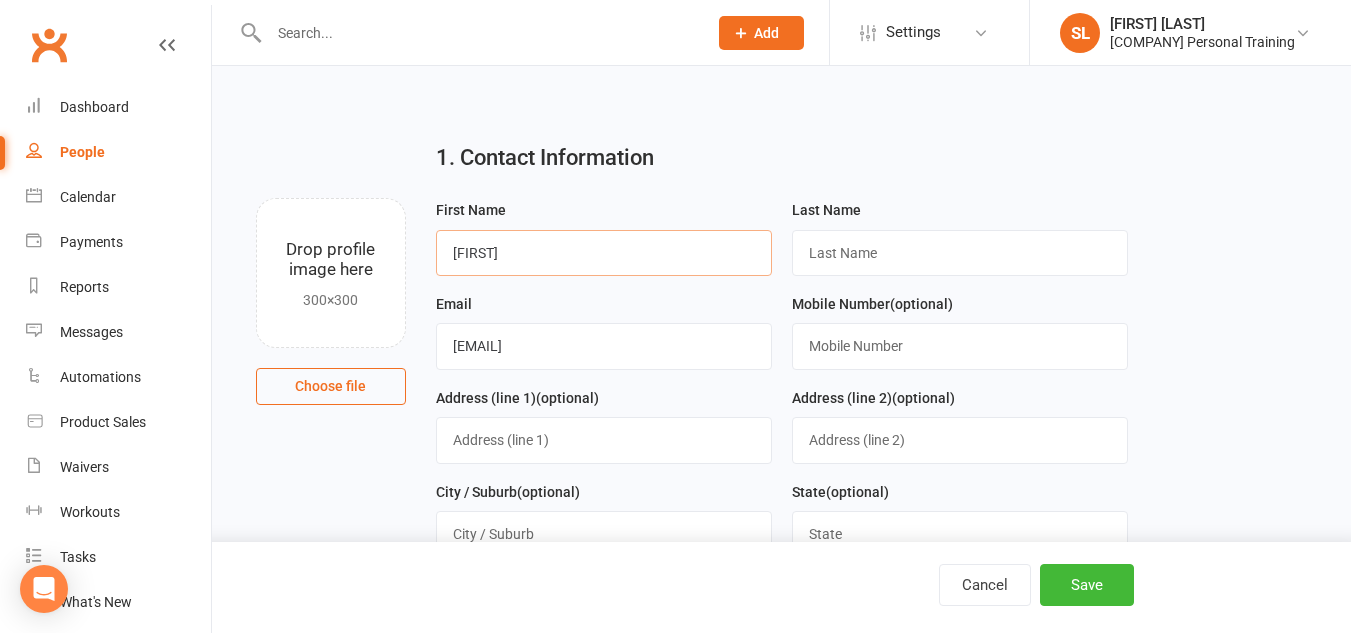 type on "[FIRST]" 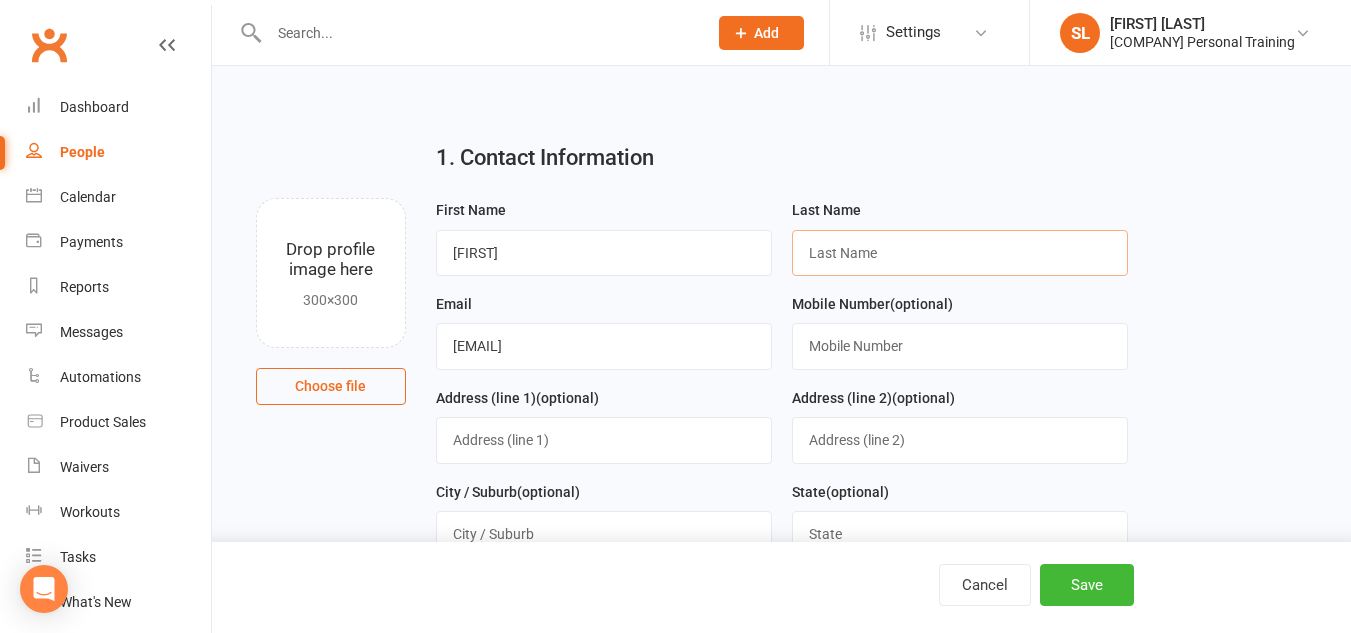 click at bounding box center (960, 253) 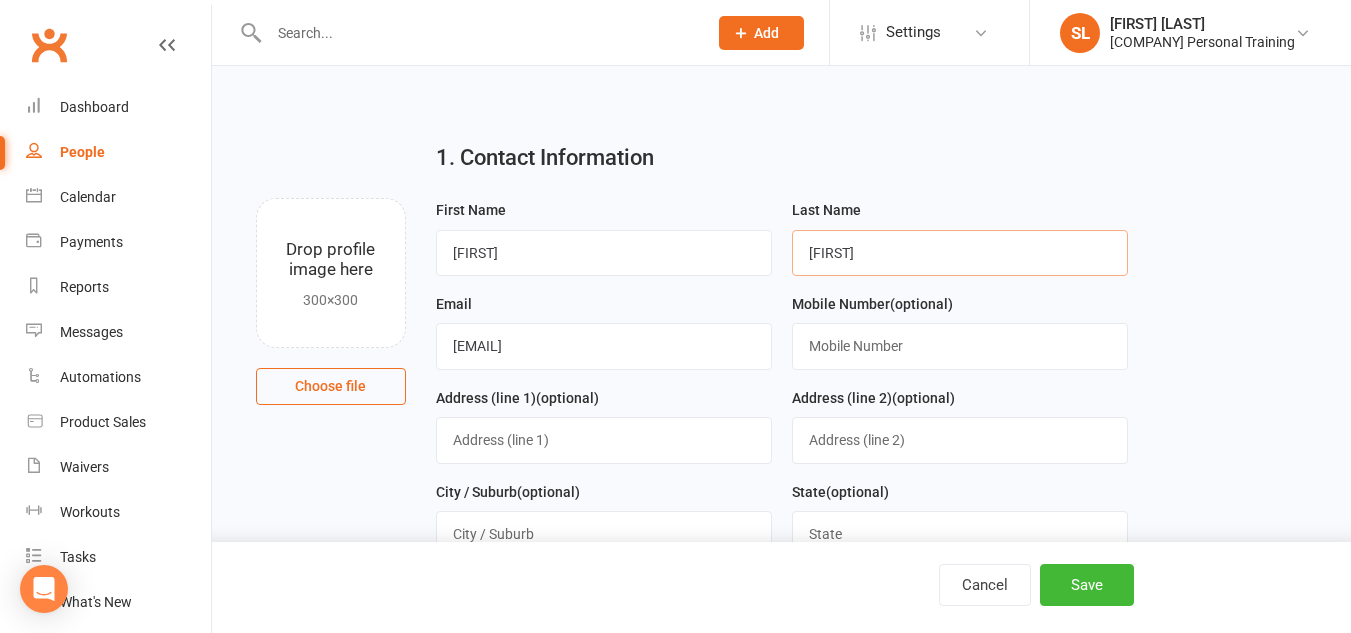 type on "[FIRST]" 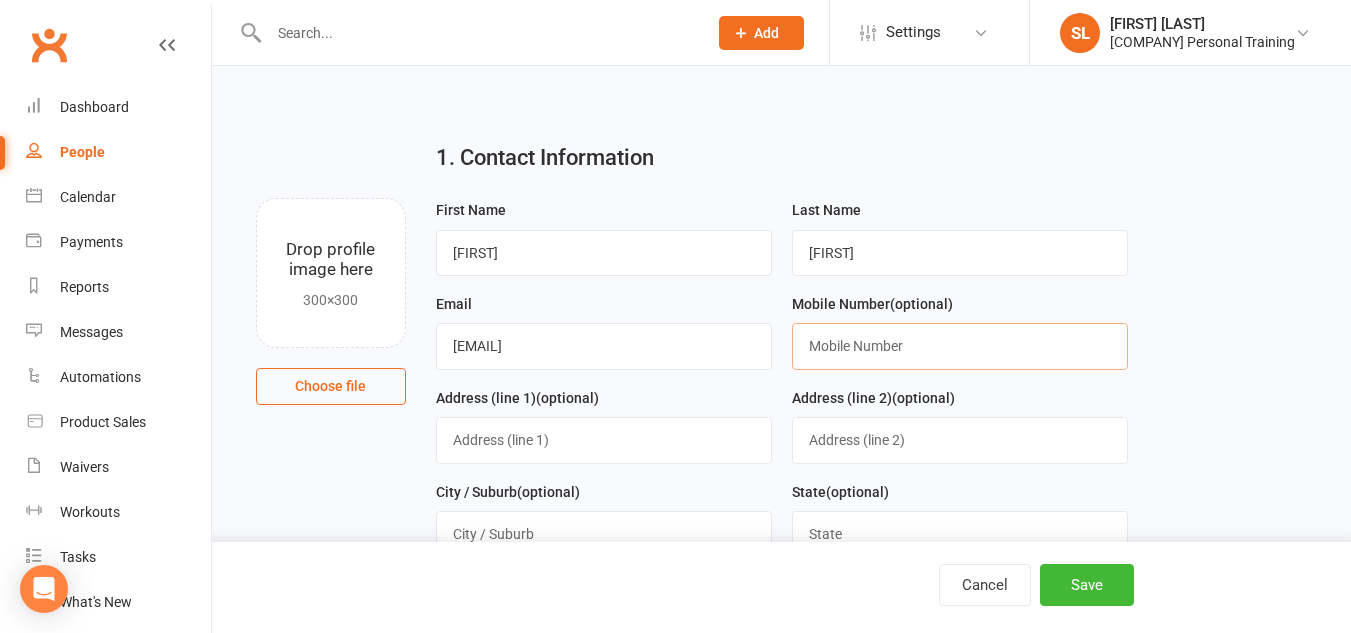 click at bounding box center [960, 346] 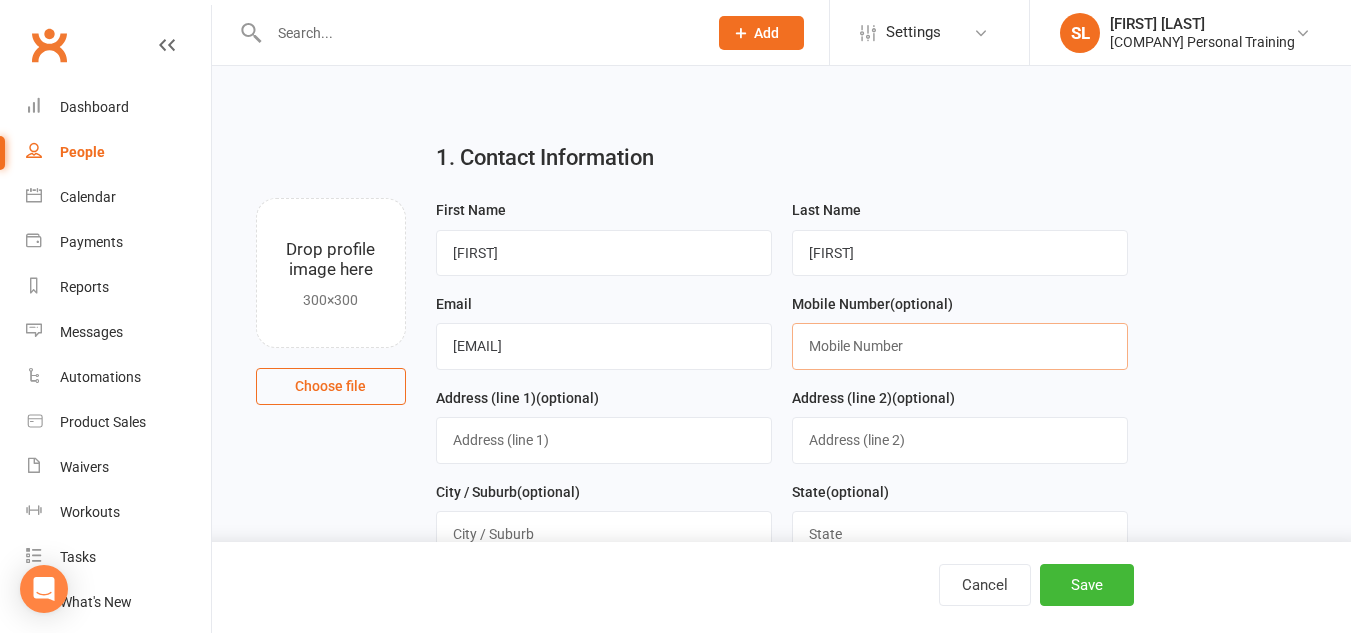 paste on "[NUMBER]" 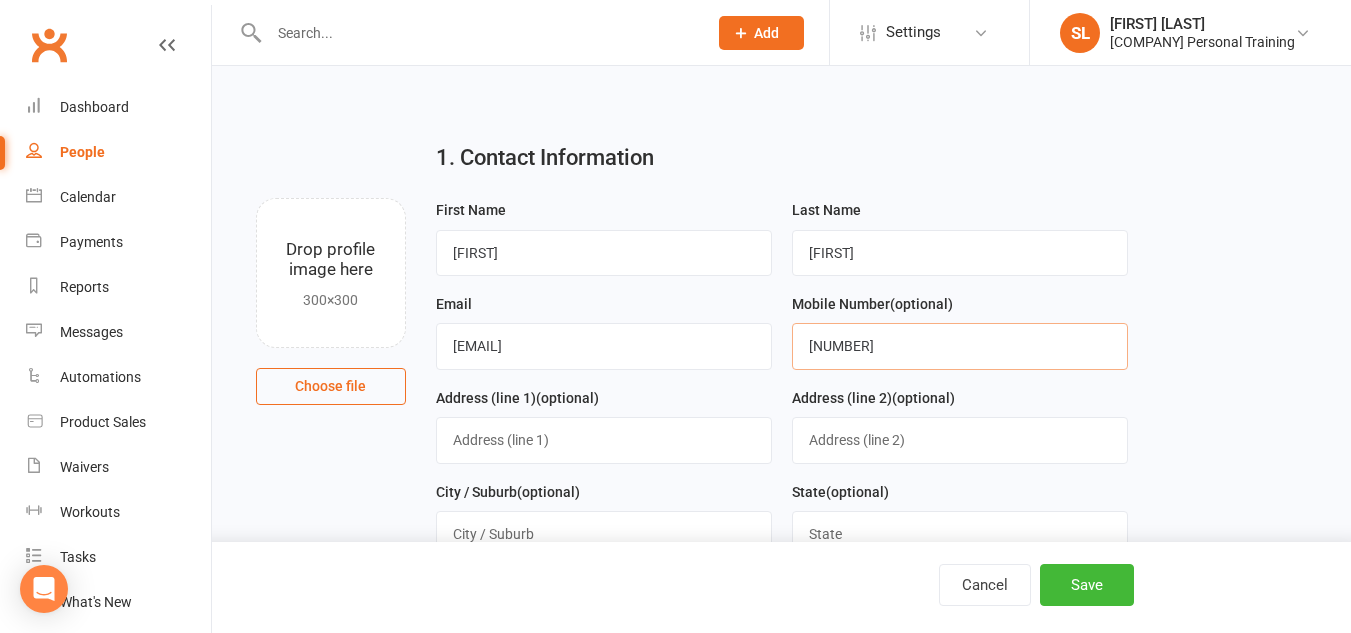 click on "[NUMBER]" at bounding box center (960, 346) 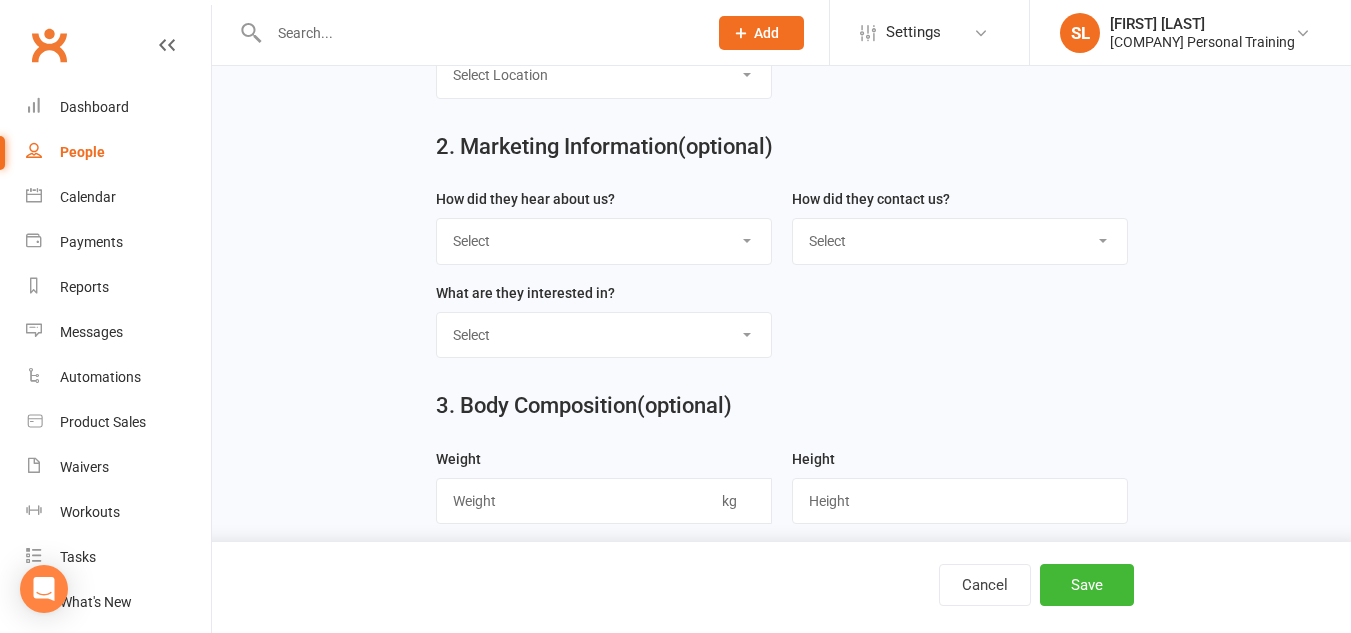 scroll, scrollTop: 741, scrollLeft: 0, axis: vertical 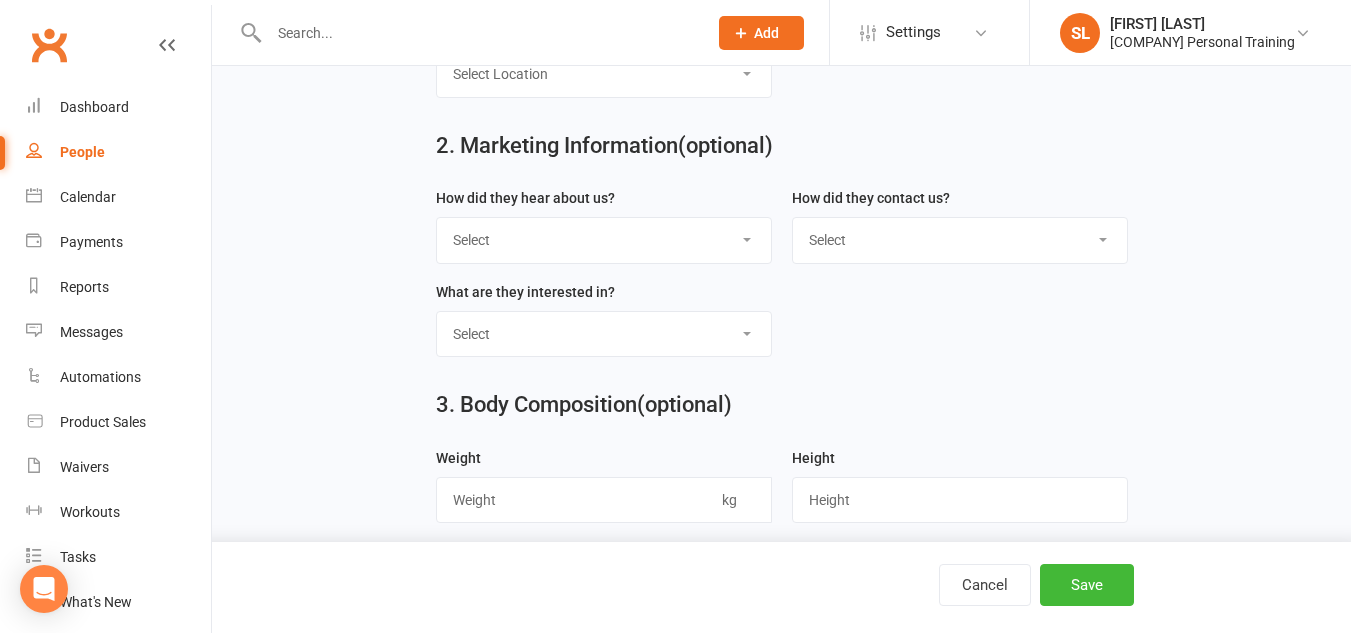 type on "[PHONE]" 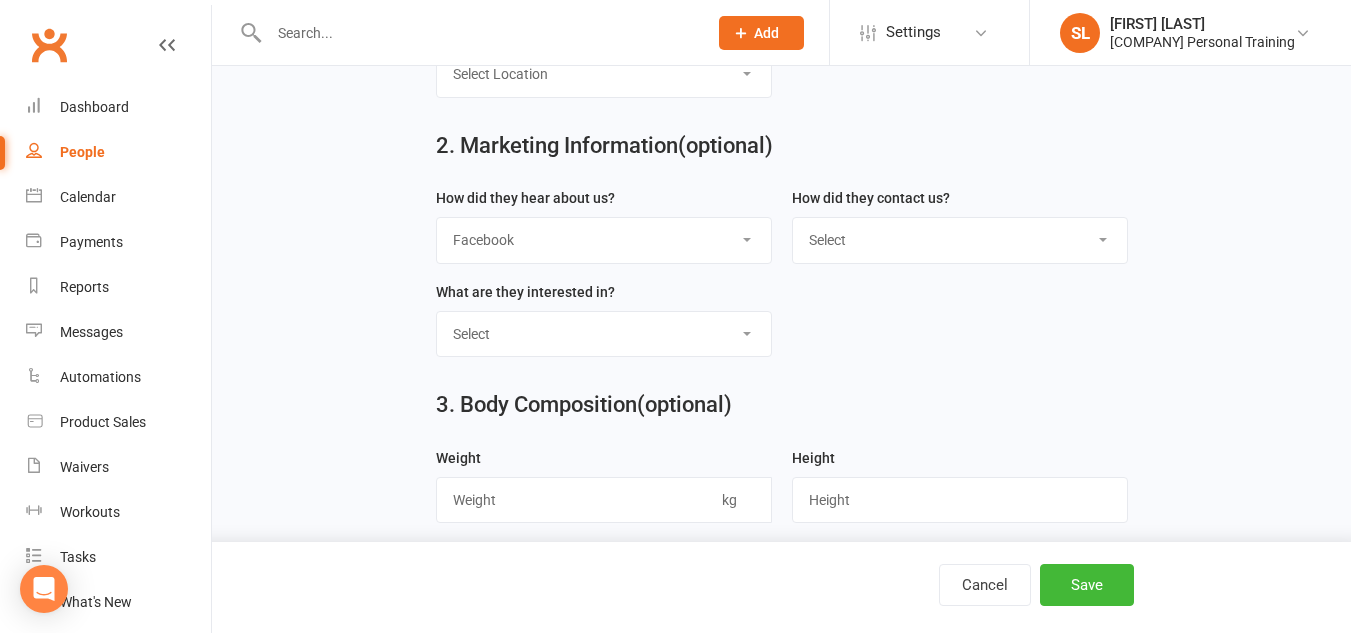 click on "Select Google Through A Friend Poster Magazine Walk by Letter Box Drop Facebook" at bounding box center (604, 240) 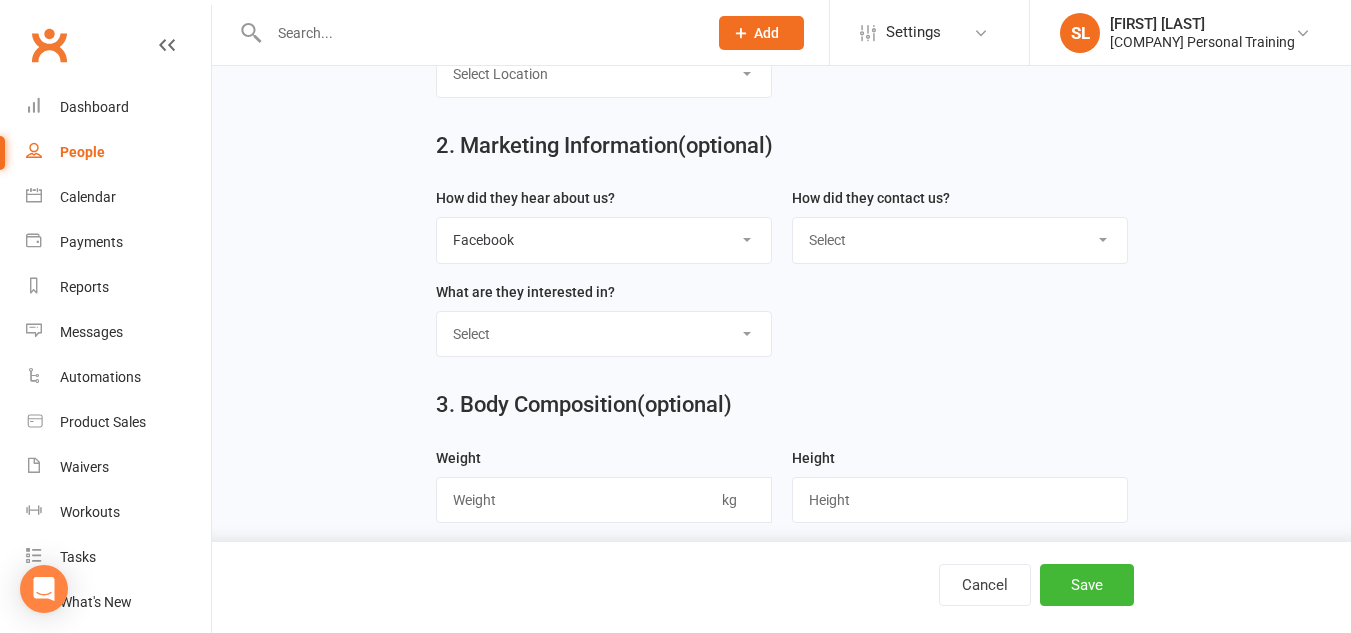 click on "Select Classes Personal Training Weight Loss Body Building De-Stressing Diet/Food Plan Increasing Fitness Competition Training" at bounding box center [604, 334] 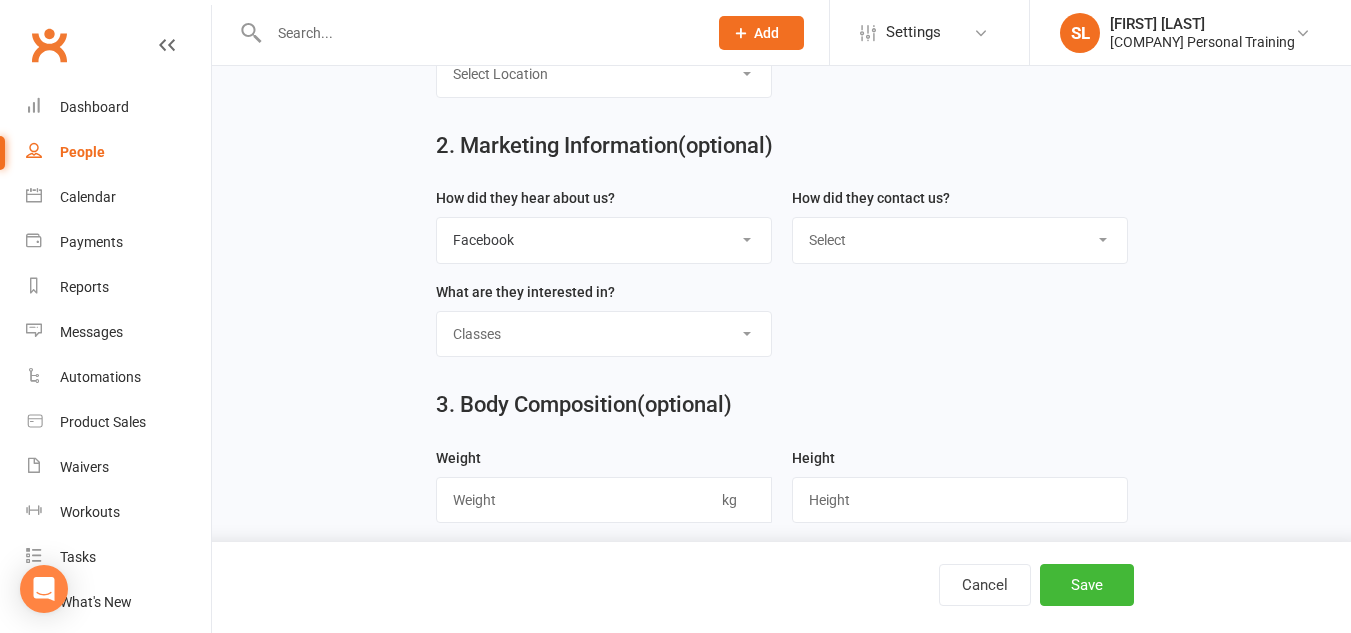 click on "Select Classes Personal Training Weight Loss Body Building De-Stressing Diet/Food Plan Increasing Fitness Competition Training" at bounding box center [604, 334] 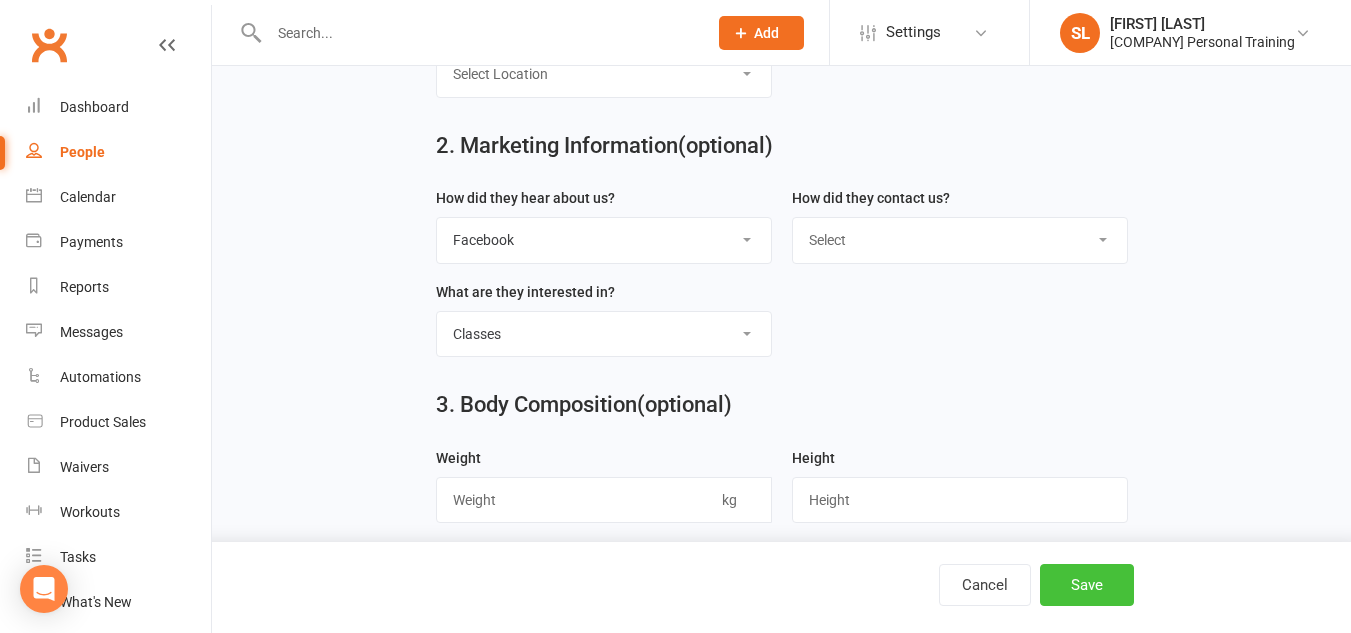 click on "Save" at bounding box center [1087, 585] 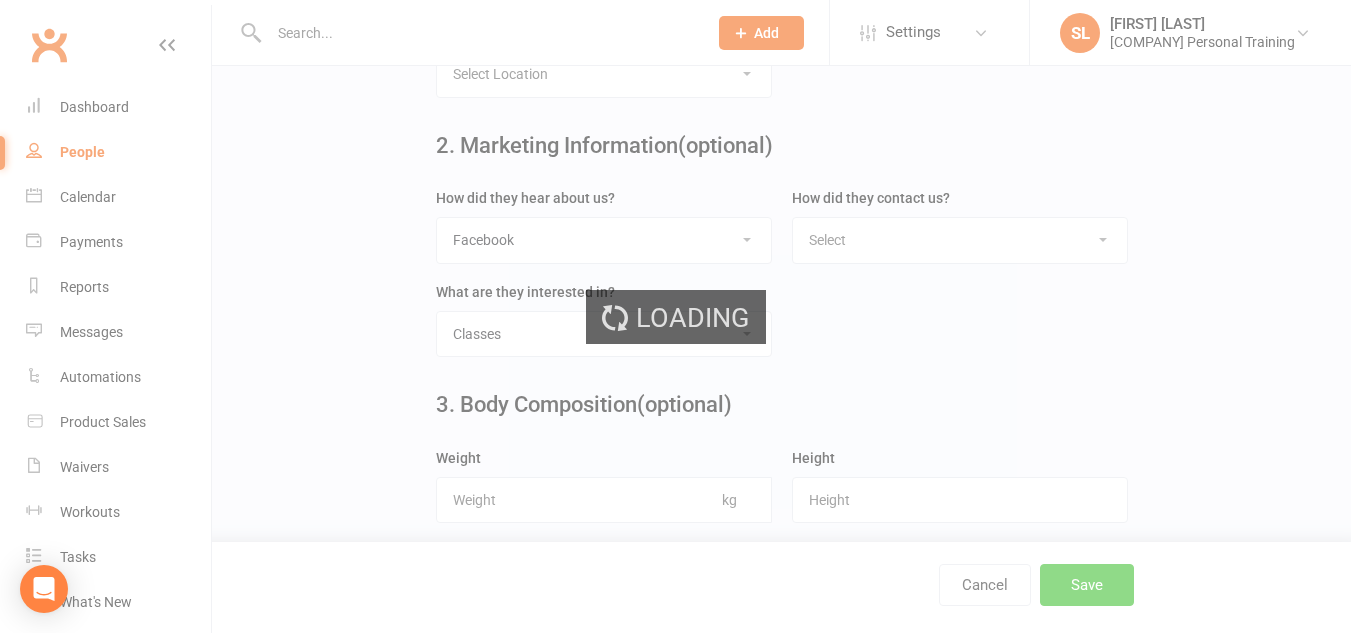 scroll, scrollTop: 0, scrollLeft: 0, axis: both 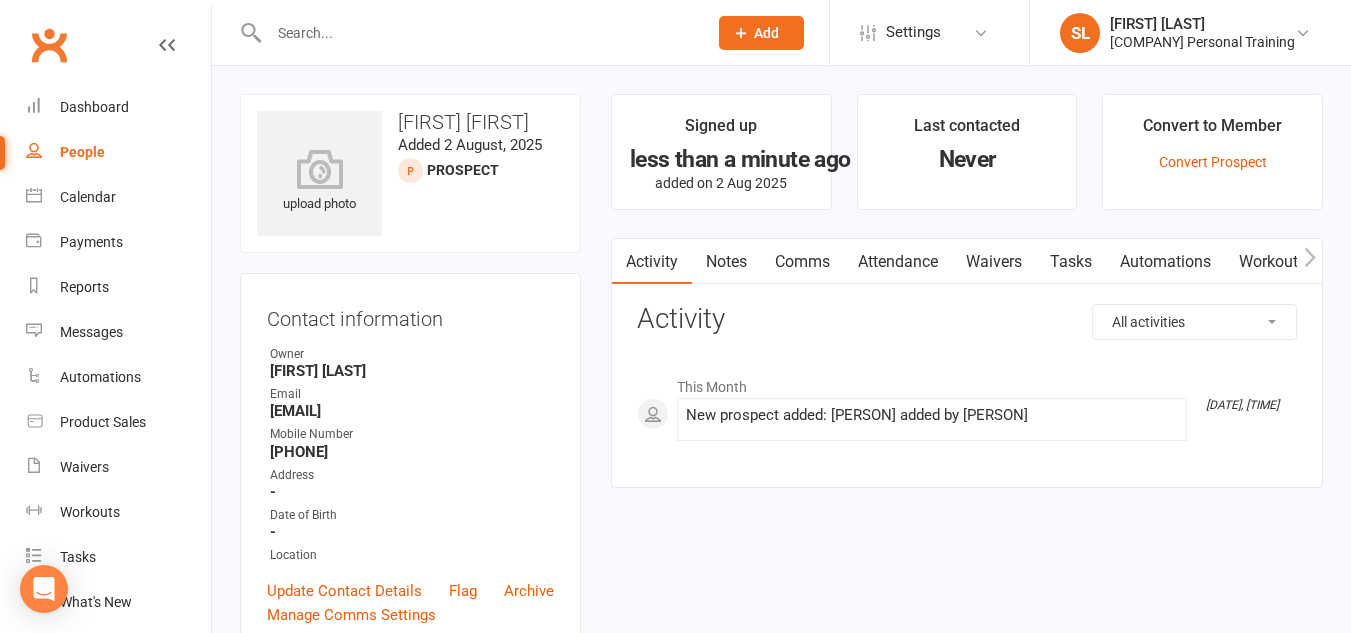 click on "Add" 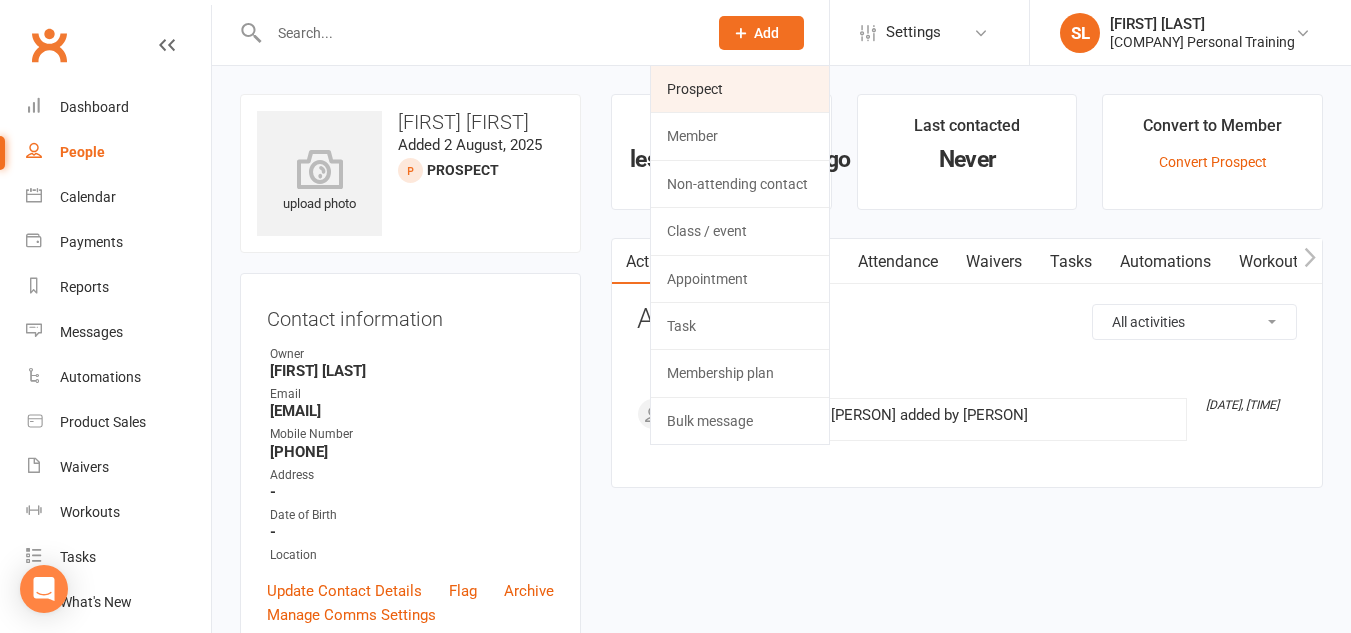 click on "Prospect" 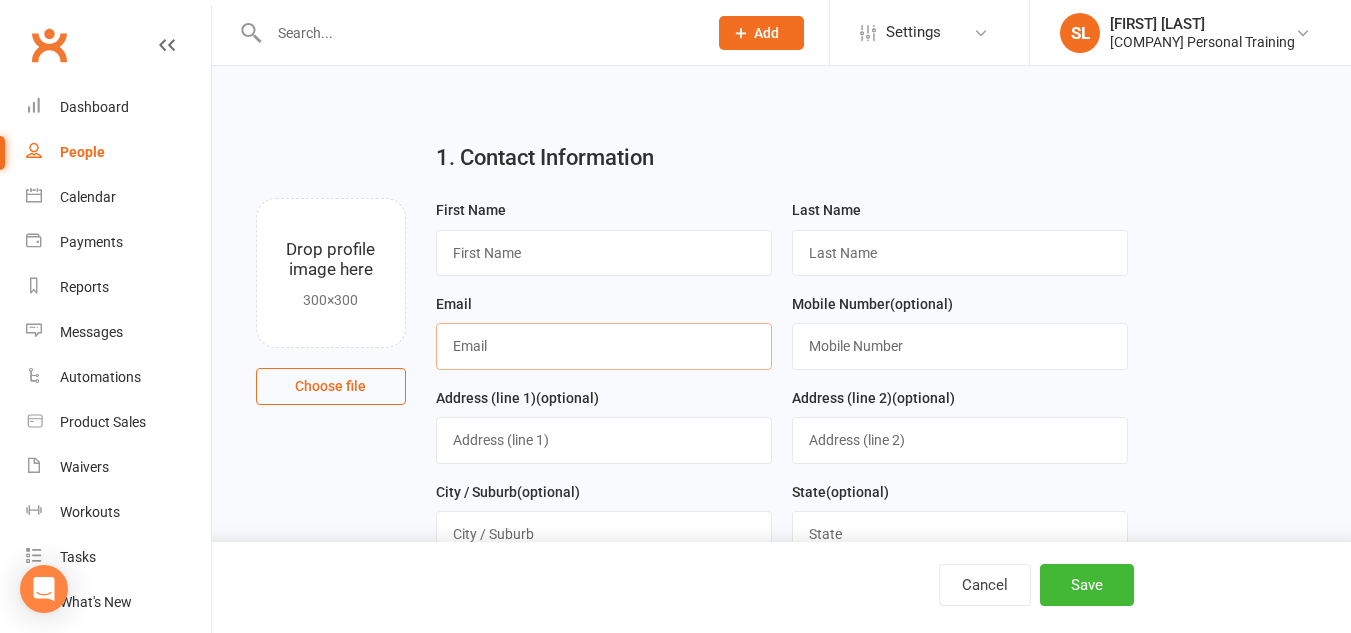 click at bounding box center [604, 346] 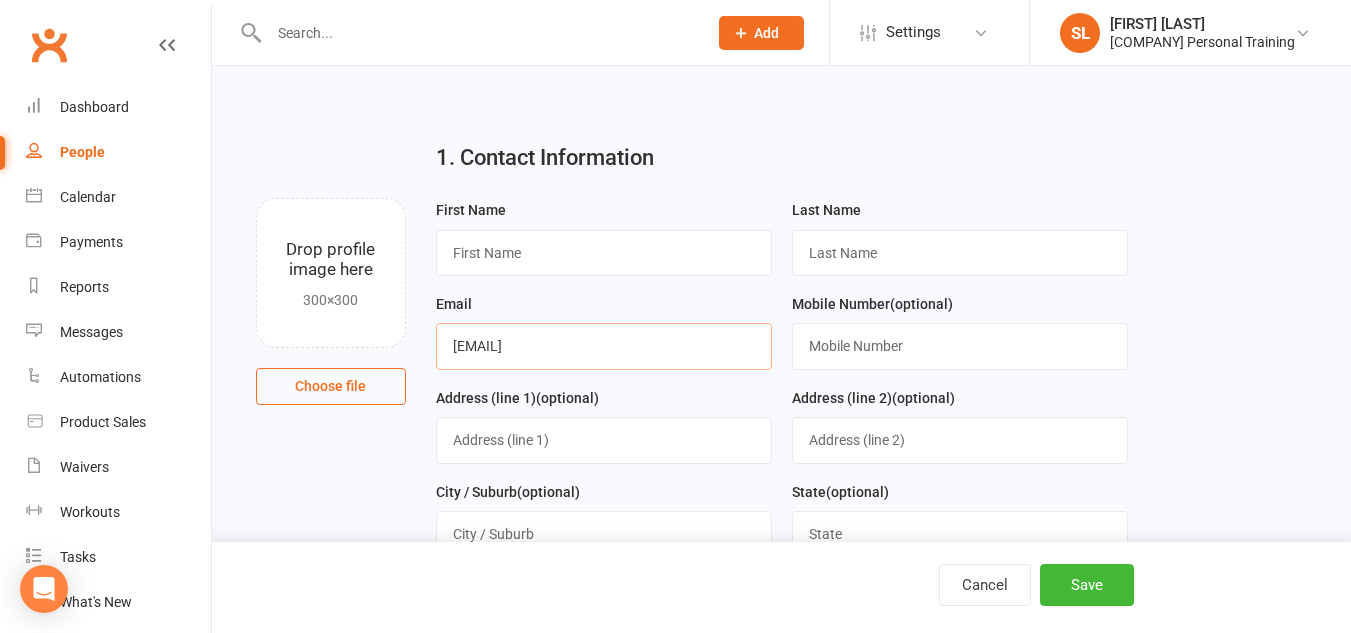 type on "[EMAIL]" 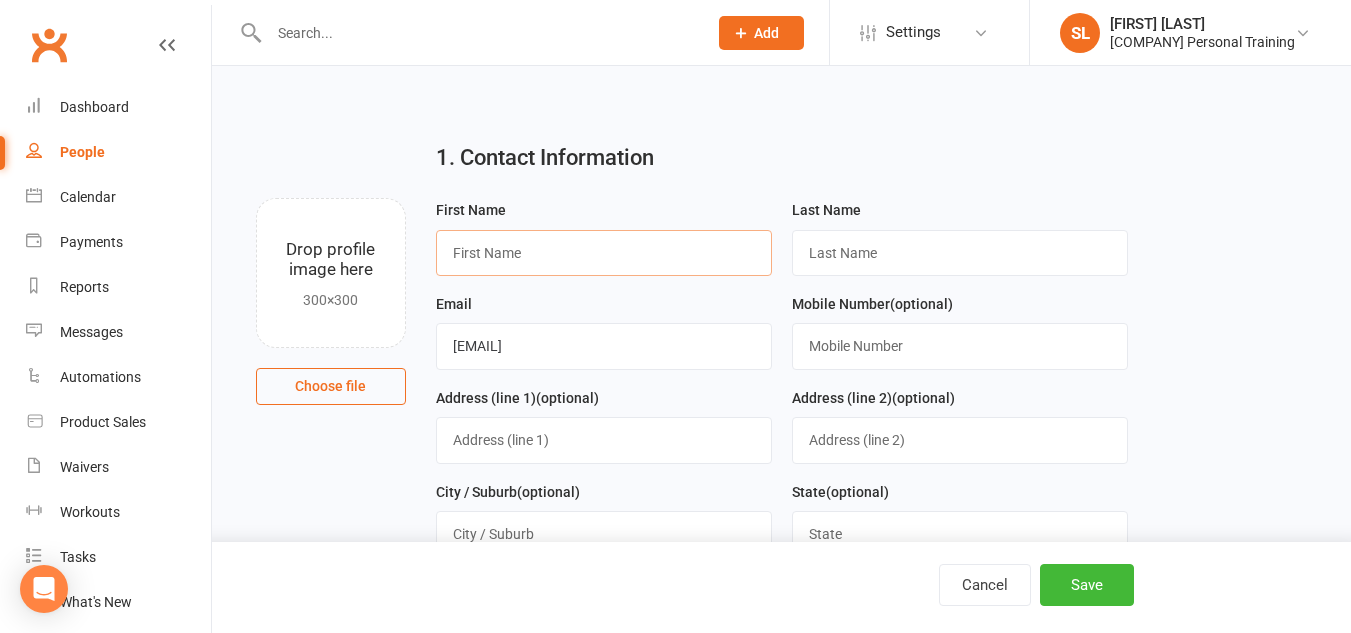 click at bounding box center [604, 253] 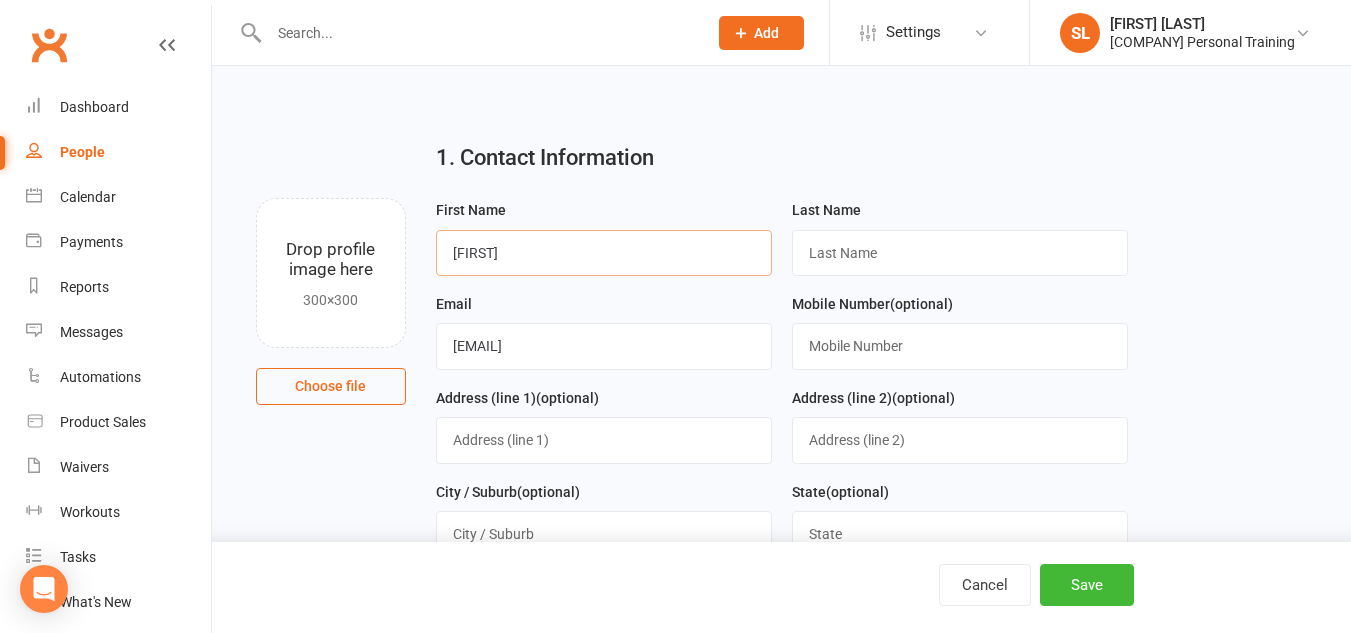 type on "[FIRST]" 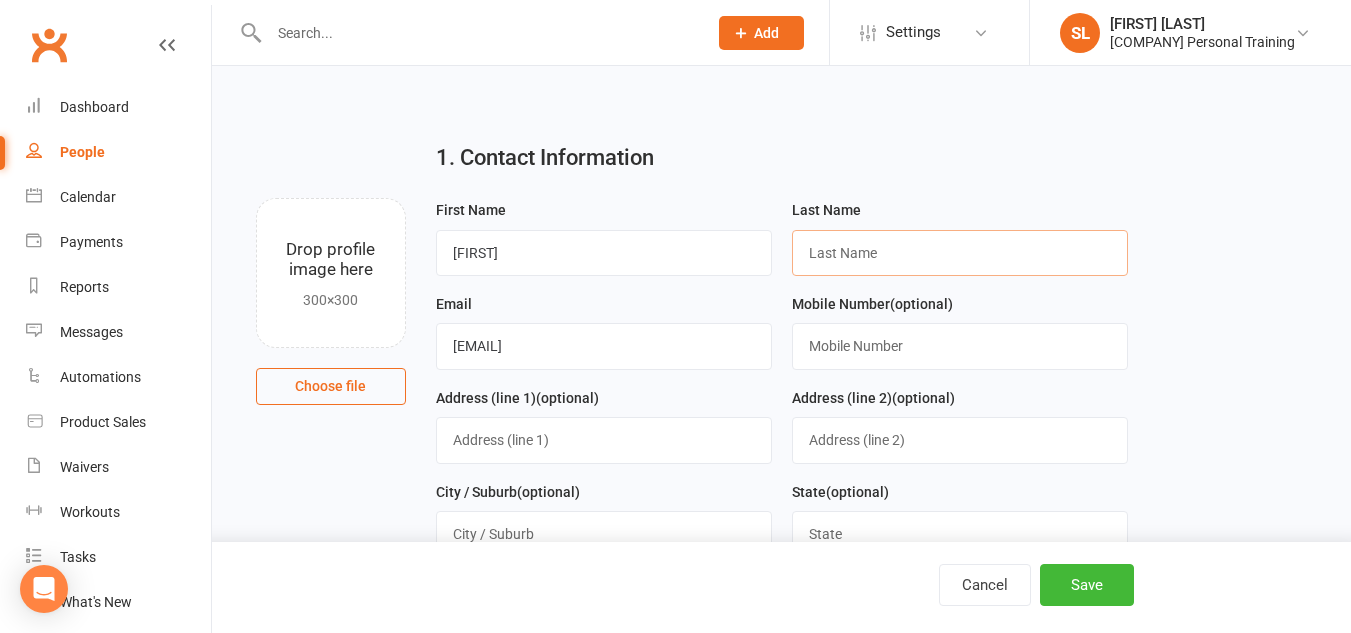 click at bounding box center (960, 253) 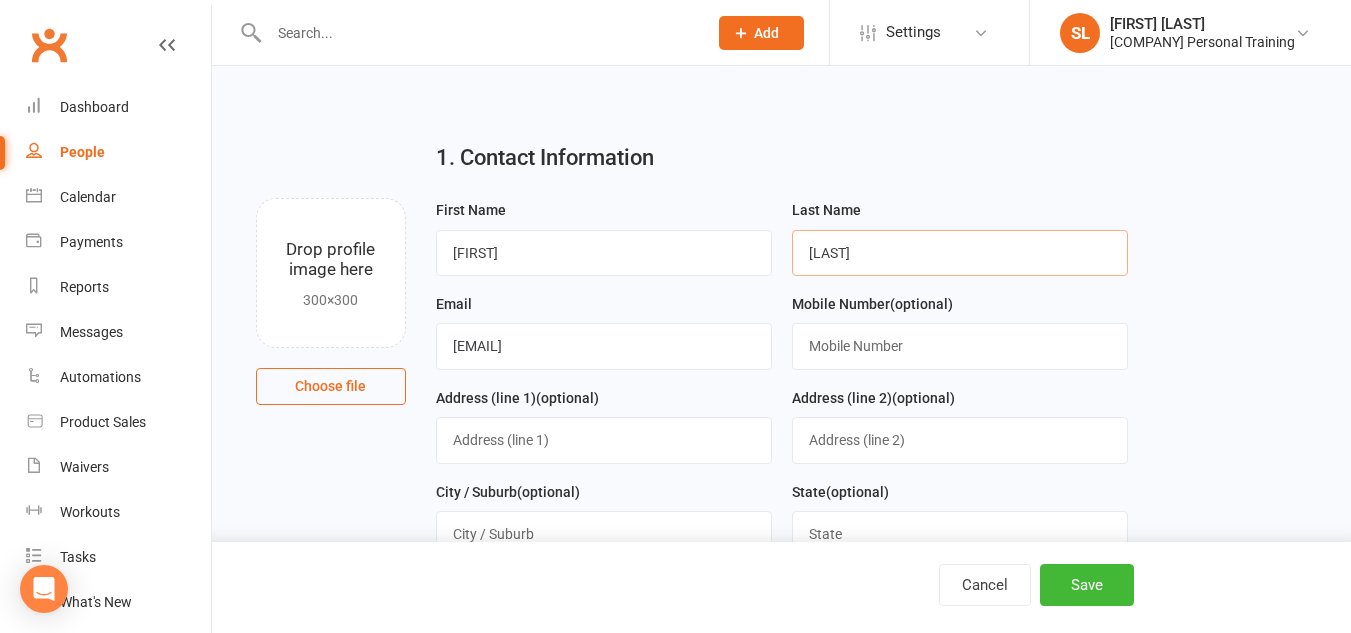 type on "[LAST]" 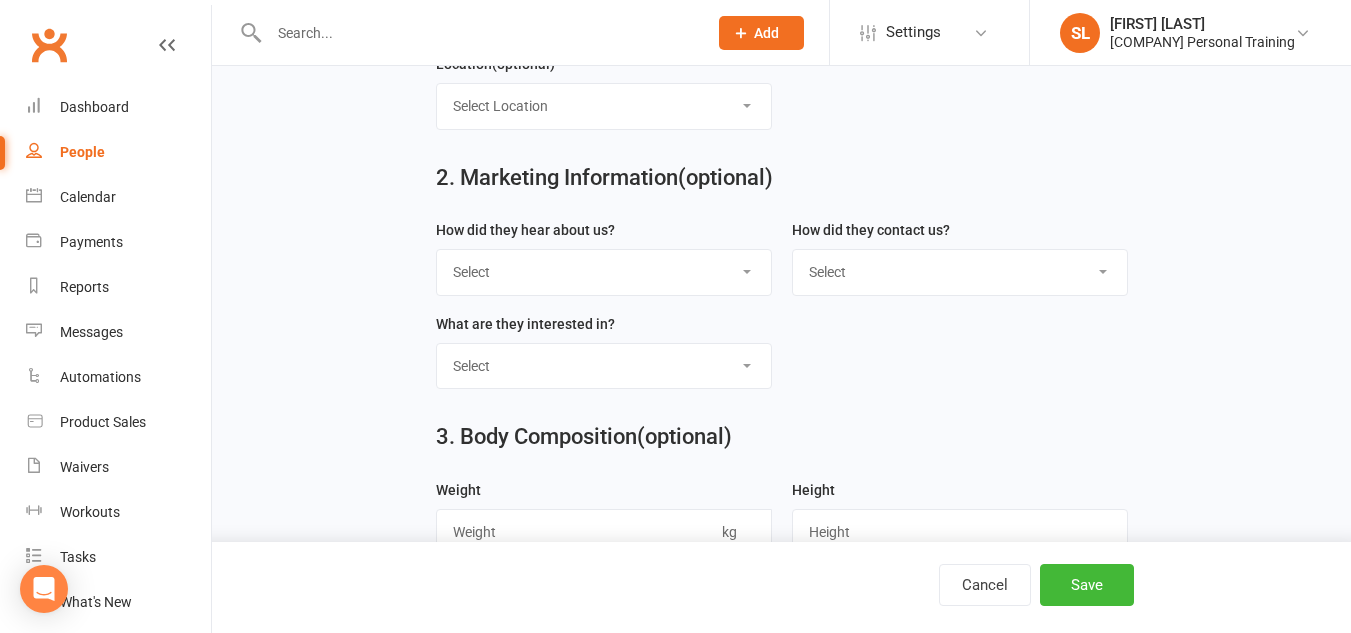 scroll, scrollTop: 710, scrollLeft: 0, axis: vertical 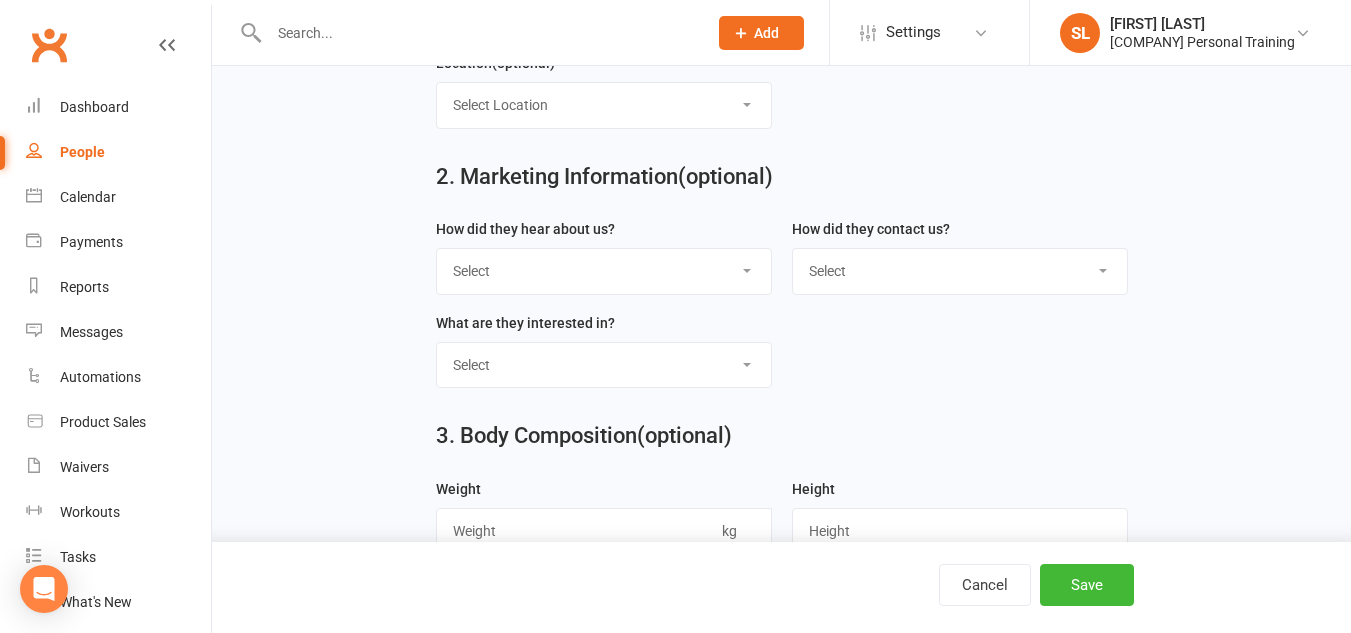 click on "Select Google Through A Friend Poster Magazine Walk by Letter Box Drop Facebook" at bounding box center (604, 271) 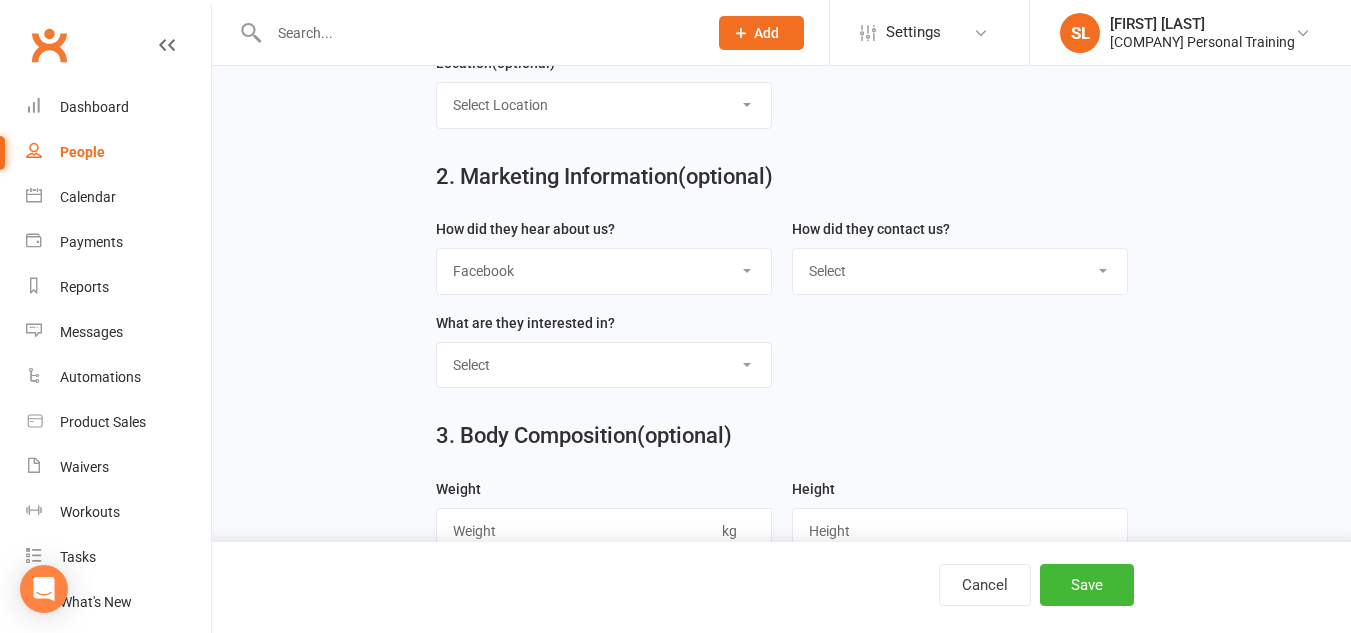 click on "Select Google Through A Friend Poster Magazine Walk by Letter Box Drop Facebook" at bounding box center (604, 271) 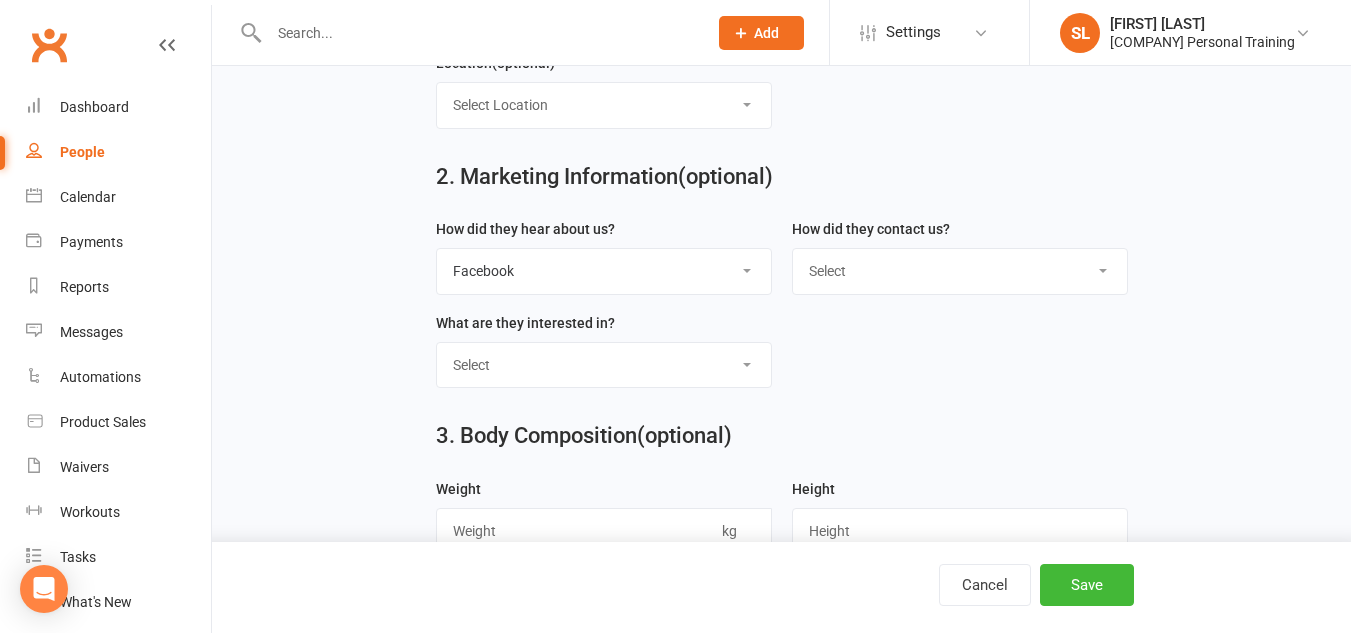 click on "Select Classes Personal Training Weight Loss Body Building De-Stressing Diet/Food Plan Increasing Fitness Competition Training" at bounding box center [604, 365] 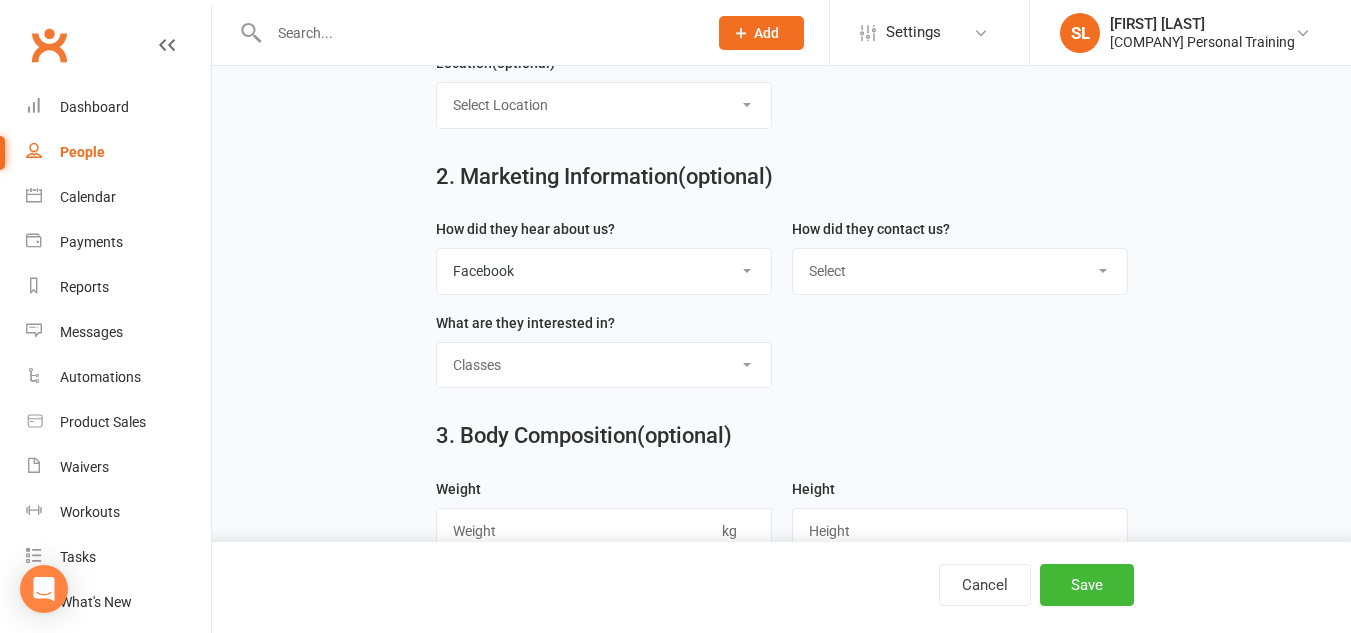 click on "Select Classes Personal Training Weight Loss Body Building De-Stressing Diet/Food Plan Increasing Fitness Competition Training" at bounding box center (604, 365) 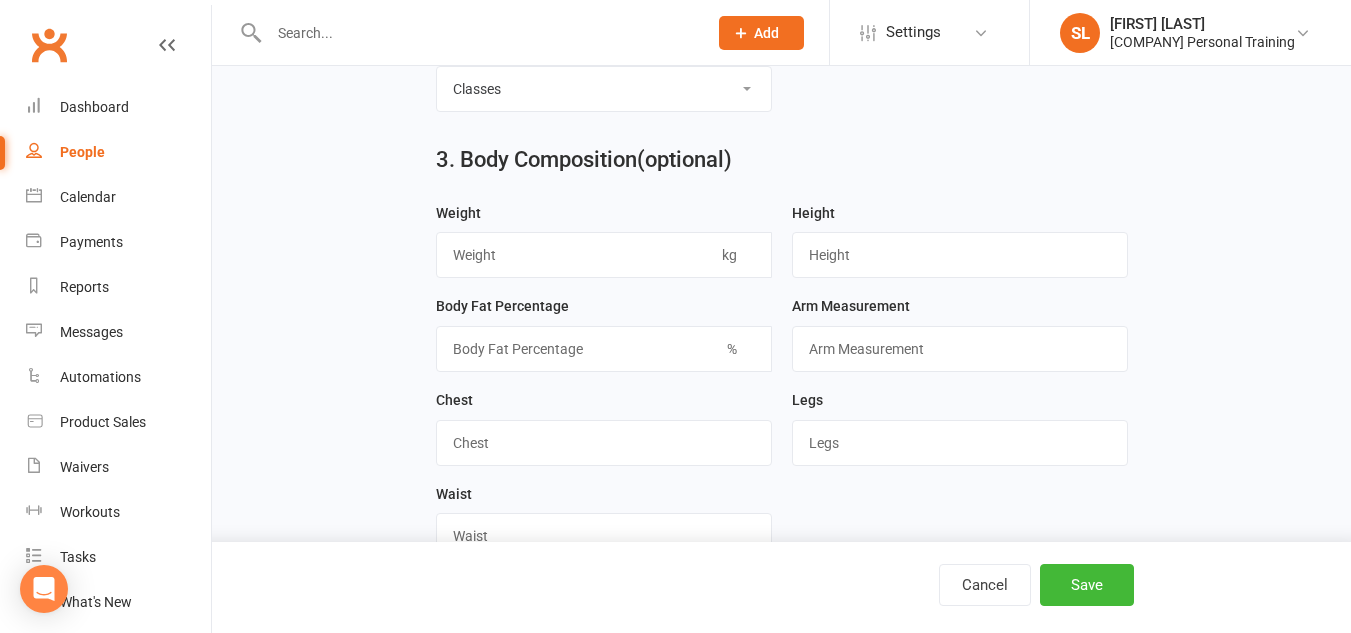 scroll, scrollTop: 1034, scrollLeft: 0, axis: vertical 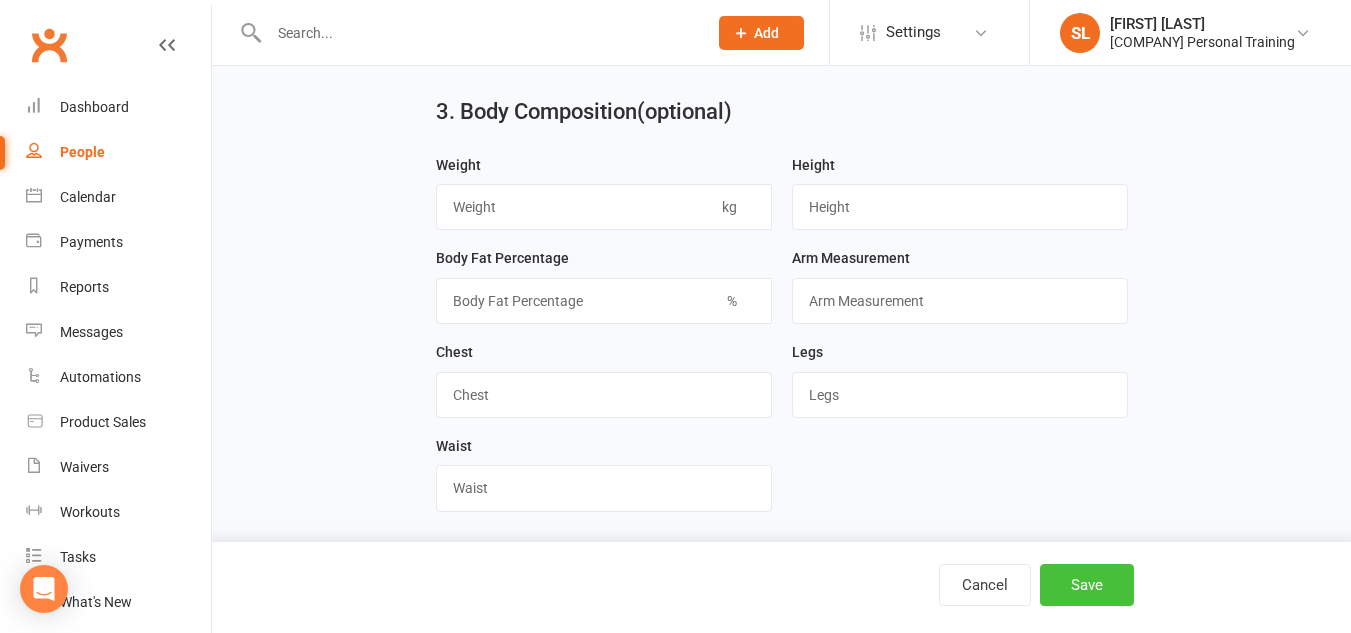 click on "Save" at bounding box center (1087, 585) 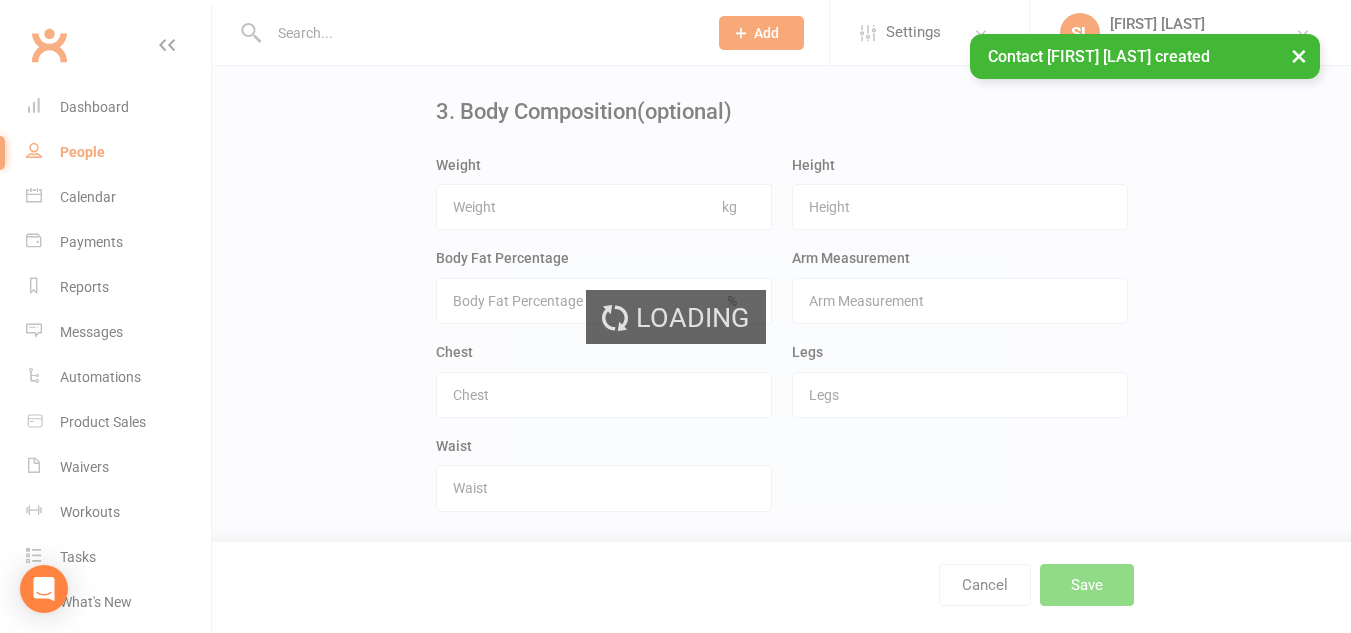 scroll, scrollTop: 0, scrollLeft: 0, axis: both 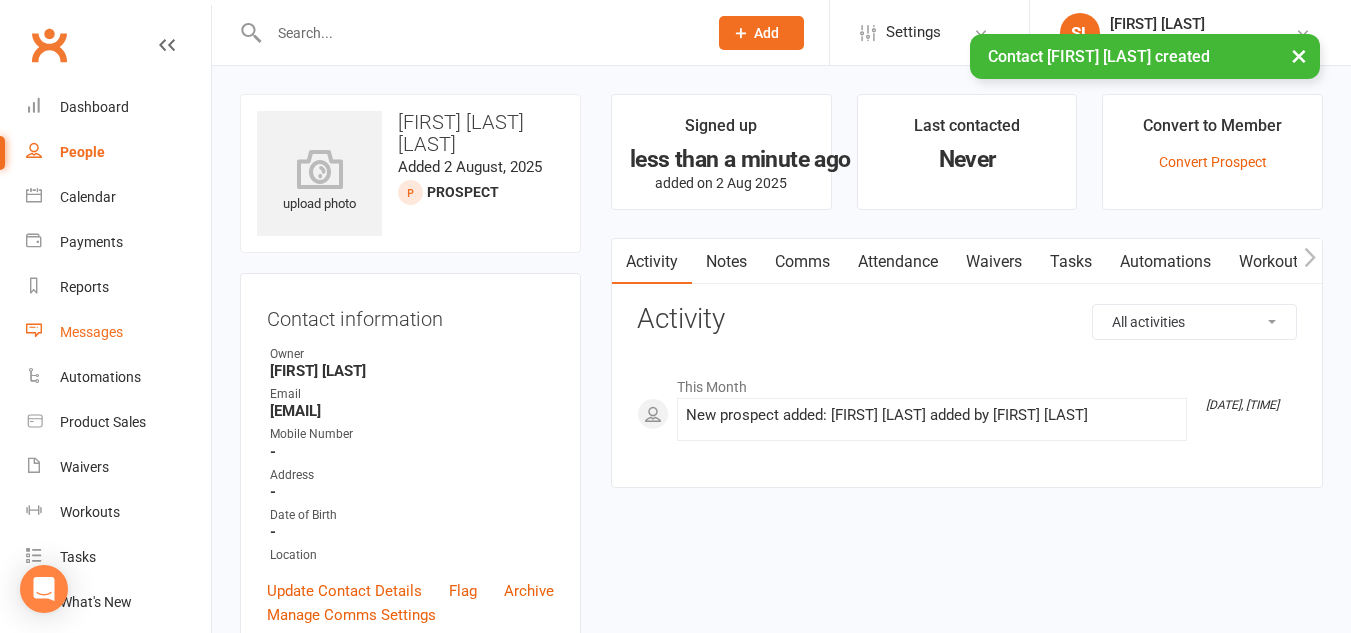 click on "Messages" at bounding box center [118, 332] 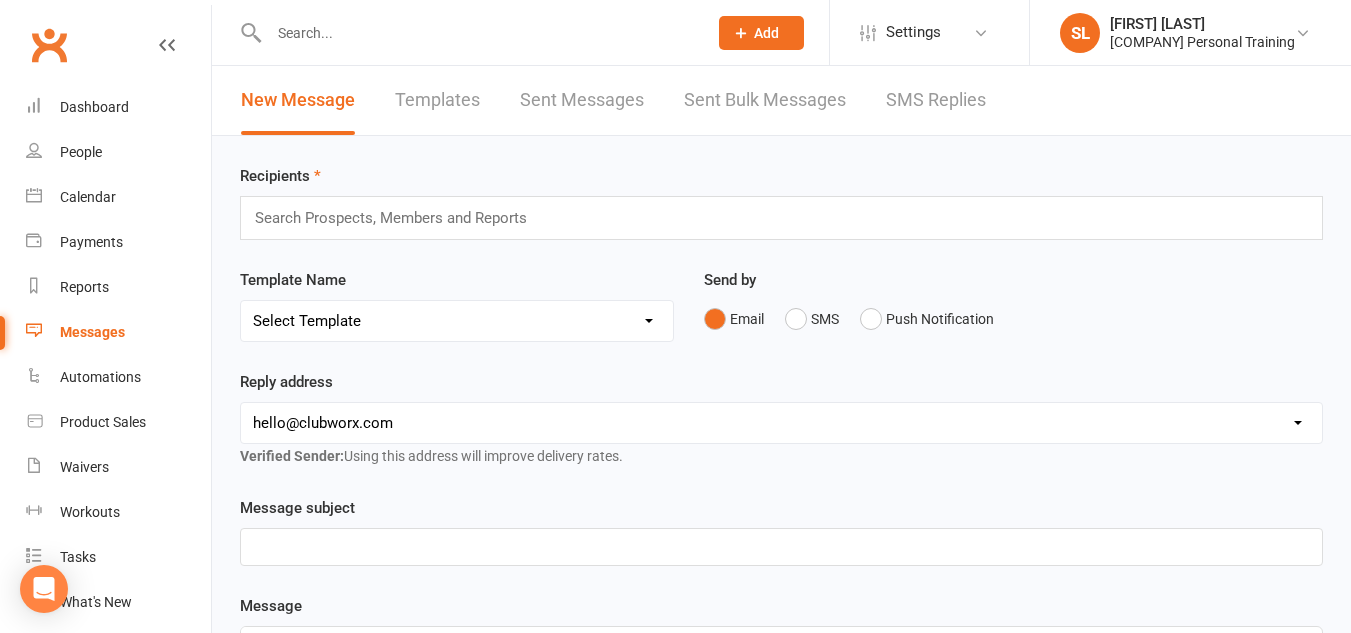 click on "Add" 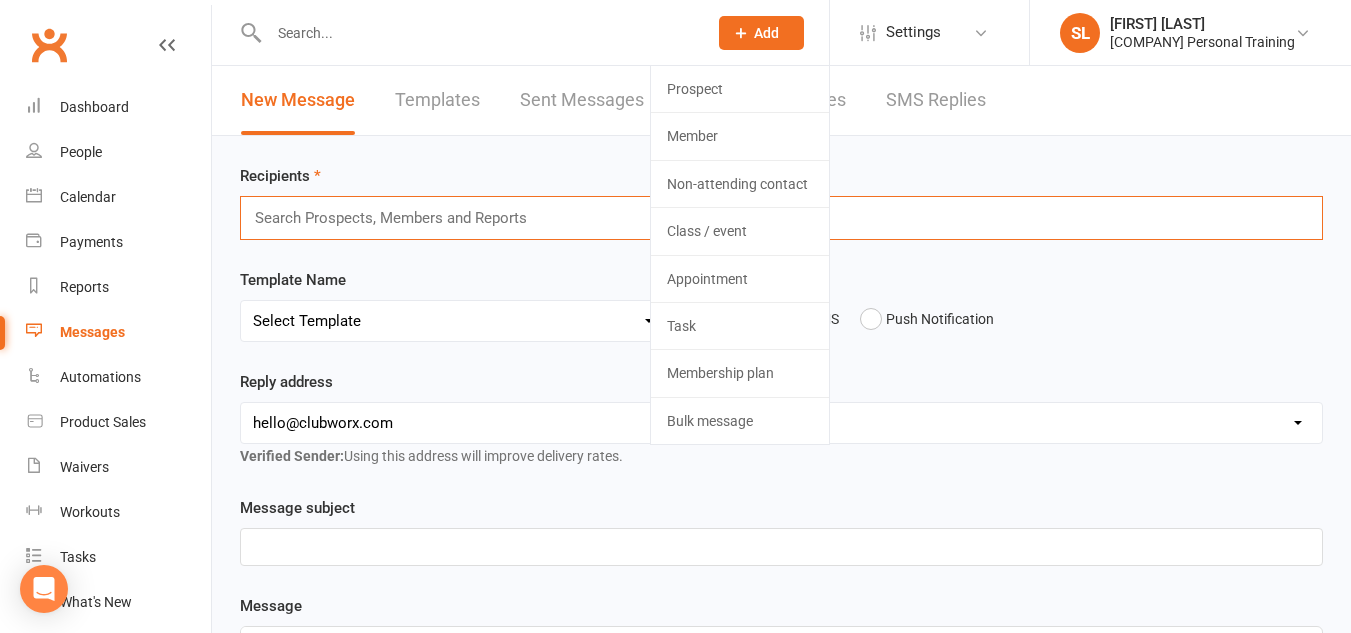 click at bounding box center (399, 218) 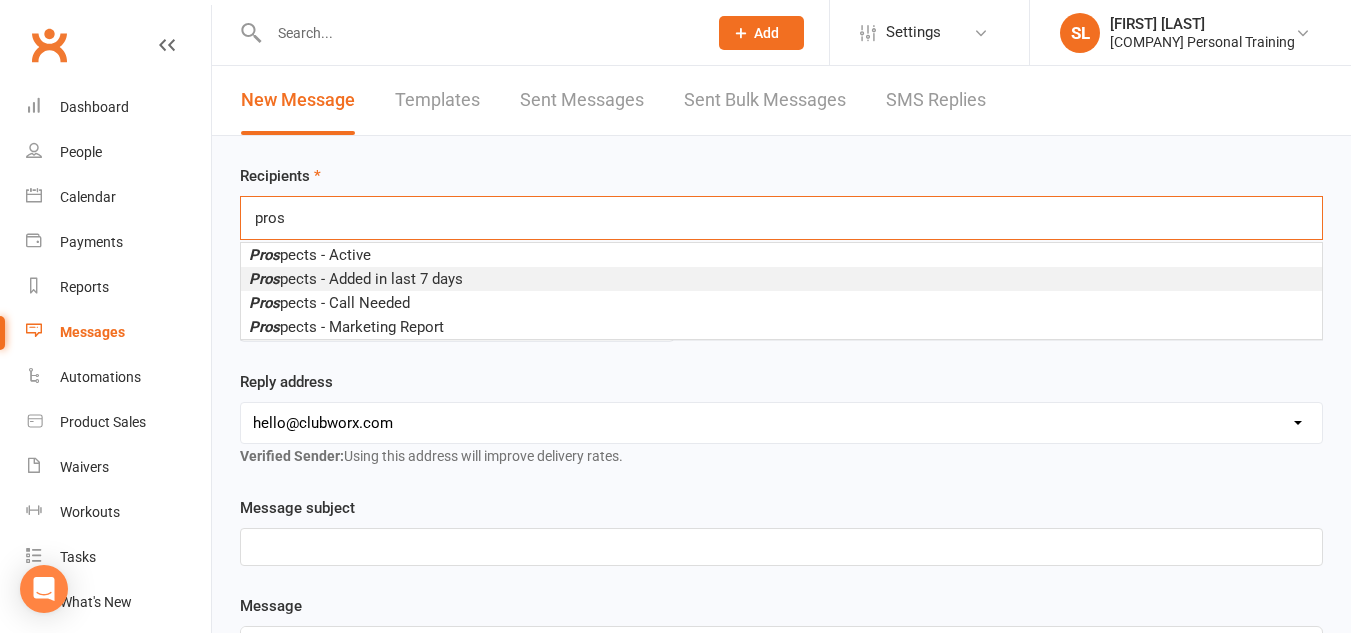 type on "pros" 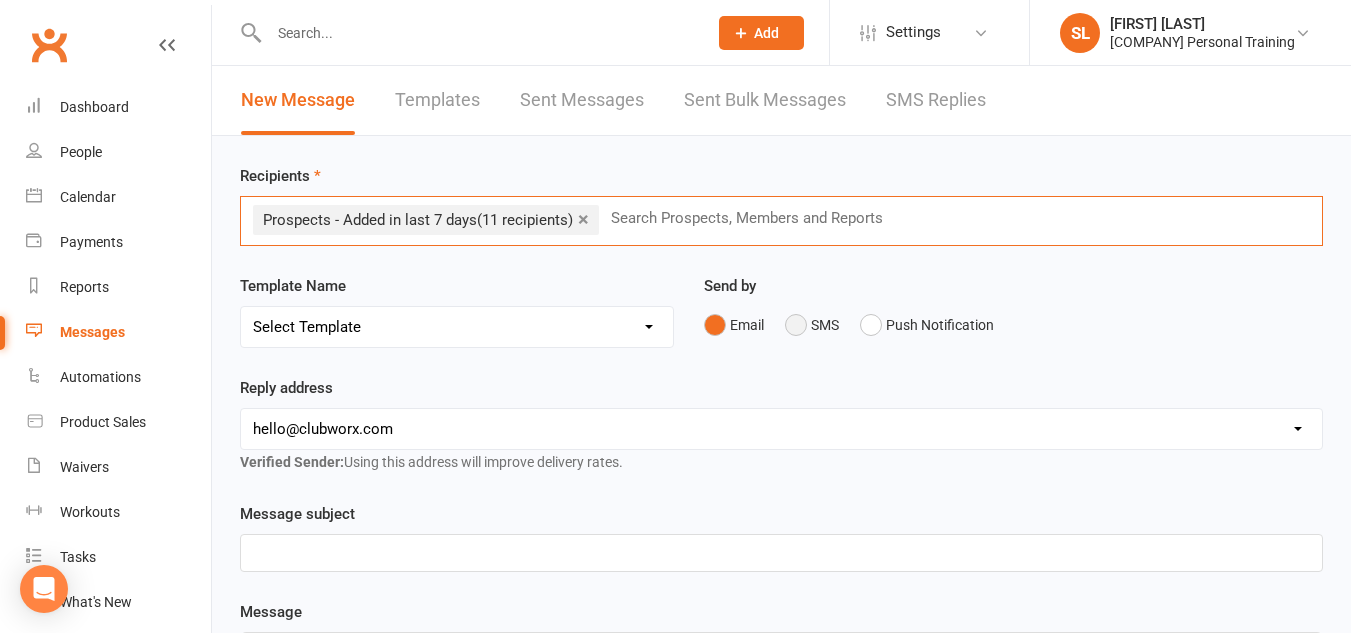 click on "SMS" at bounding box center (812, 325) 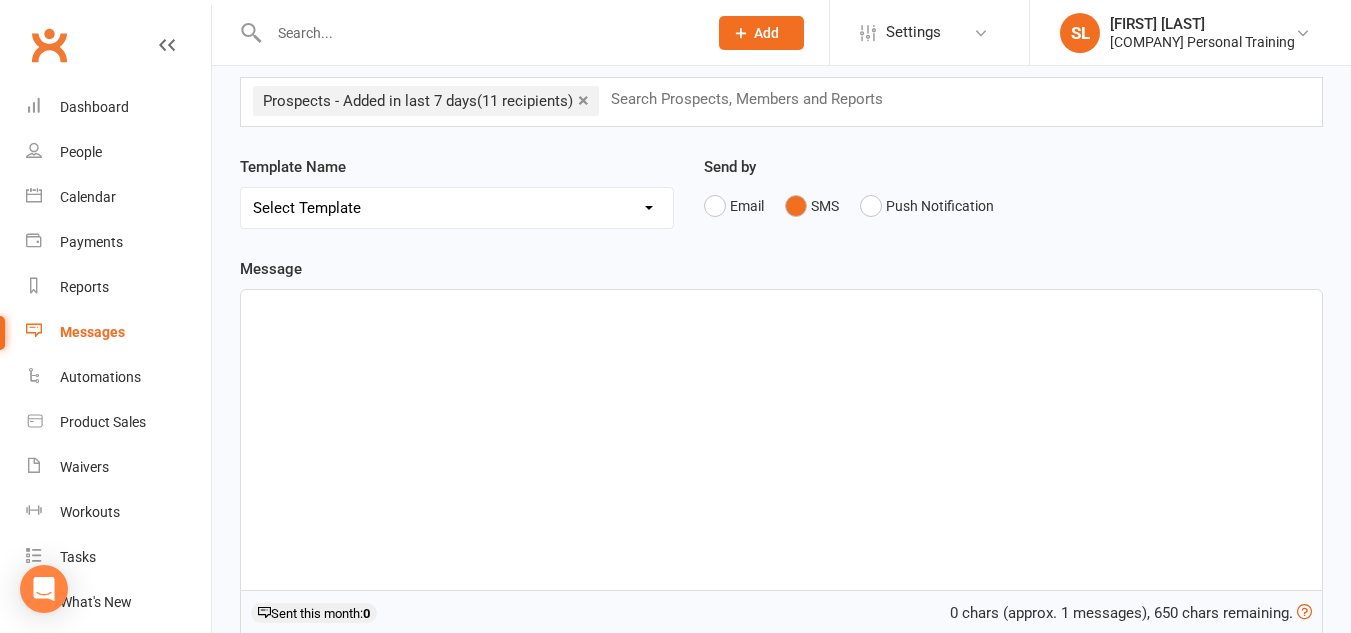 scroll, scrollTop: 120, scrollLeft: 0, axis: vertical 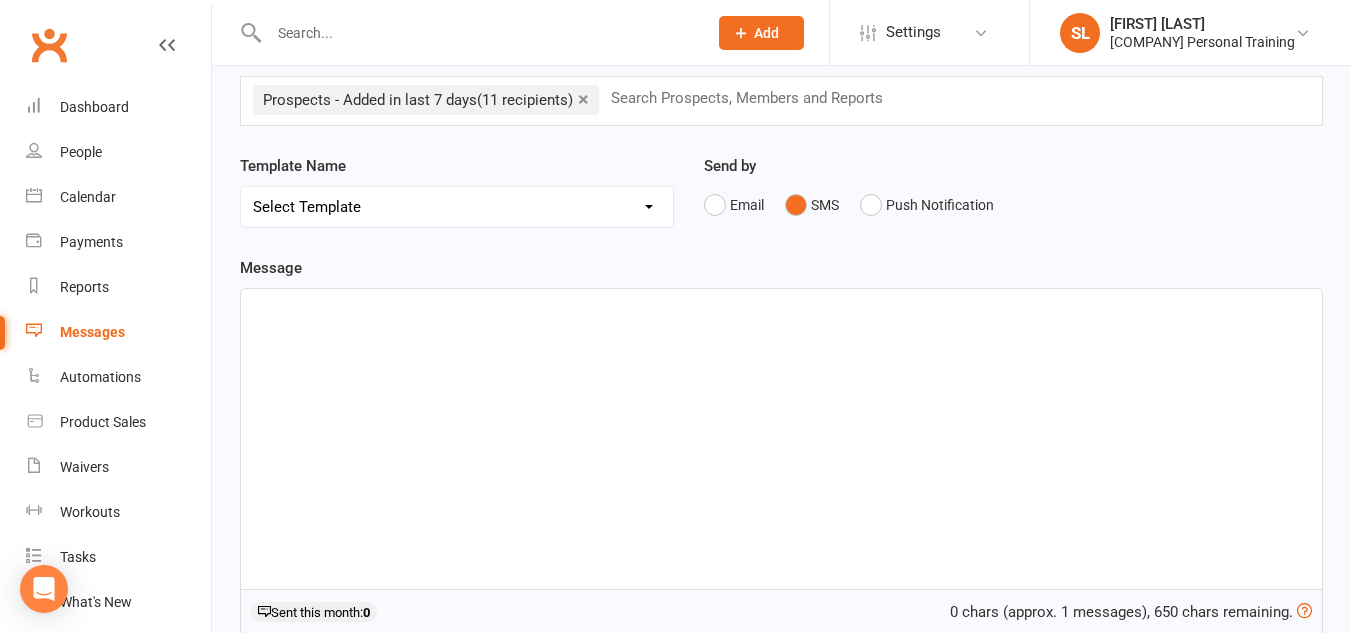 click on "﻿" at bounding box center (781, 439) 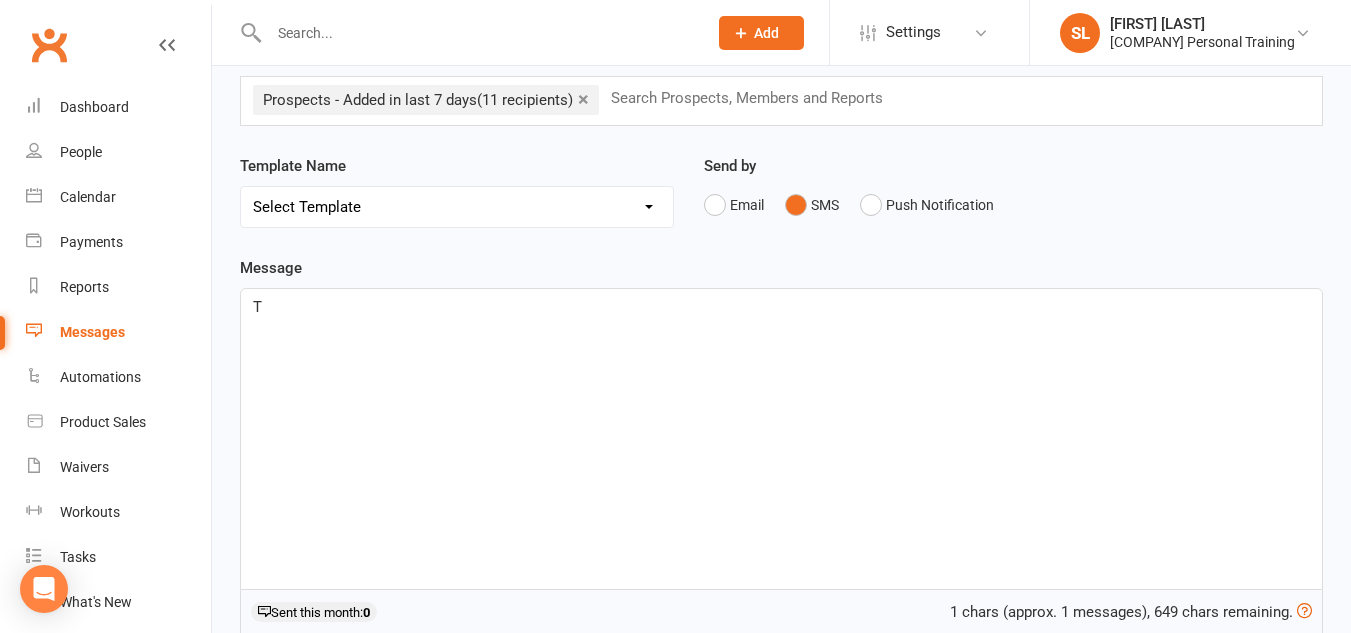 type 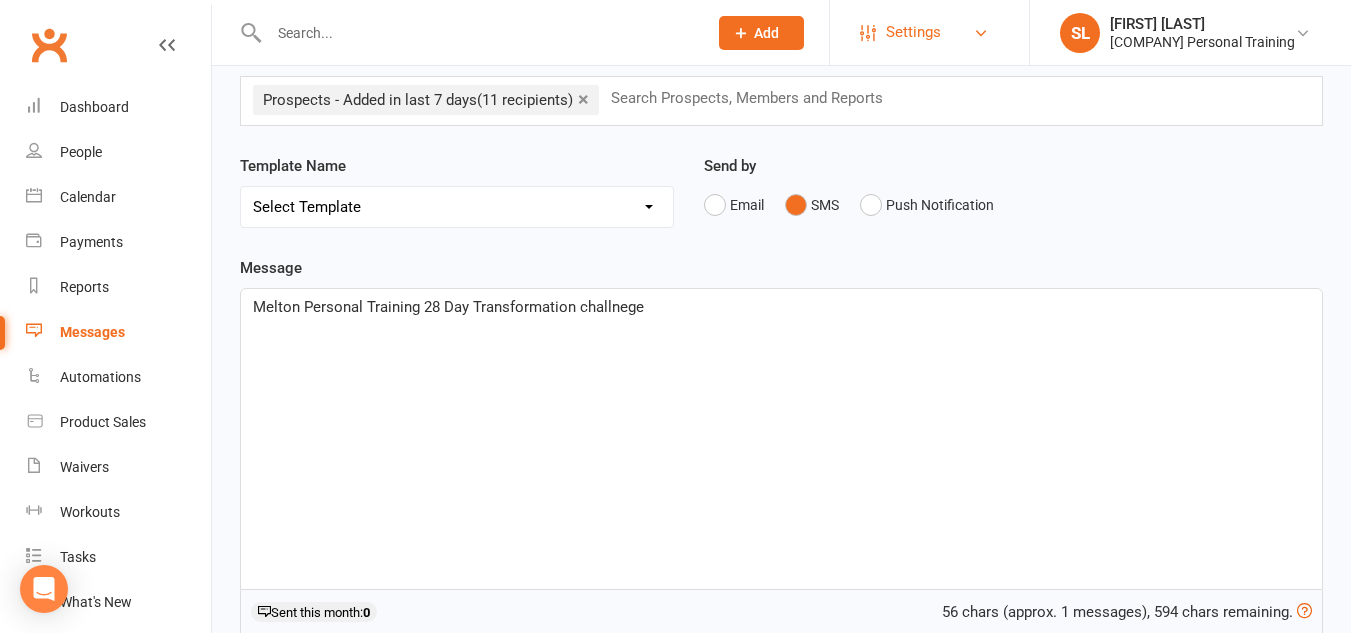 click on "Settings" at bounding box center (913, 32) 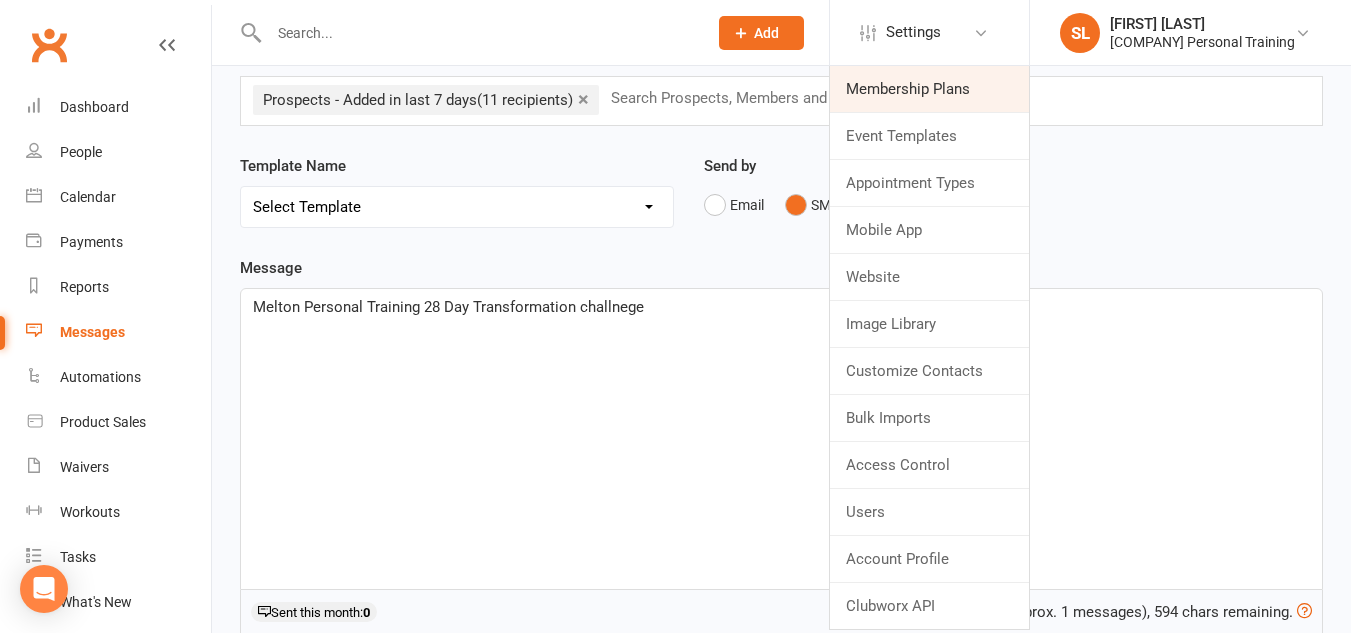 click on "Membership Plans" at bounding box center (929, 89) 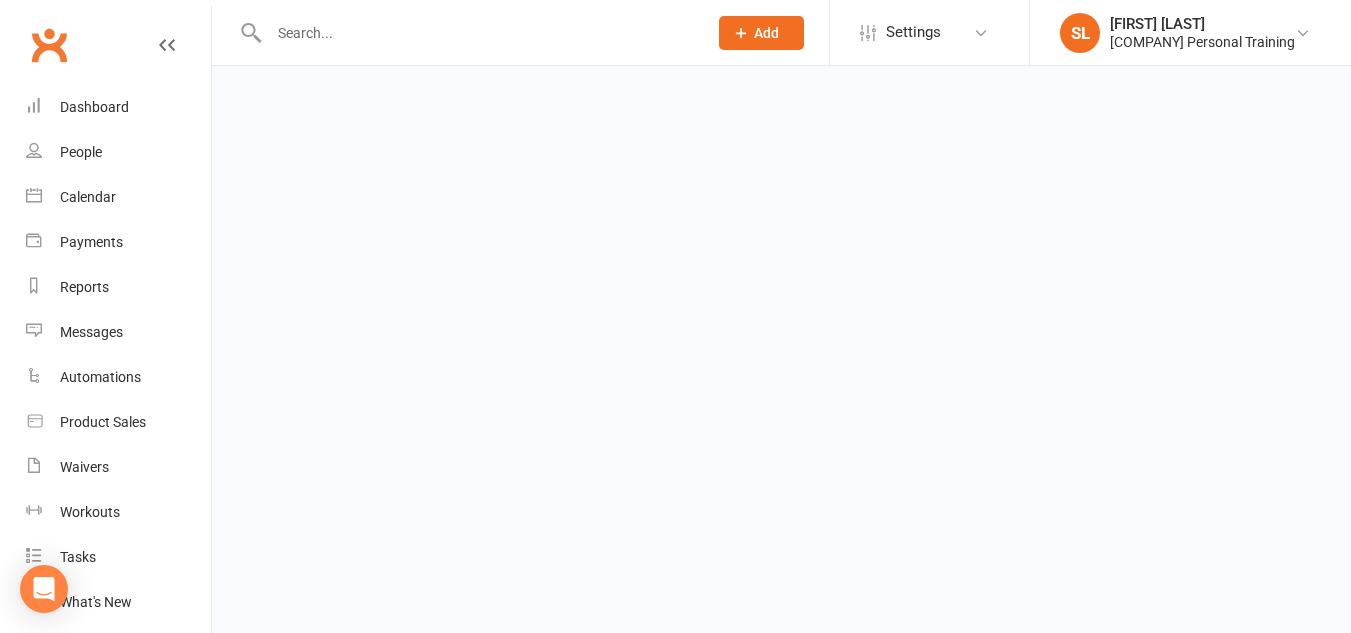 scroll, scrollTop: 0, scrollLeft: 0, axis: both 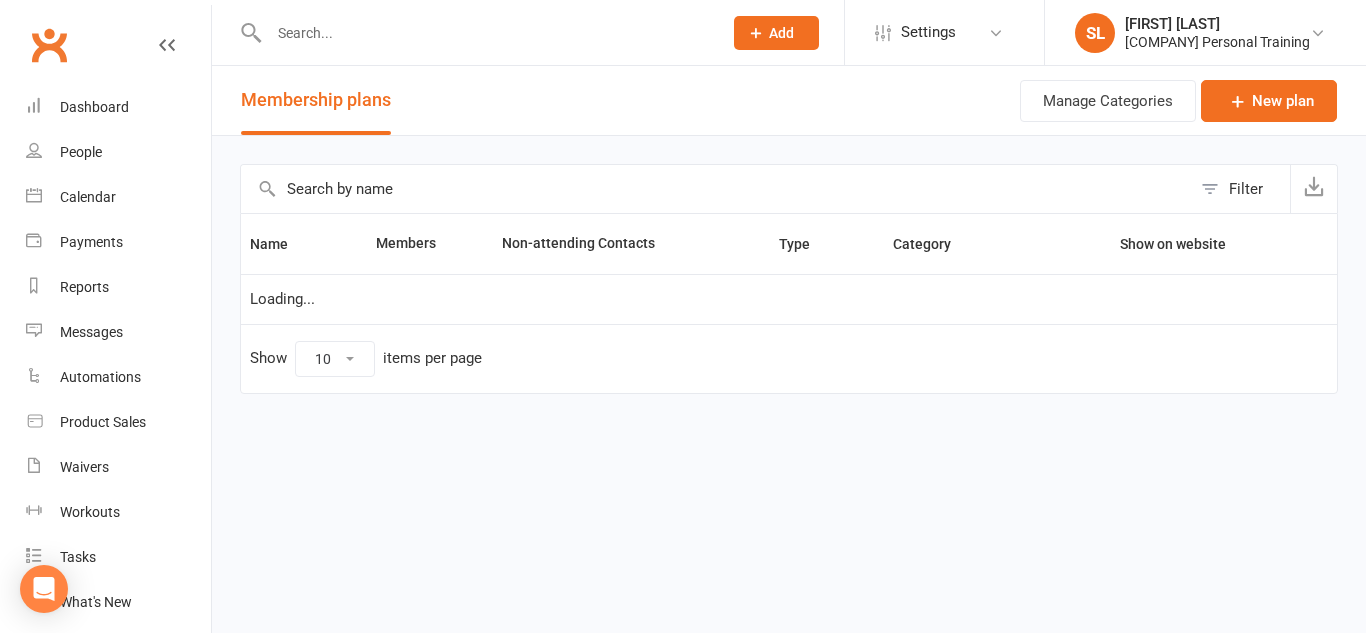 select on "25" 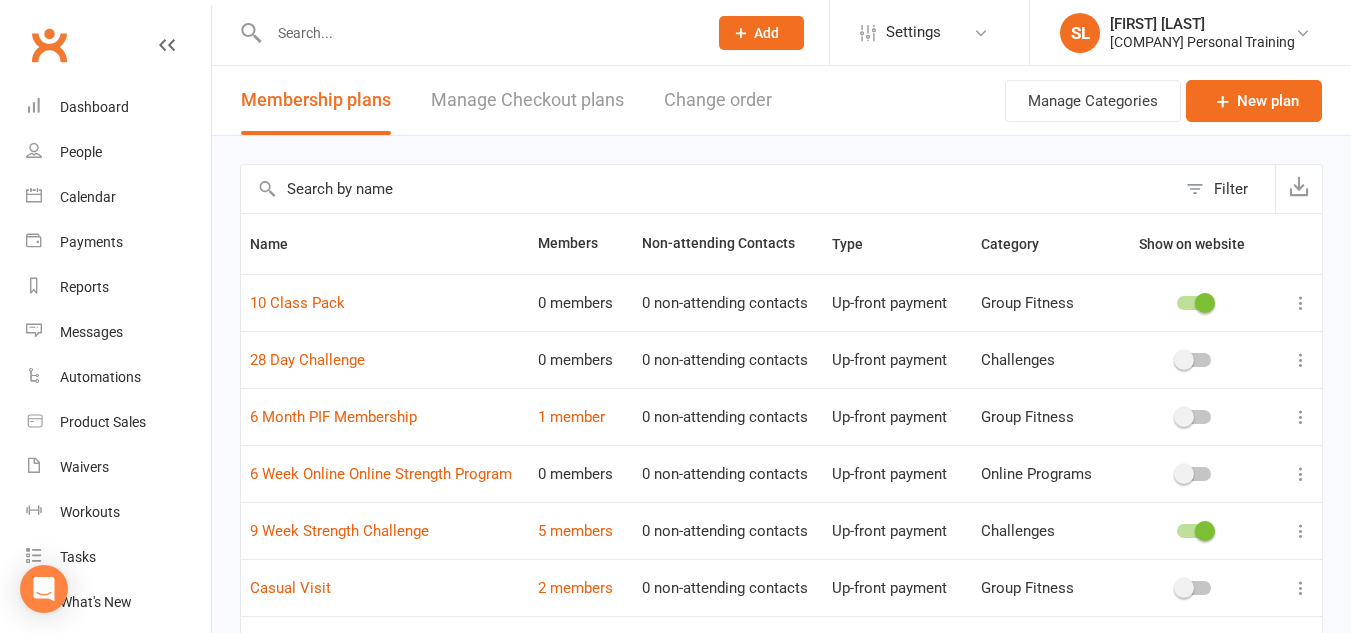 click at bounding box center [1301, 360] 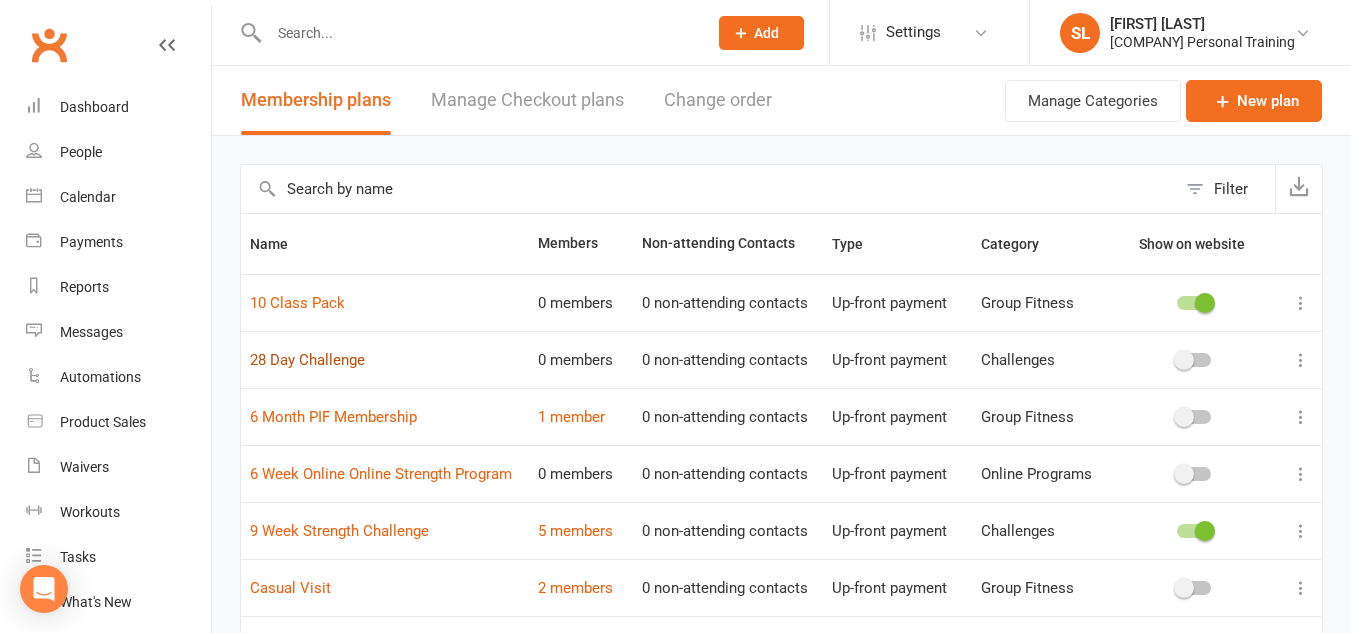click on "28 Day Challenge" at bounding box center (307, 360) 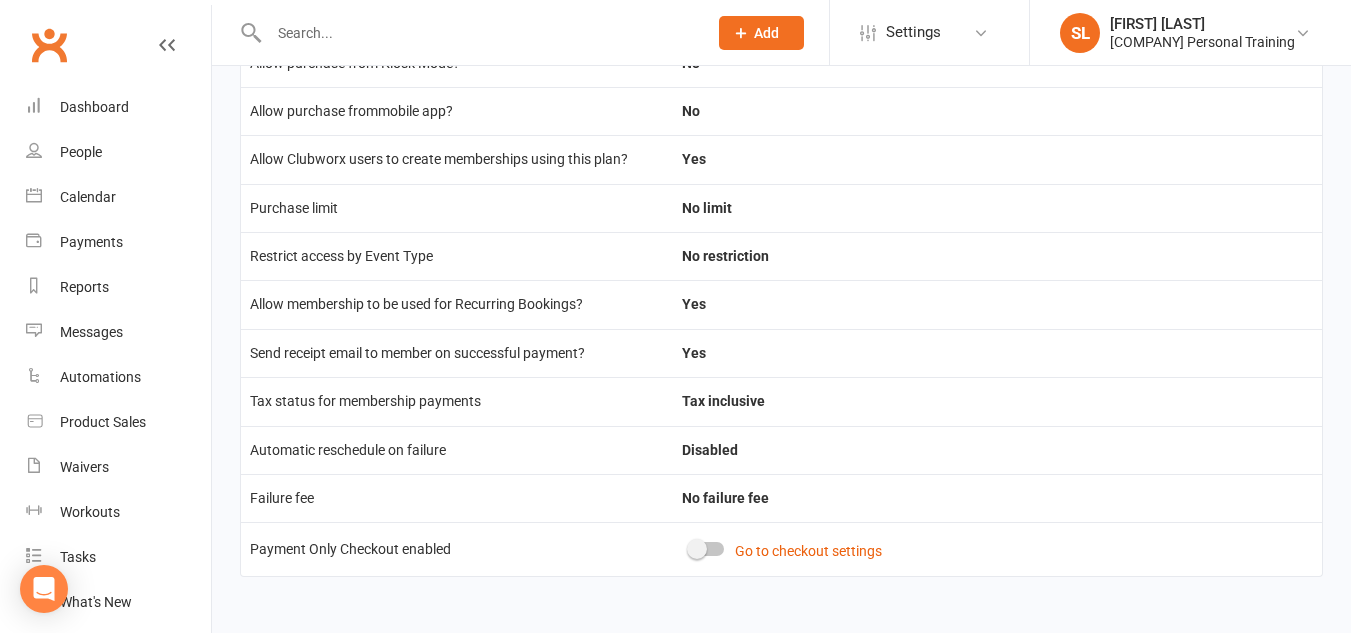 scroll, scrollTop: 576, scrollLeft: 0, axis: vertical 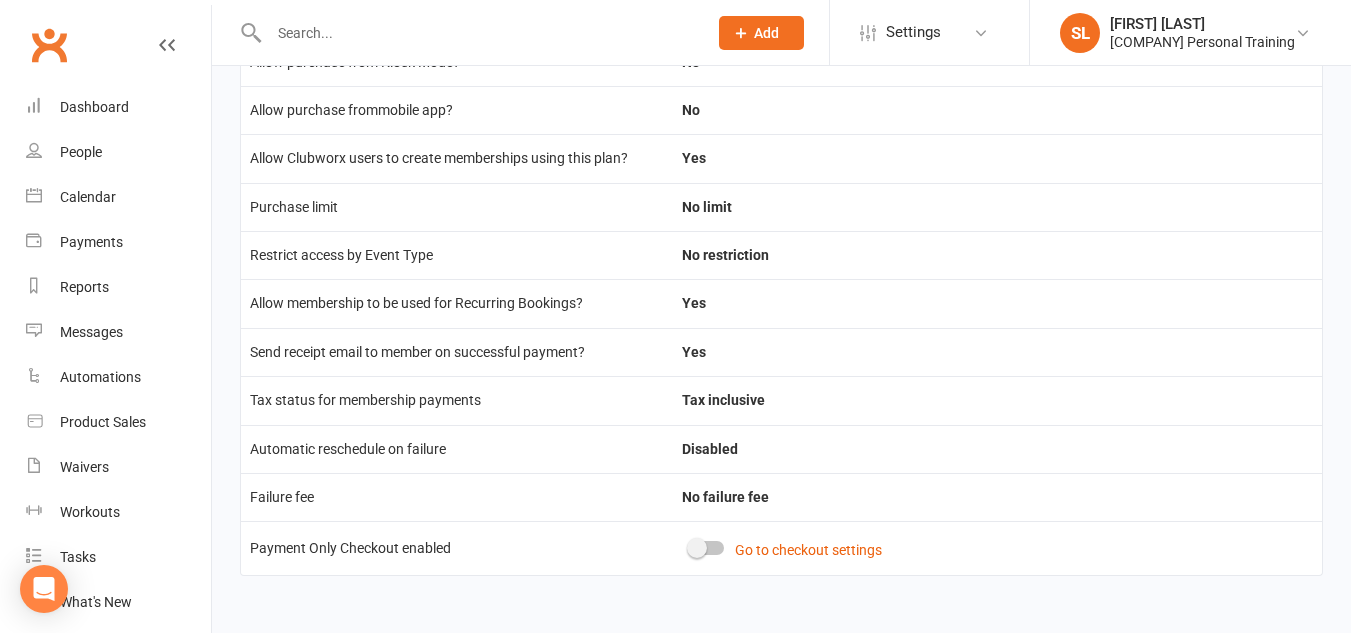 click at bounding box center (697, 548) 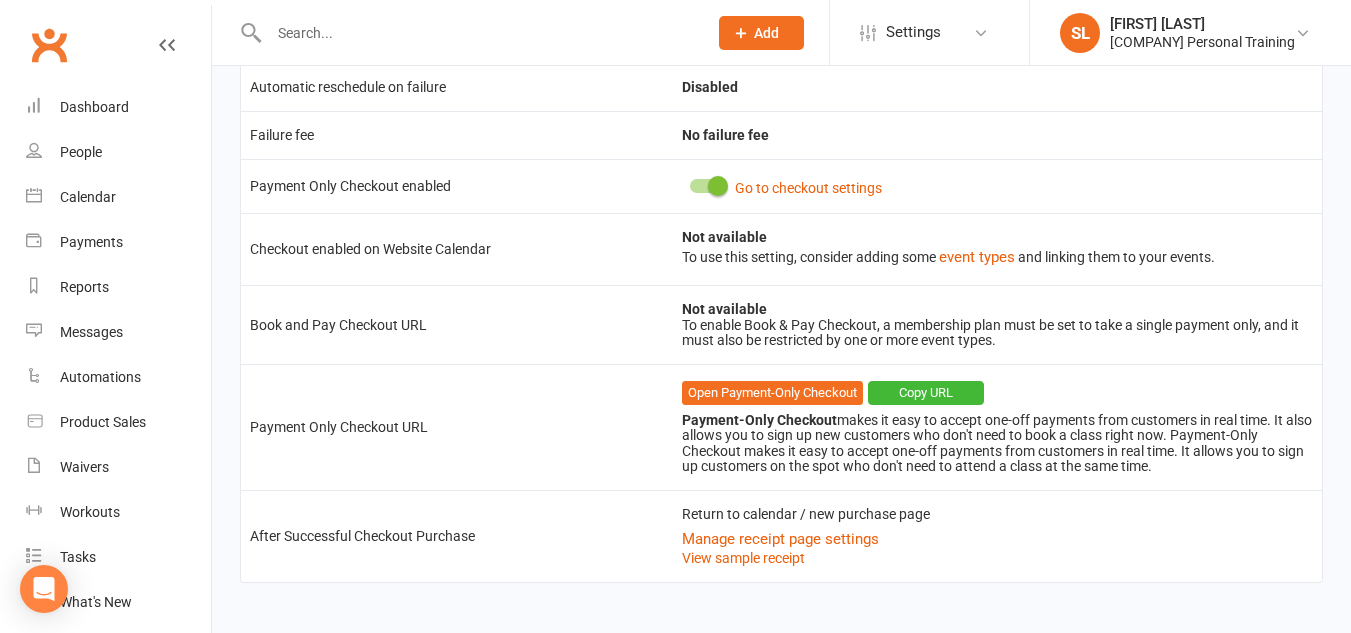 scroll, scrollTop: 939, scrollLeft: 0, axis: vertical 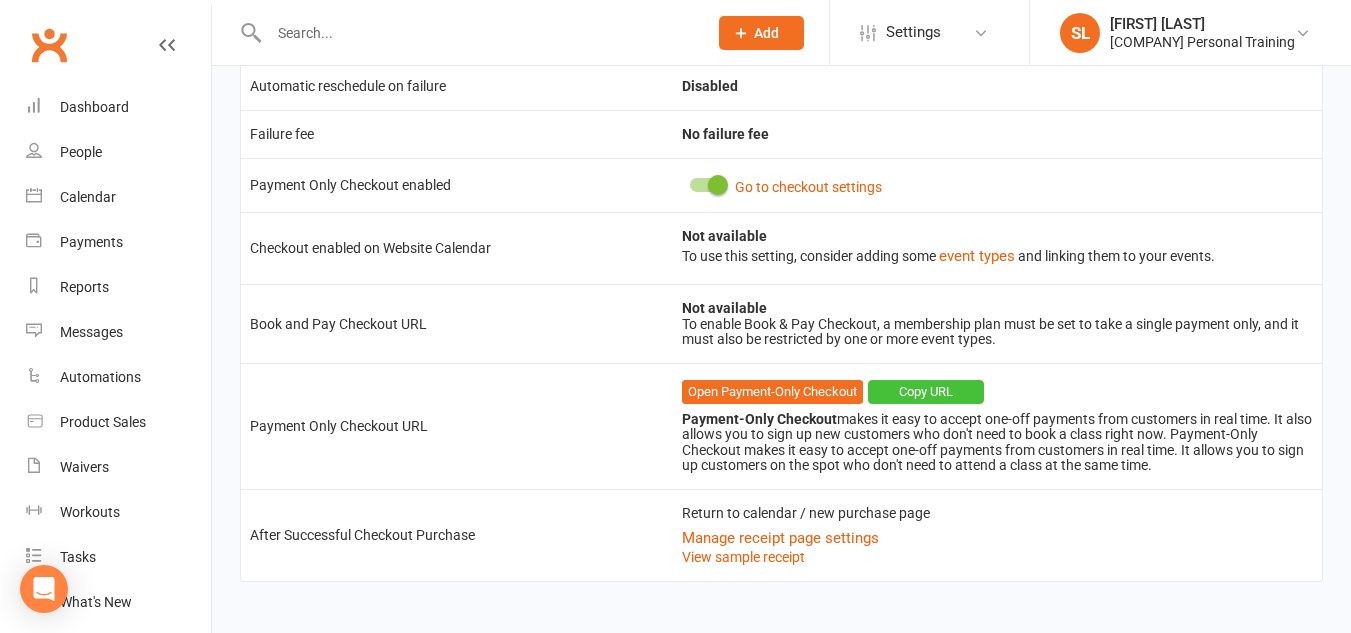 click on "Copy URL" at bounding box center [926, 392] 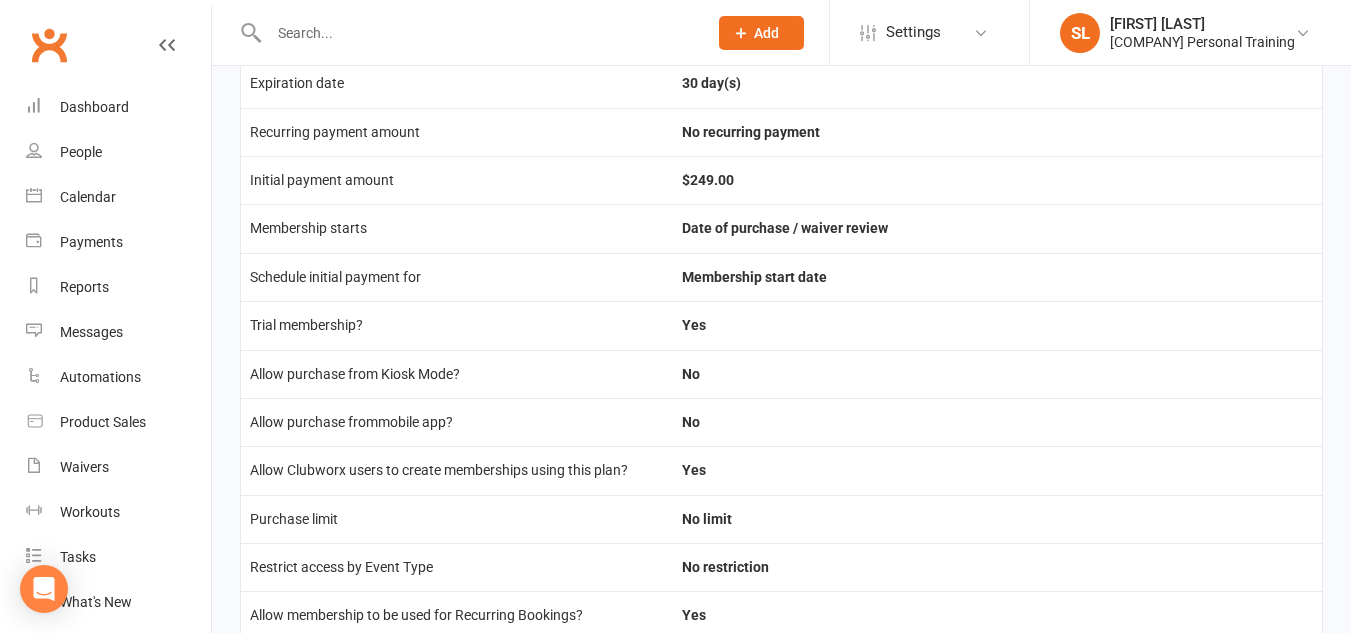 scroll, scrollTop: 0, scrollLeft: 0, axis: both 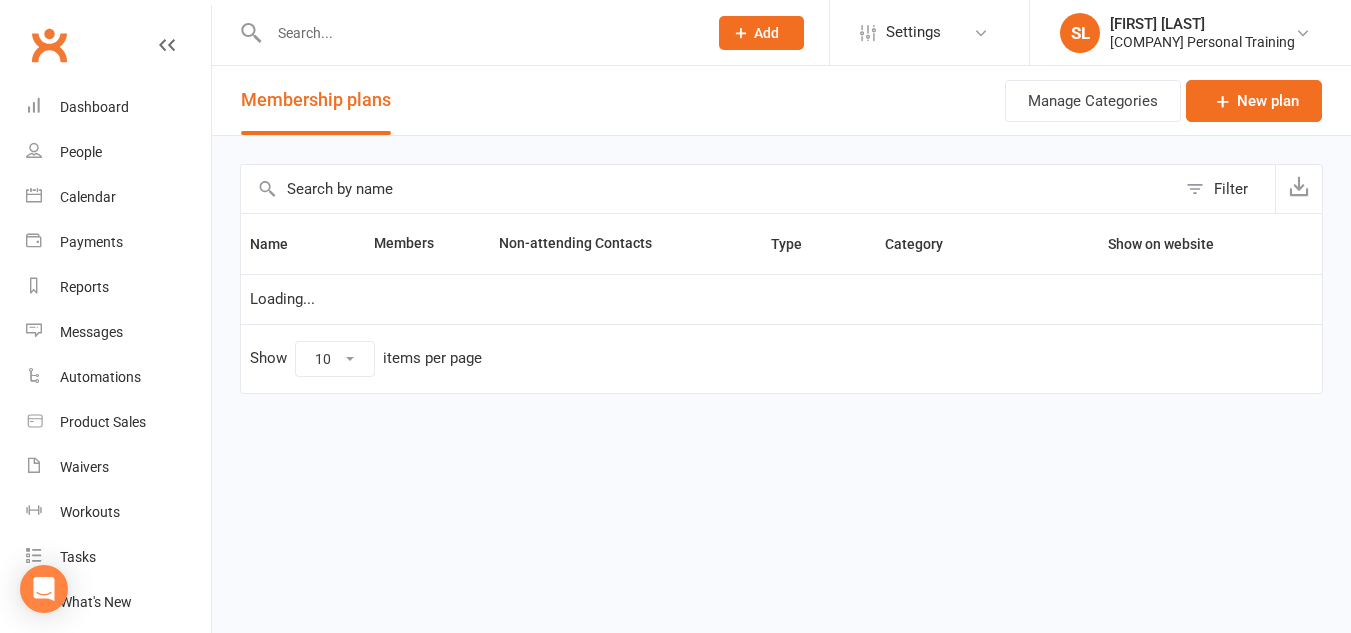 select on "25" 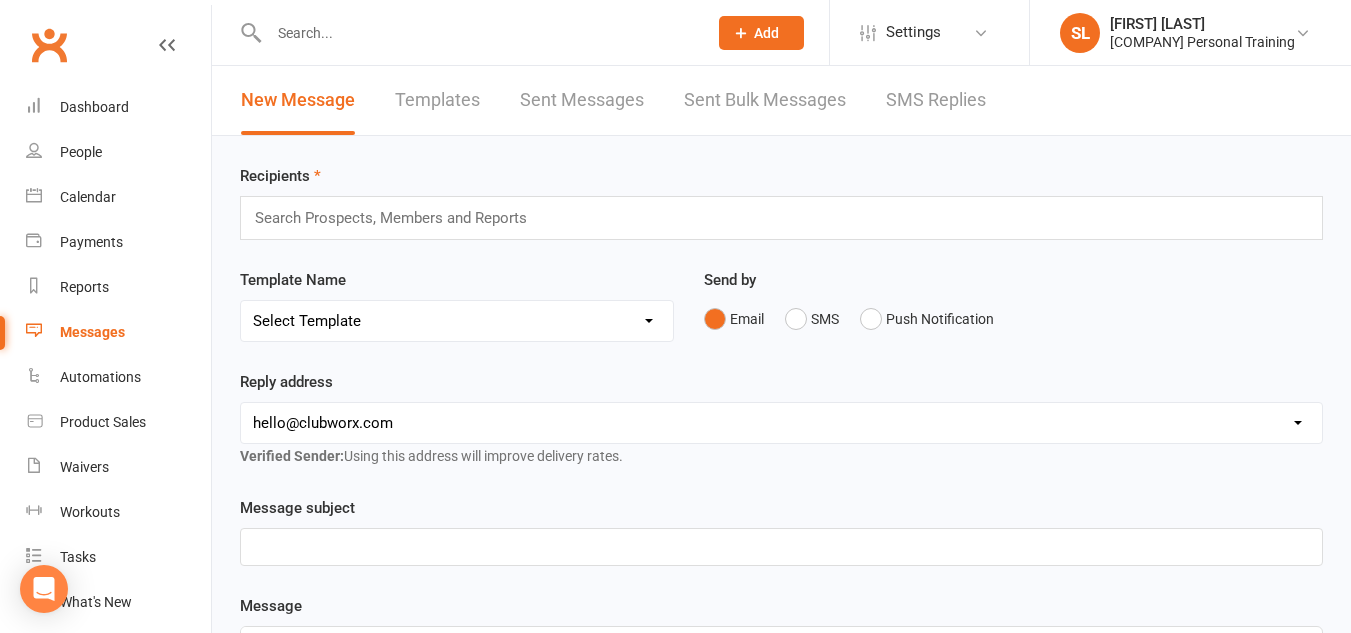 click at bounding box center (399, 218) 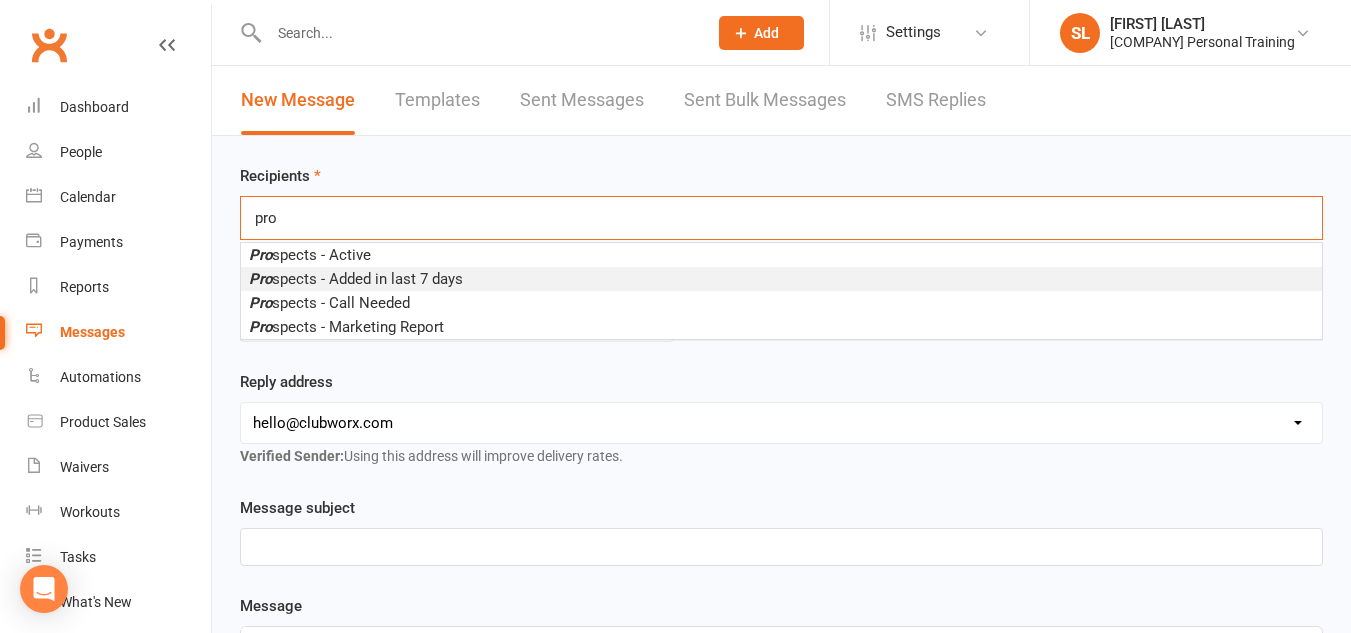 type on "pro" 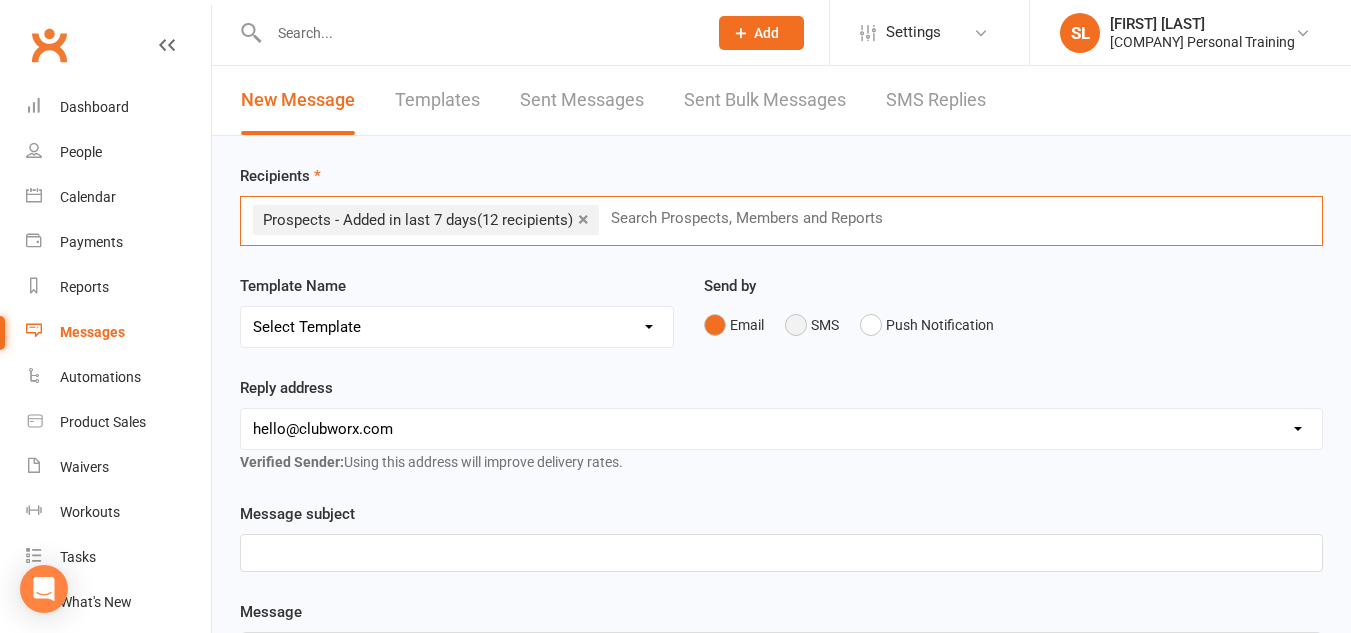 click on "SMS" at bounding box center (812, 325) 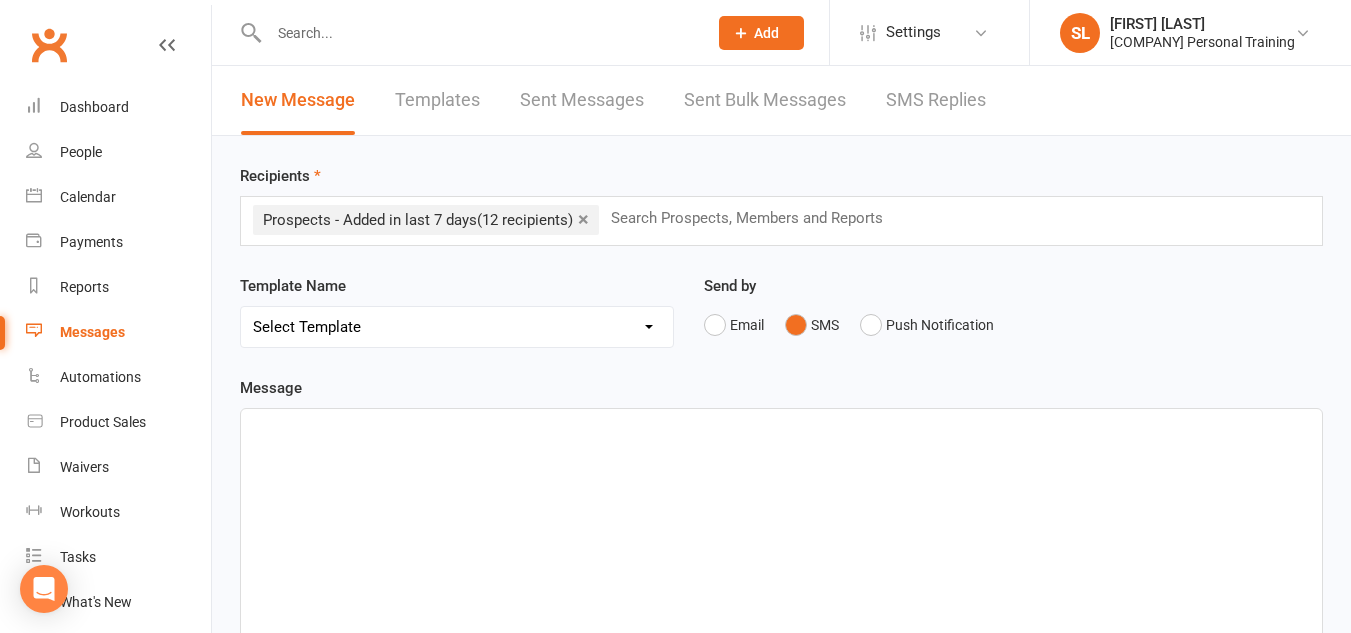 click on "﻿" at bounding box center (781, 427) 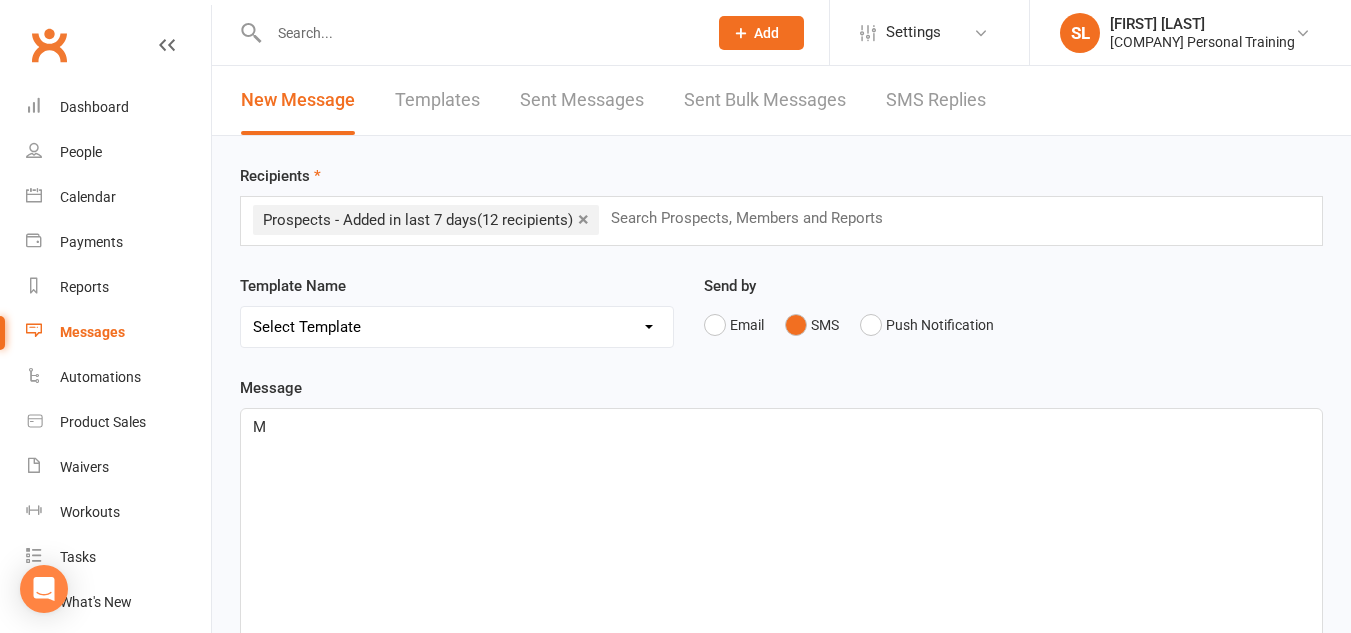 type 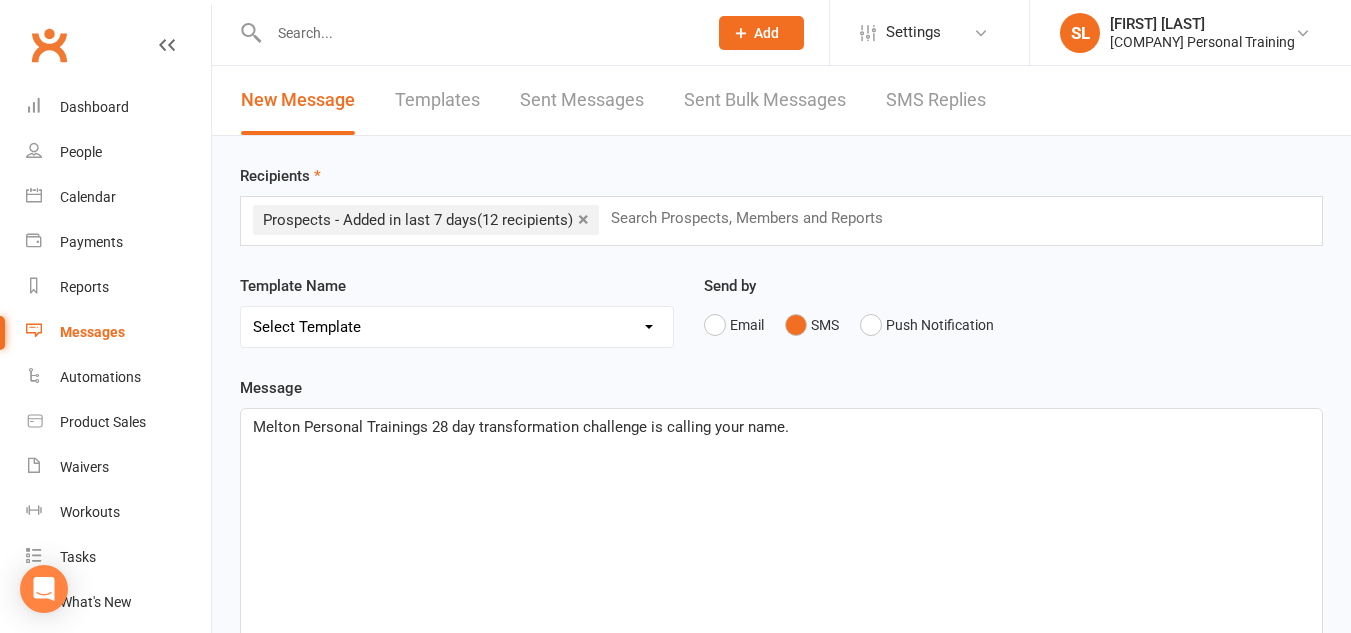 click on "Melton Personal Trainings 28 day transformation challenge is calling your name." at bounding box center (521, 427) 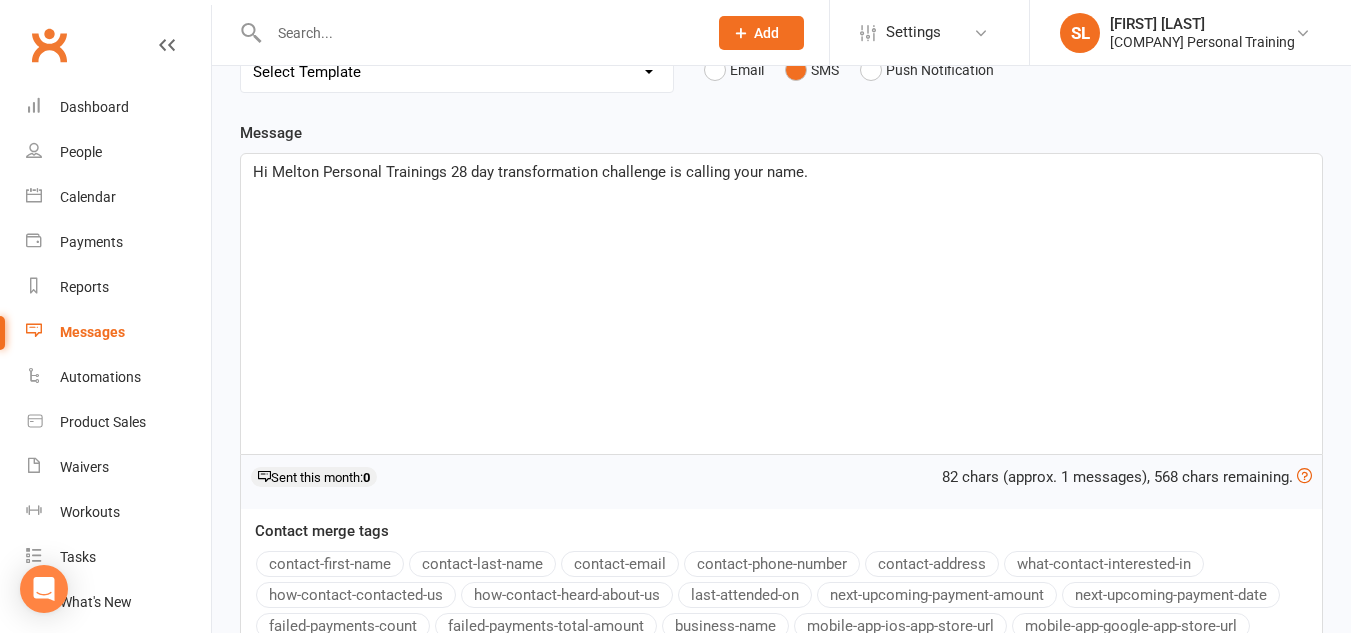 scroll, scrollTop: 256, scrollLeft: 0, axis: vertical 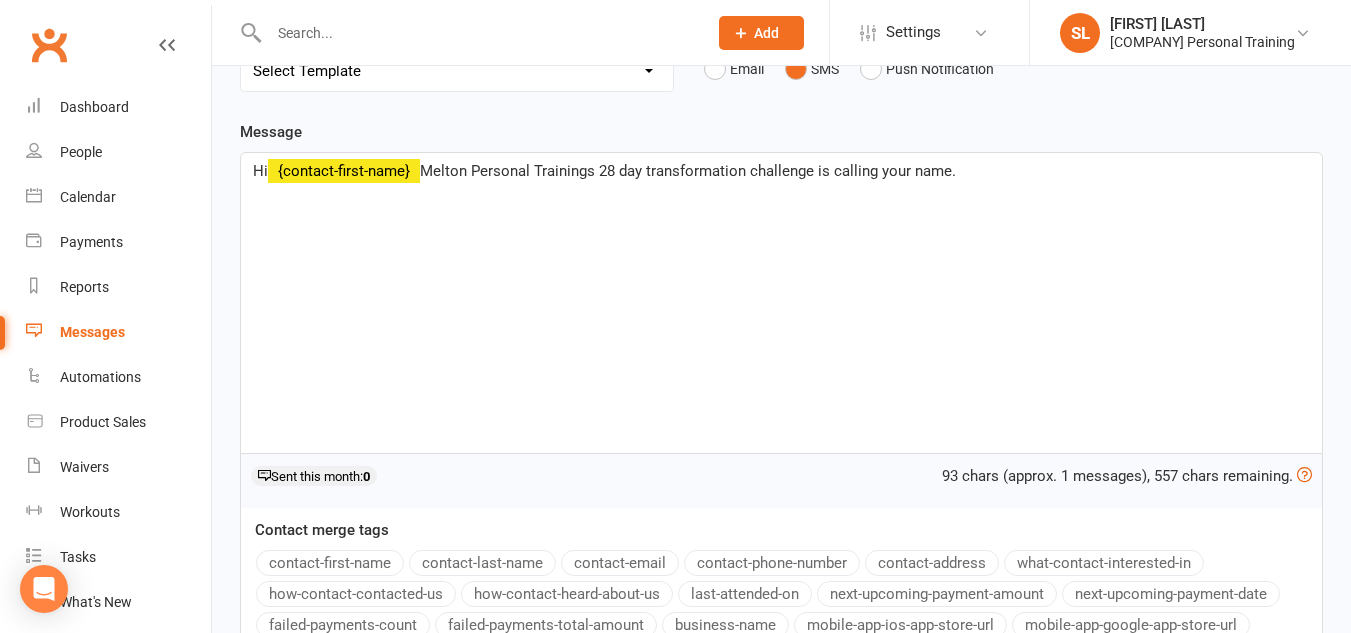 click on "contact-first-name" at bounding box center (330, 563) 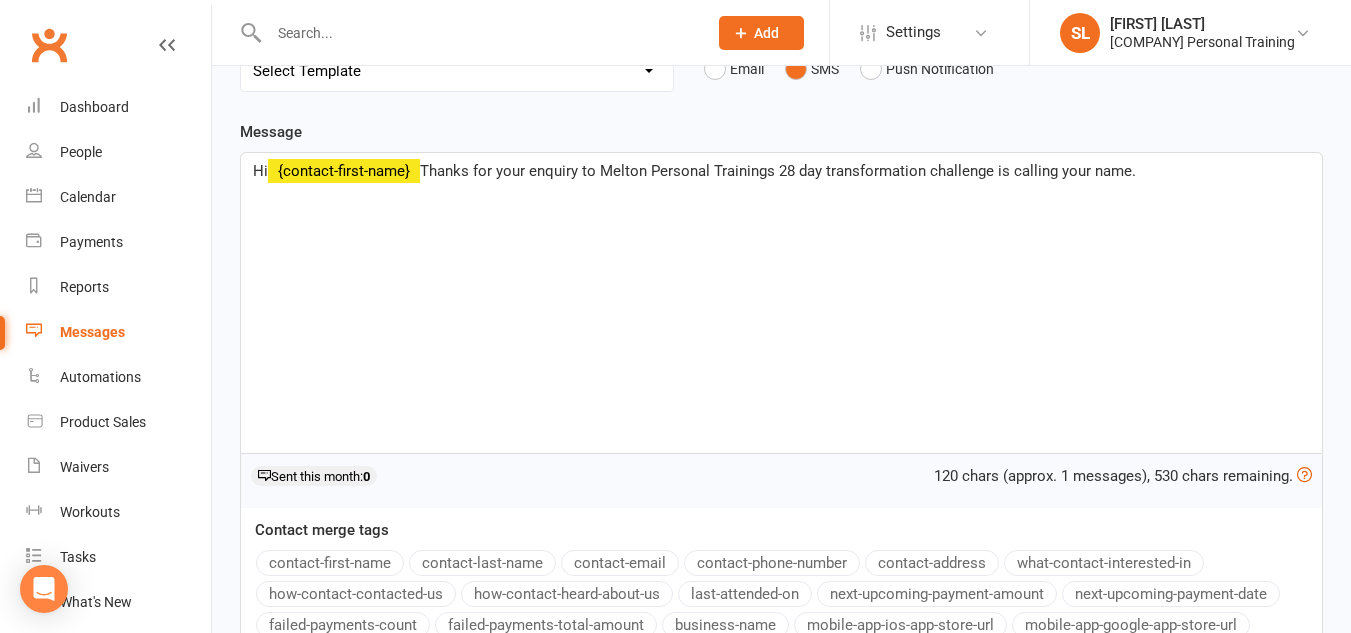 click on "Thanks for your enquiry to Melton Personal Trainings 28 day transformation challenge is calling your name." at bounding box center [778, 171] 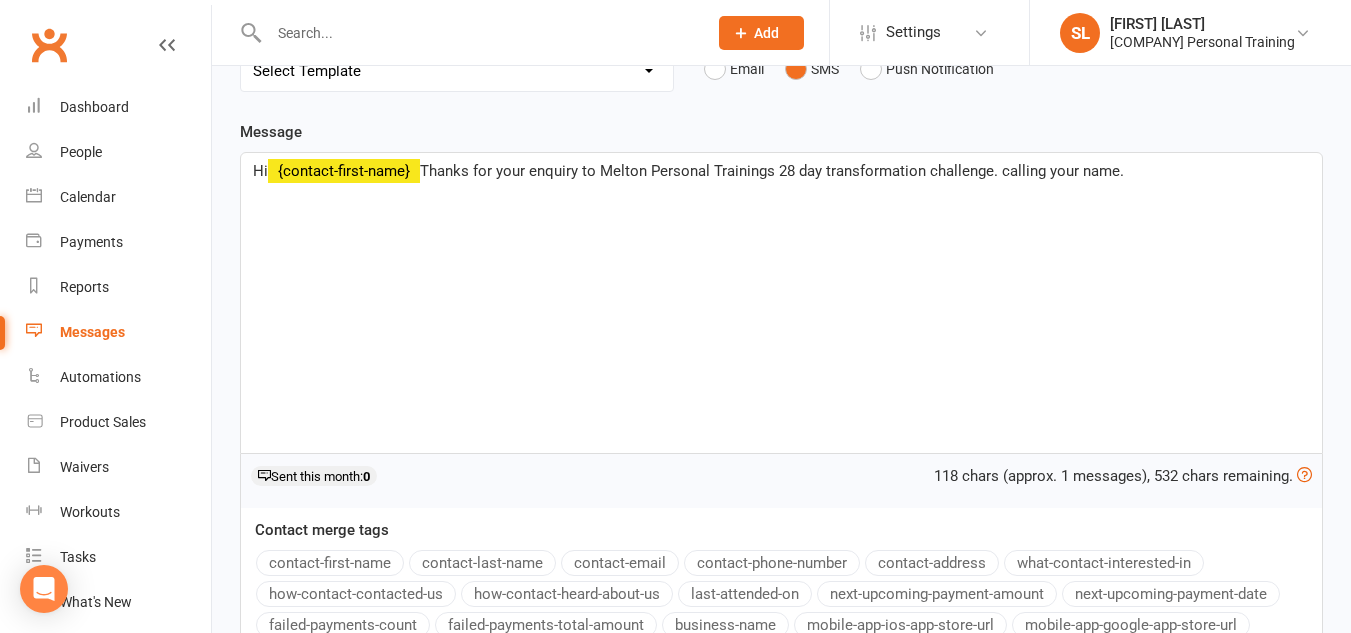 drag, startPoint x: 1133, startPoint y: 174, endPoint x: 1003, endPoint y: 172, distance: 130.01538 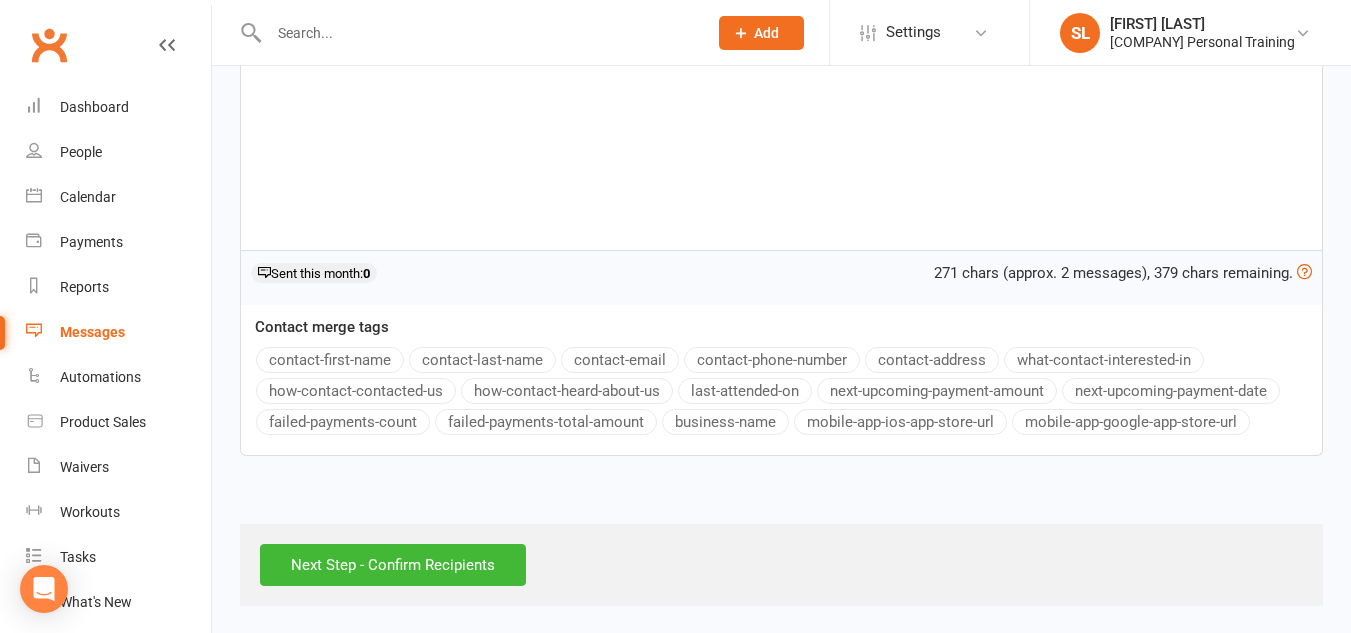 scroll, scrollTop: 461, scrollLeft: 0, axis: vertical 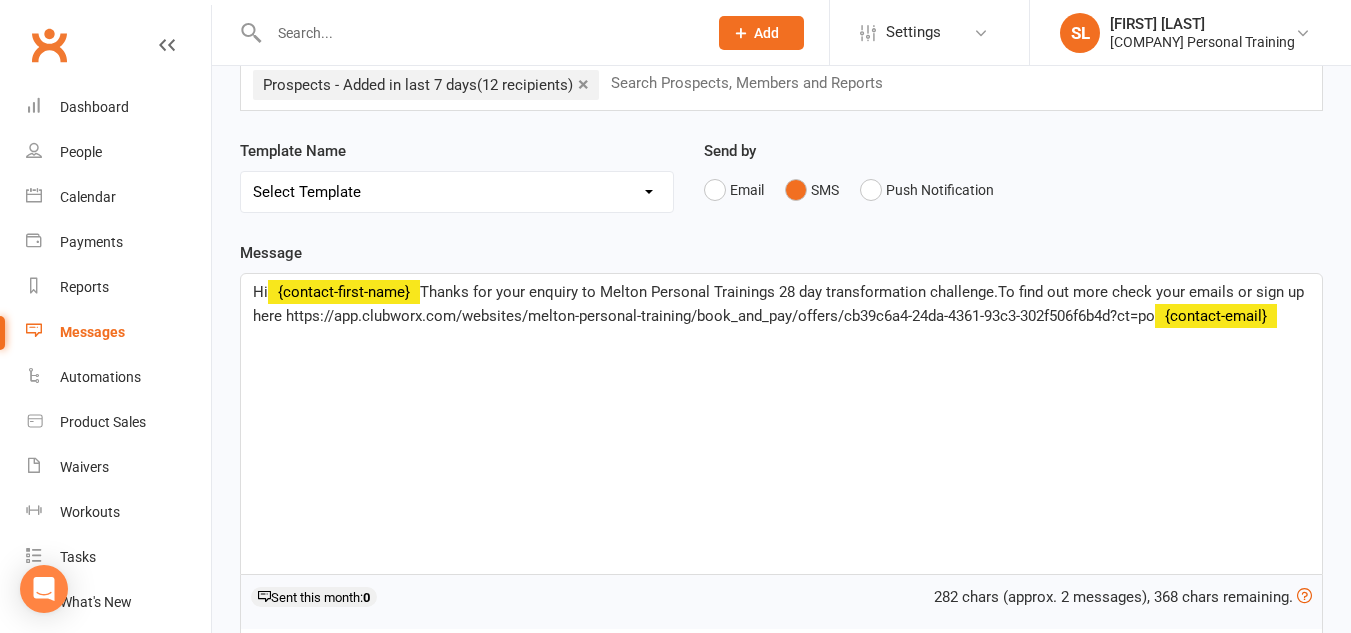 click on "Message Hi  ﻿ {contact-first-name}  Thanks for your enquiry to Melton Personal Trainings 28 day transformation challenge.To find out more check your emails or sign up here https://app.clubworx.com/websites/melton-personal-training/book_and_pay/offers/cb39c6a4-24da-4361-93c3-302f506f6b4d?ct=po  ﻿ {contact-email}   282 chars (approx. 2 messages), 368 chars remaining.    Sent this month: 0 Contact merge tags contact-first-name contact-last-name contact-email contact-phone-number contact-address what-contact-interested-in how-contact-contacted-us how-contact-heard-about-us last-attended-on next-upcoming-payment-amount next-upcoming-payment-date failed-payments-count failed-payments-total-amount business-name mobile-app-ios-app-store-url mobile-app-google-app-store-url" at bounding box center (781, 510) 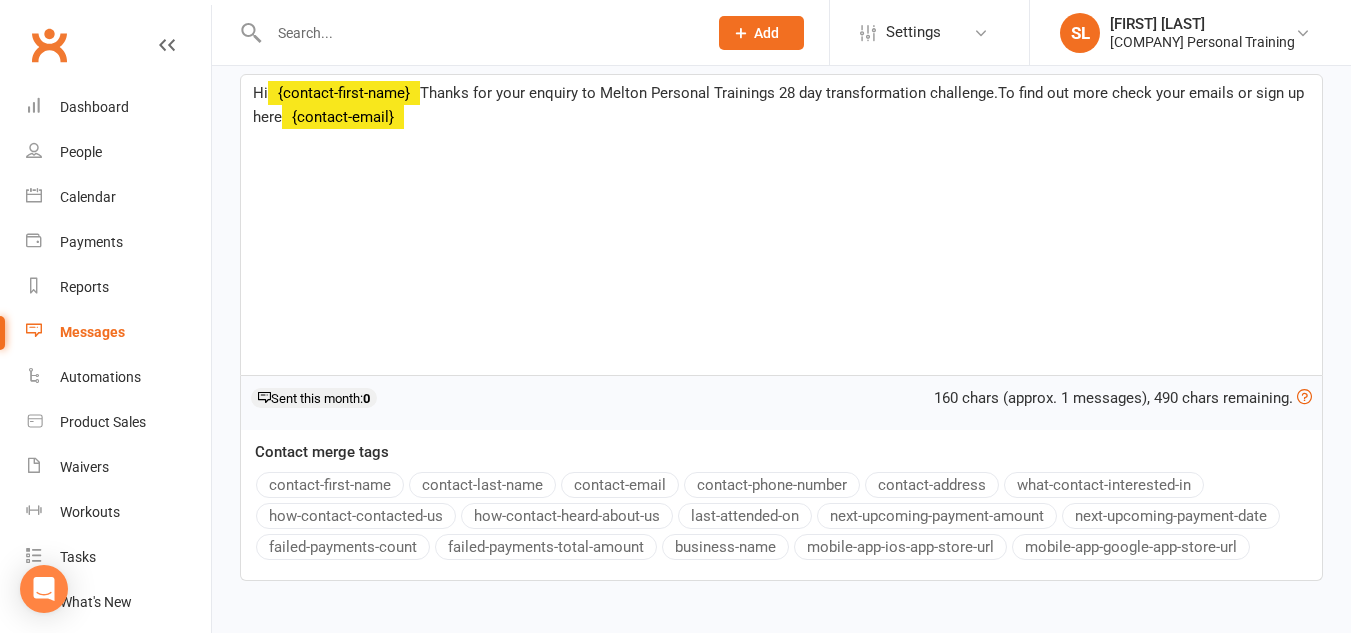 scroll, scrollTop: 461, scrollLeft: 0, axis: vertical 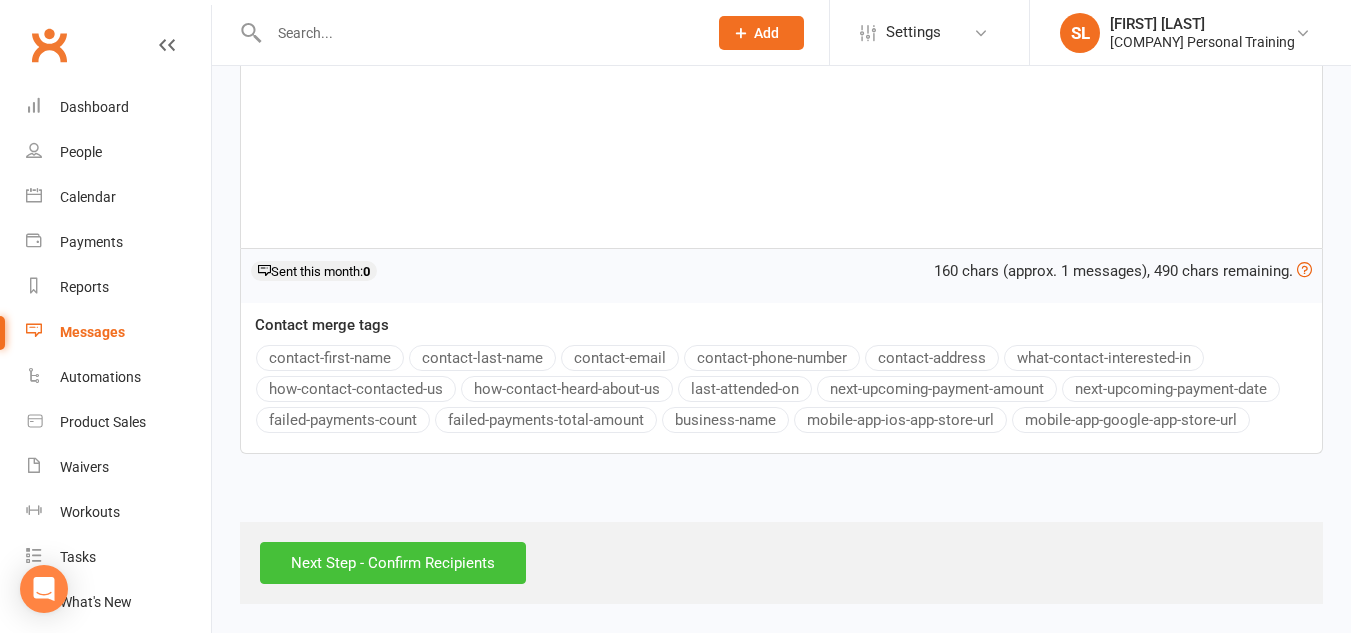 click on "Next Step - Confirm Recipients" at bounding box center (393, 563) 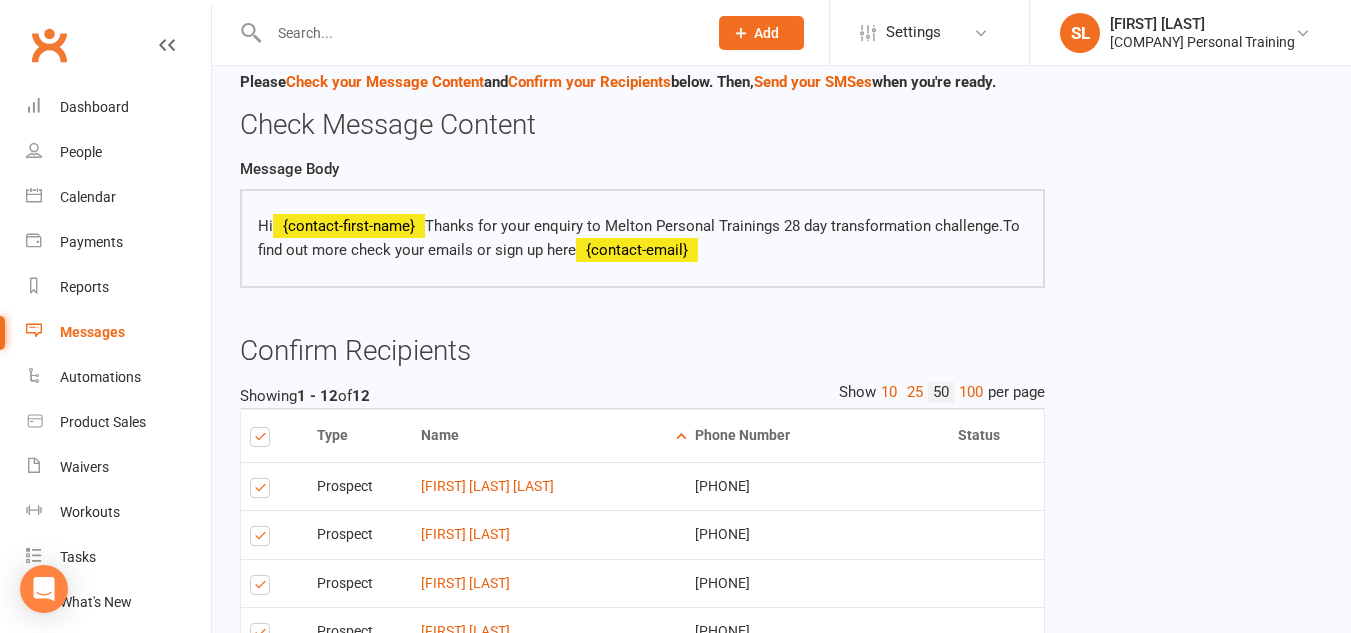 scroll, scrollTop: 0, scrollLeft: 0, axis: both 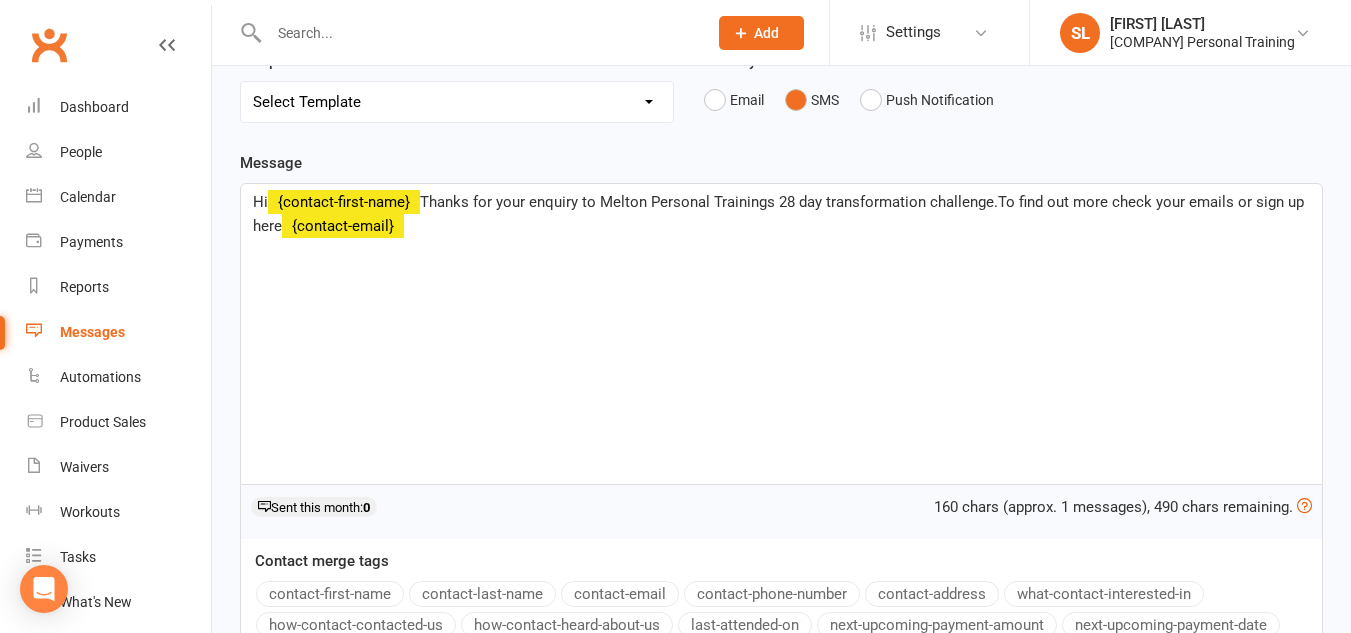 click on "Hi  ﻿ {contact-first-name}  Thanks for your enquiry to Melton Personal Trainings 28 day transformation challenge.To find out more check your emails or sign up here  ﻿ {contact-email}" at bounding box center (781, 214) 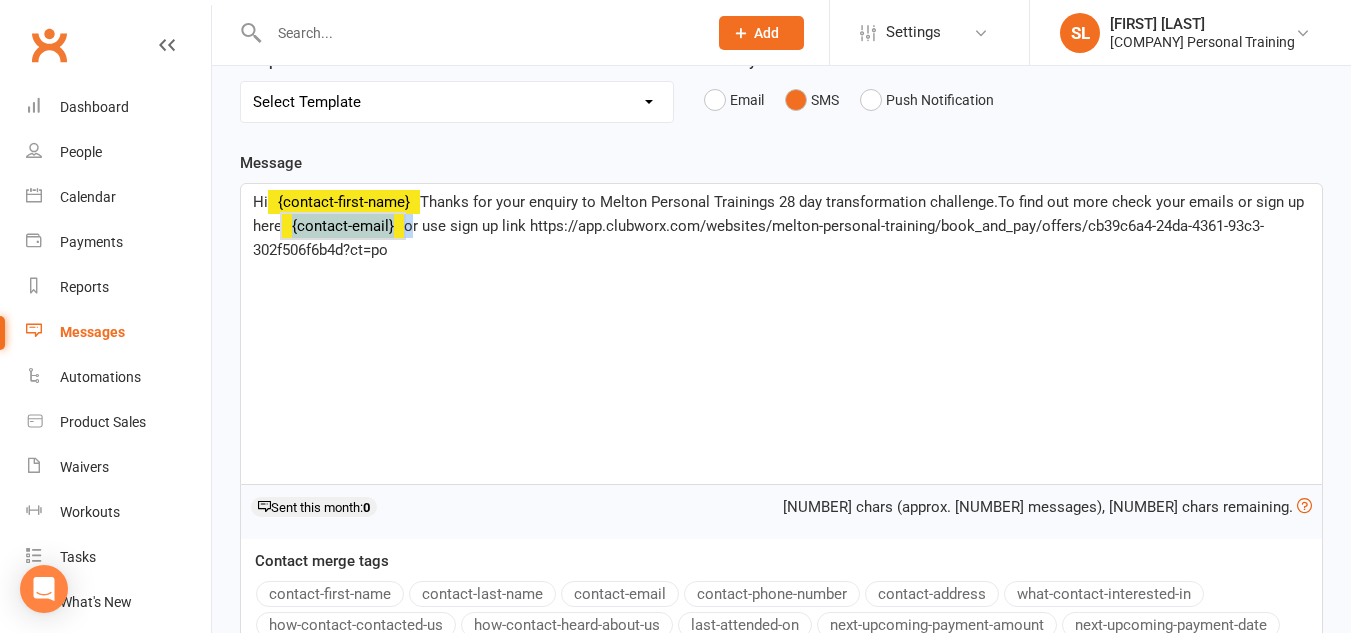drag, startPoint x: 412, startPoint y: 227, endPoint x: 338, endPoint y: 223, distance: 74.10803 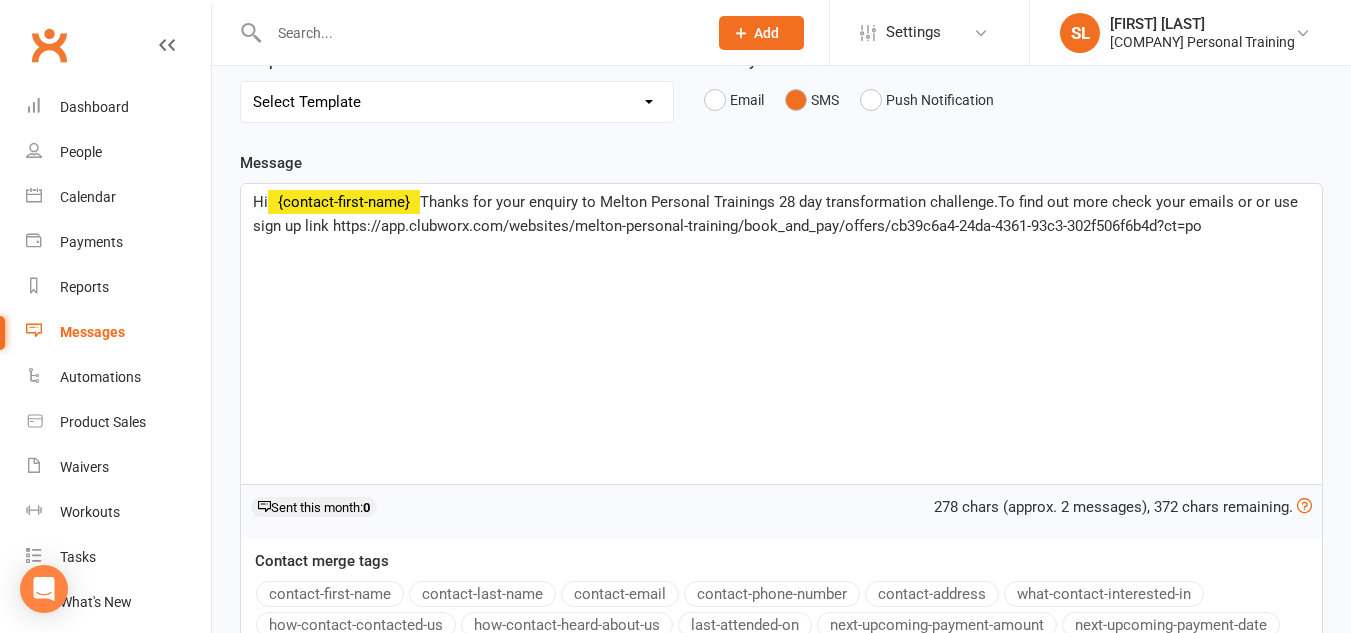 click on "Thanks for your enquiry to Melton Personal Trainings 28 day transformation challenge.To find out more check your emails or or use sign up link https://app.clubworx.com/websites/melton-personal-training/book_and_pay/offers/cb39c6a4-24da-4361-93c3-302f506f6b4d?ct=po" at bounding box center (777, 214) 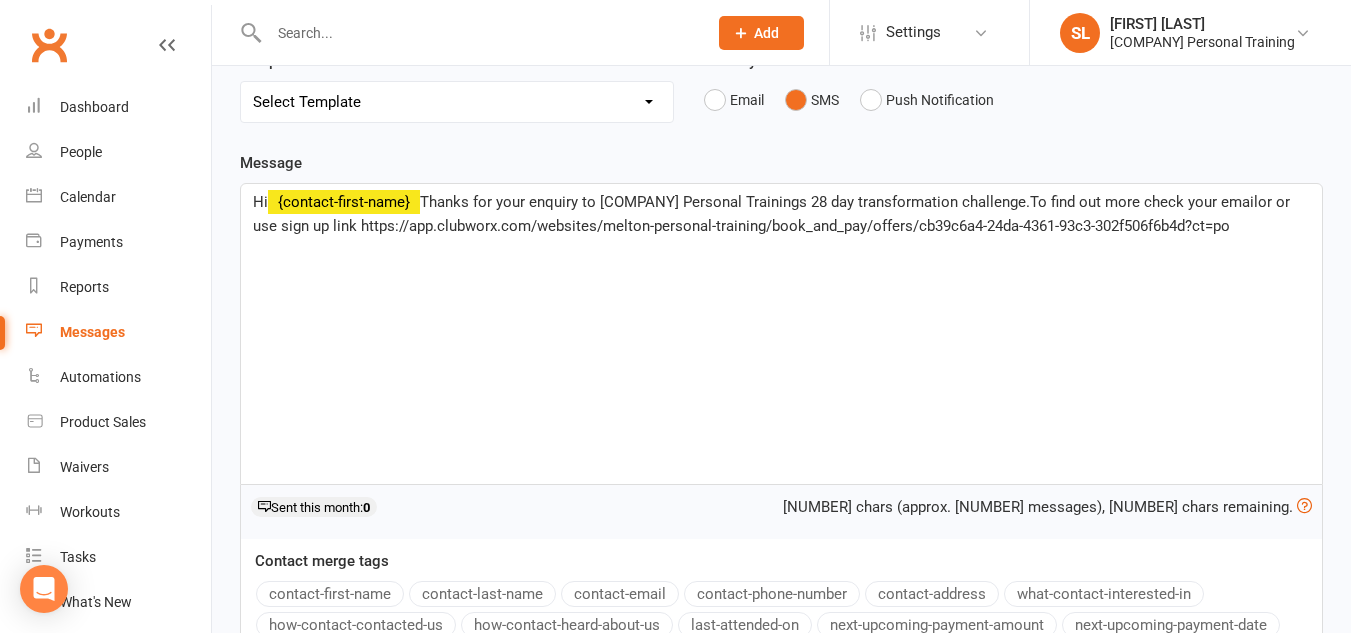 click on "Thanks for your enquiry to [COMPANY] Personal Trainings 28 day transformation challenge.To find out more check your emailor or use sign up link https://app.clubworx.com/websites/melton-personal-training/book_and_pay/offers/cb39c6a4-24da-4361-93c3-302f506f6b4d?ct=po" at bounding box center [773, 214] 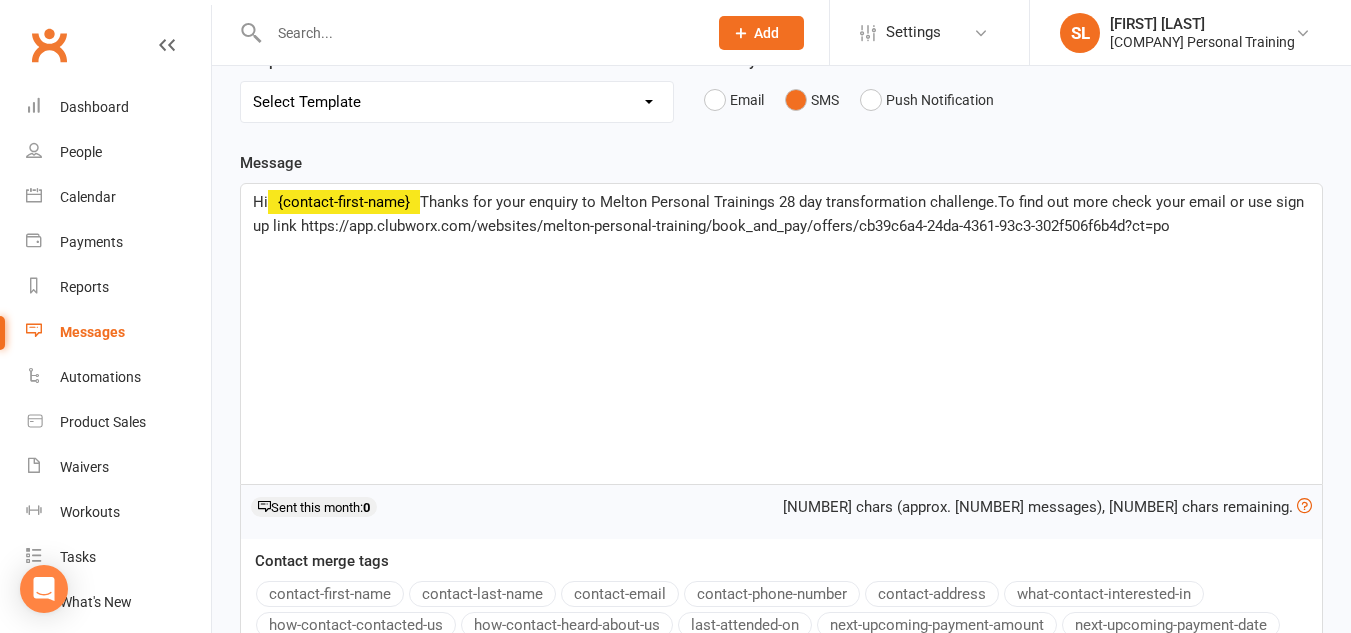 click on "Thanks for your enquiry to Melton Personal Trainings 28 day transformation challenge.To find out more check your email or use sign up link https://app.clubworx.com/websites/melton-personal-training/book_and_pay/offers/cb39c6a4-24da-4361-93c3-302f506f6b4d?ct=po" at bounding box center (780, 214) 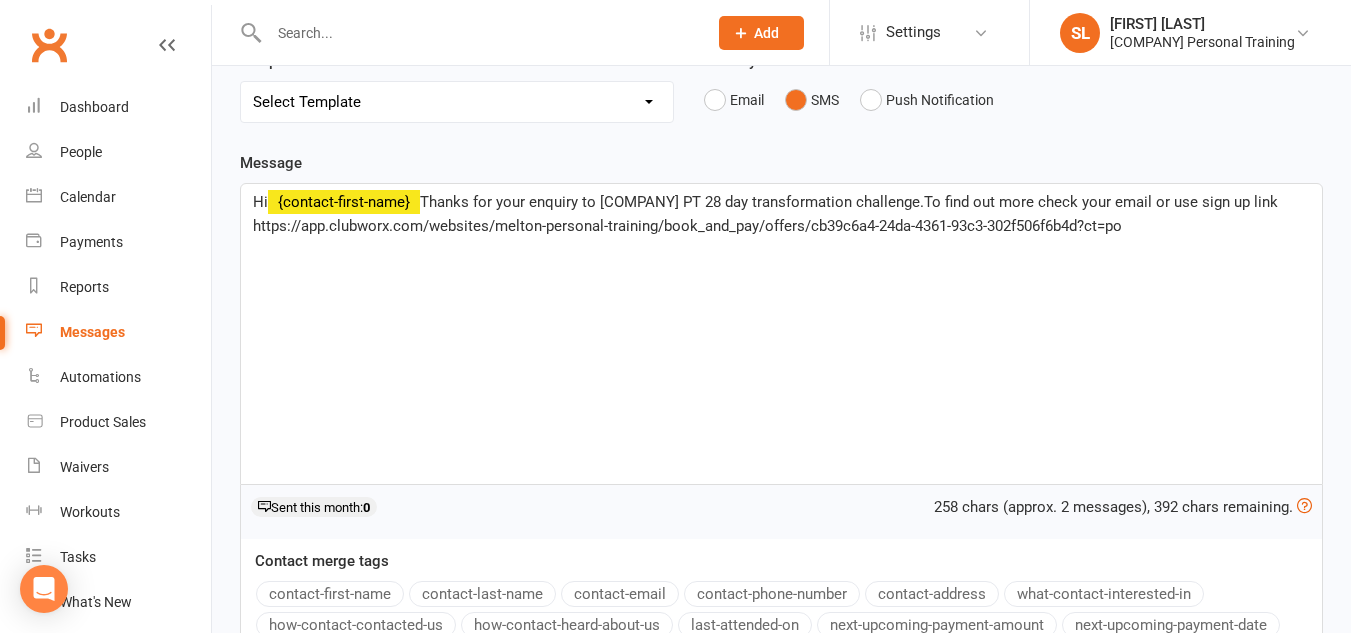 click on "Thanks for your enquiry to [COMPANY] PT 28 day transformation challenge.To find out more check your email or use sign up link https://app.clubworx.com/websites/melton-personal-training/book_and_pay/offers/cb39c6a4-24da-4361-93c3-302f506f6b4d?ct=po" at bounding box center (767, 214) 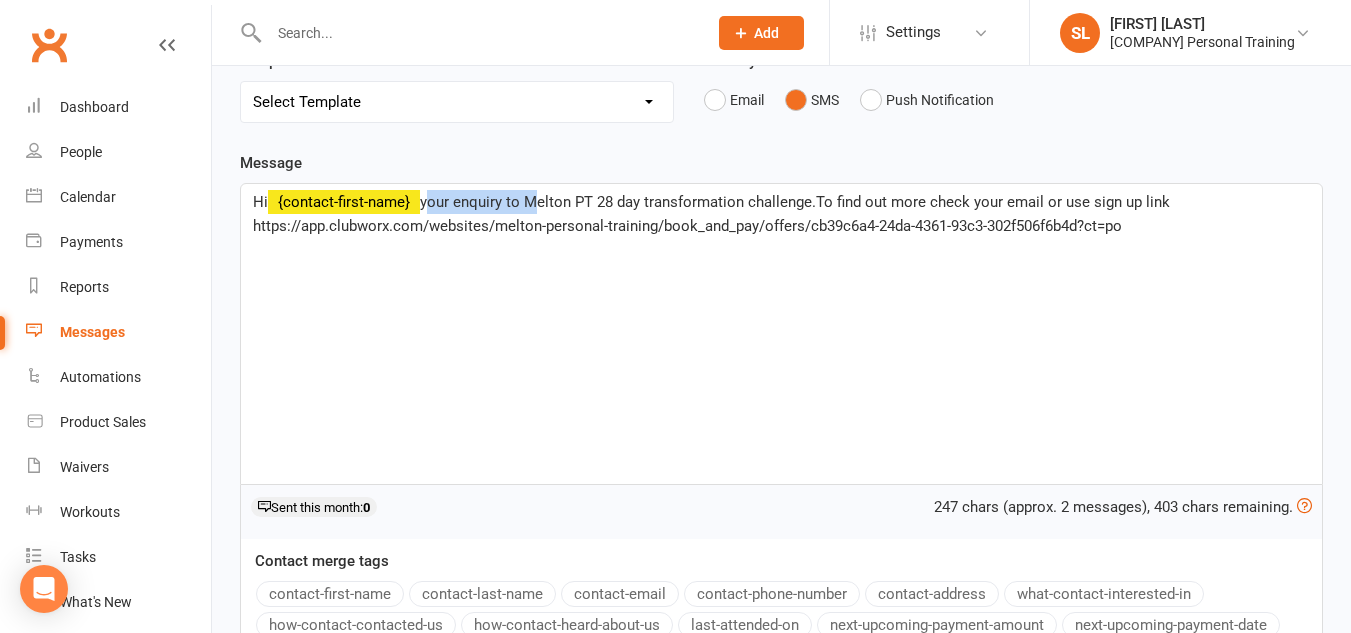 drag, startPoint x: 528, startPoint y: 201, endPoint x: 429, endPoint y: 199, distance: 99.0202 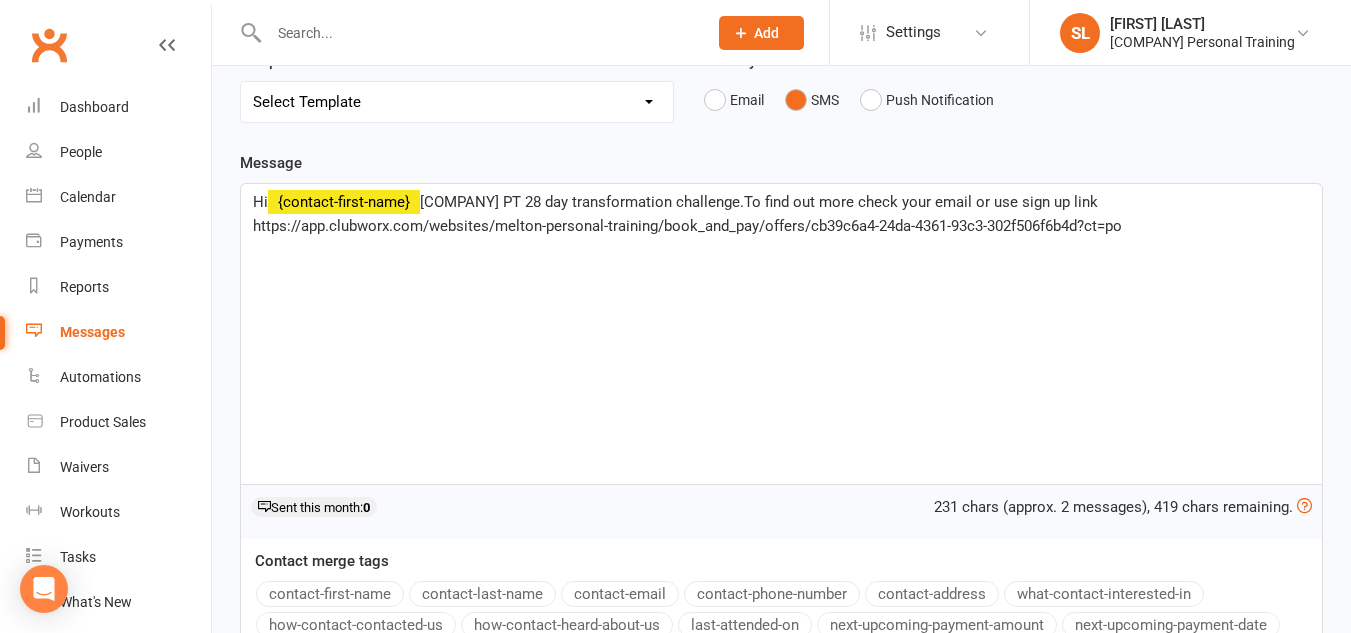 click on "[COMPANY] PT 28 day transformation challenge.To find out more check your email or use sign up link https://app.clubworx.com/websites/melton-personal-training/book_and_pay/offers/cb39c6a4-24da-4361-93c3-302f506f6b4d?ct=po" at bounding box center (687, 214) 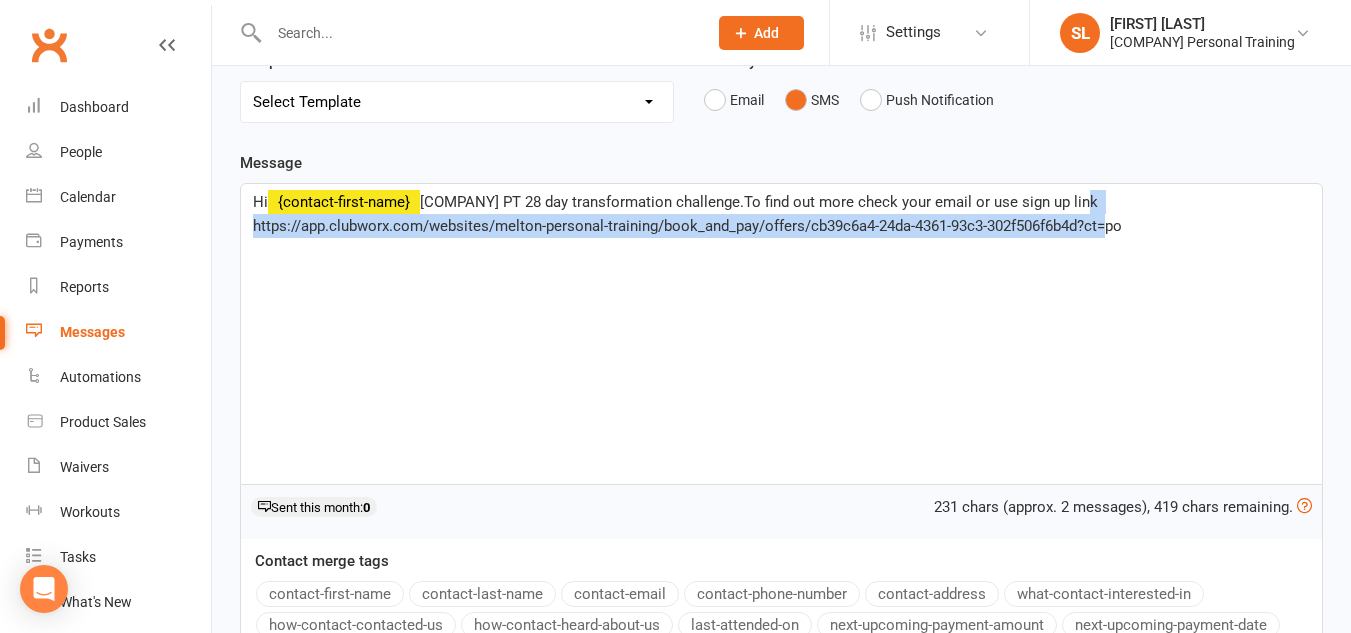 drag, startPoint x: 1145, startPoint y: 223, endPoint x: 253, endPoint y: 264, distance: 892.9418 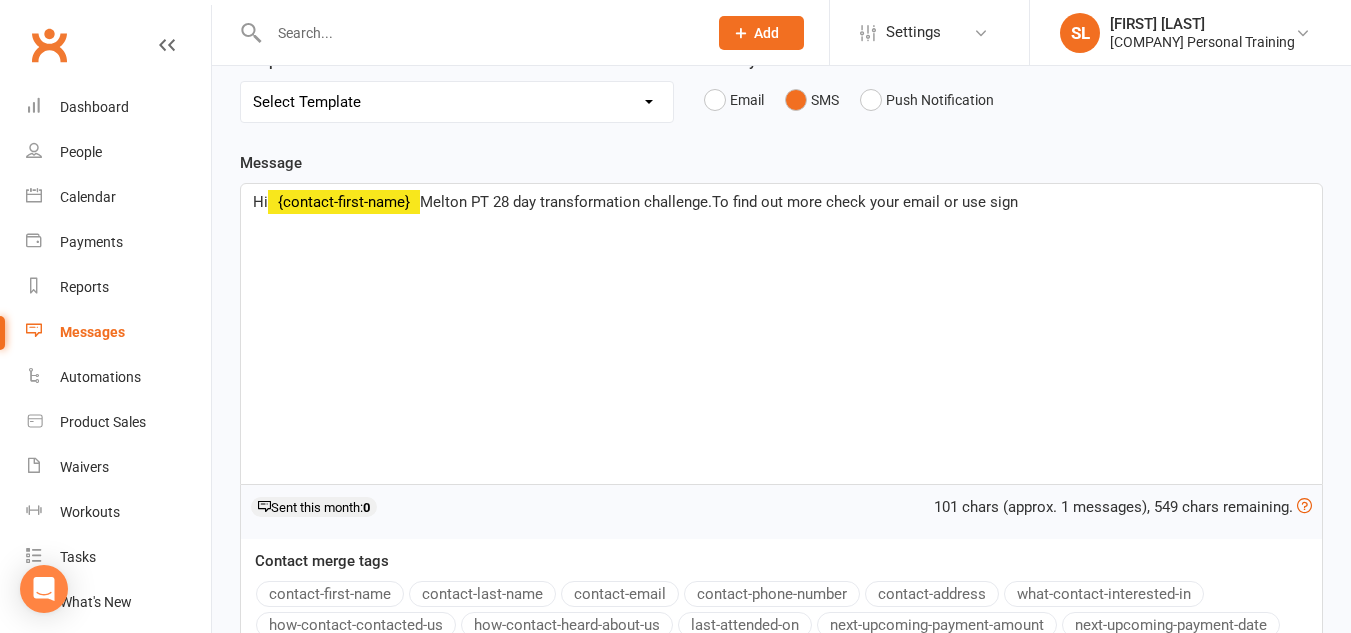 click on "Melton PT 28 day transformation challenge.To find out more check your email or use sign" at bounding box center (719, 202) 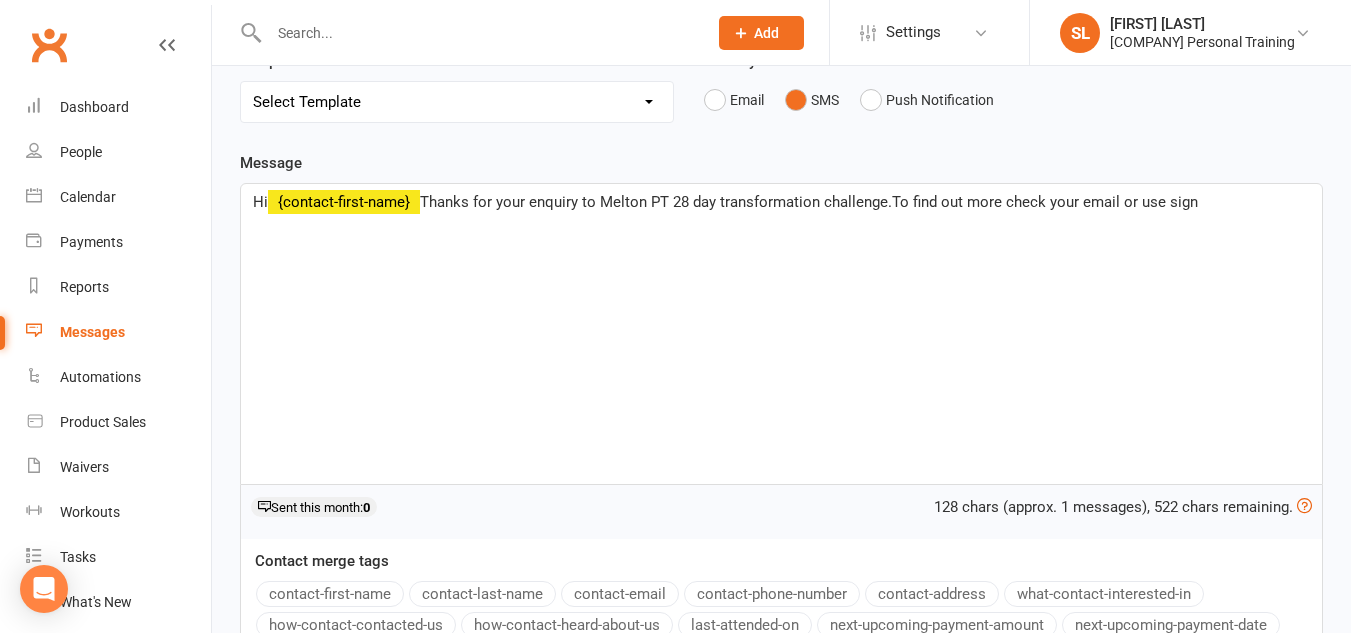 click on "Thanks for your enquiry to Melton PT 28 day transformation challenge.To find out more check your email or use sign" at bounding box center (809, 202) 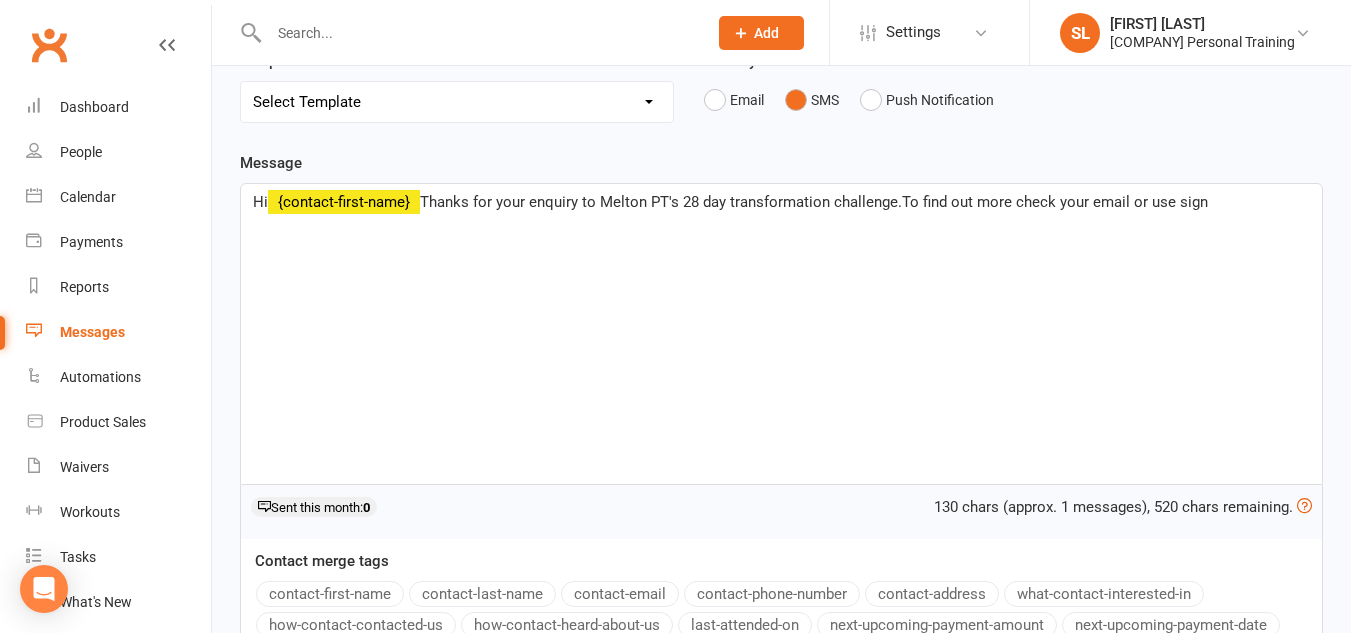 click on "Hi  ﻿ [FIRST]  Thanks for your enquiry to Melton PT's 28 day transformation challenge.To find out more check your email or use sign" at bounding box center (781, 202) 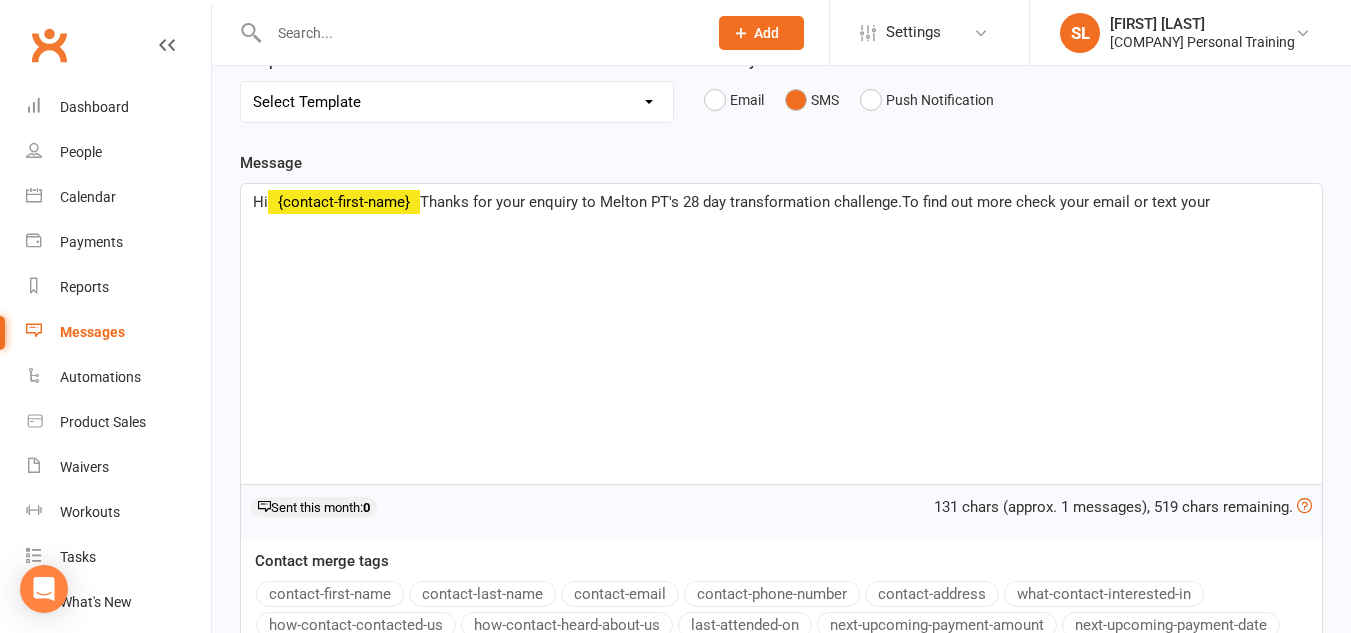 drag, startPoint x: 1019, startPoint y: 202, endPoint x: 1222, endPoint y: 204, distance: 203.00986 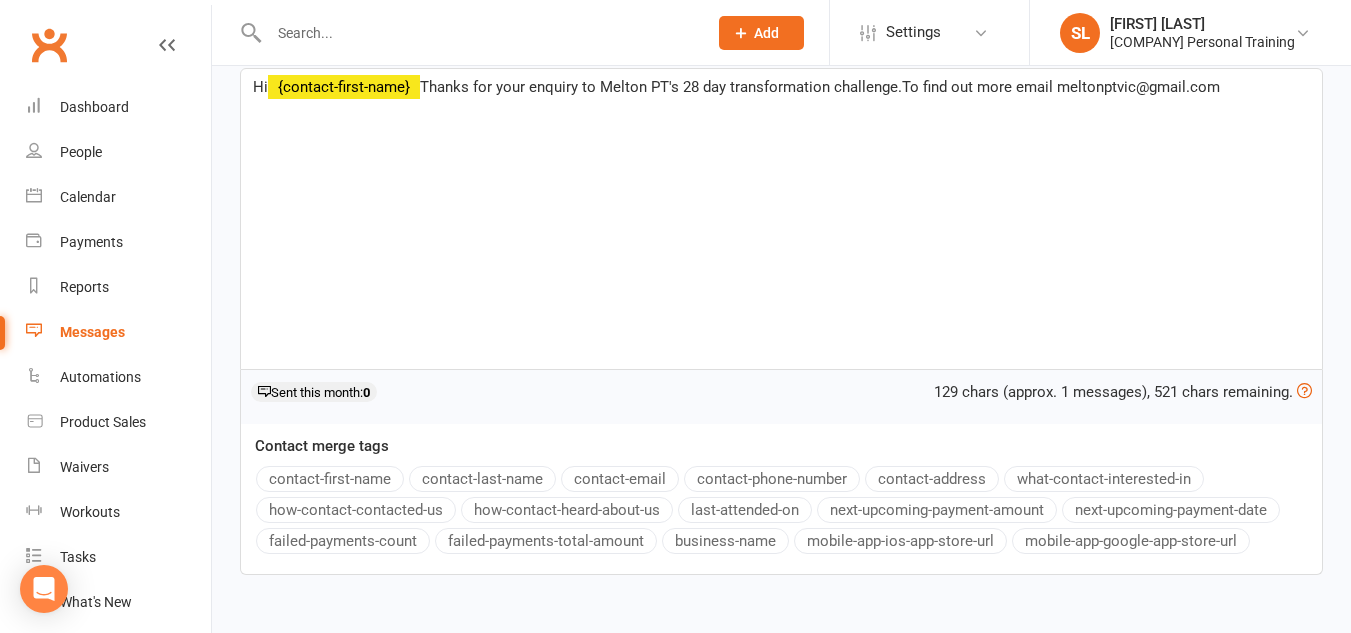 scroll, scrollTop: 461, scrollLeft: 0, axis: vertical 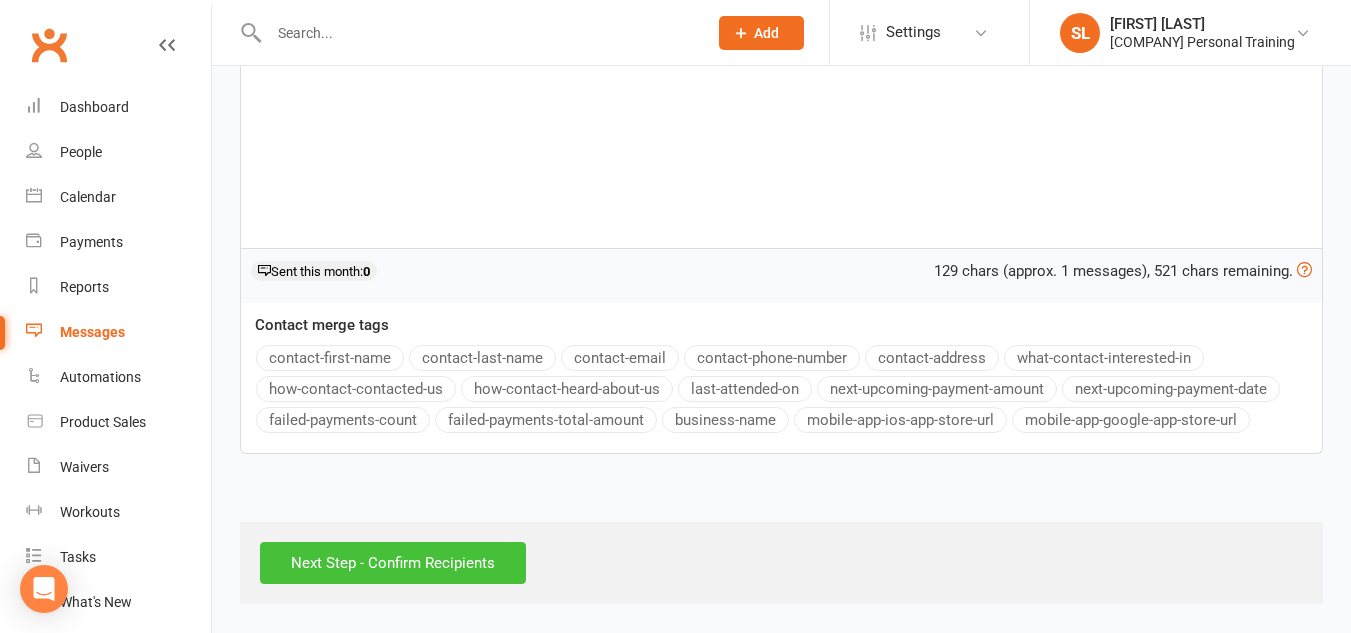 click on "Next Step - Confirm Recipients" at bounding box center [393, 563] 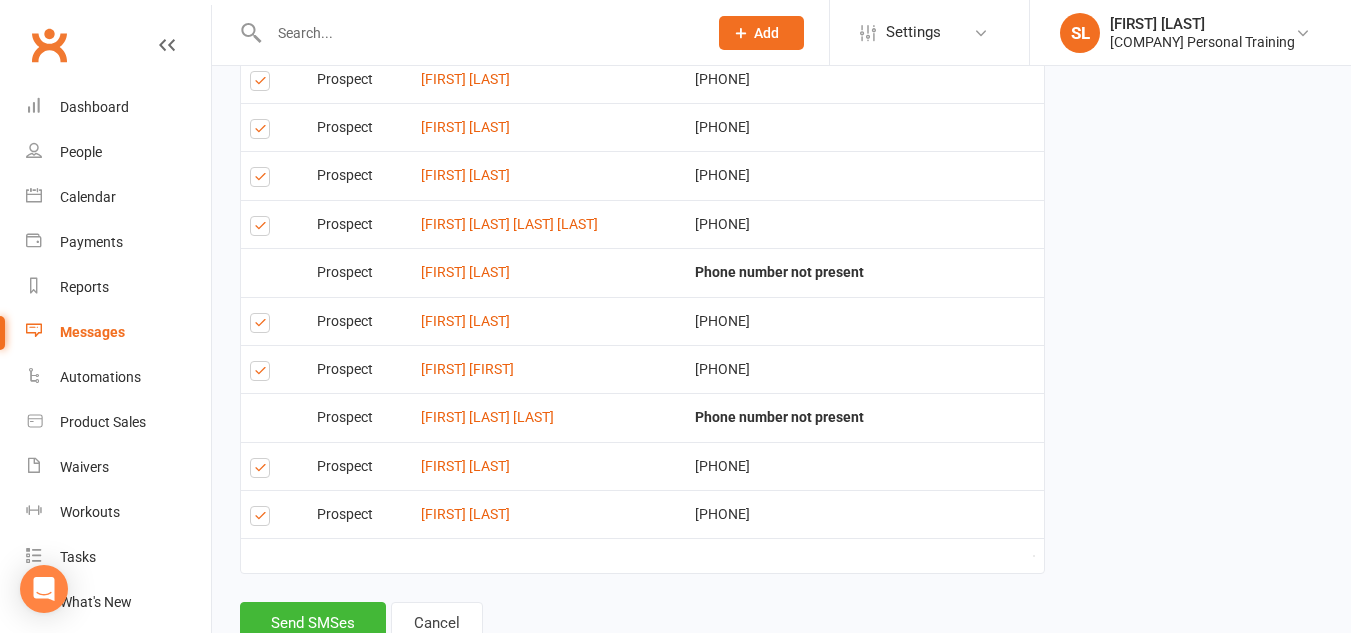 scroll, scrollTop: 643, scrollLeft: 0, axis: vertical 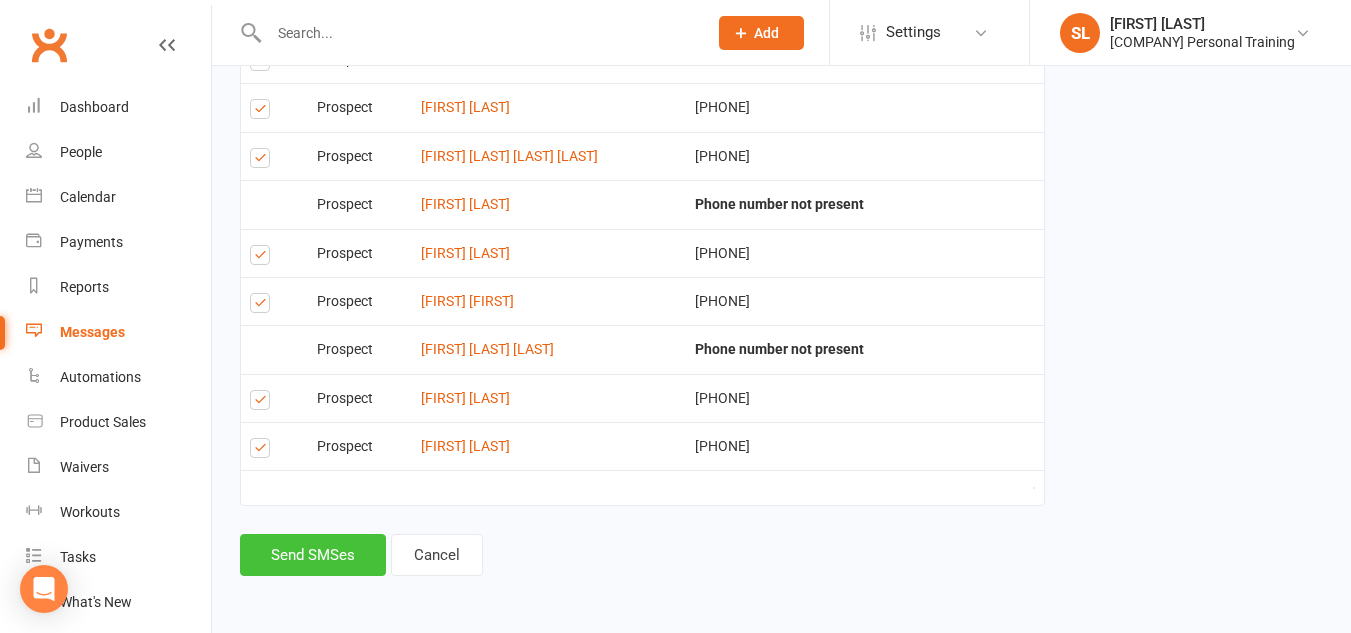 click on "Send SMSes" at bounding box center (313, 555) 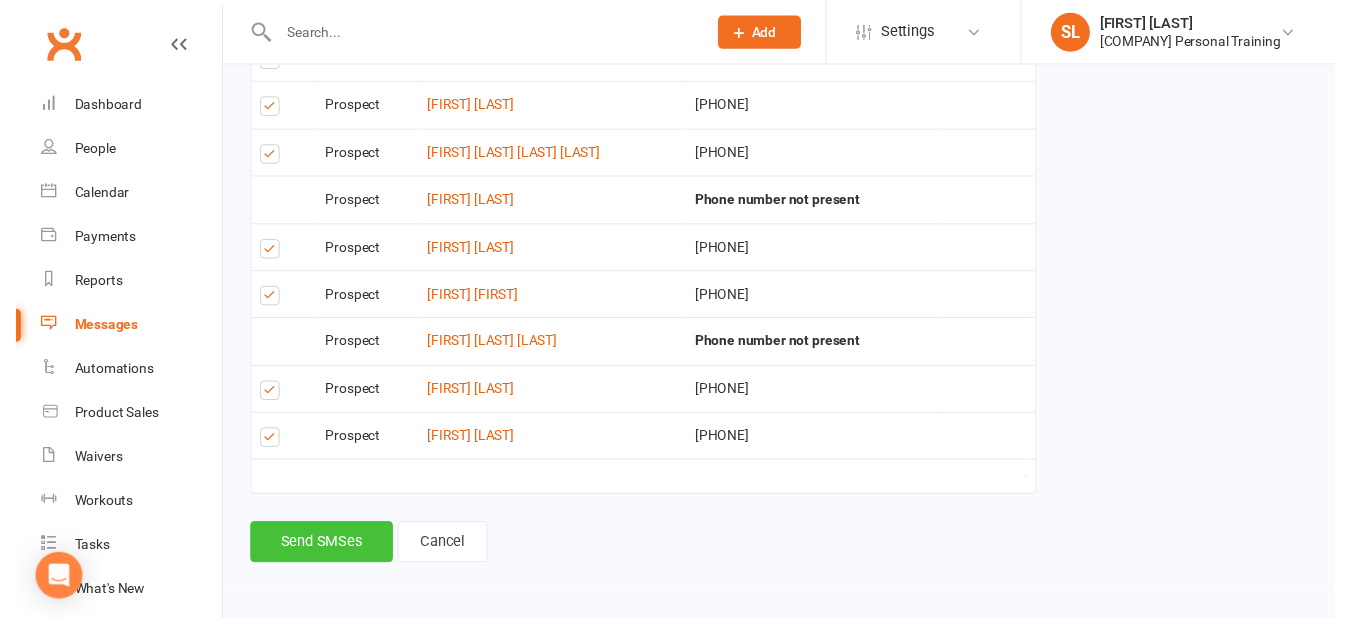 scroll, scrollTop: 628, scrollLeft: 0, axis: vertical 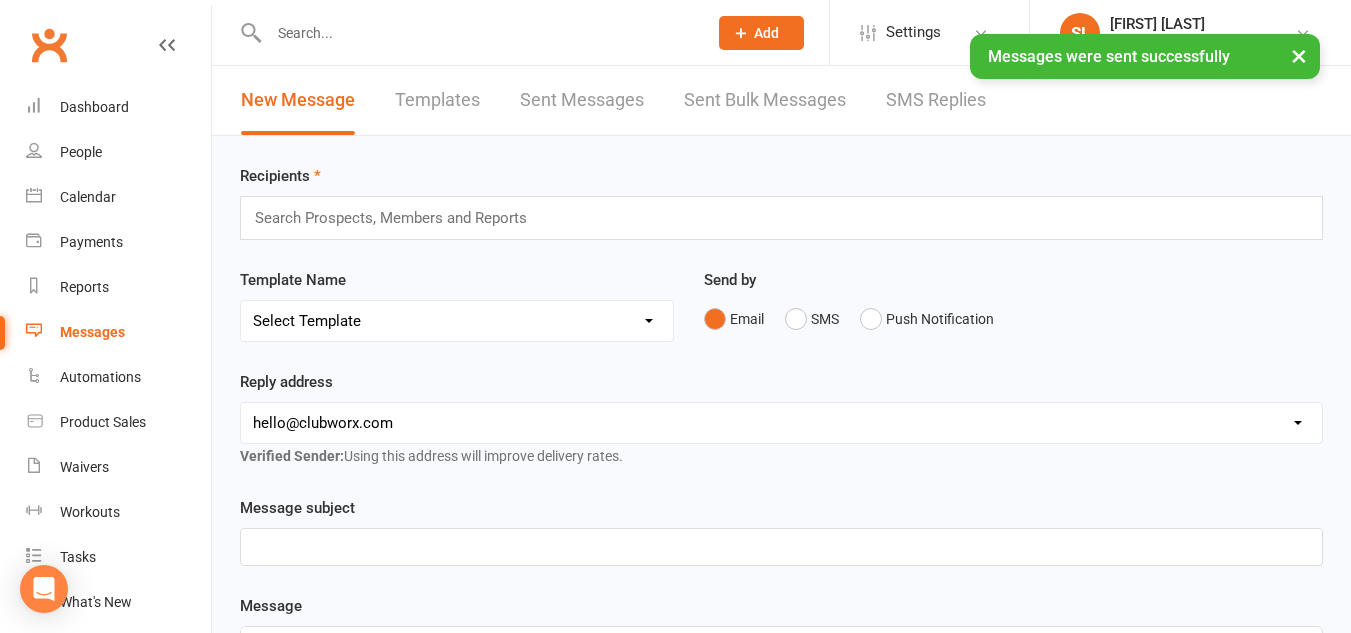 click on "Sent Messages" at bounding box center [582, 100] 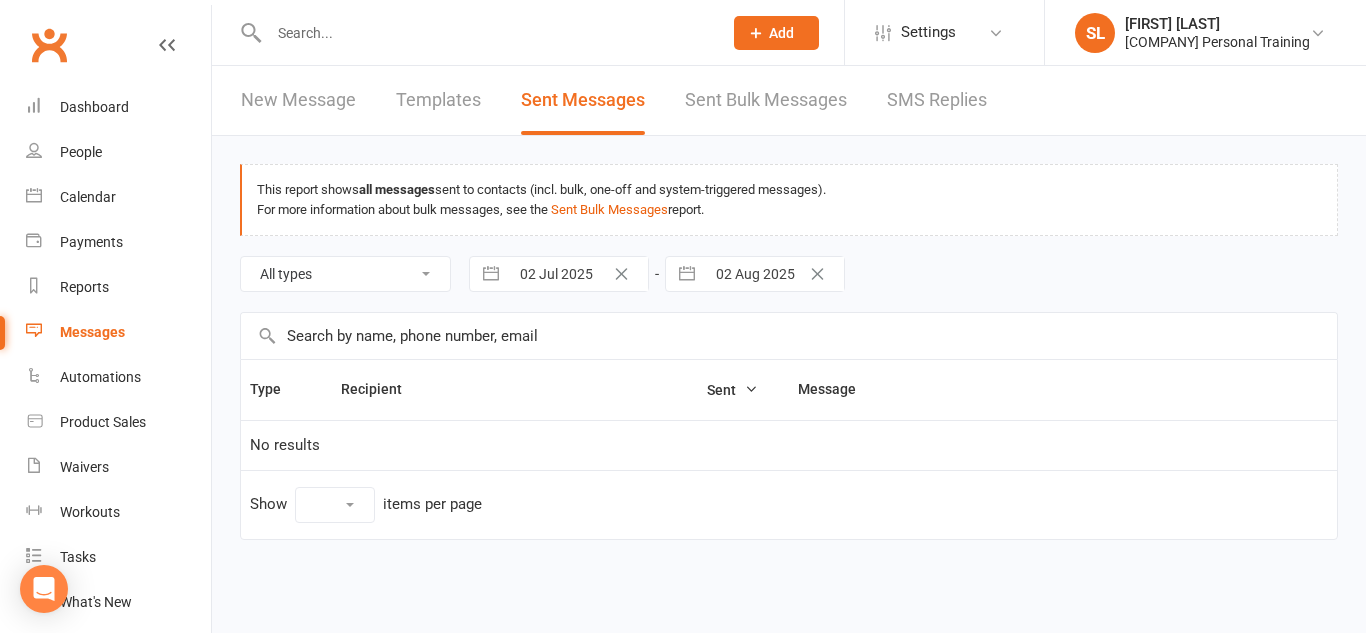 select on "10" 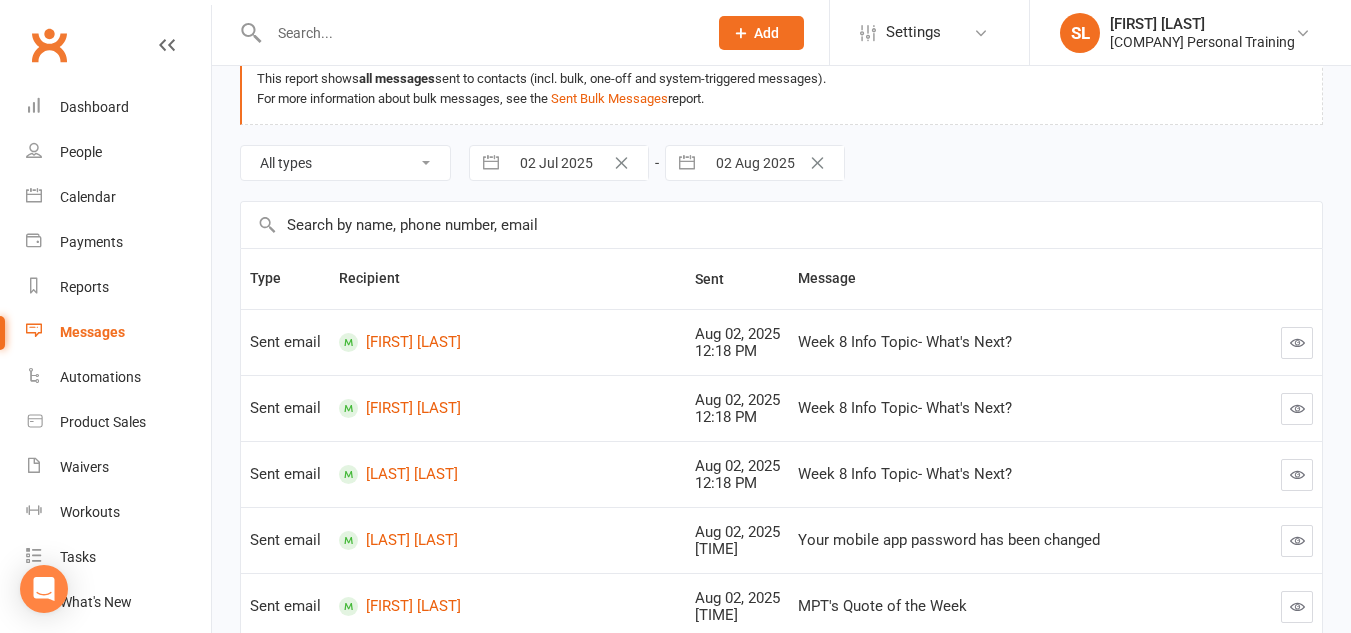 scroll, scrollTop: 0, scrollLeft: 0, axis: both 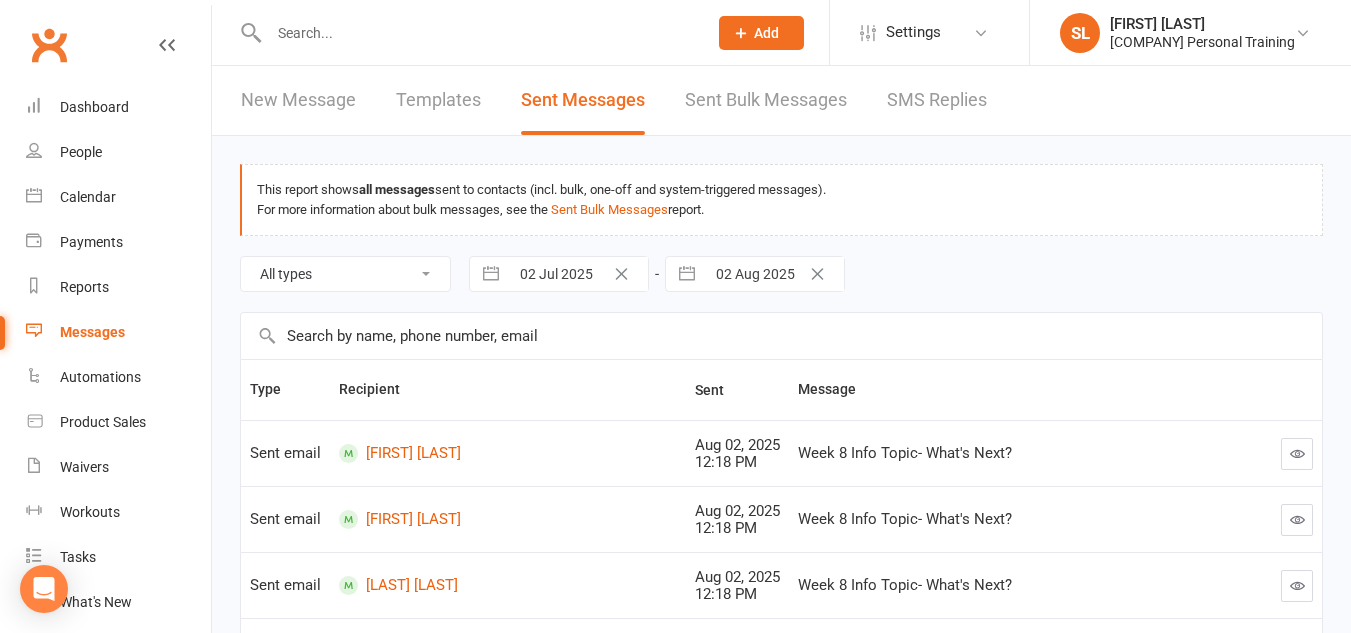 click on "All types Emails SMSes Push Notifications SMS Replies Failed SMSes Failed Push Notifications Email Unsubscribes SMS Unsubscribes" at bounding box center [345, 274] 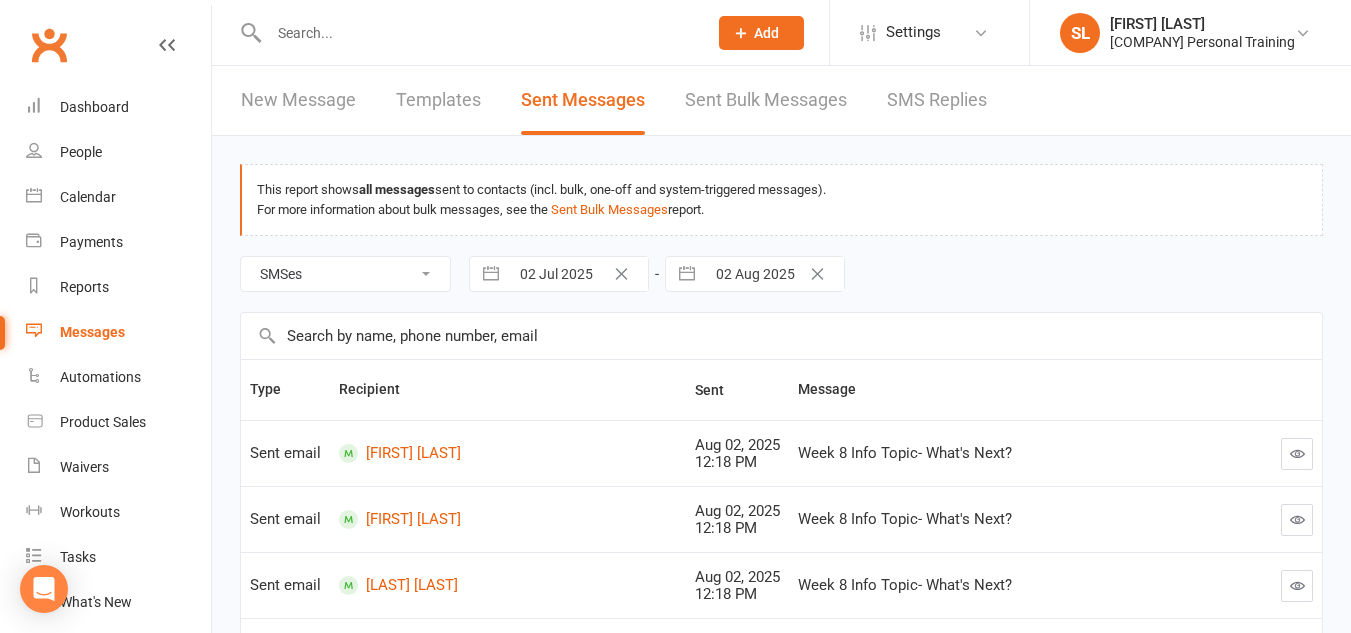 click on "All types Emails SMSes Push Notifications SMS Replies Failed SMSes Failed Push Notifications Email Unsubscribes SMS Unsubscribes" at bounding box center [345, 274] 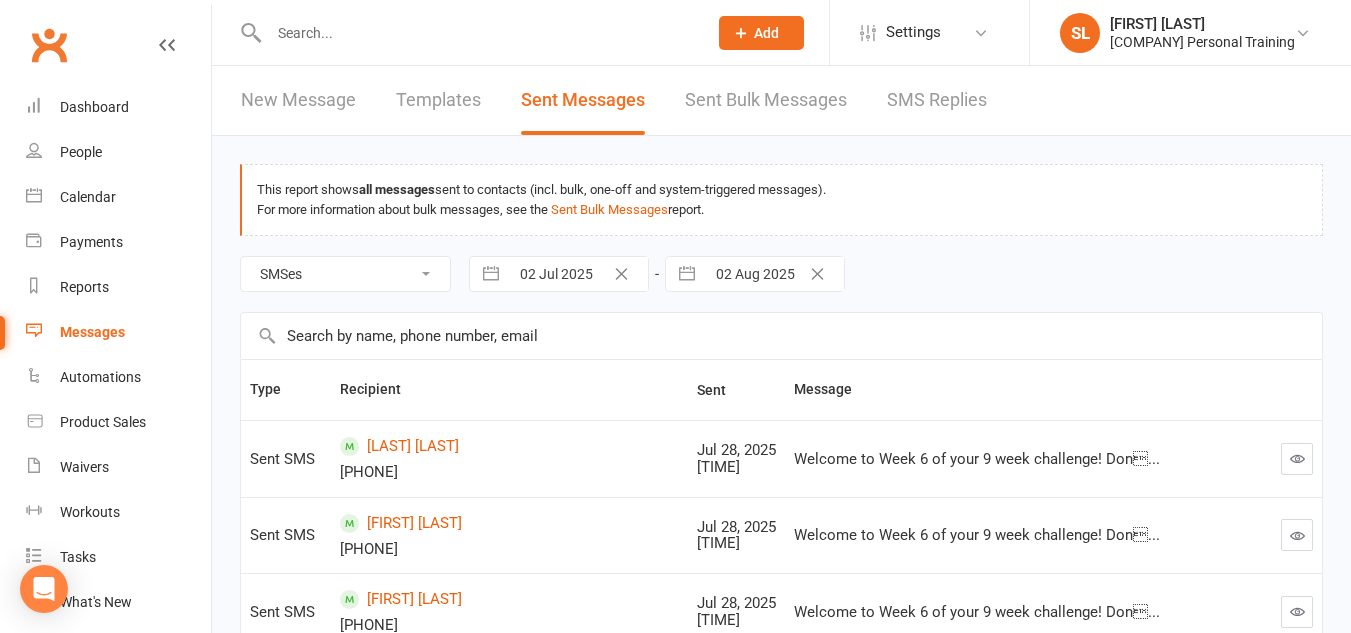 click on "All types Emails SMSes Push Notifications SMS Replies Failed SMSes Failed Push Notifications Email Unsubscribes SMS Unsubscribes" at bounding box center [345, 274] 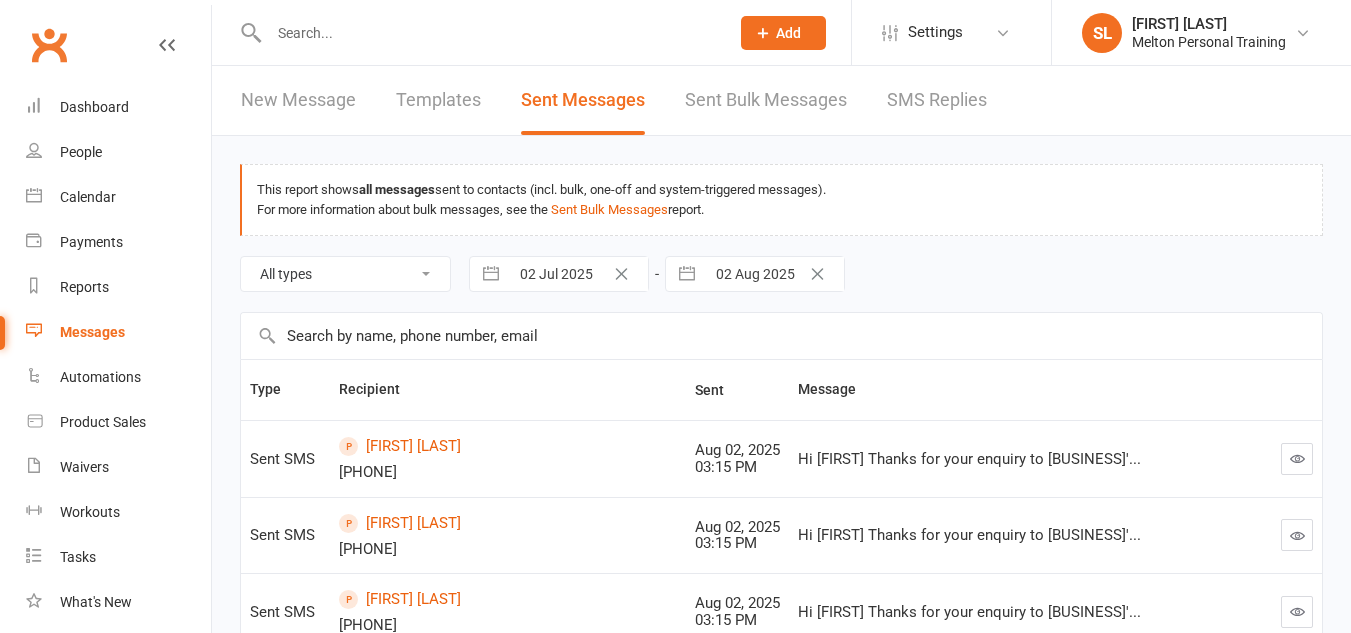 scroll, scrollTop: 0, scrollLeft: 0, axis: both 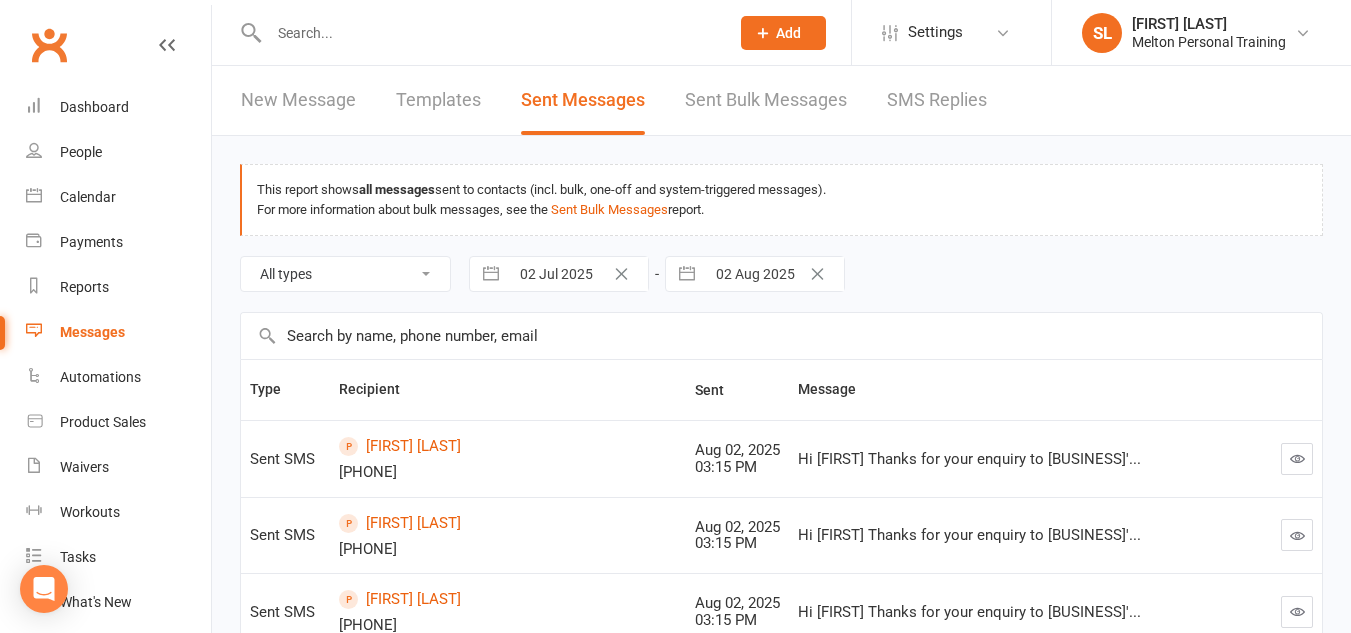 click at bounding box center [1297, 458] 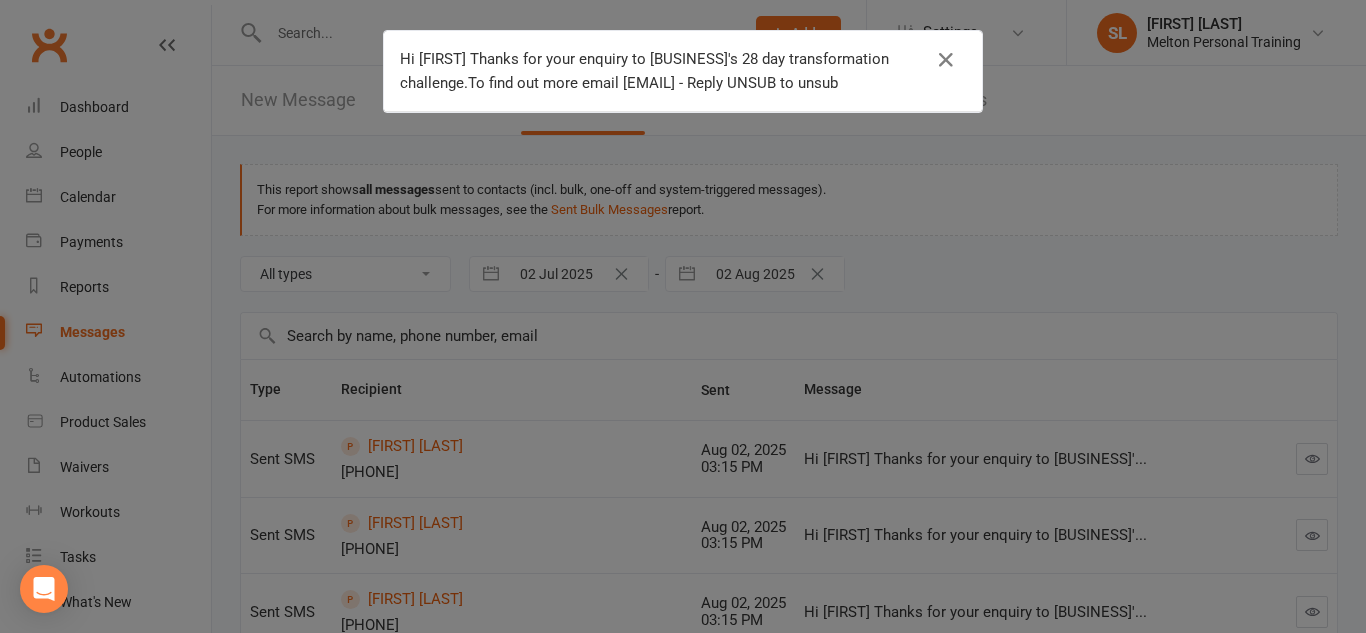 click on "Hi [FIRST] Thanks for your enquiry to [BUSINESS]'s 28 day transformation challenge.To find out more email [EMAIL] - Reply UNSUB to unsub" at bounding box center [668, 71] 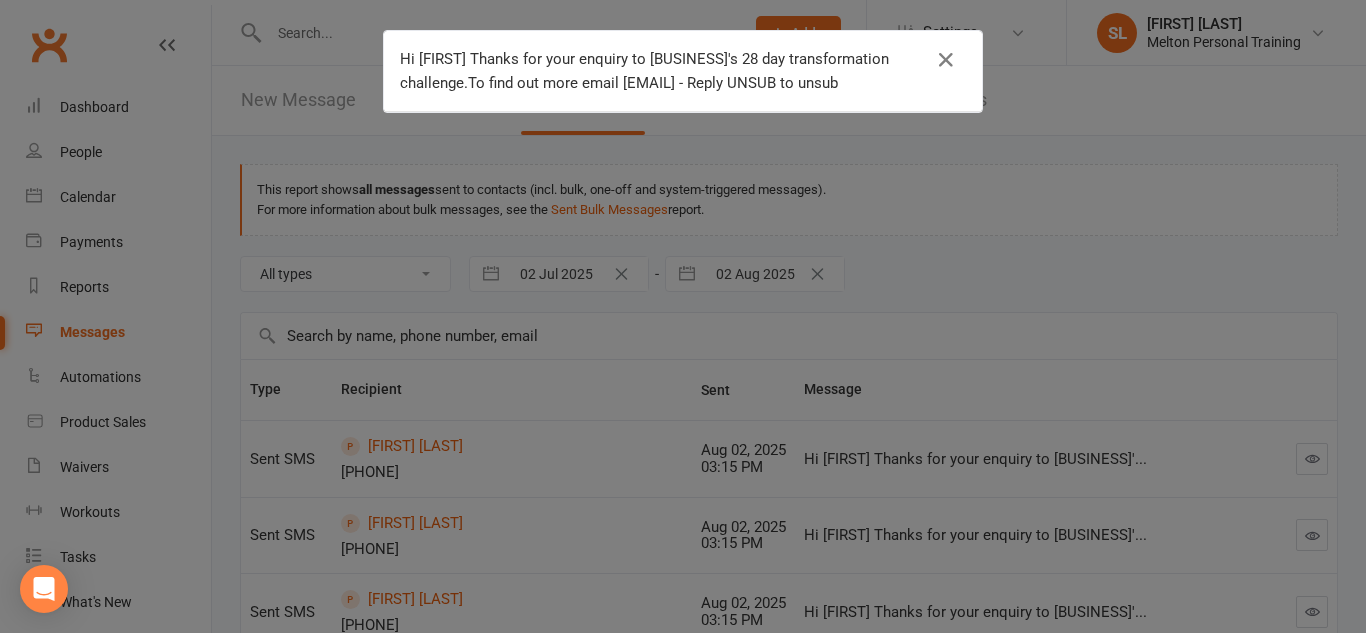 drag, startPoint x: 460, startPoint y: 61, endPoint x: 897, endPoint y: 98, distance: 438.56357 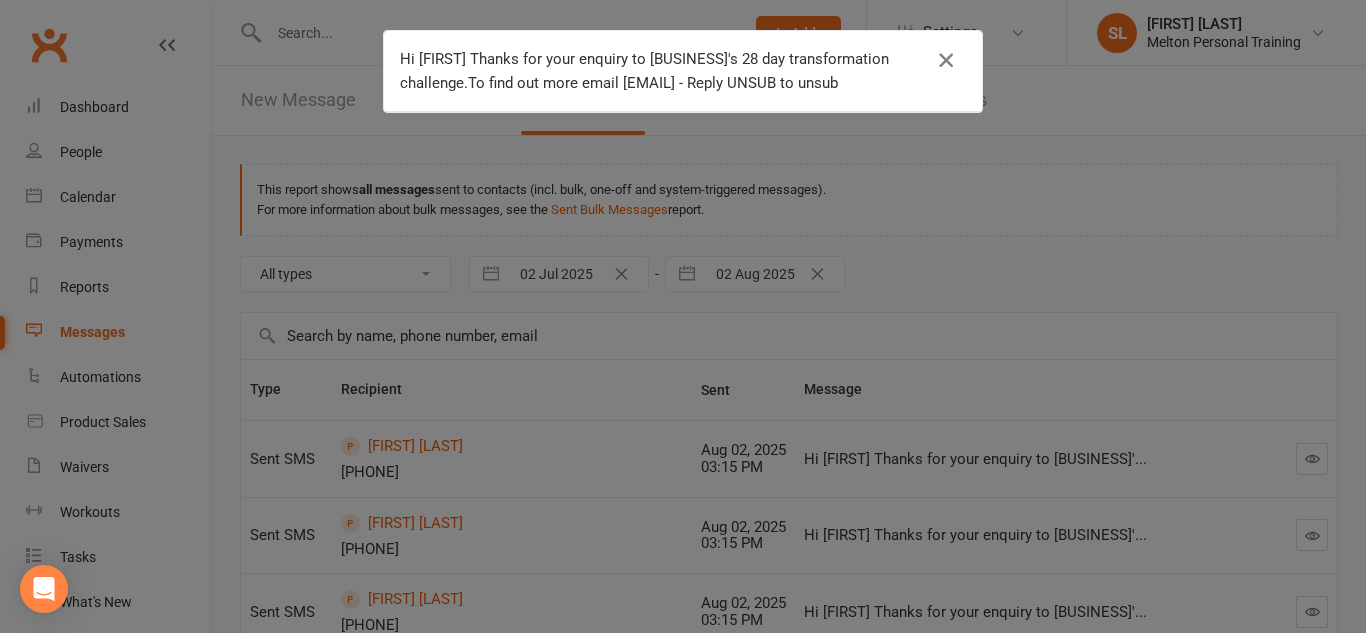 click at bounding box center [946, 60] 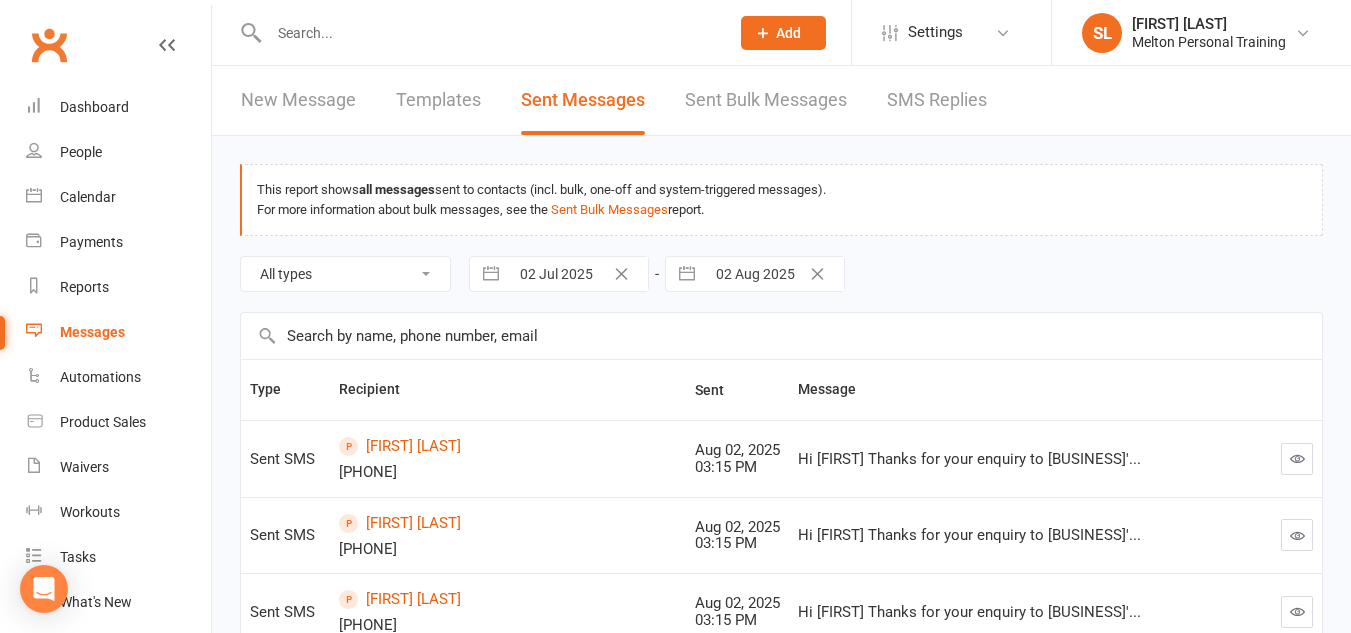 click on "New Message" at bounding box center [298, 100] 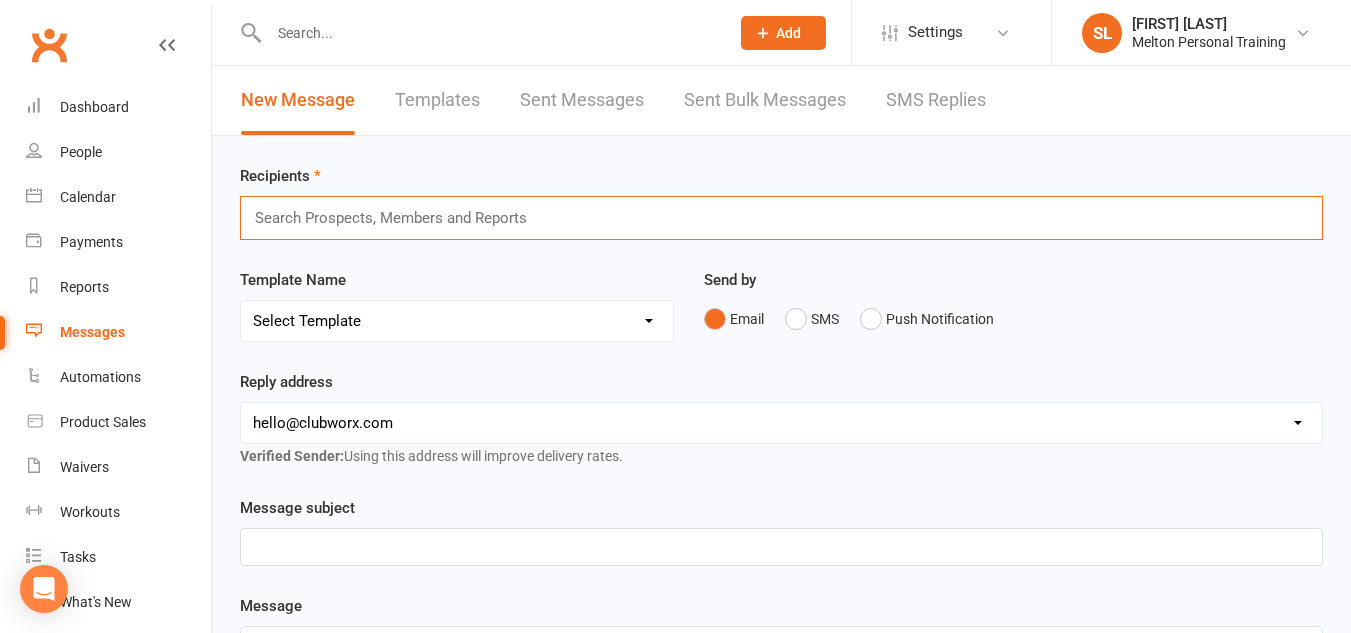 click at bounding box center (399, 218) 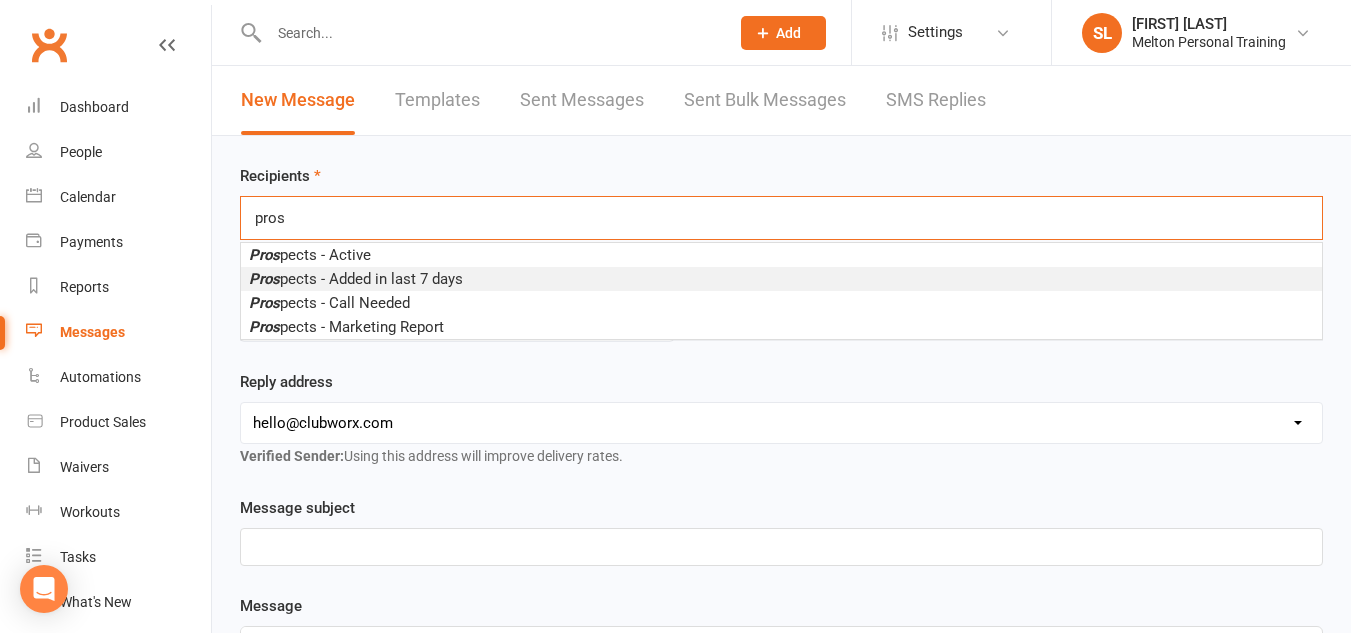 type on "pros" 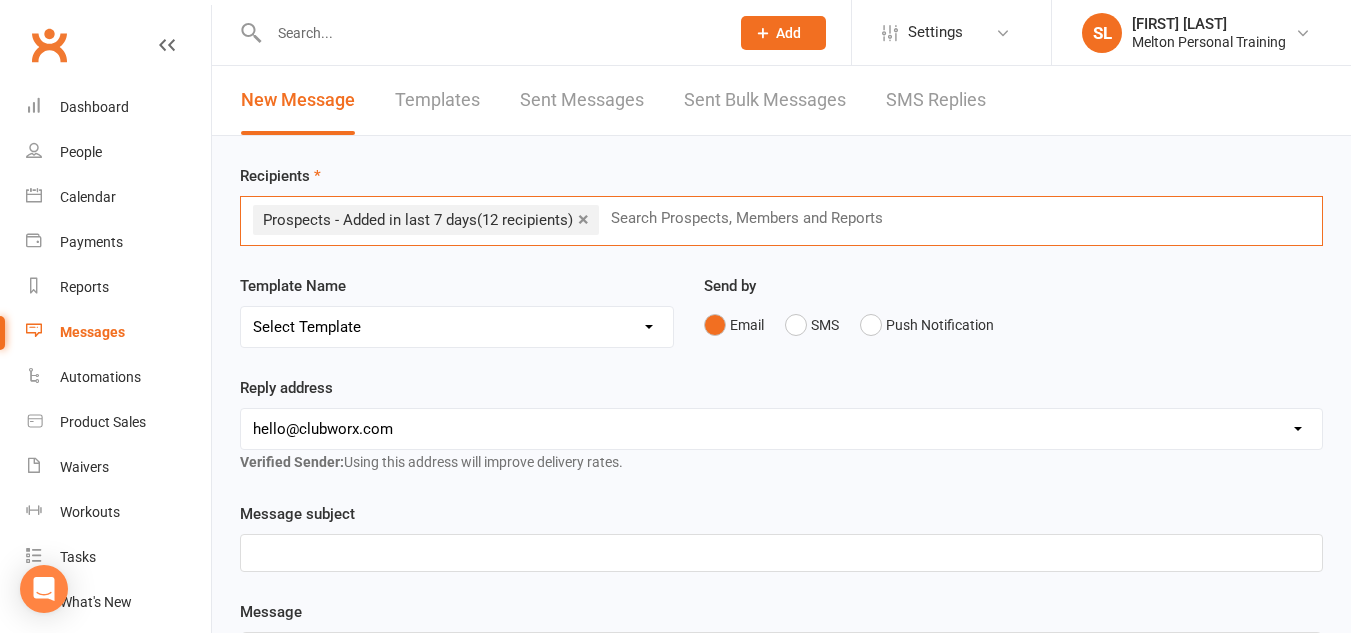 click on "﻿" at bounding box center [781, 553] 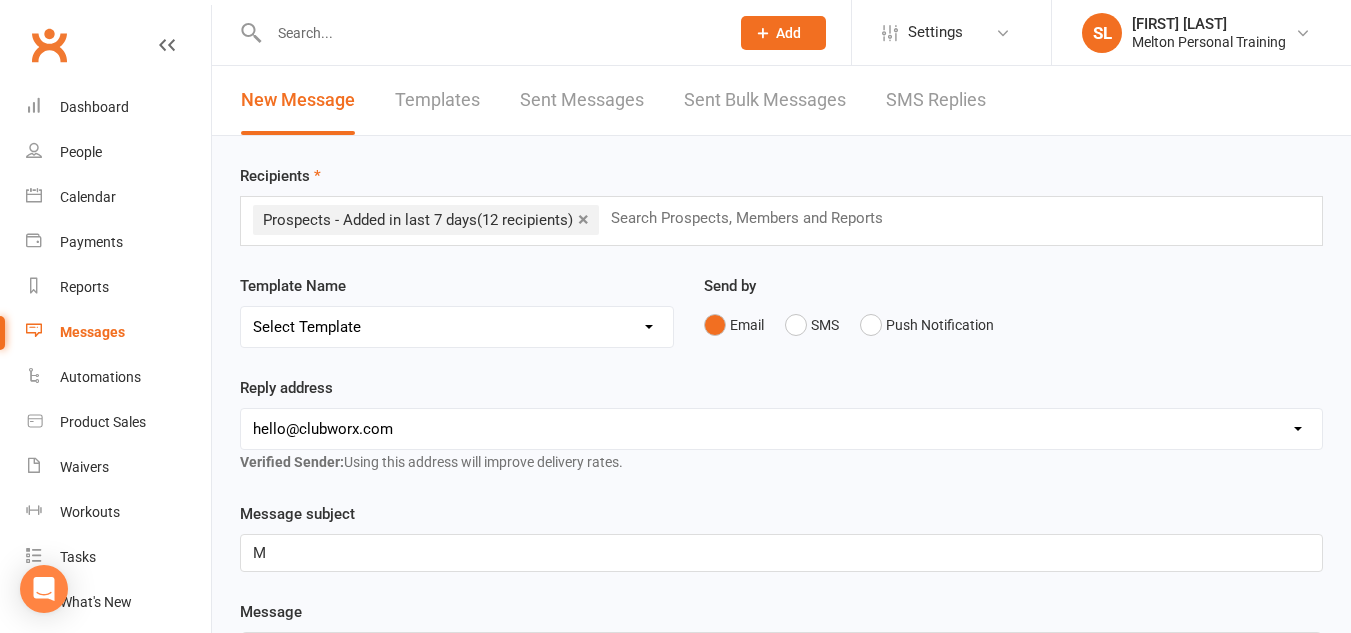 type 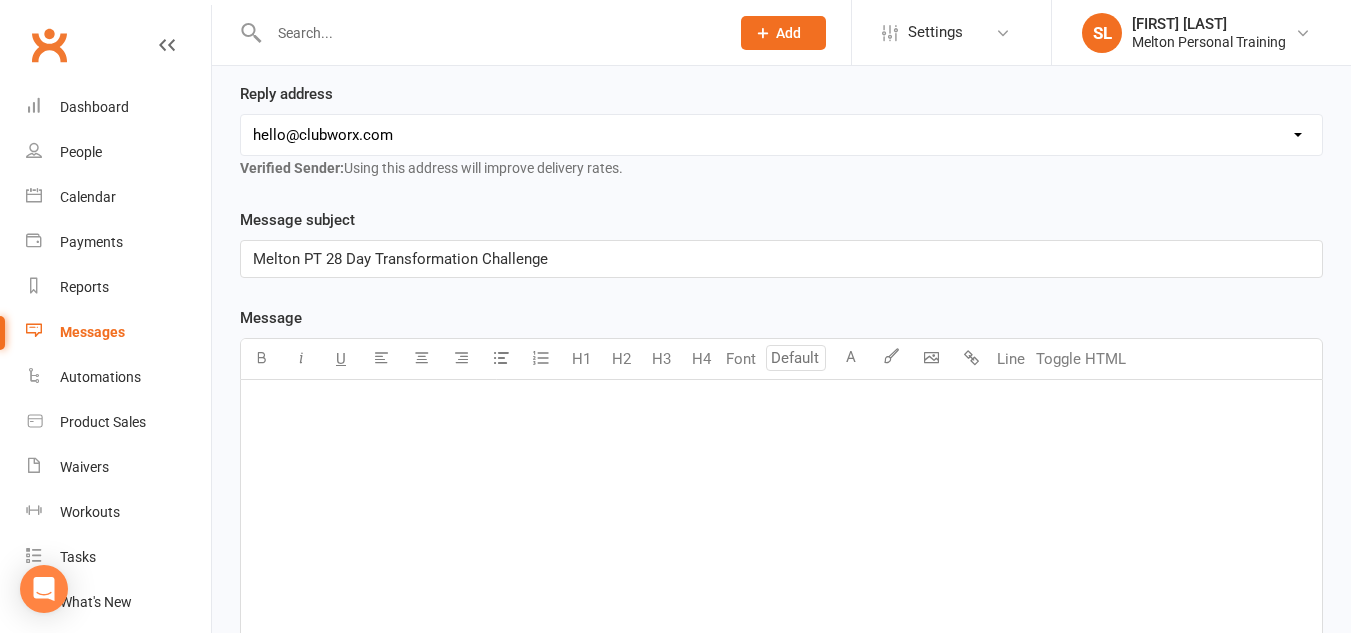 scroll, scrollTop: 296, scrollLeft: 0, axis: vertical 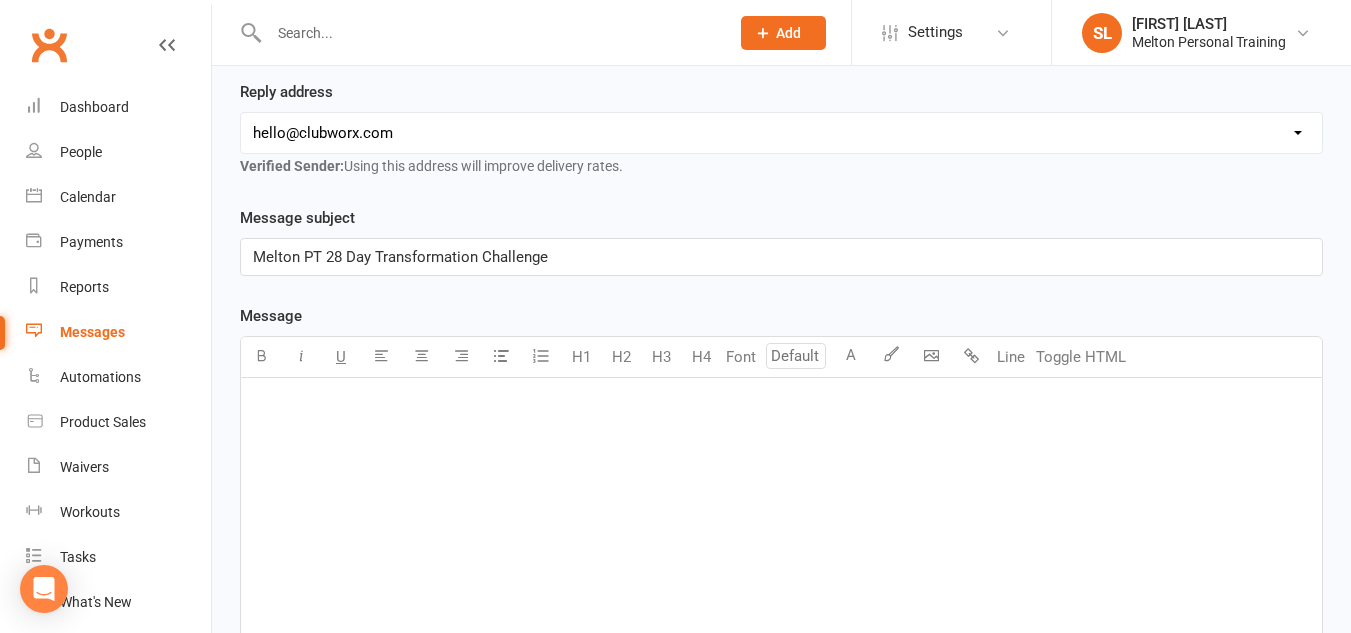 click on "﻿" at bounding box center (781, 404) 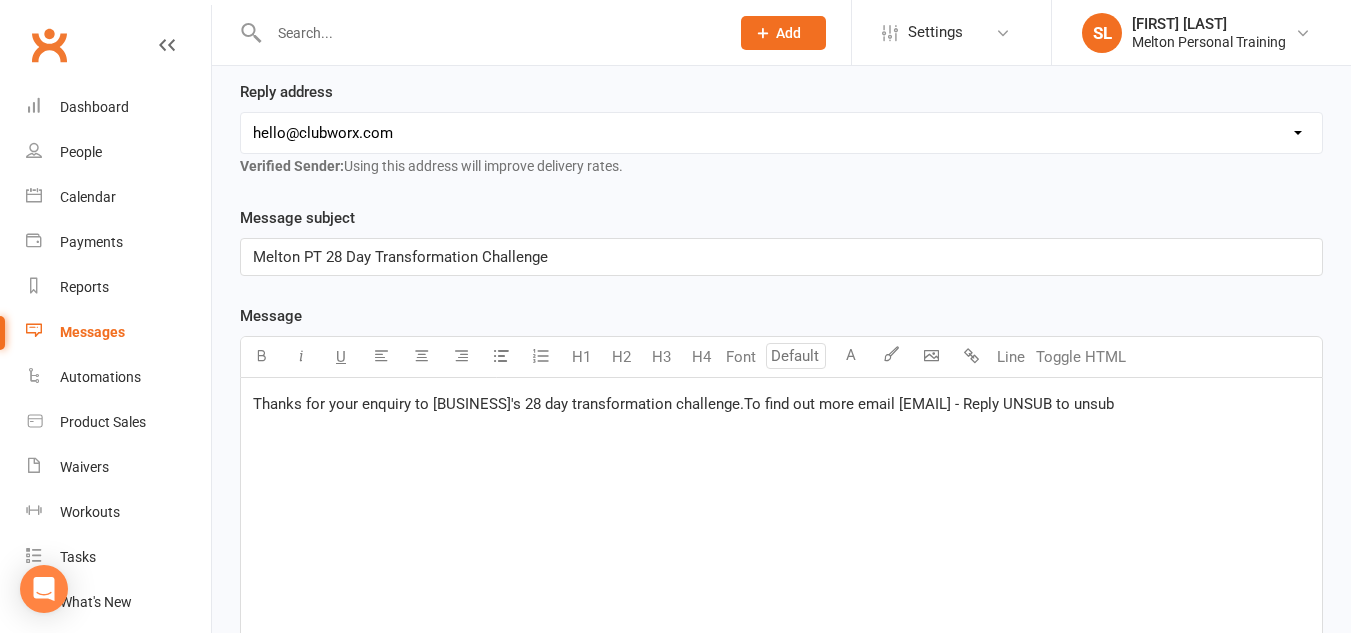 click on "Thanks for your enquiry to [BUSINESS]'s 28 day transformation challenge.To find out more email [EMAIL] - Reply UNSUB to unsub" at bounding box center (781, 528) 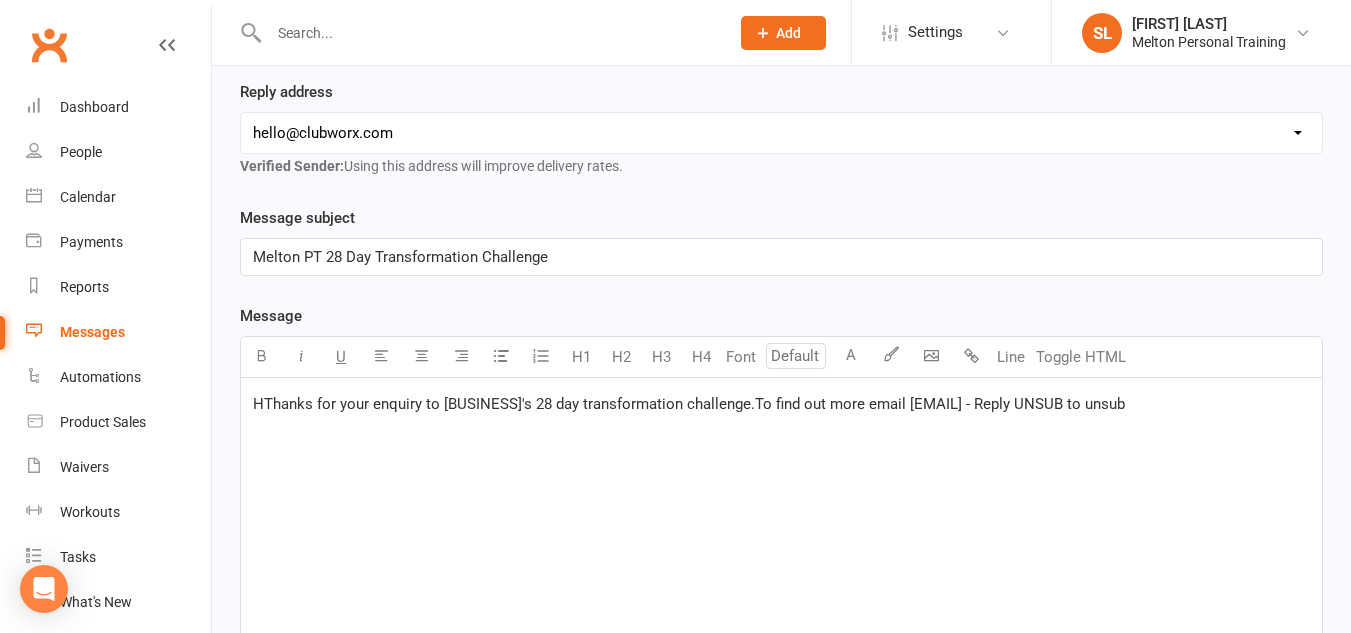 type 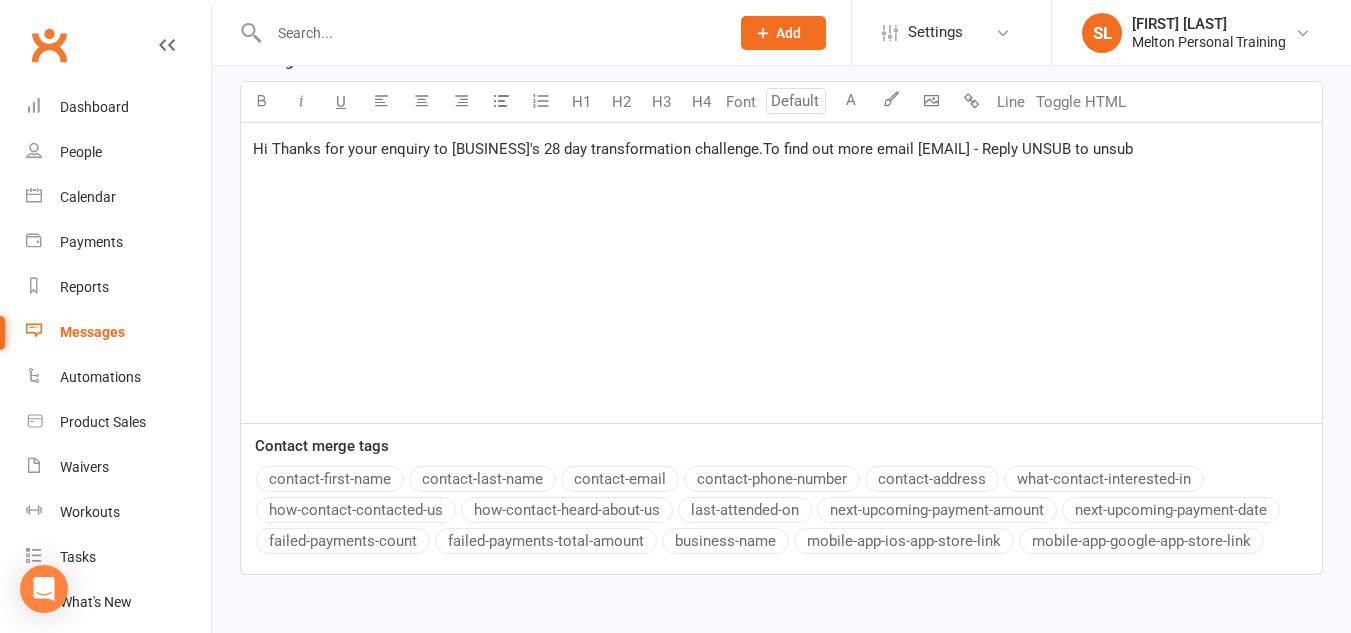 scroll, scrollTop: 552, scrollLeft: 0, axis: vertical 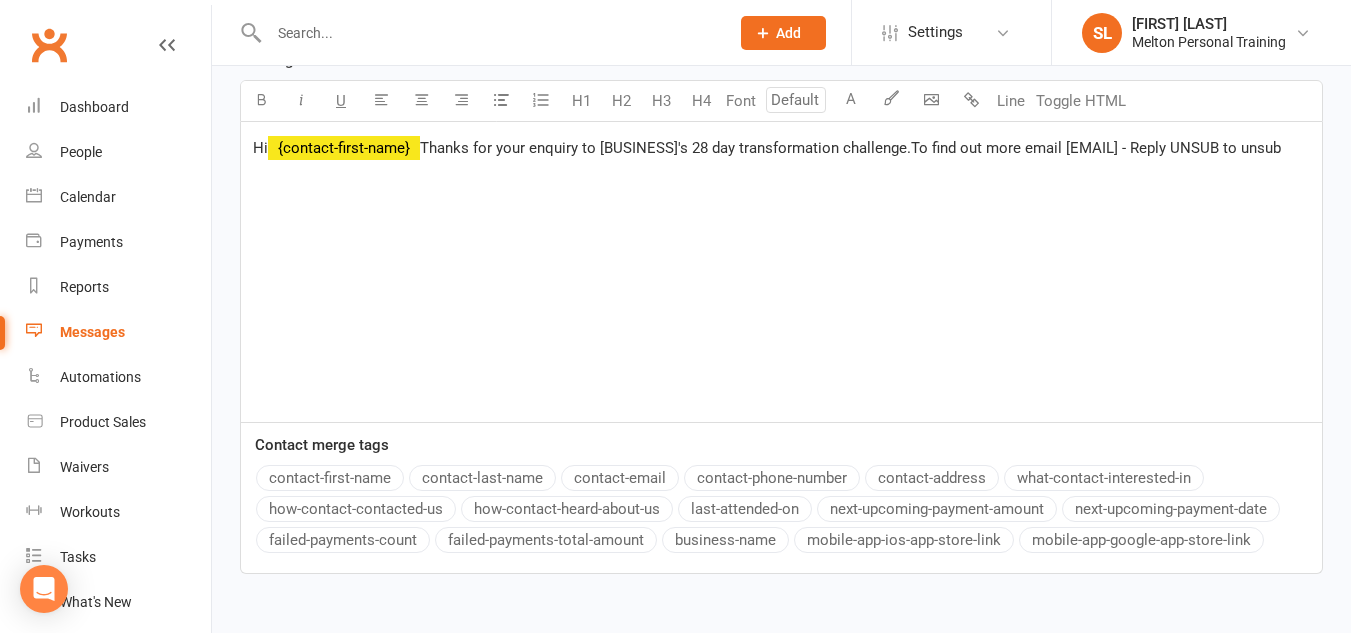 click on "contact-first-name" at bounding box center [330, 478] 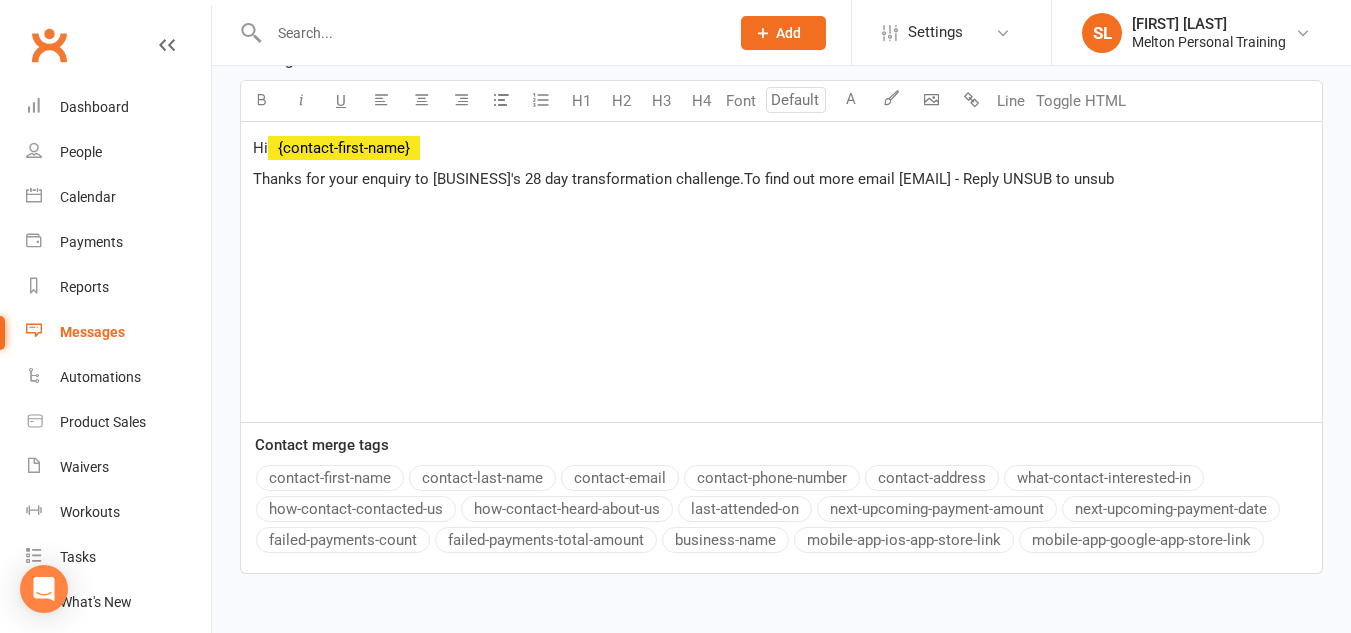 click on "Thanks for your enquiry to [BUSINESS]'s 28 day transformation challenge.To find out more email [EMAIL] - Reply UNSUB to unsub" at bounding box center [781, 179] 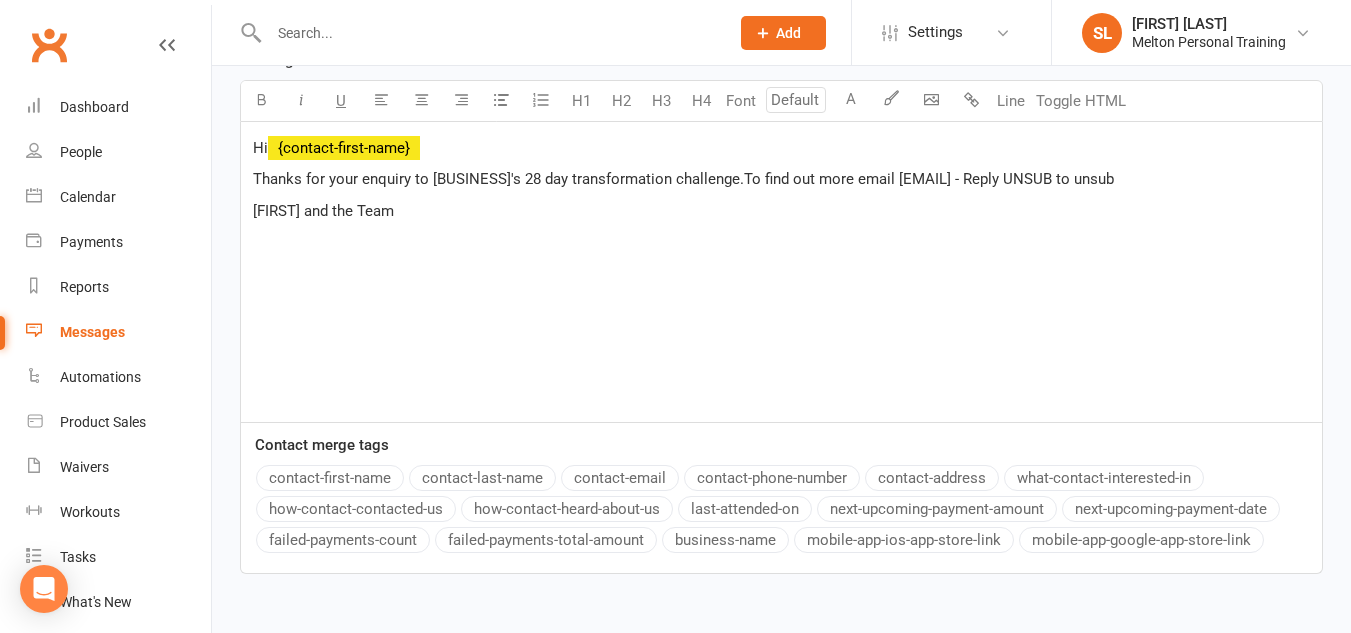 click on "business-name" at bounding box center (725, 540) 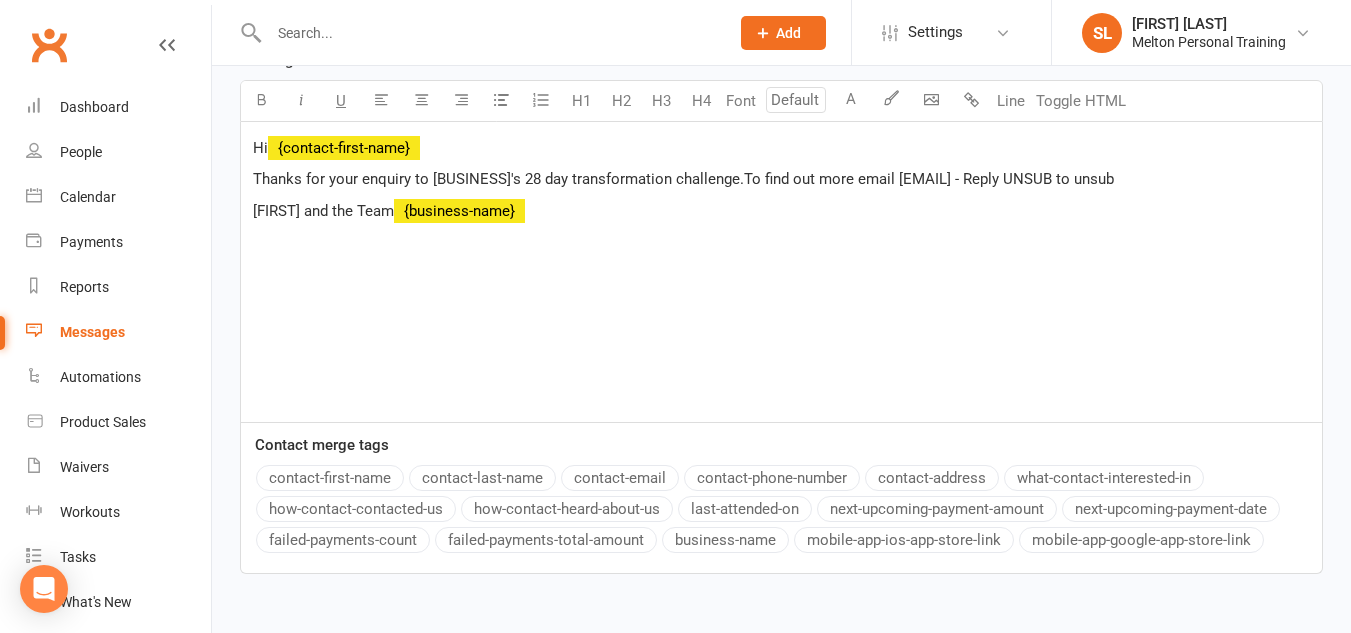 click on "[FIRST] and the Team" at bounding box center (323, 211) 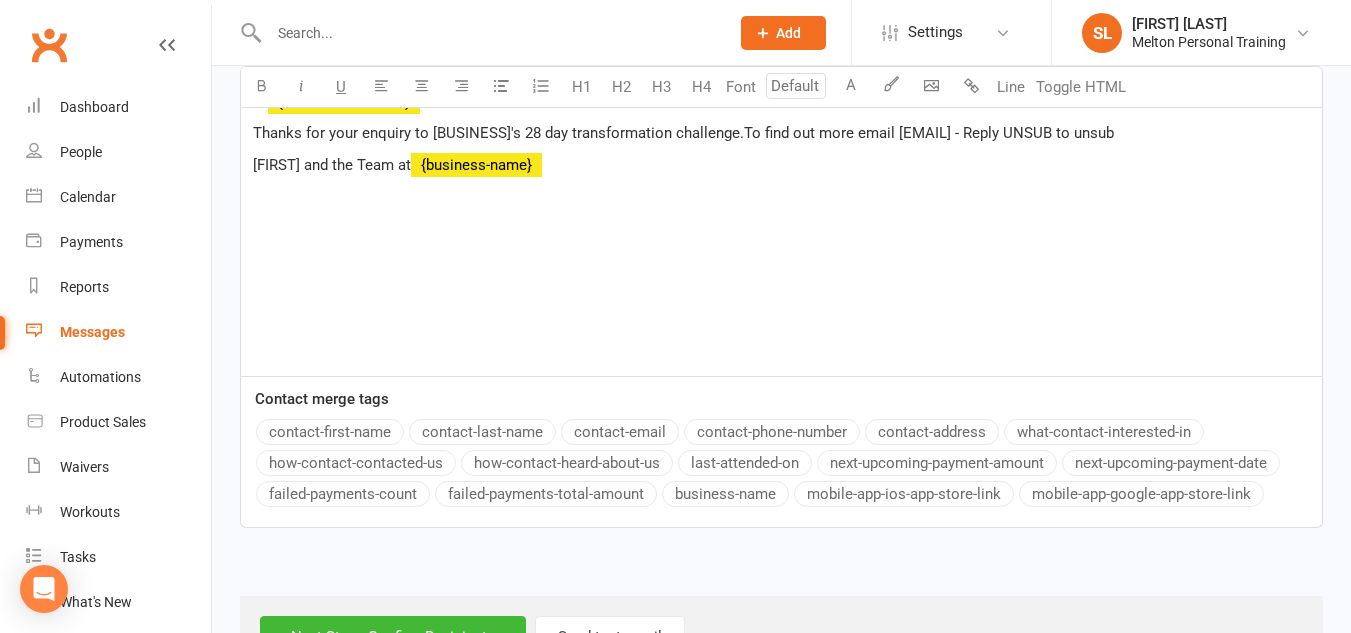 scroll, scrollTop: 612, scrollLeft: 0, axis: vertical 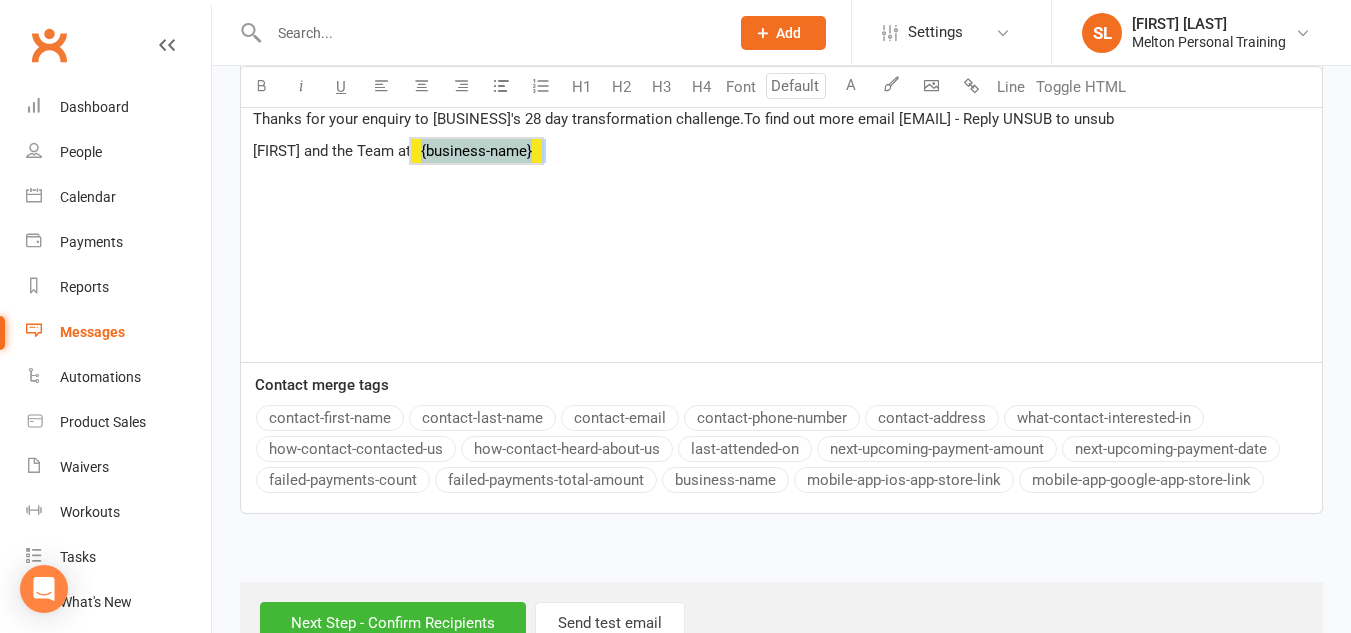 drag, startPoint x: 545, startPoint y: 153, endPoint x: 412, endPoint y: 149, distance: 133.06013 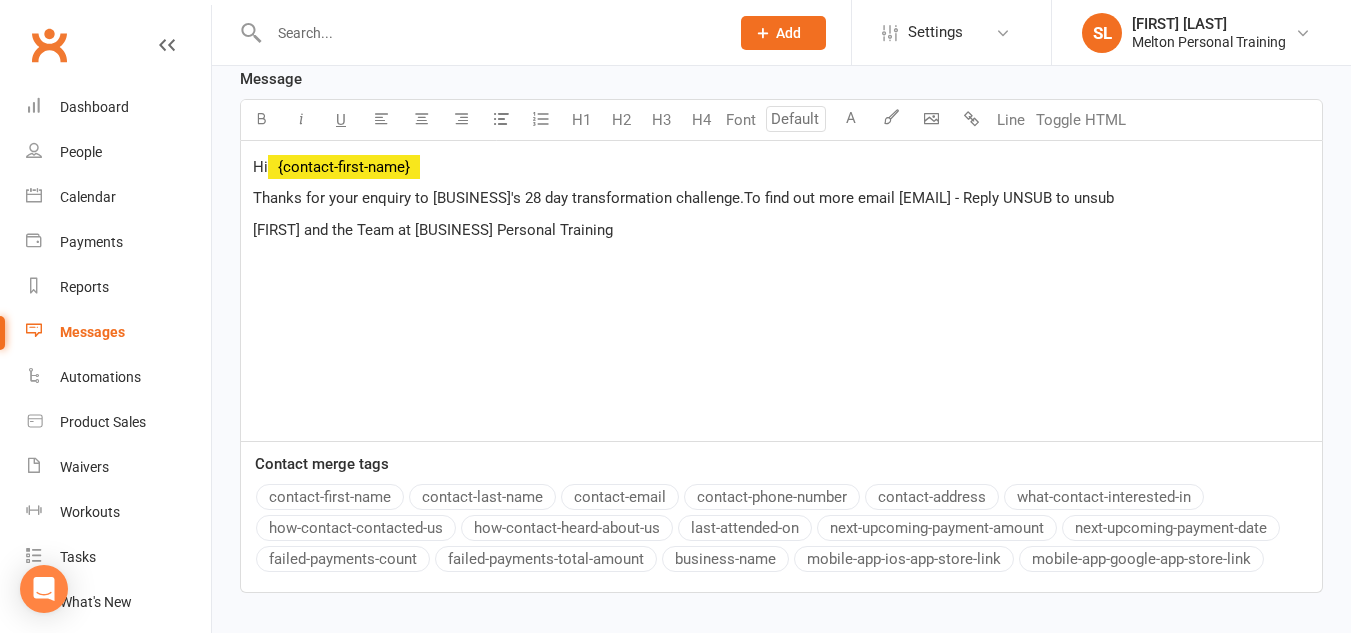 scroll, scrollTop: 672, scrollLeft: 0, axis: vertical 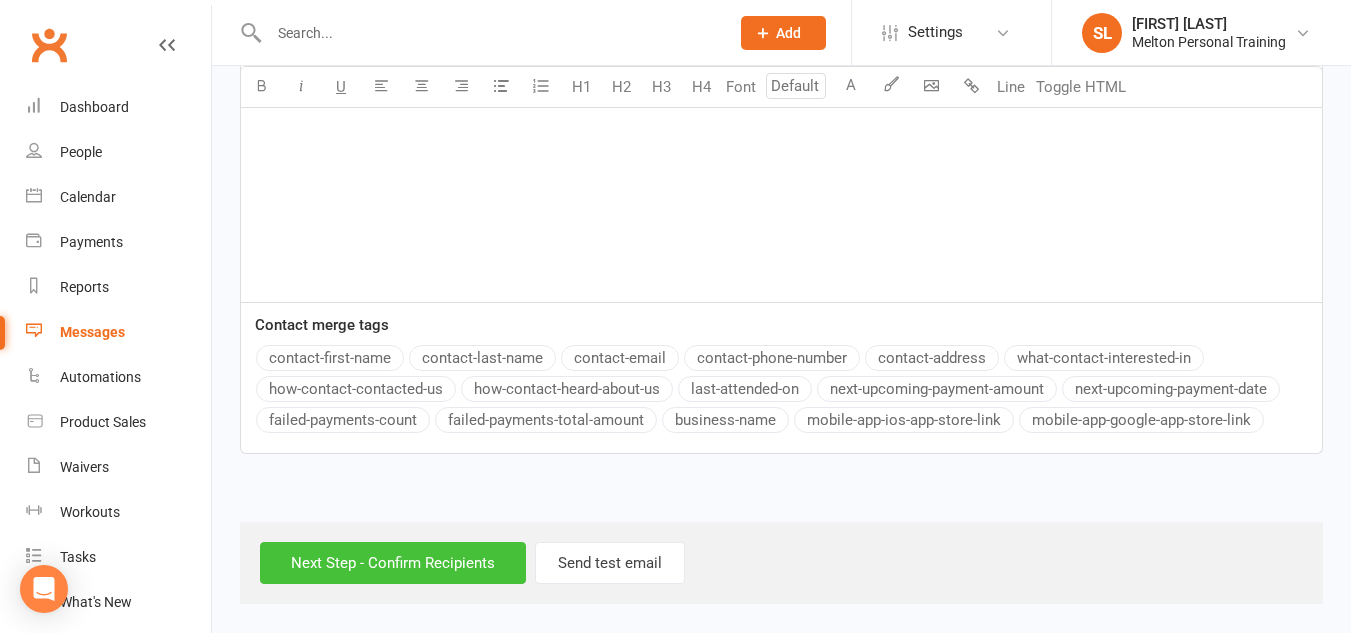 click on "Next Step - Confirm Recipients" at bounding box center [393, 563] 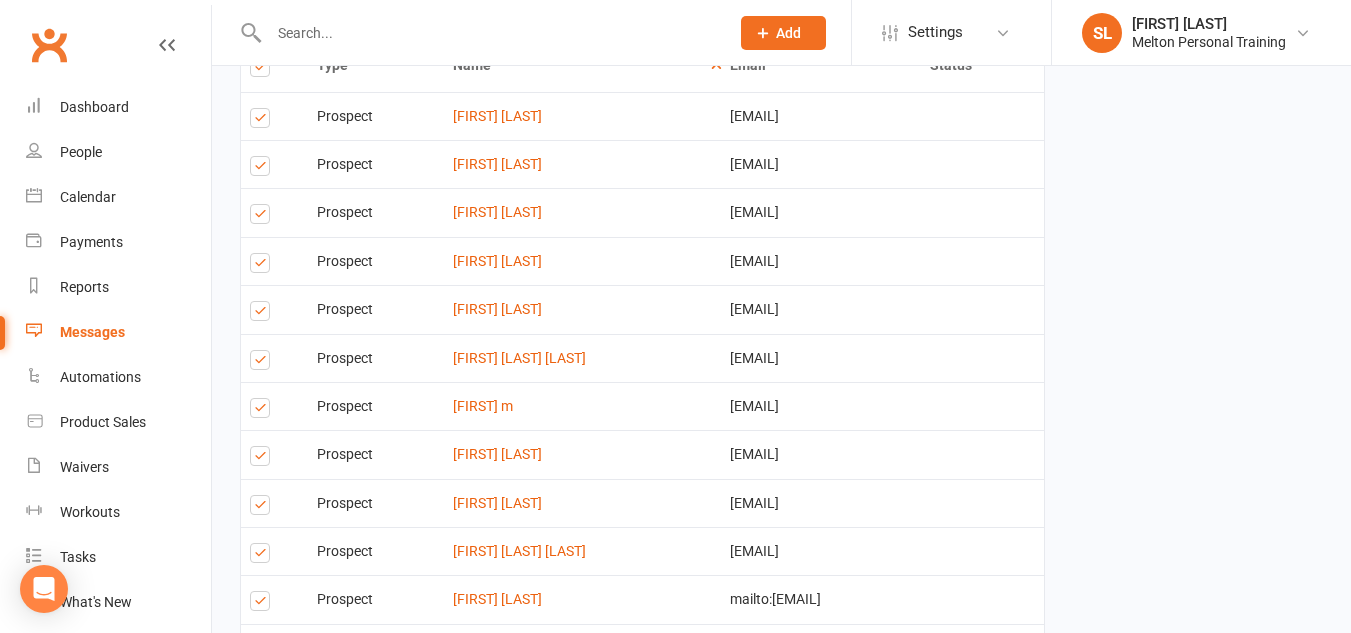 scroll, scrollTop: 795, scrollLeft: 0, axis: vertical 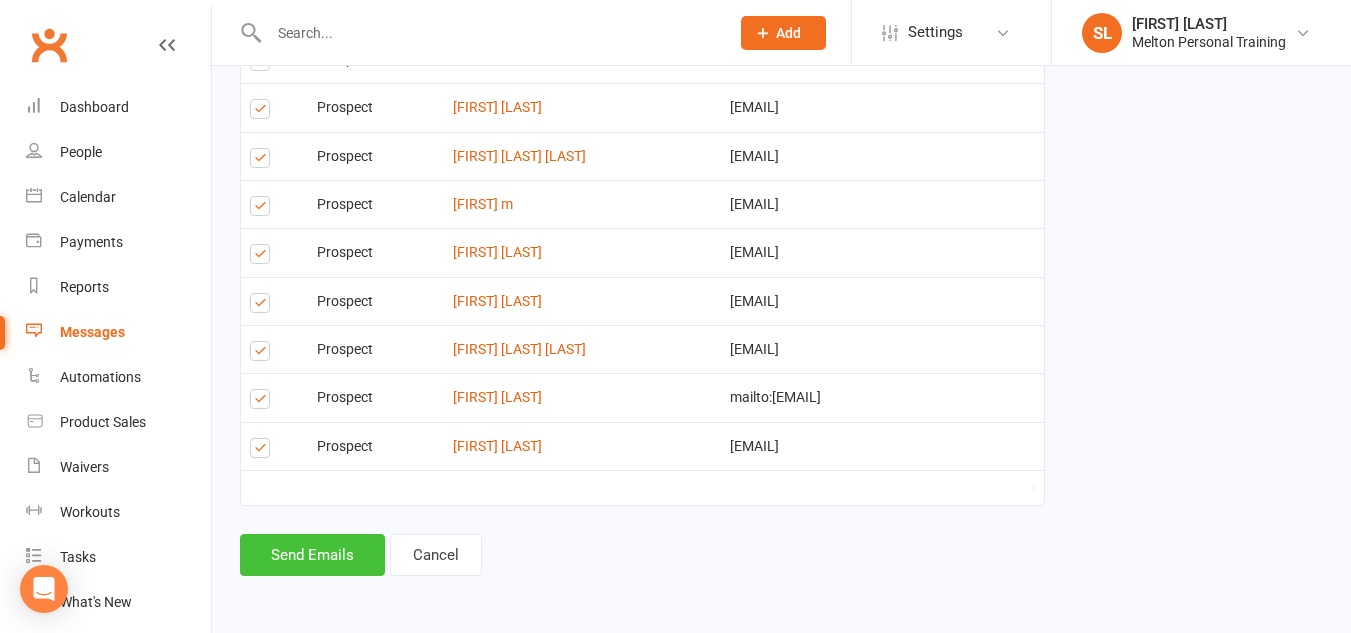 click on "Send Emails" at bounding box center (312, 555) 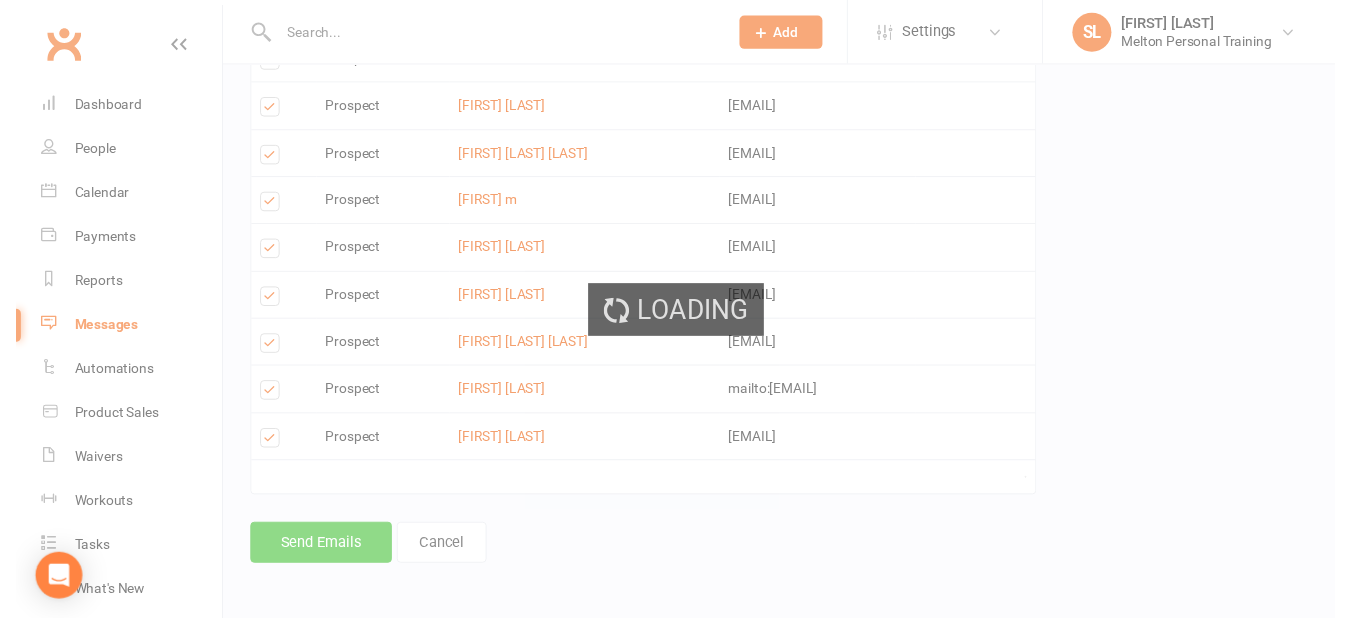 scroll, scrollTop: 786, scrollLeft: 0, axis: vertical 